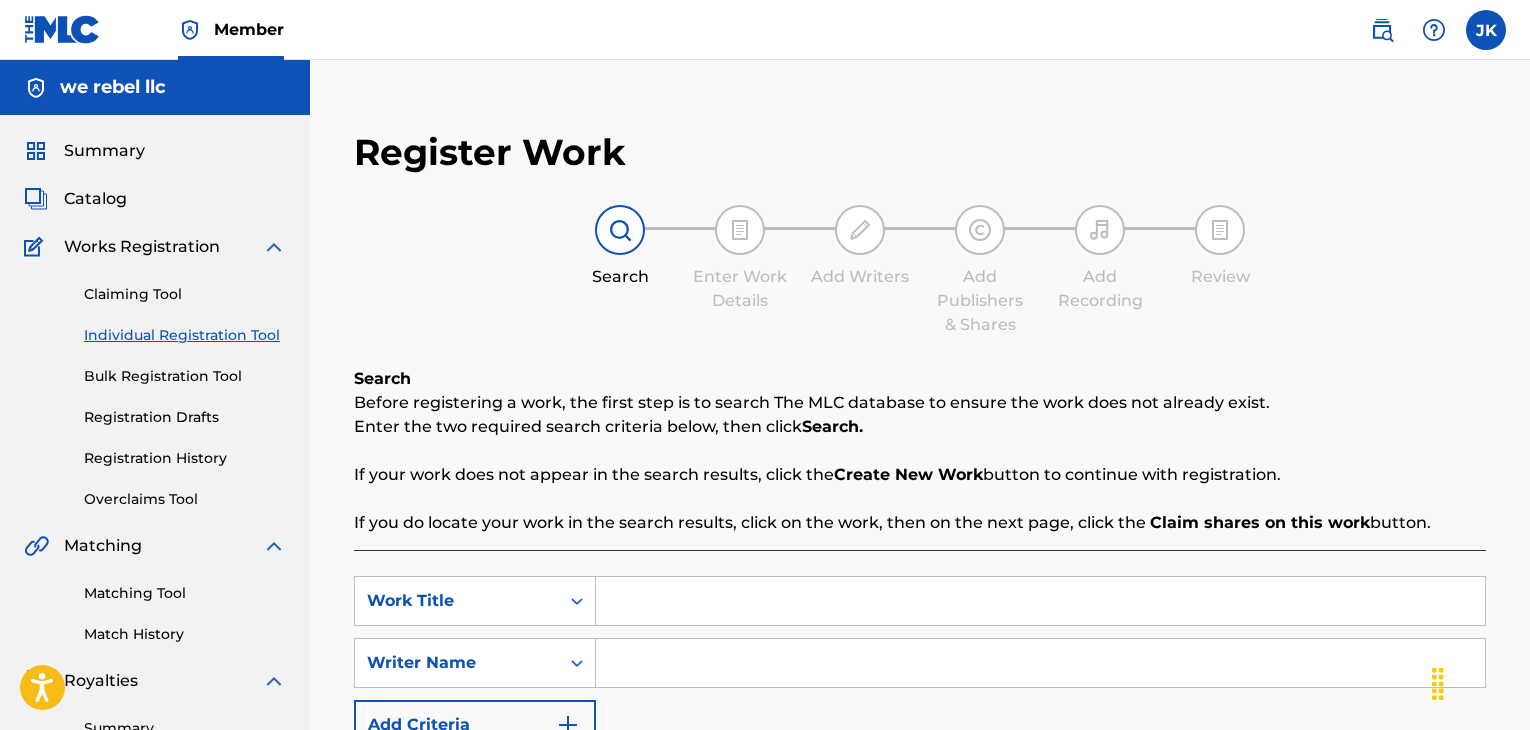 scroll, scrollTop: 0, scrollLeft: 0, axis: both 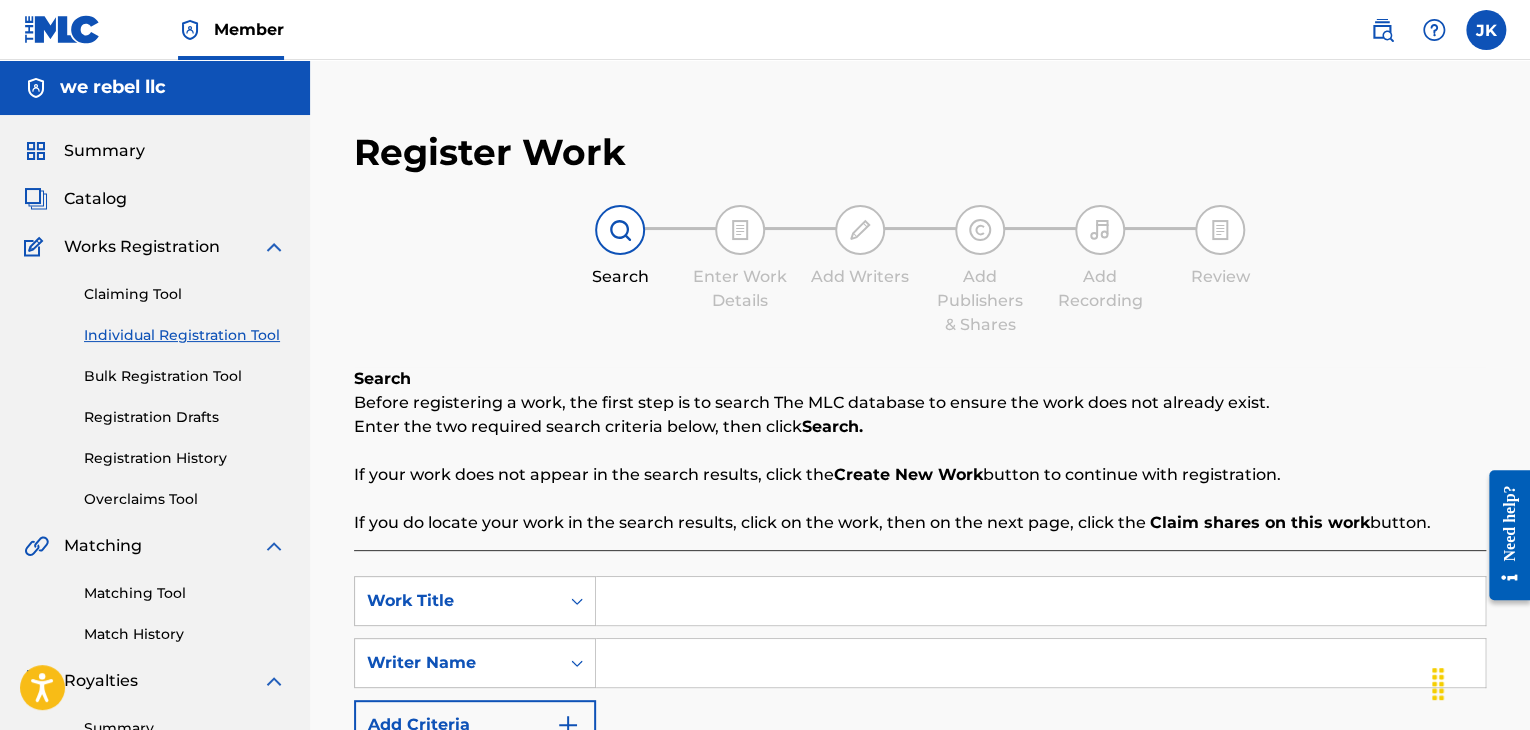 click on "Search Enter Work Details Add Writers Add Publishers & Shares Add Recording Review" at bounding box center (920, 271) 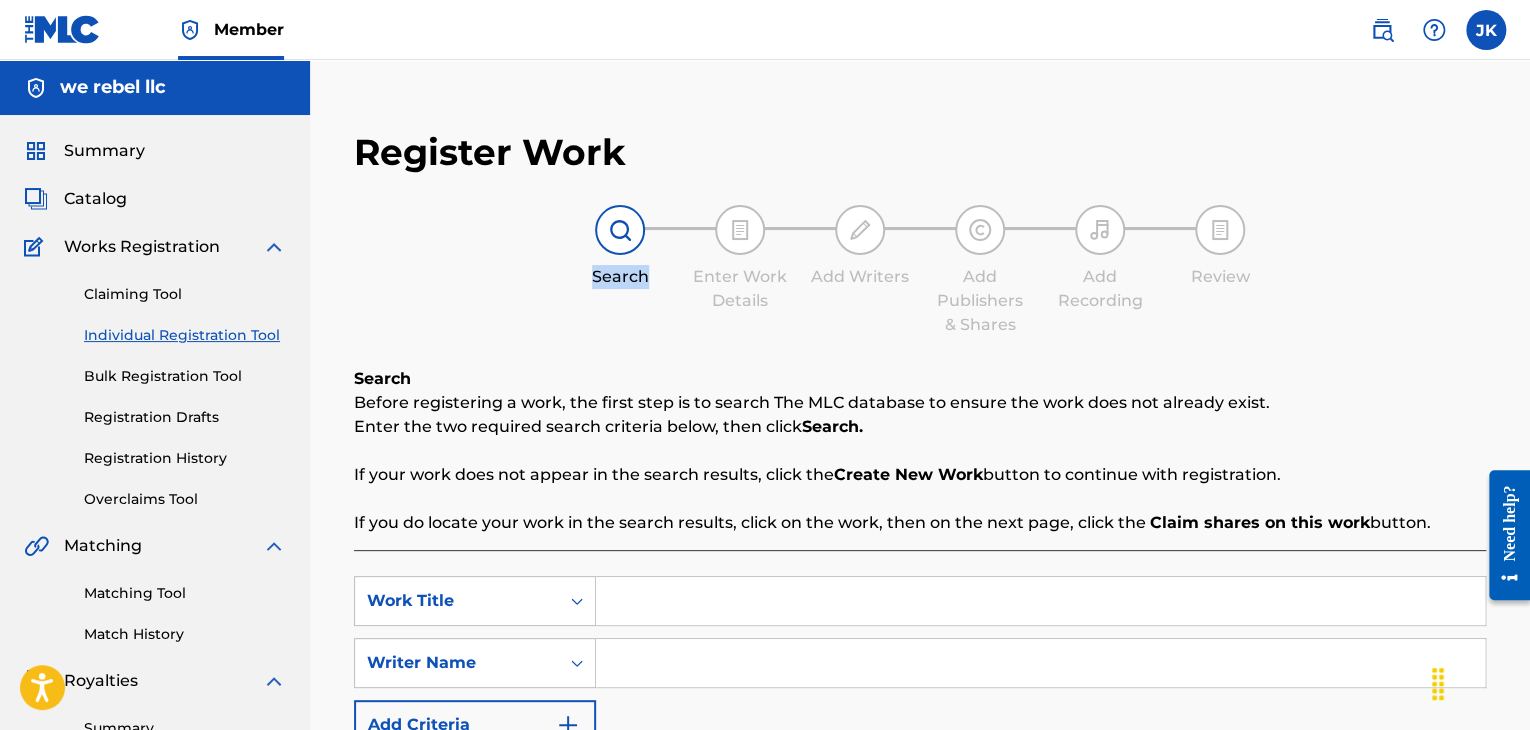 click on "Search Enter Work Details Add Writers Add Publishers & Shares Add Recording Review" at bounding box center [920, 271] 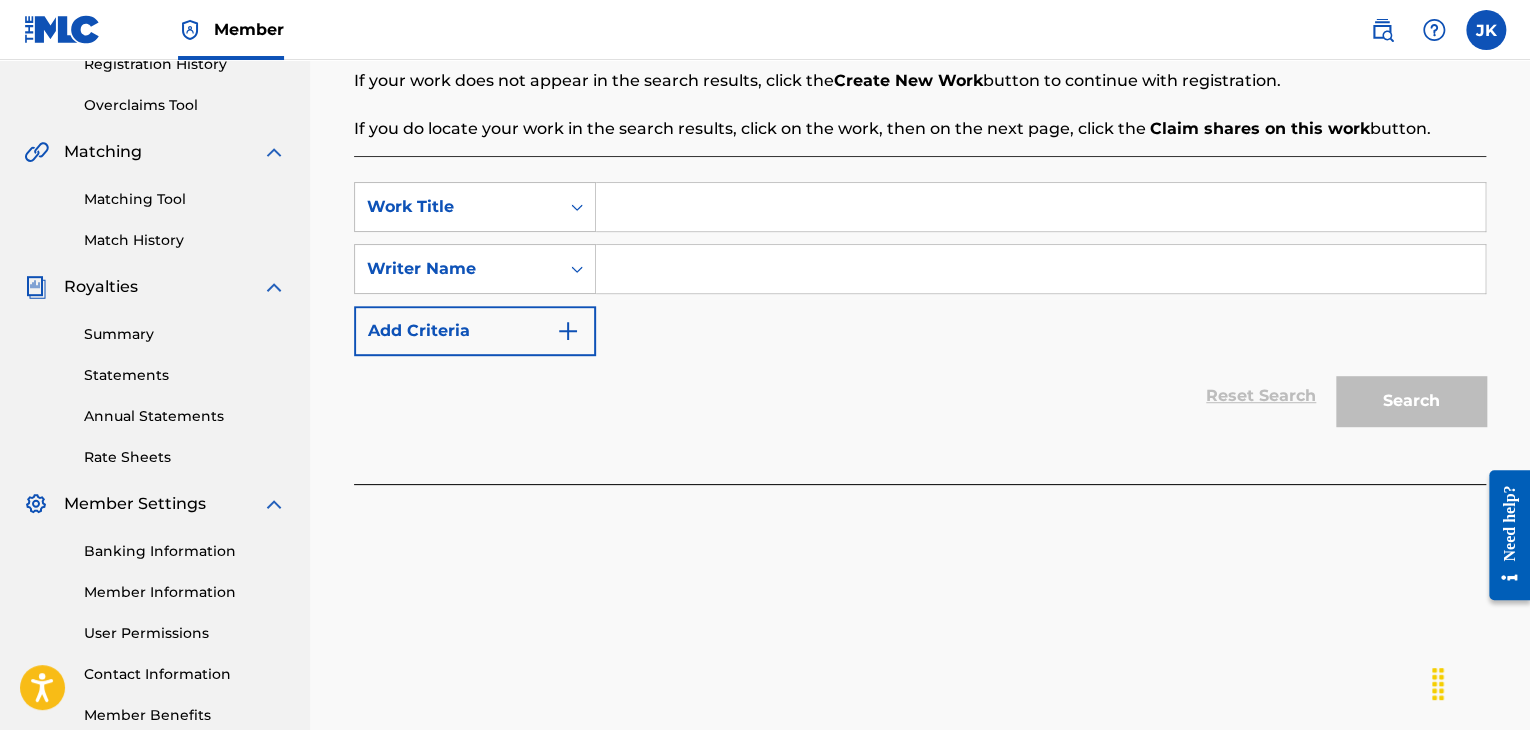 scroll, scrollTop: 400, scrollLeft: 0, axis: vertical 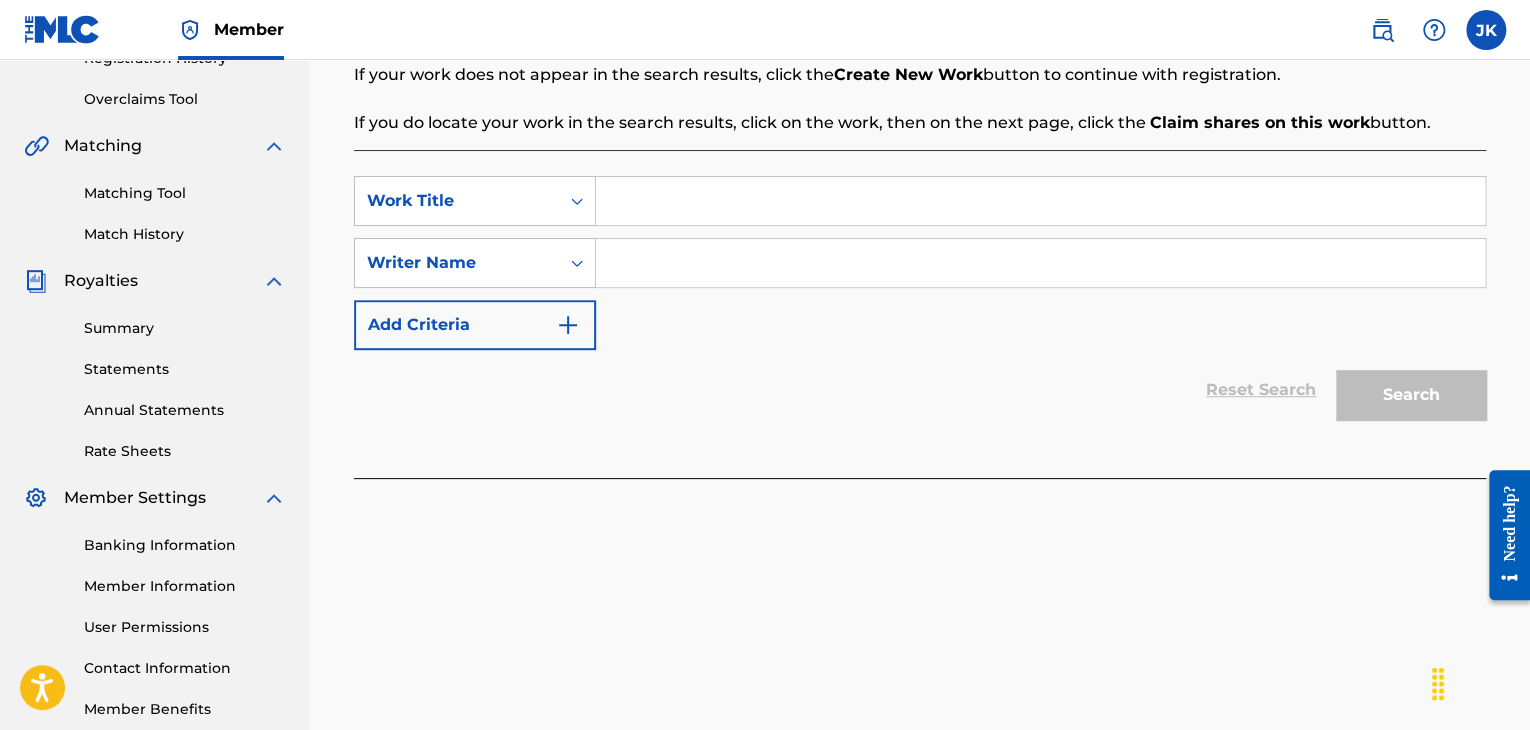 click on "Reset Search Search" at bounding box center [920, 390] 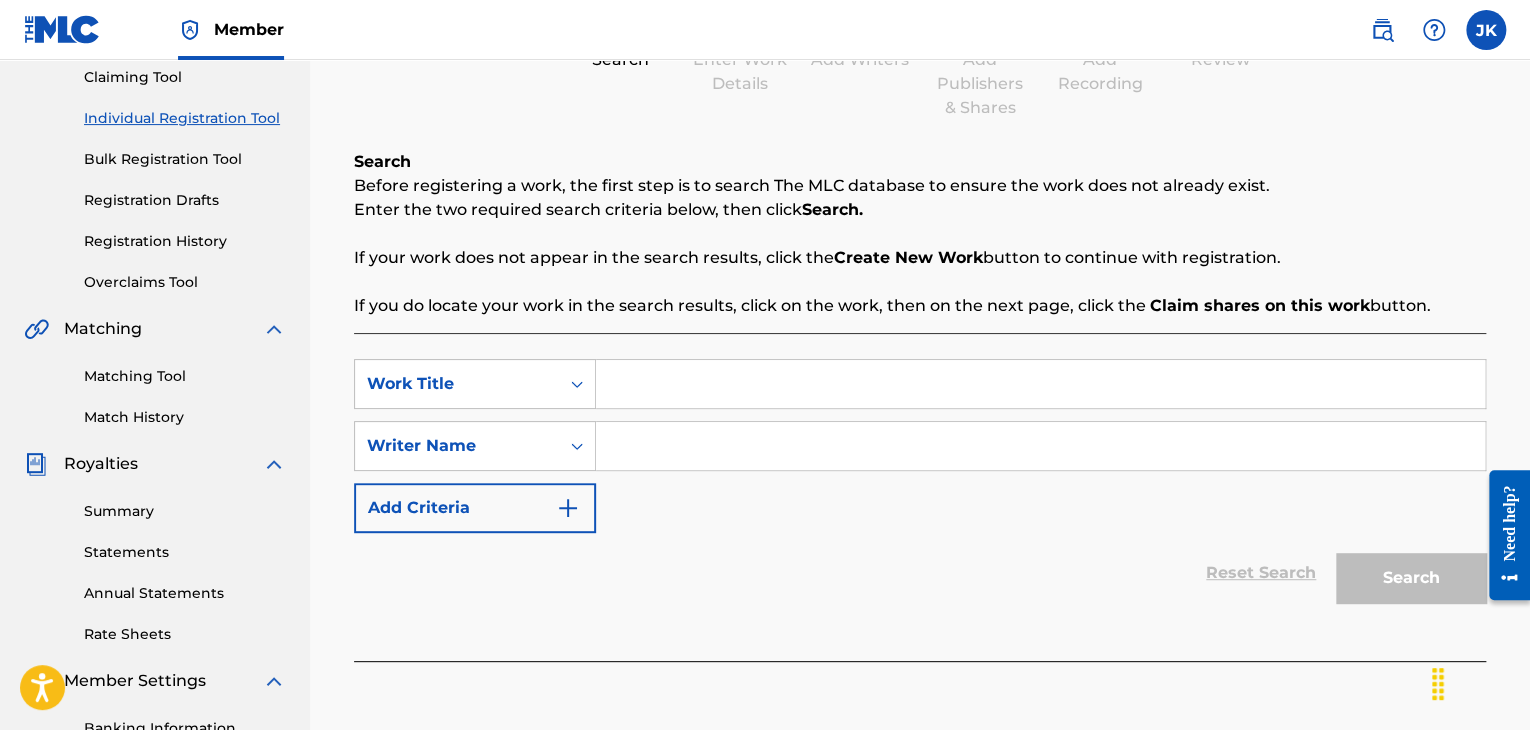 scroll, scrollTop: 200, scrollLeft: 0, axis: vertical 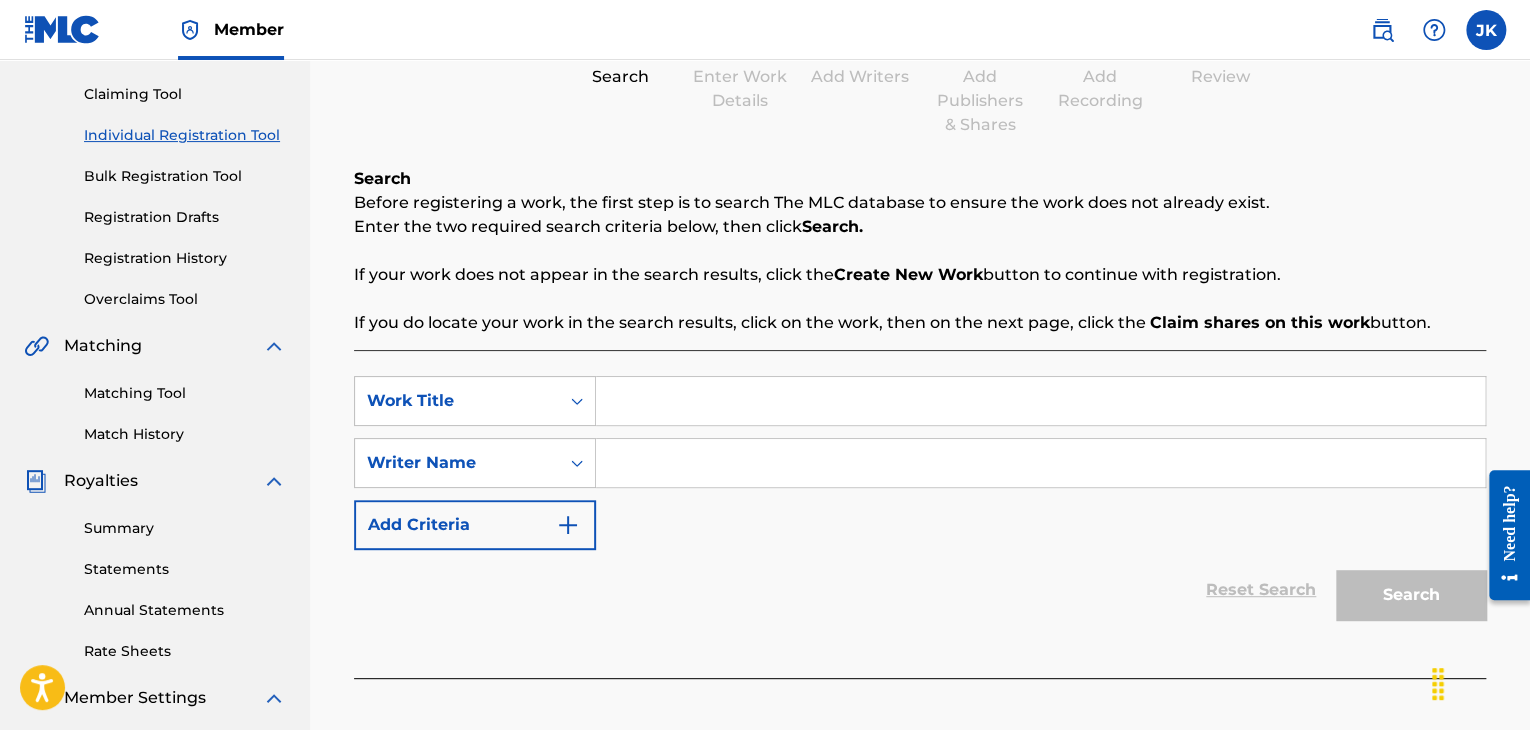 click at bounding box center (1040, 401) 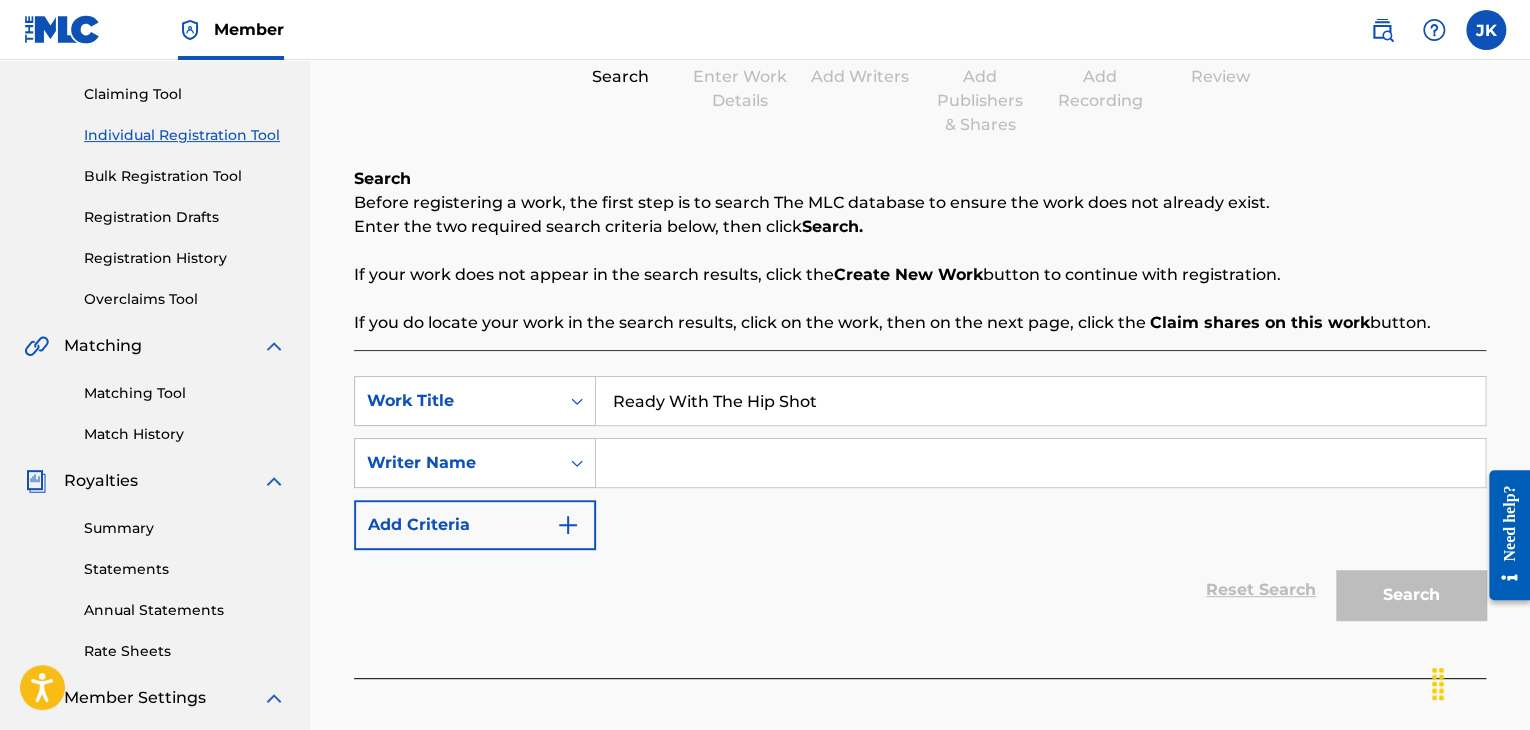 type on "Ready With The Hip Shot" 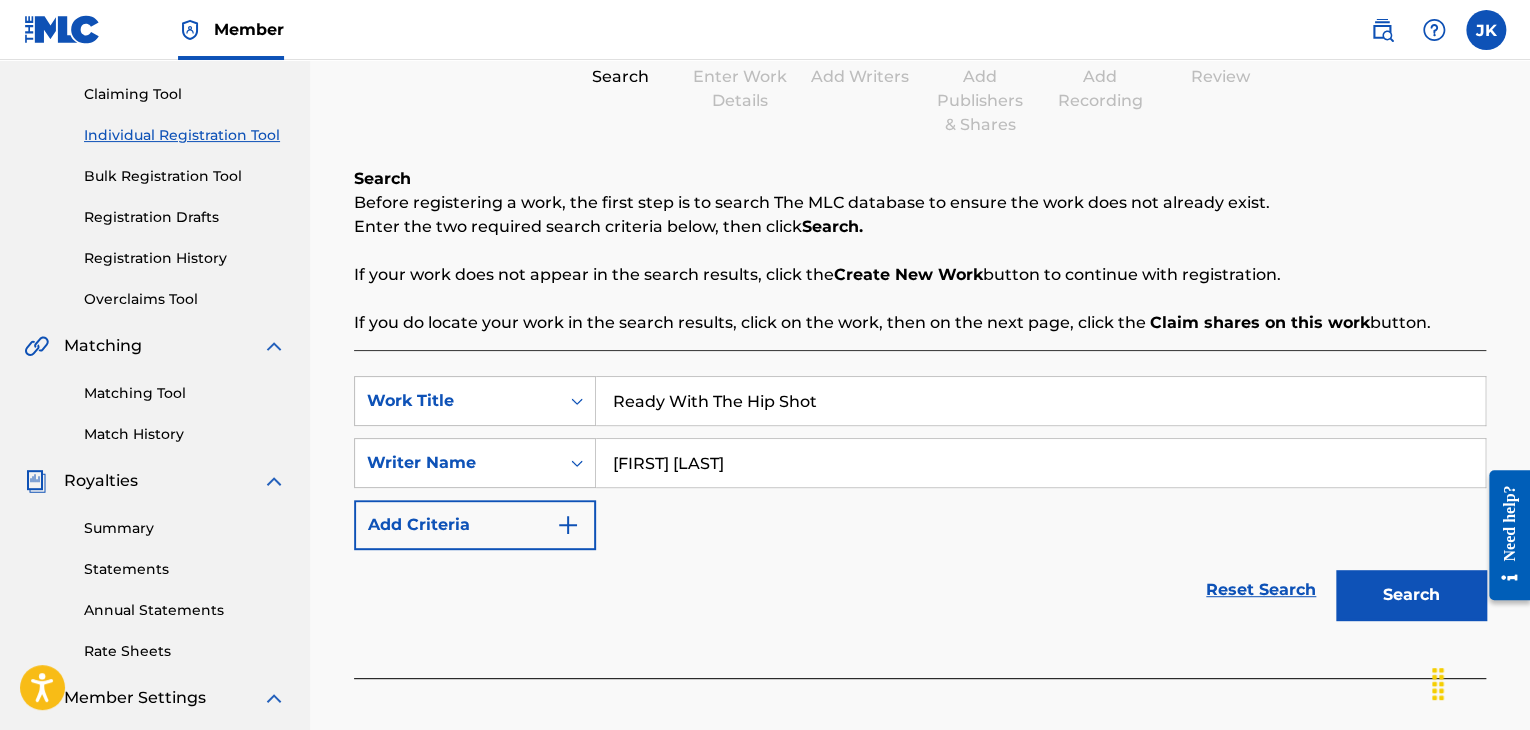 click on "Search" at bounding box center [1411, 595] 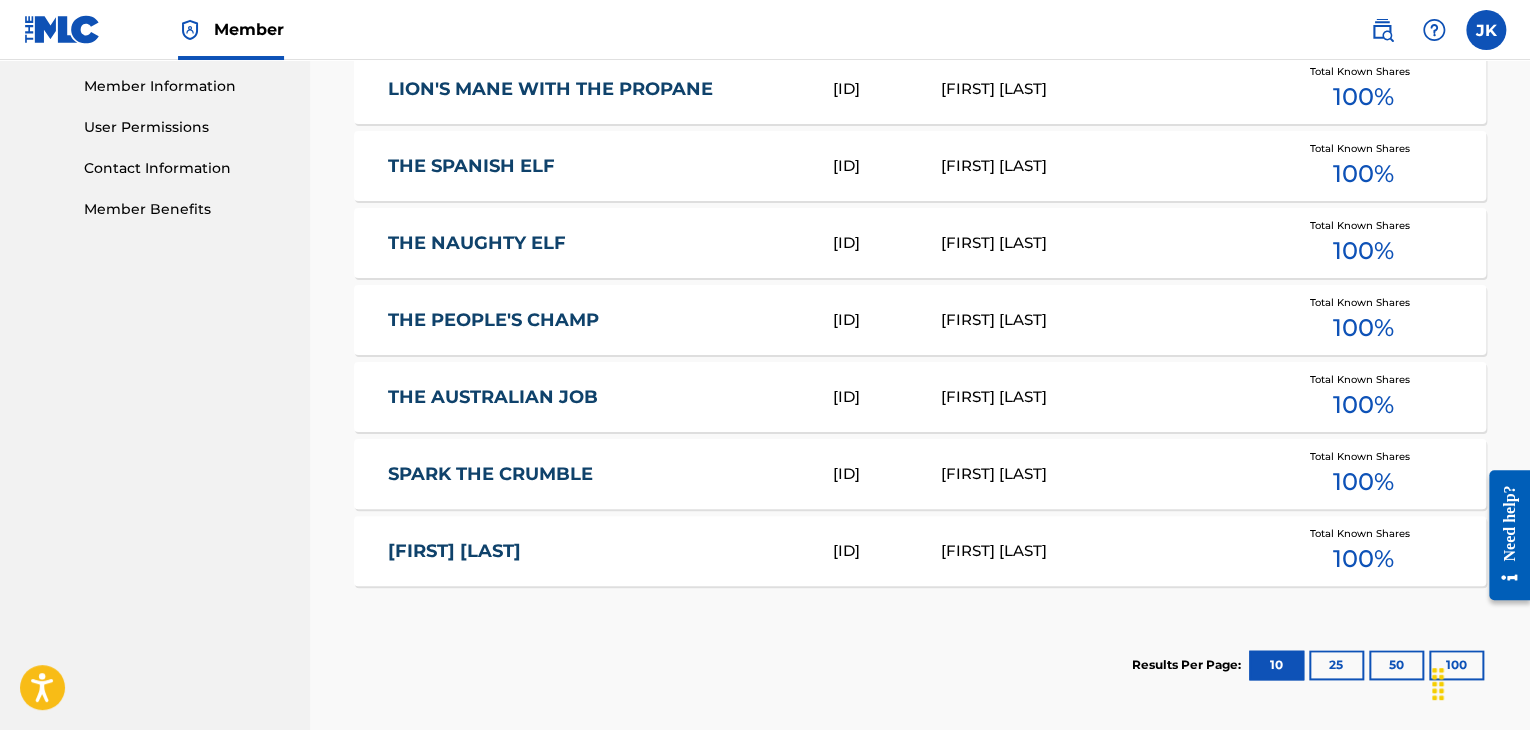 scroll, scrollTop: 1100, scrollLeft: 0, axis: vertical 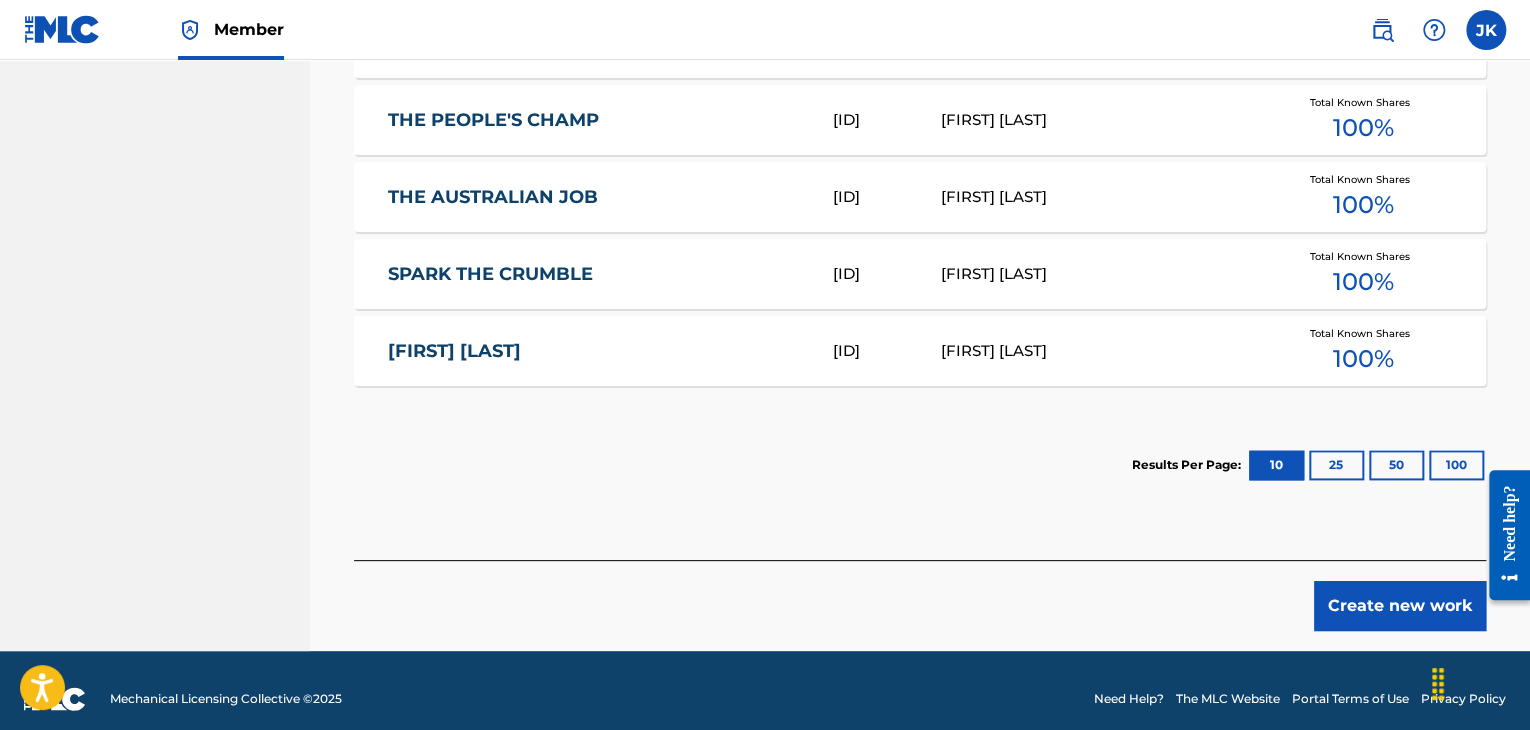 click on "Create new work" at bounding box center (1400, 606) 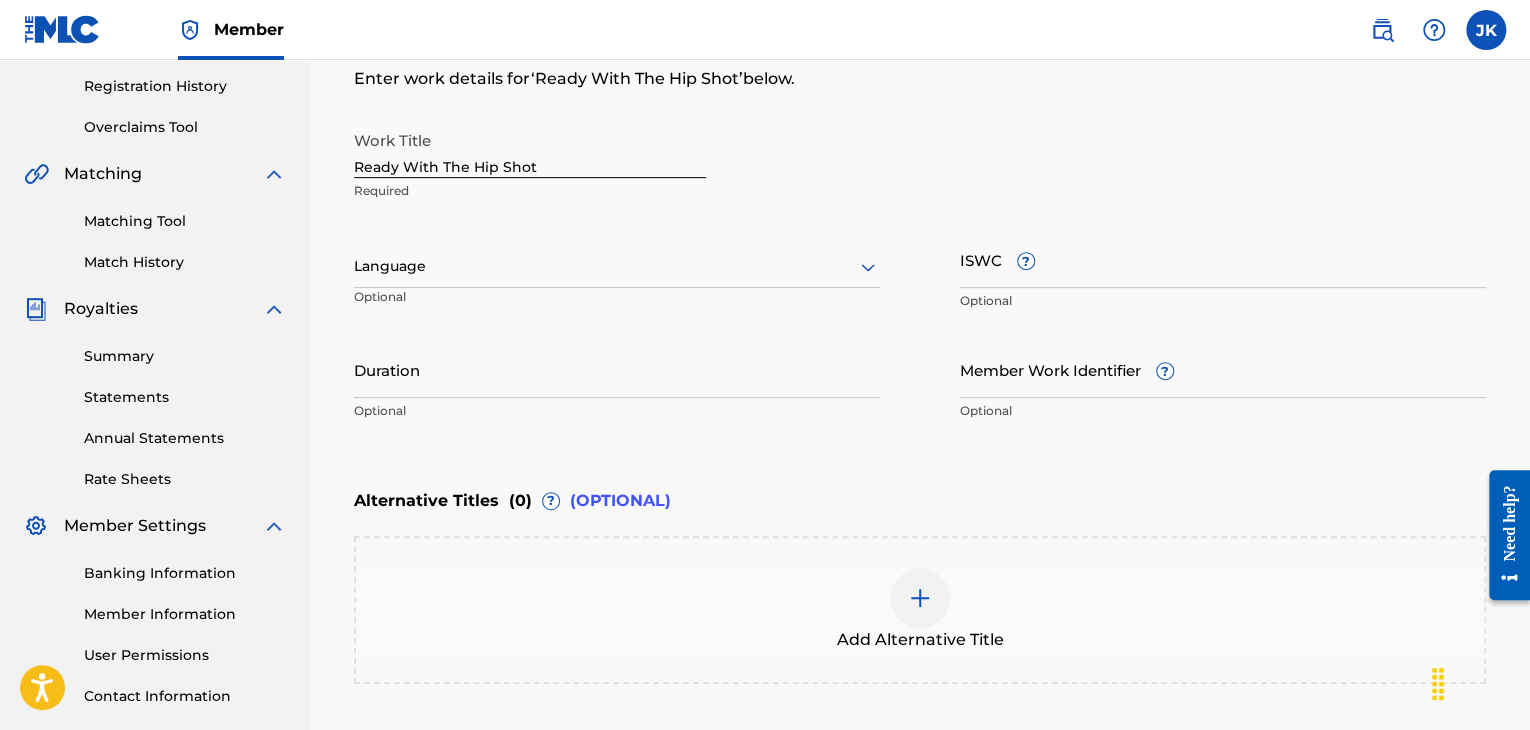 scroll, scrollTop: 361, scrollLeft: 0, axis: vertical 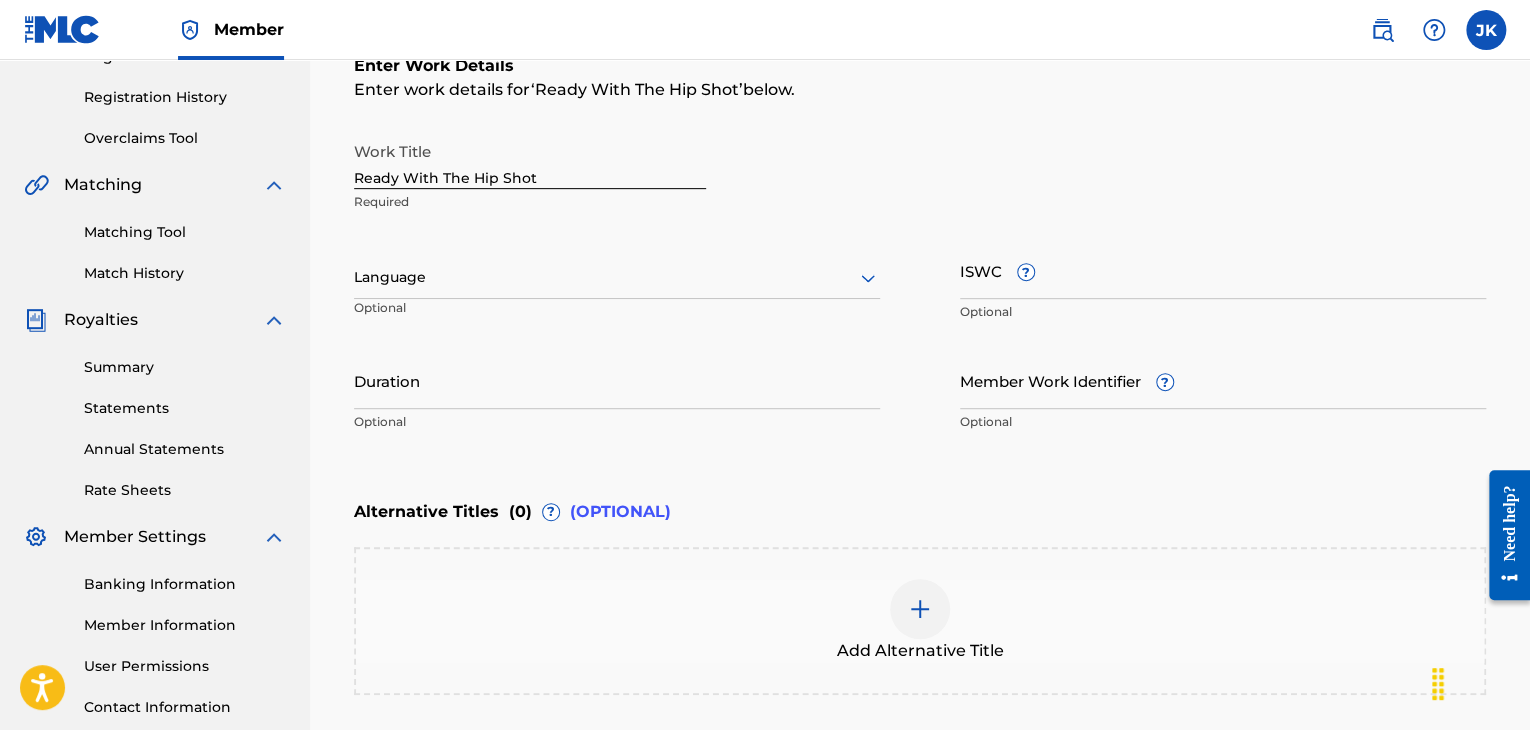 click 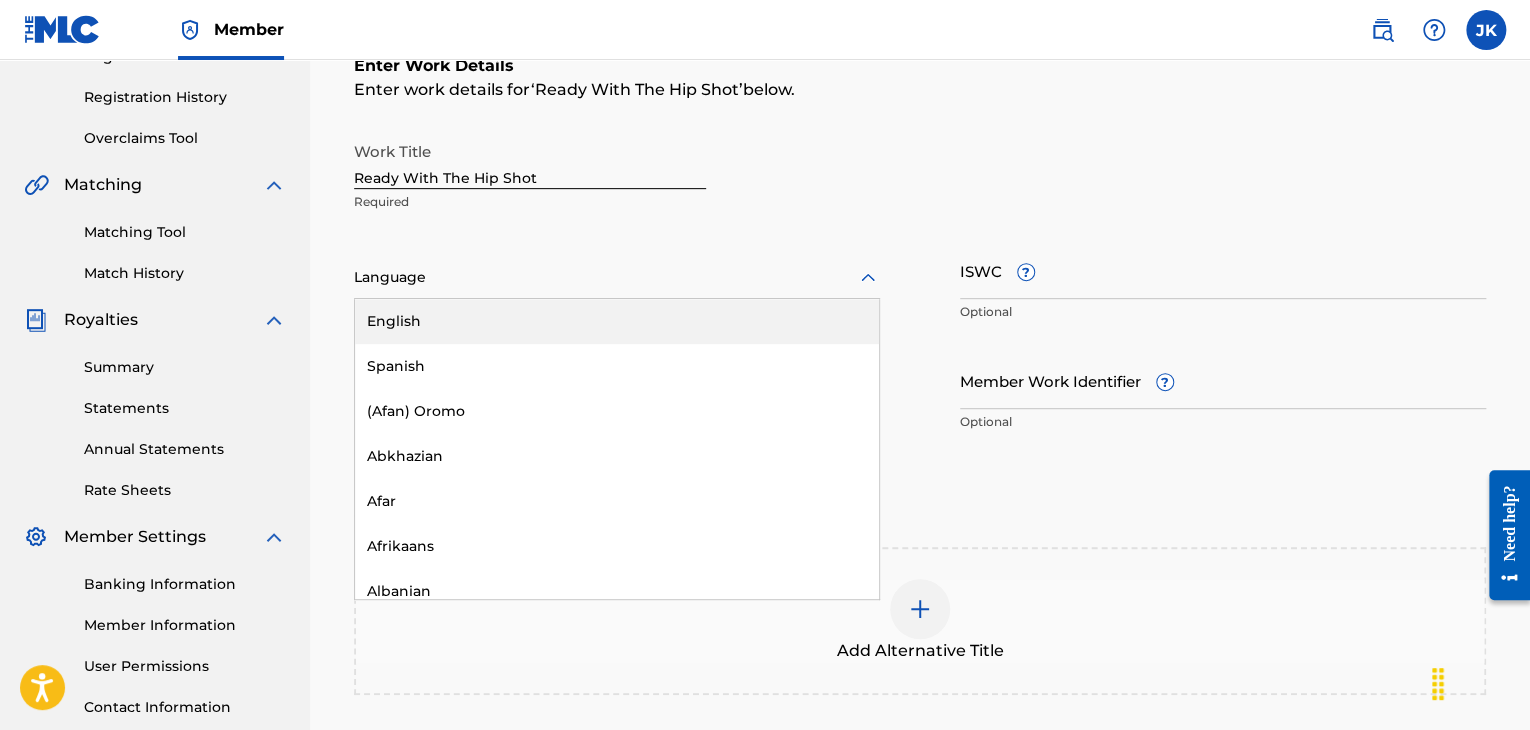 click on "English" at bounding box center (617, 321) 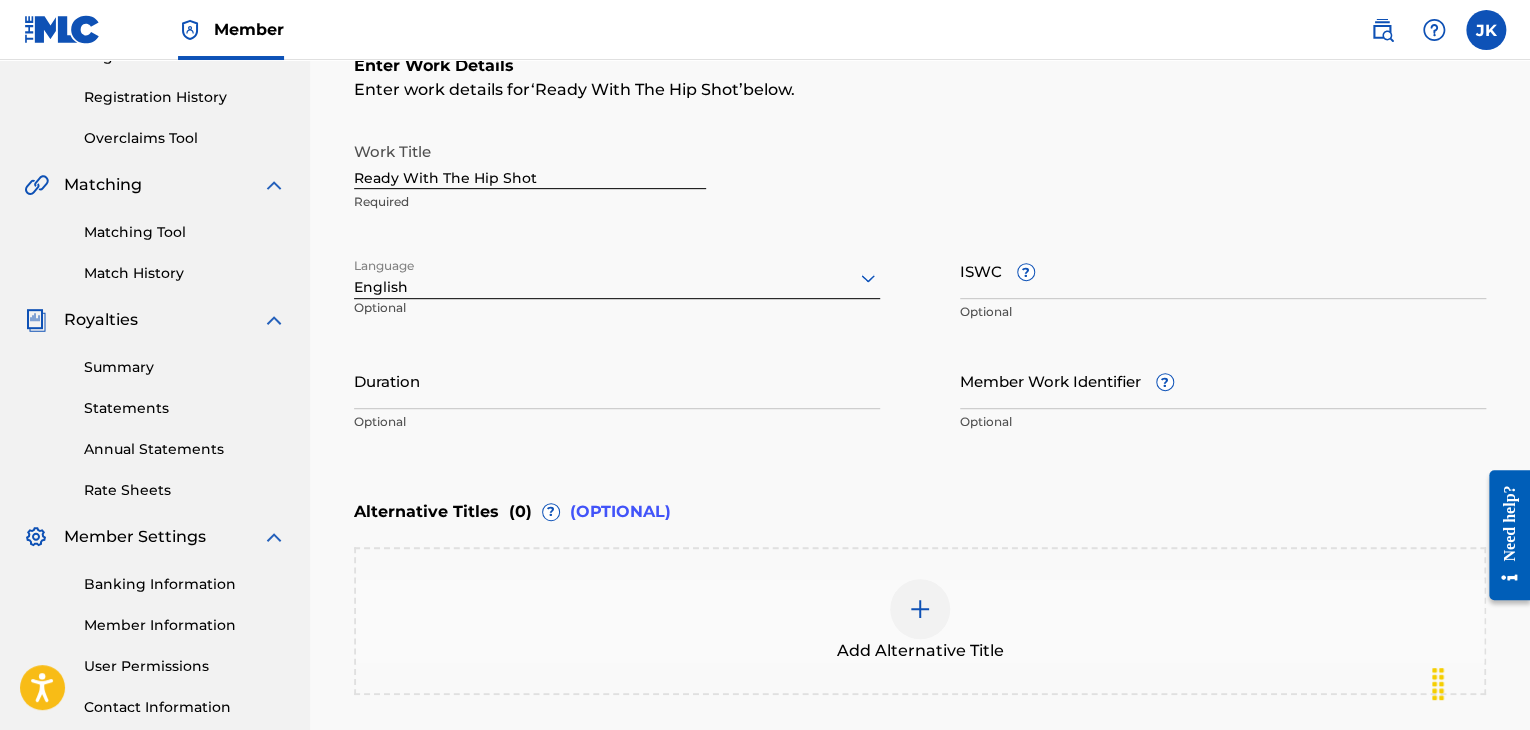 click on "Duration" at bounding box center [617, 380] 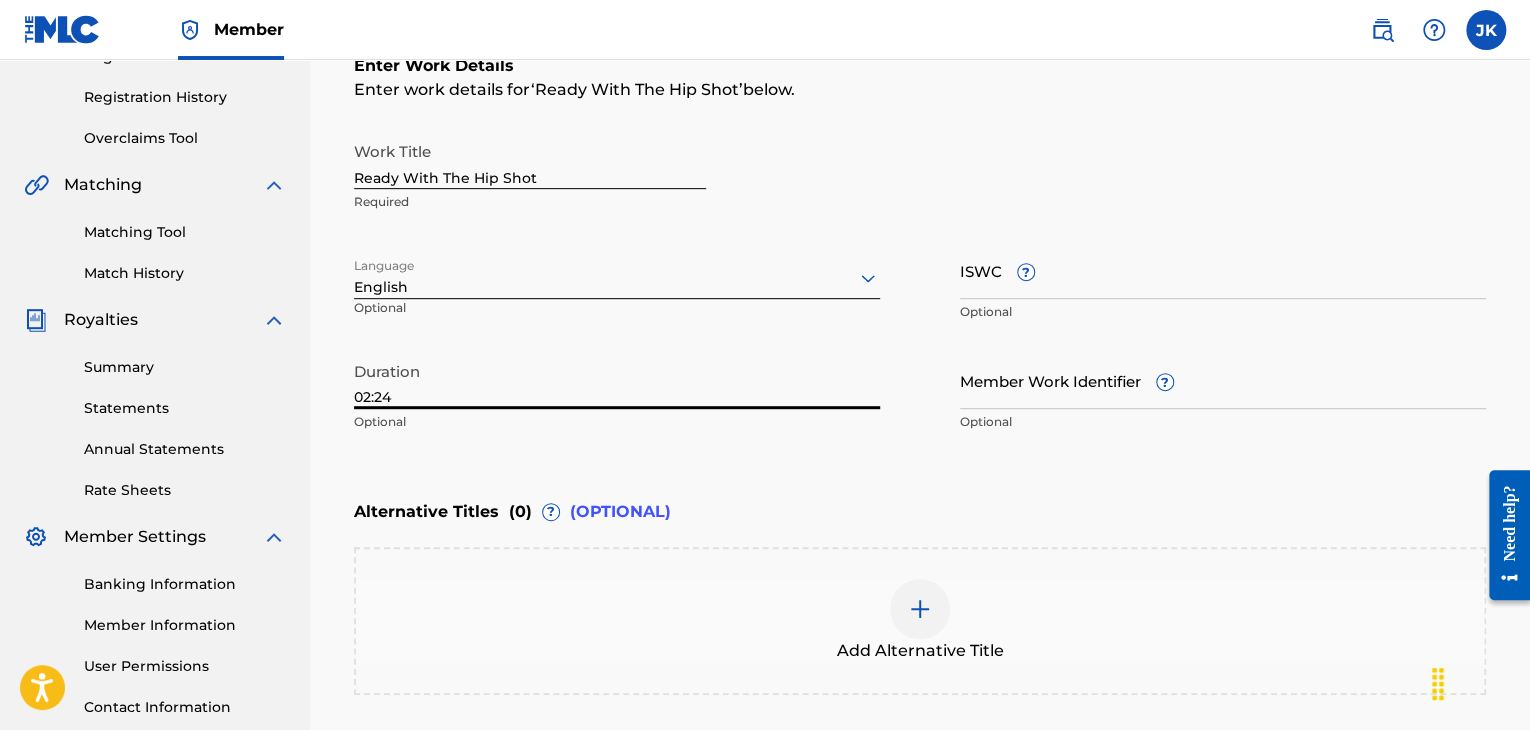 type on "02:24" 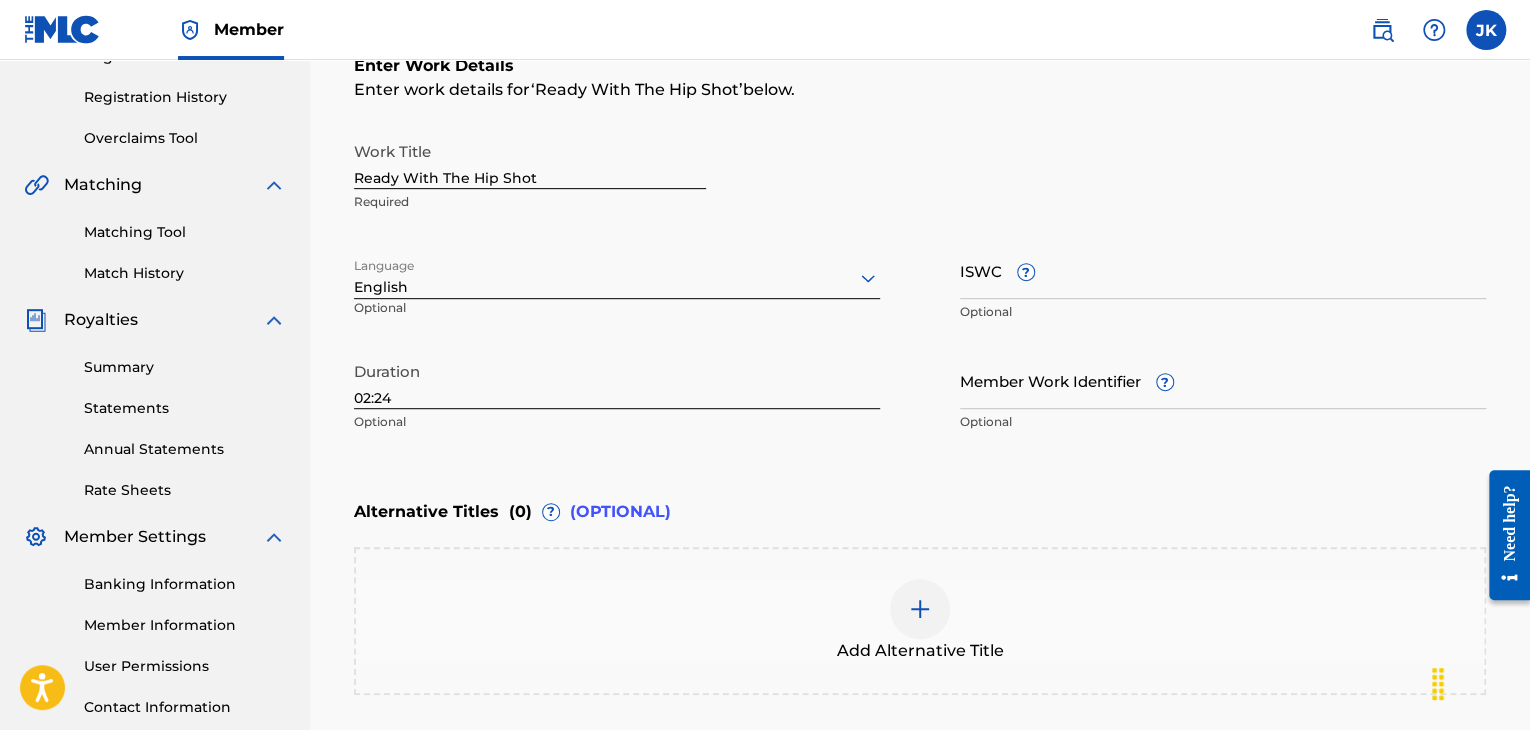 click on "Enter Work Details Enter work details for  ‘ Ready With The Hip Shot ’  below. Work Title   Ready With The Hip Shot Required Language English Optional ISWC   ? Optional Duration   02:24 Optional Member Work Identifier   ? Optional" at bounding box center (920, 248) 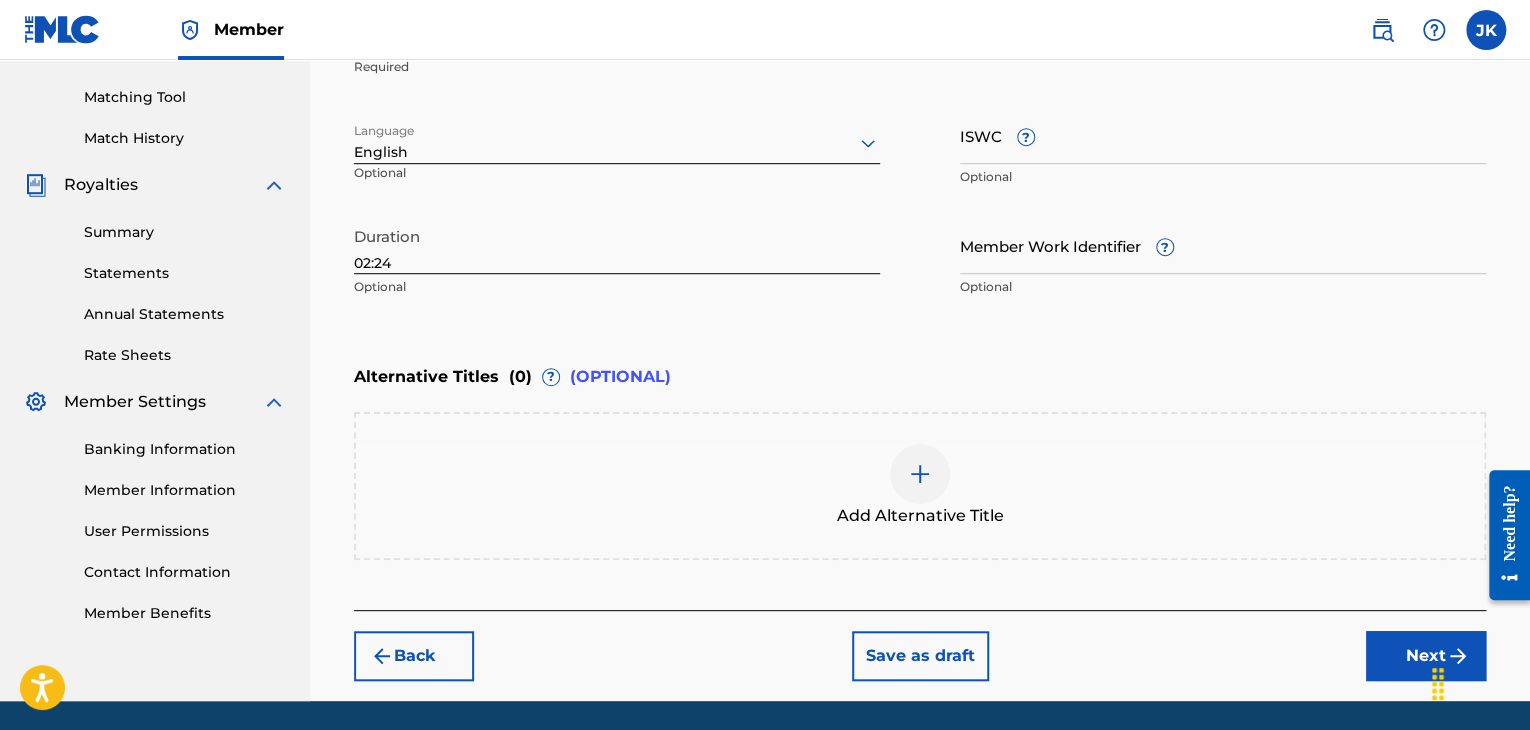 scroll, scrollTop: 461, scrollLeft: 0, axis: vertical 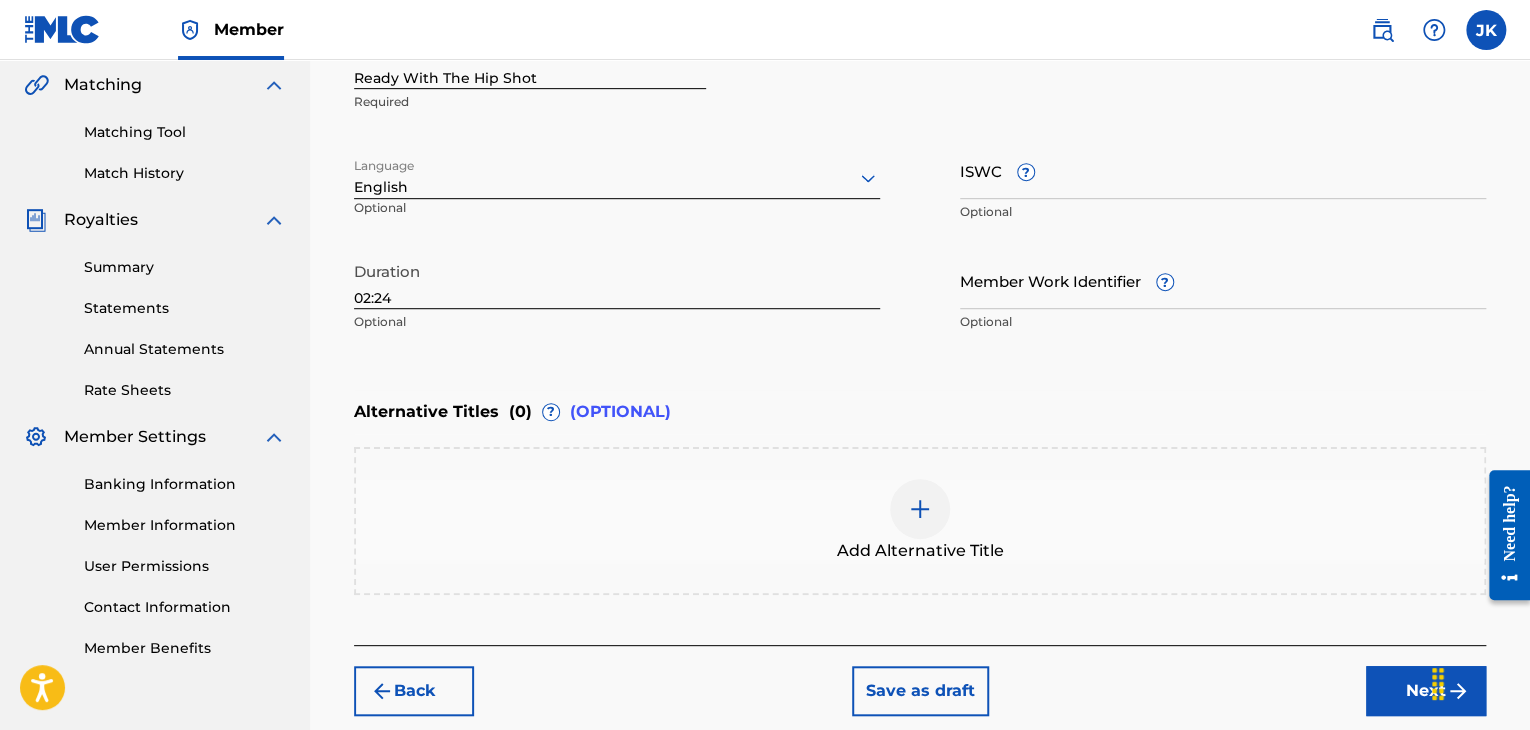 click on "Next" at bounding box center (1426, 691) 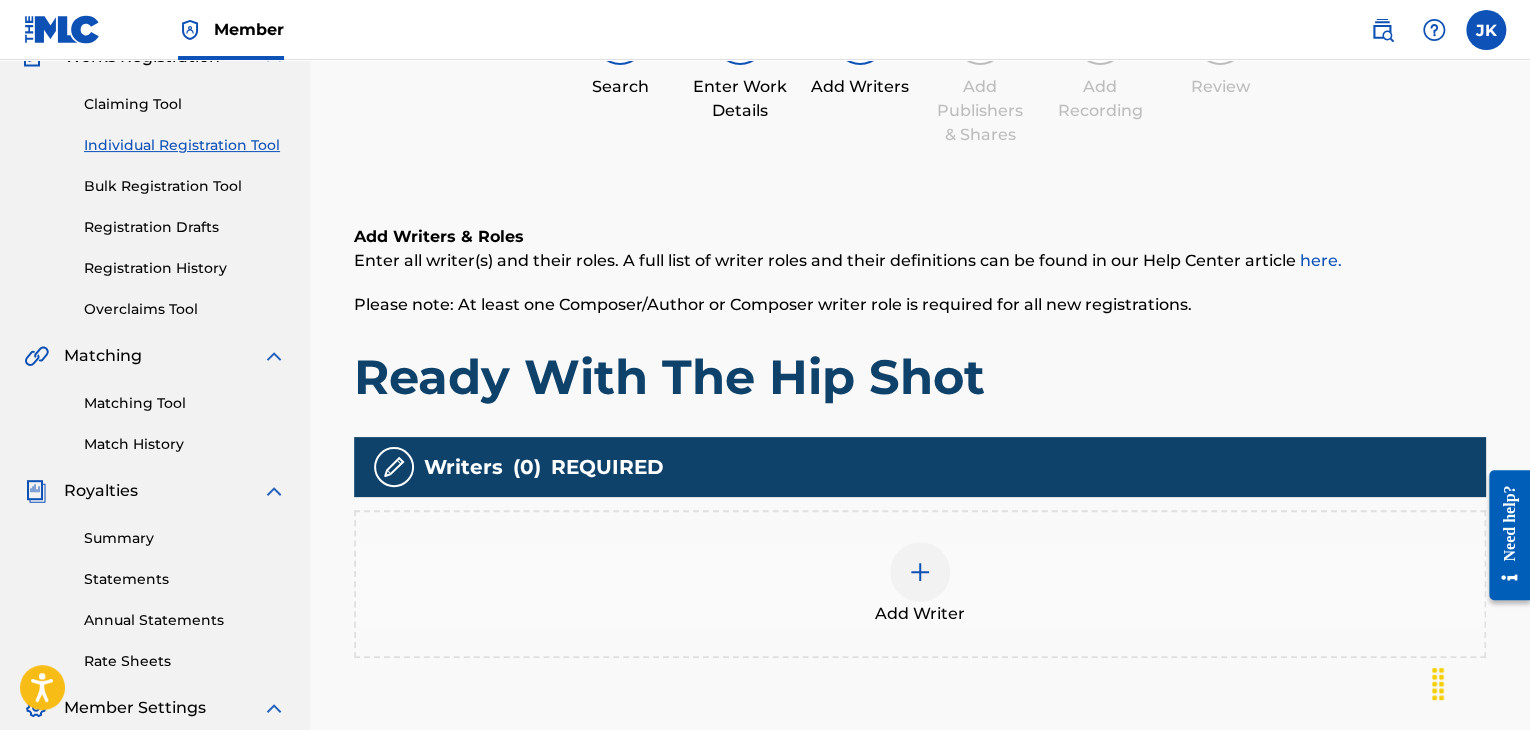 scroll, scrollTop: 290, scrollLeft: 0, axis: vertical 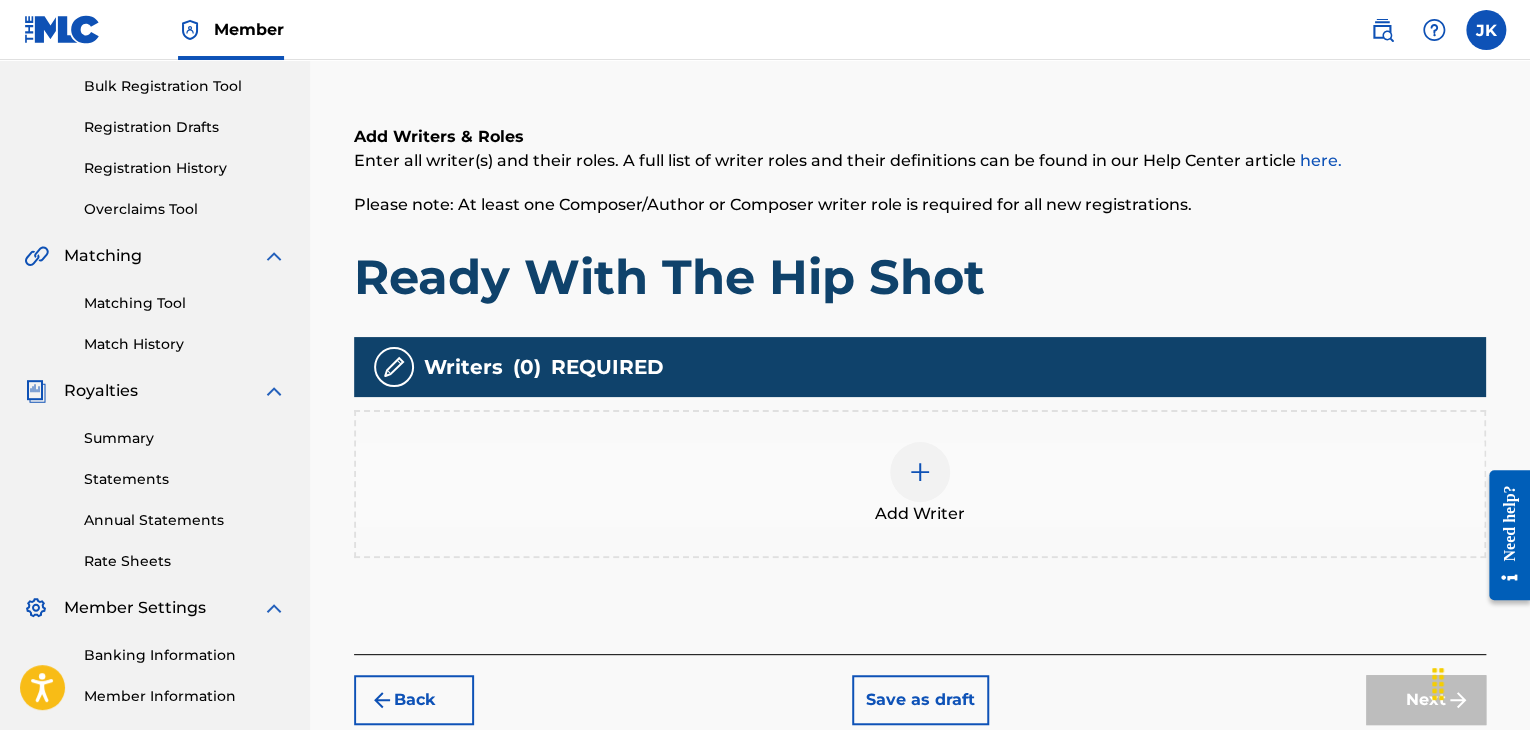 click at bounding box center (920, 472) 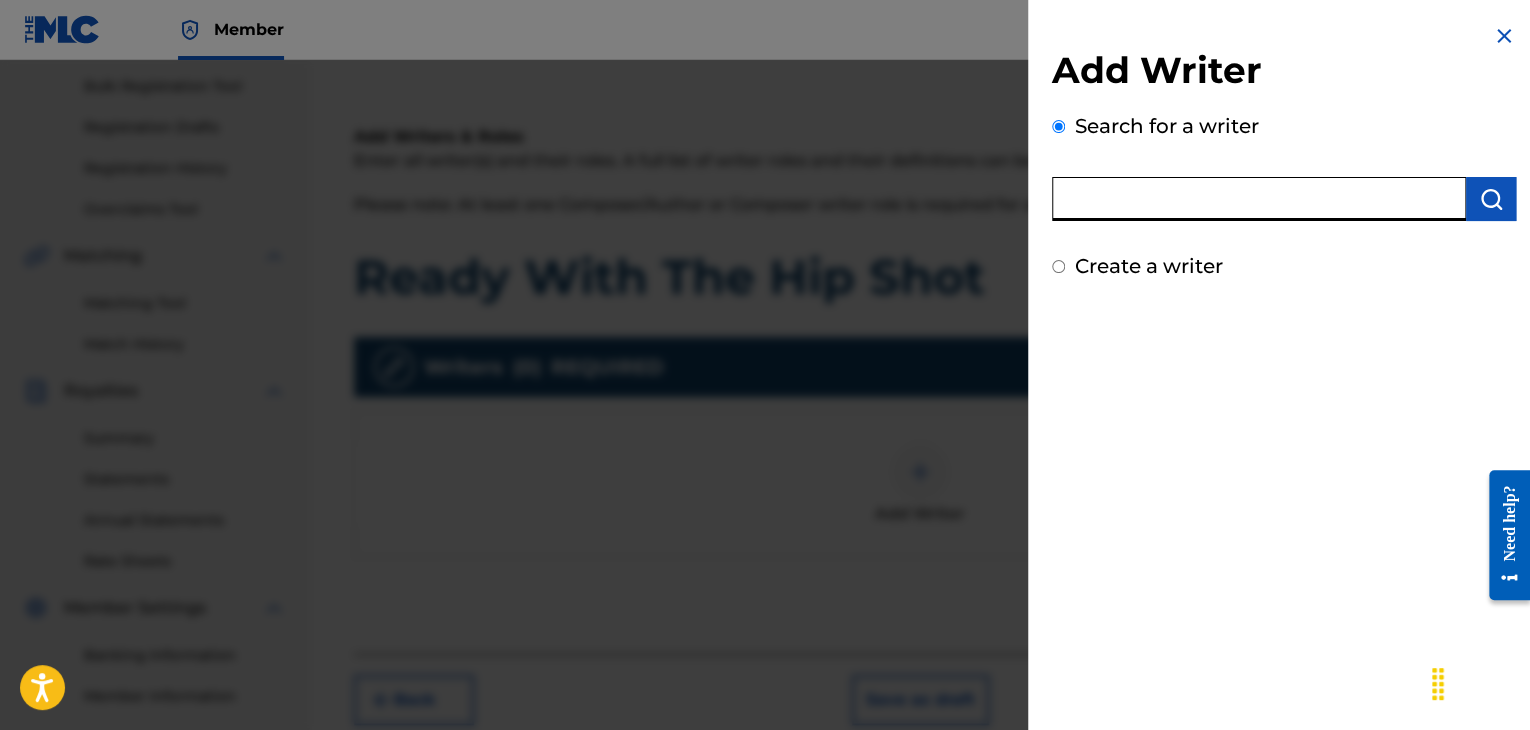 click at bounding box center (1259, 199) 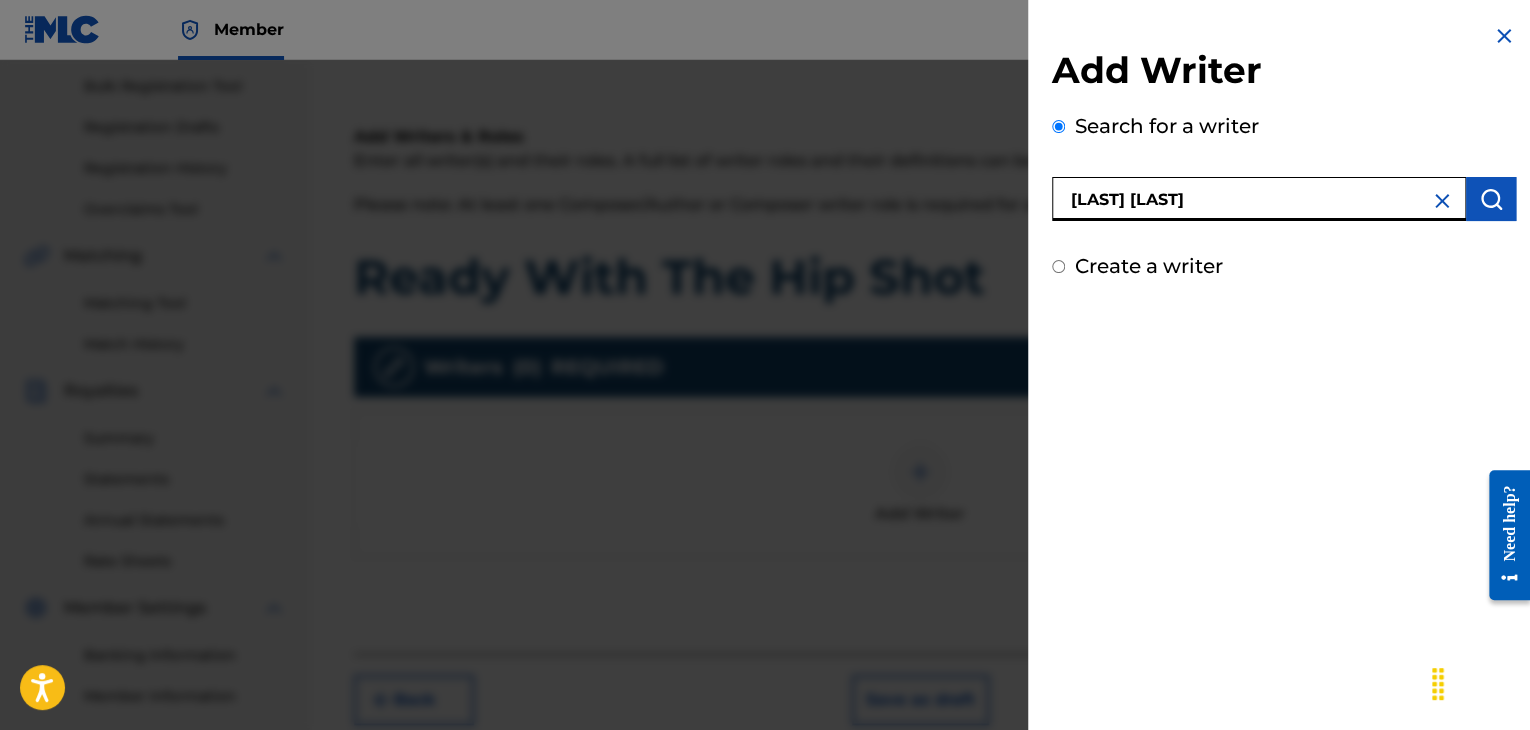 type on "[LAST] [LAST]" 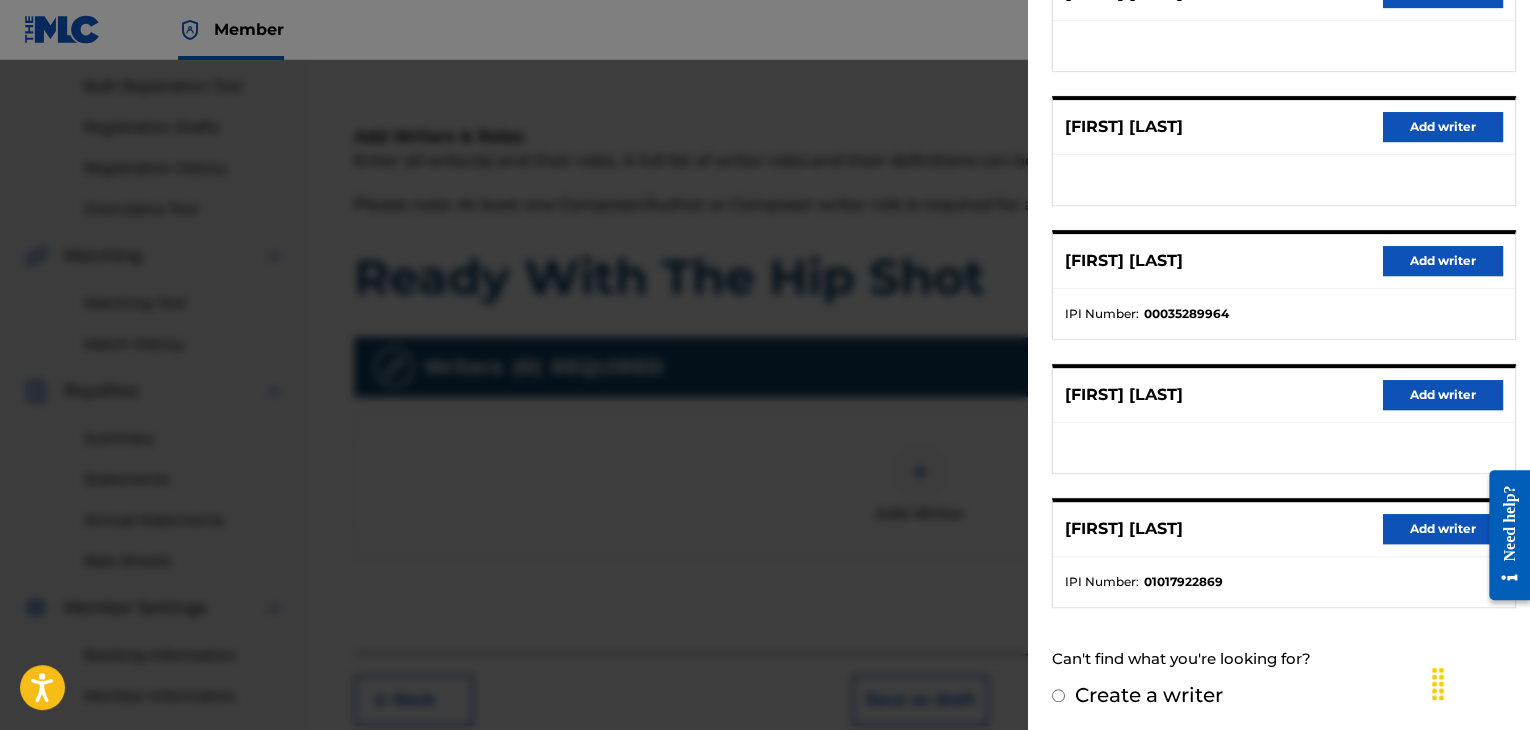 scroll, scrollTop: 310, scrollLeft: 0, axis: vertical 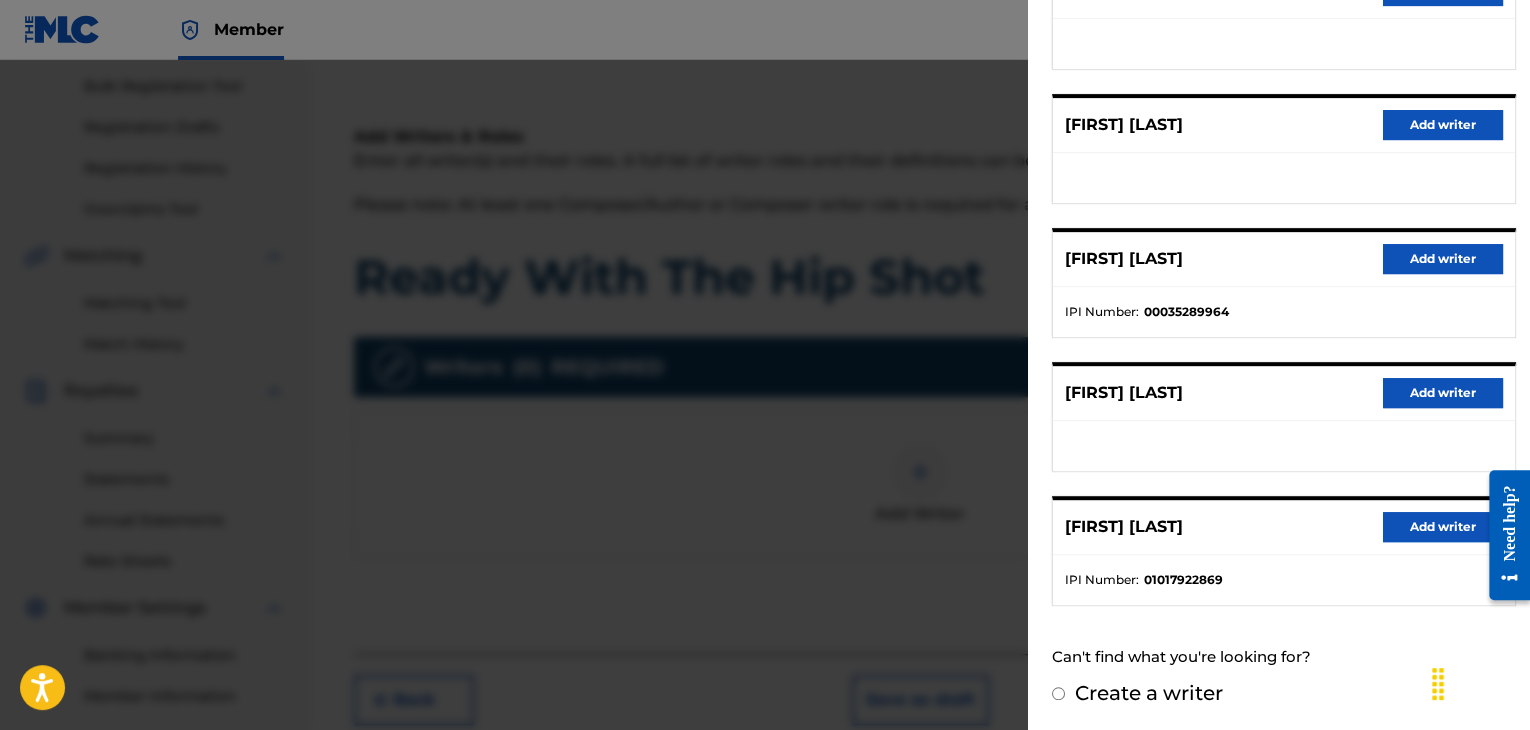 click on "Add writer" at bounding box center (1443, 527) 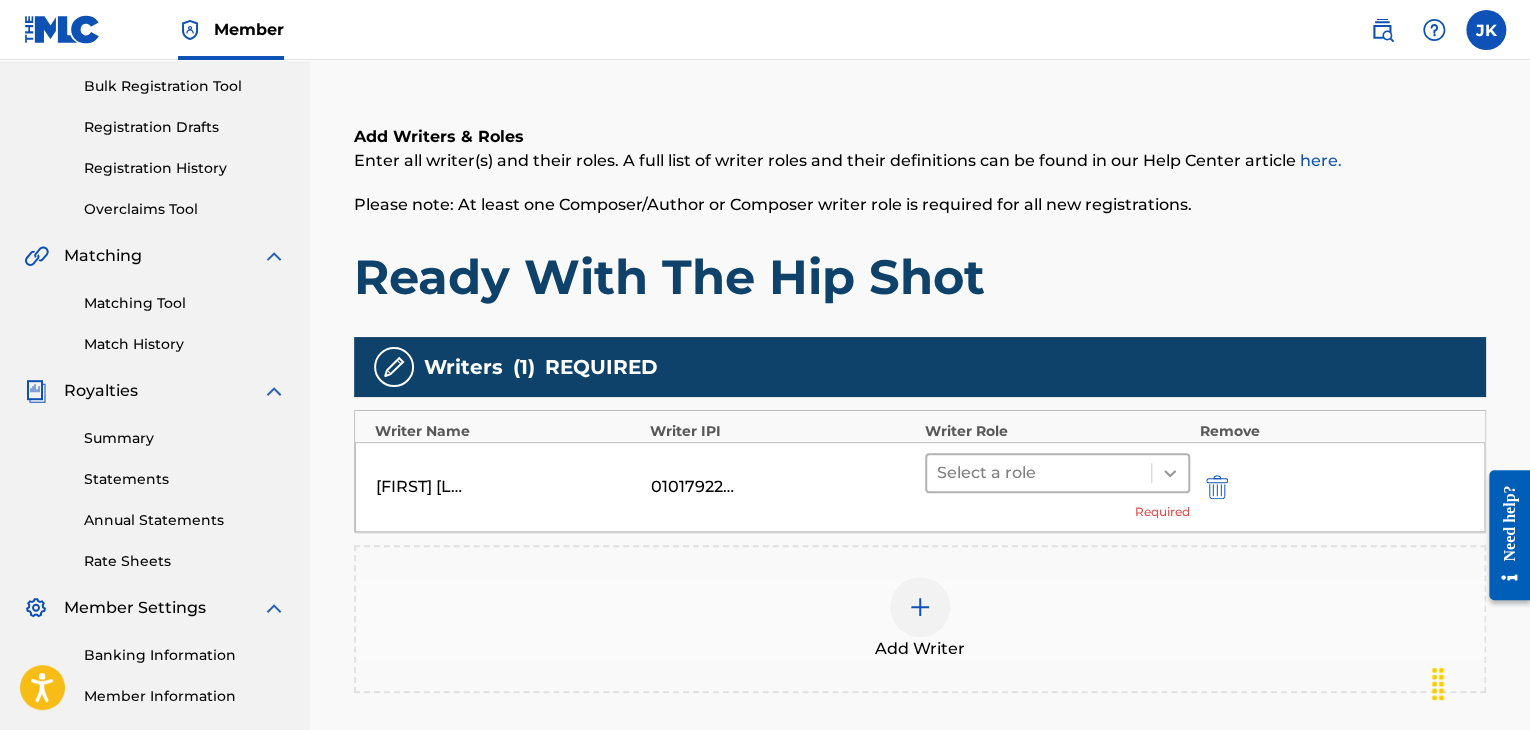 click at bounding box center [1170, 473] 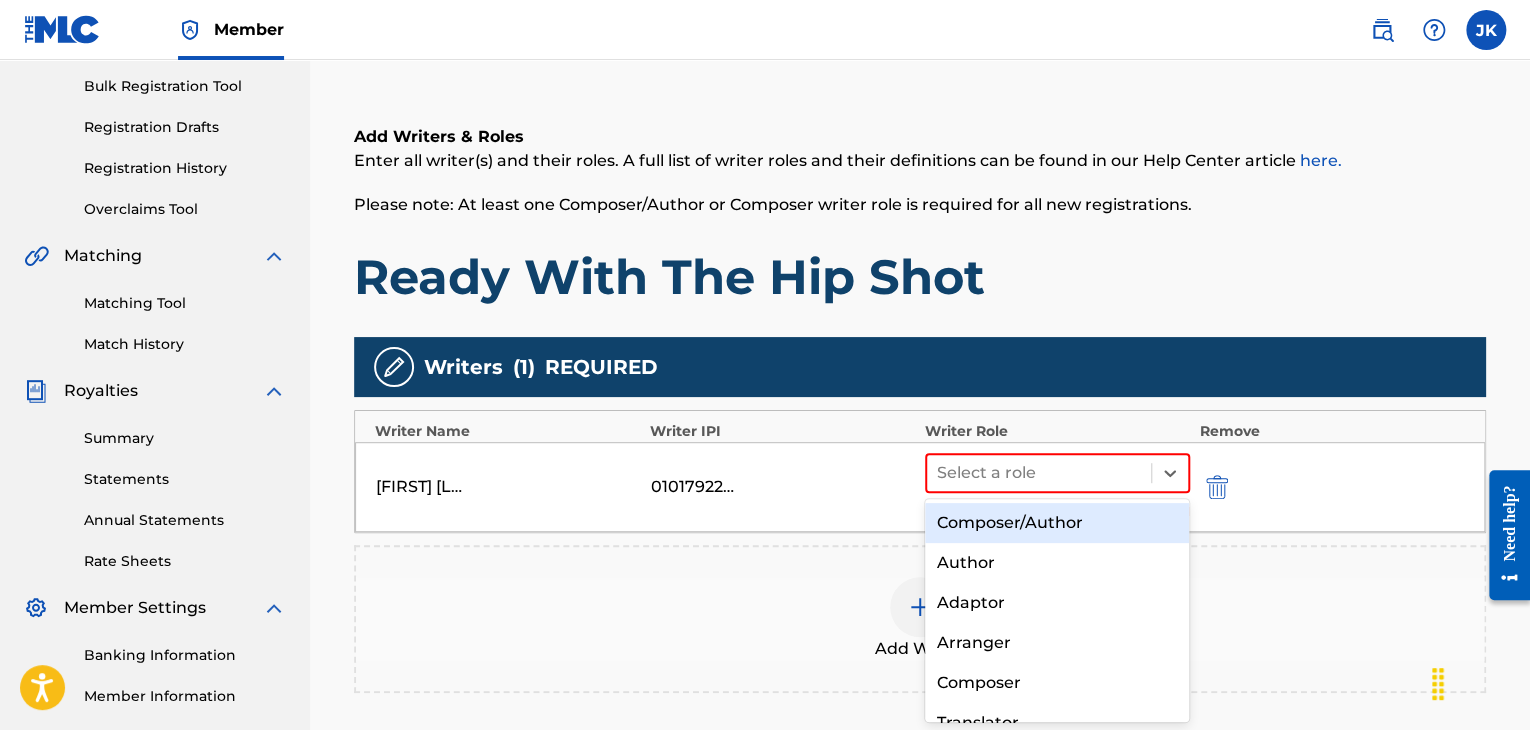 click on "Composer/Author" at bounding box center [1057, 523] 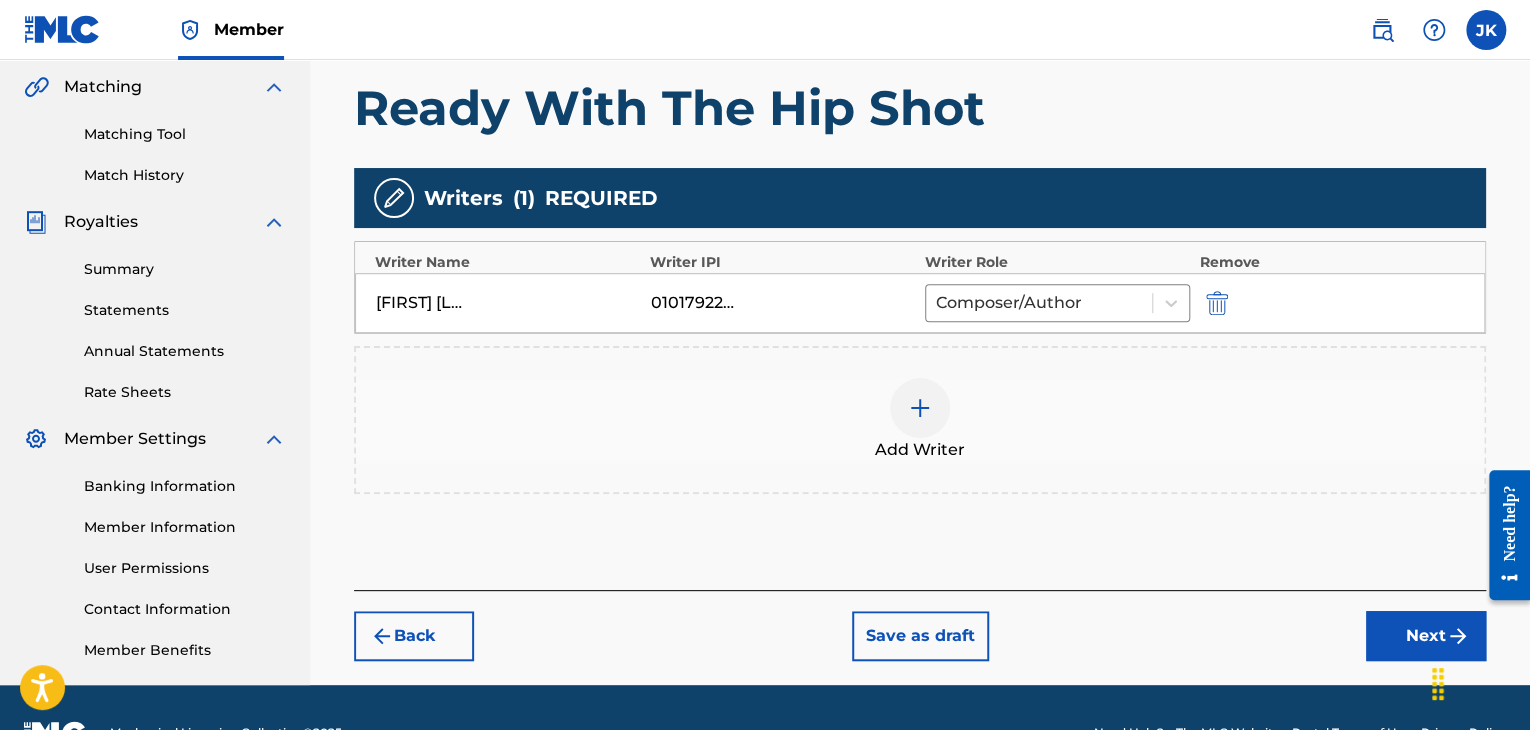 scroll, scrollTop: 510, scrollLeft: 0, axis: vertical 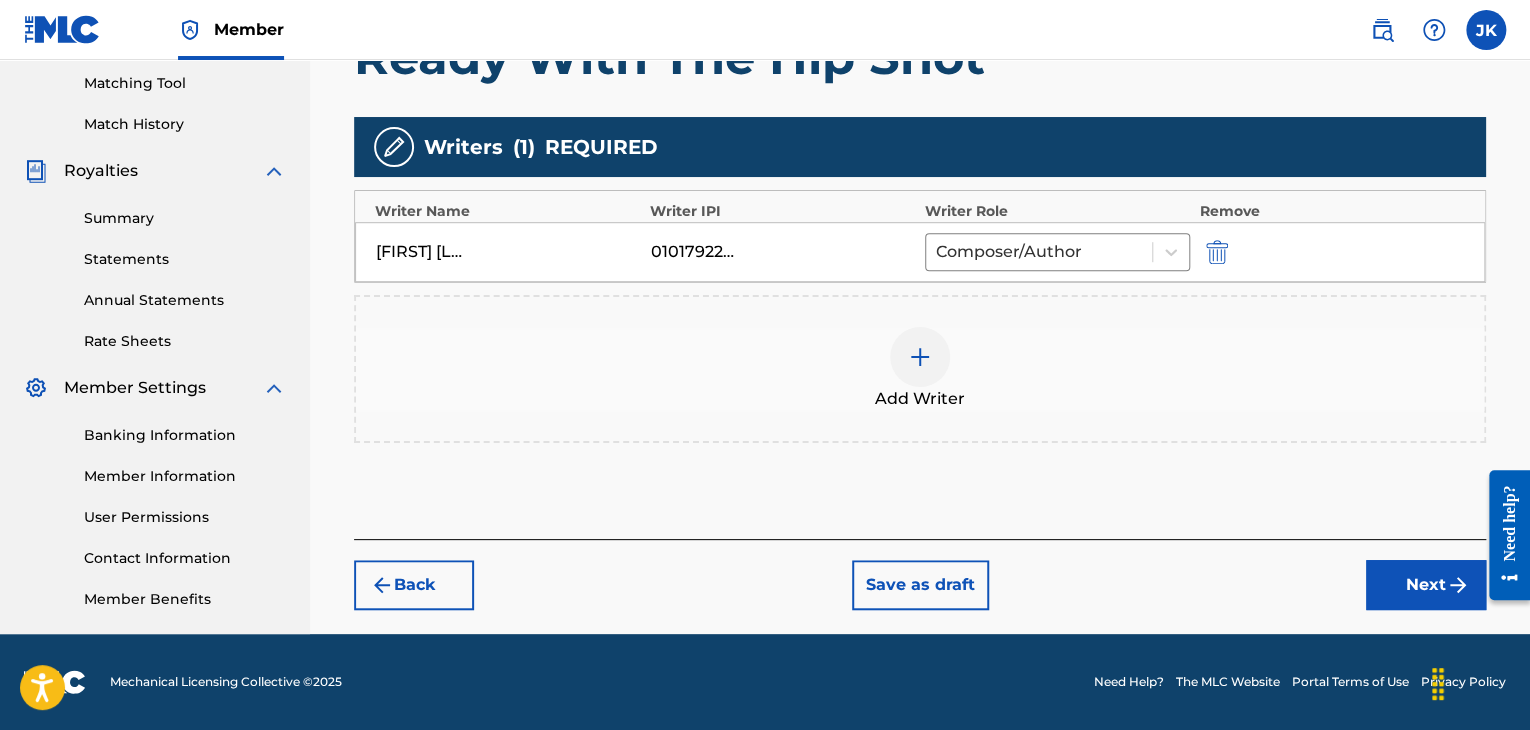 click on "Next" at bounding box center (1426, 585) 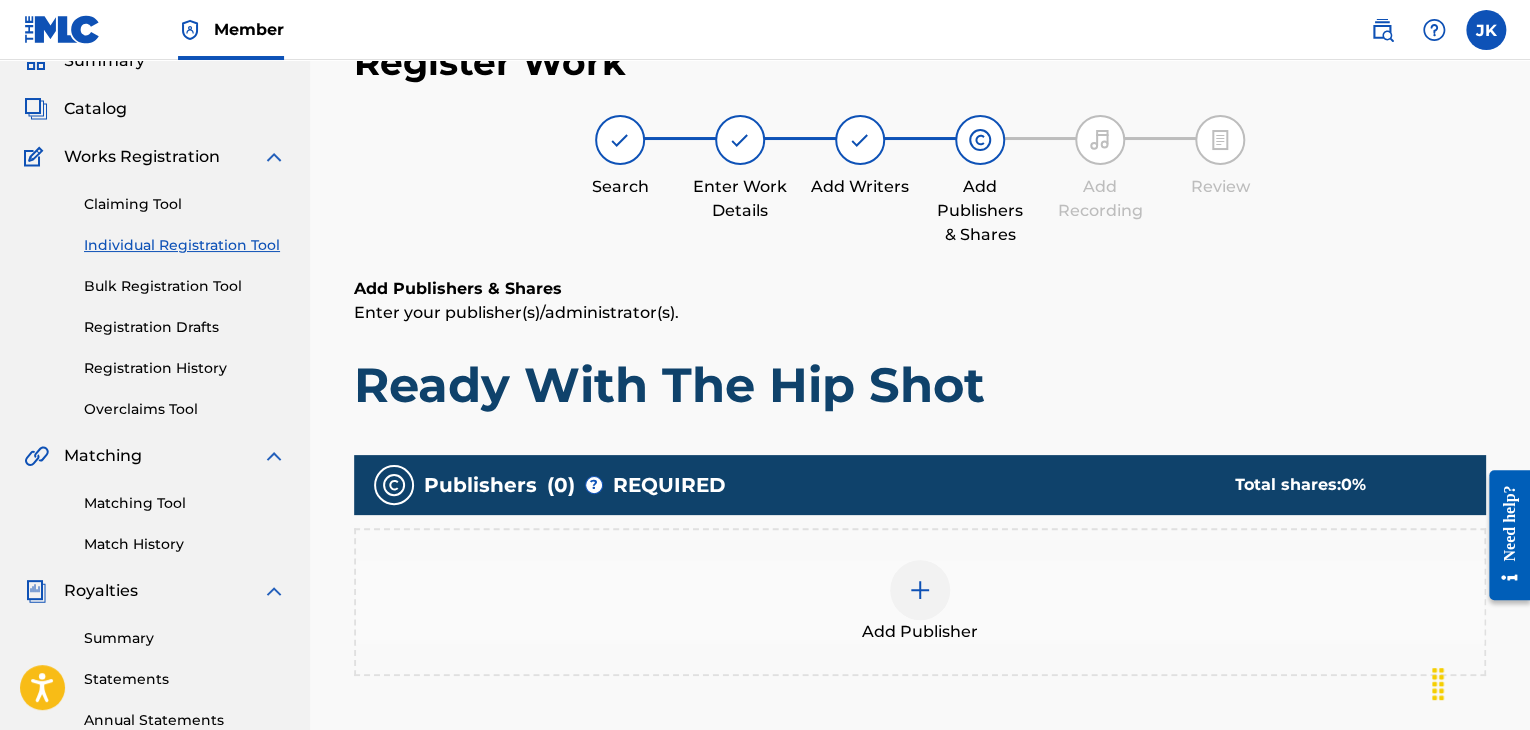 scroll, scrollTop: 190, scrollLeft: 0, axis: vertical 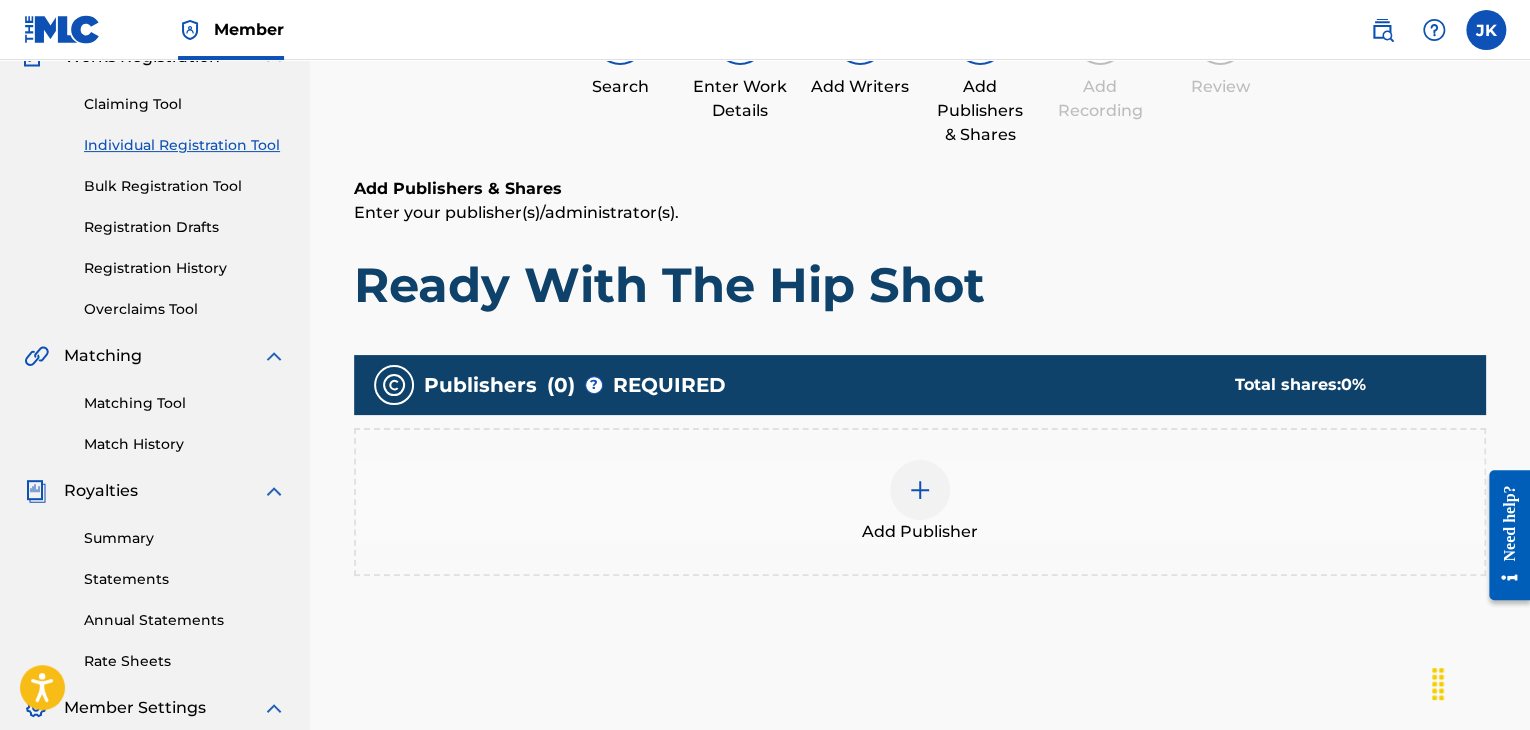 click at bounding box center [920, 490] 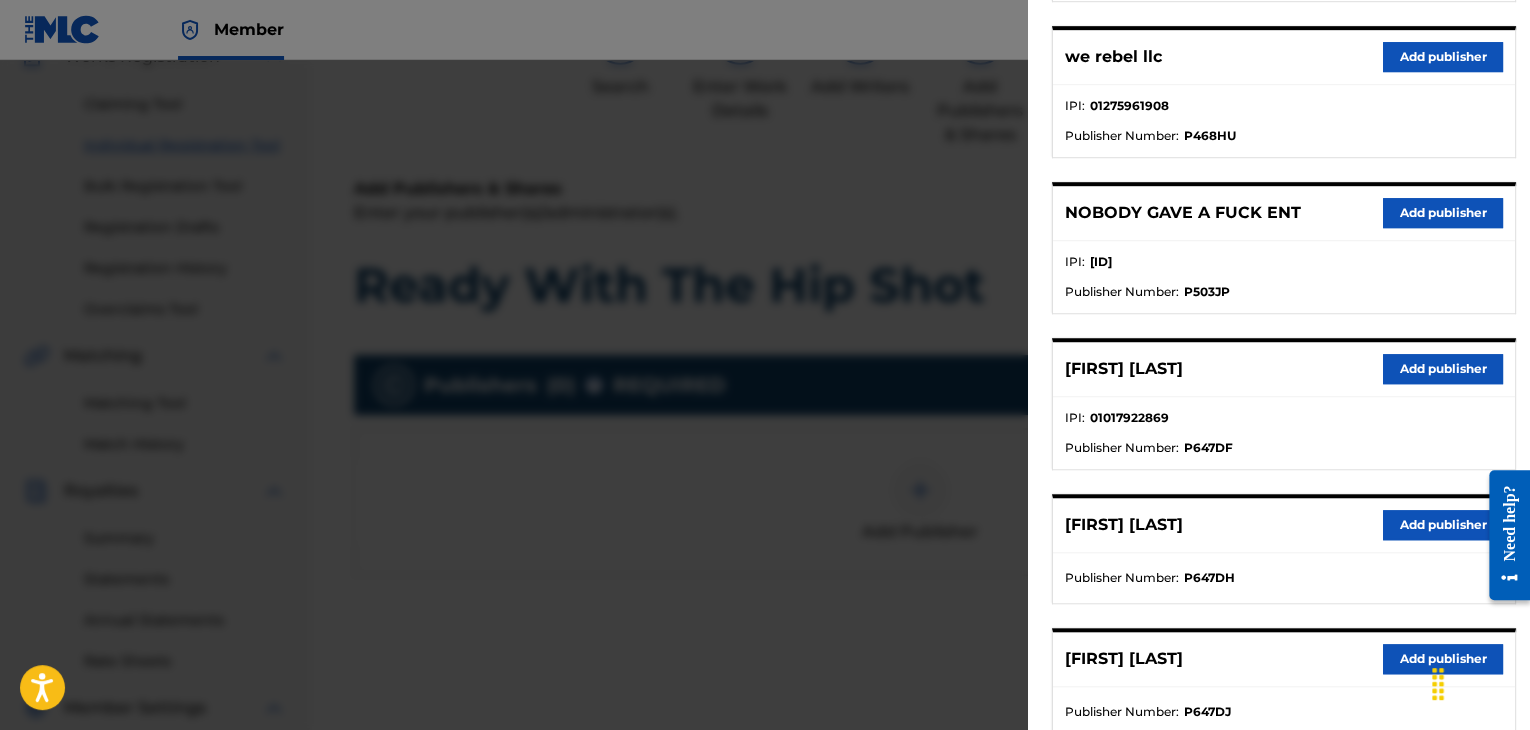 scroll, scrollTop: 600, scrollLeft: 0, axis: vertical 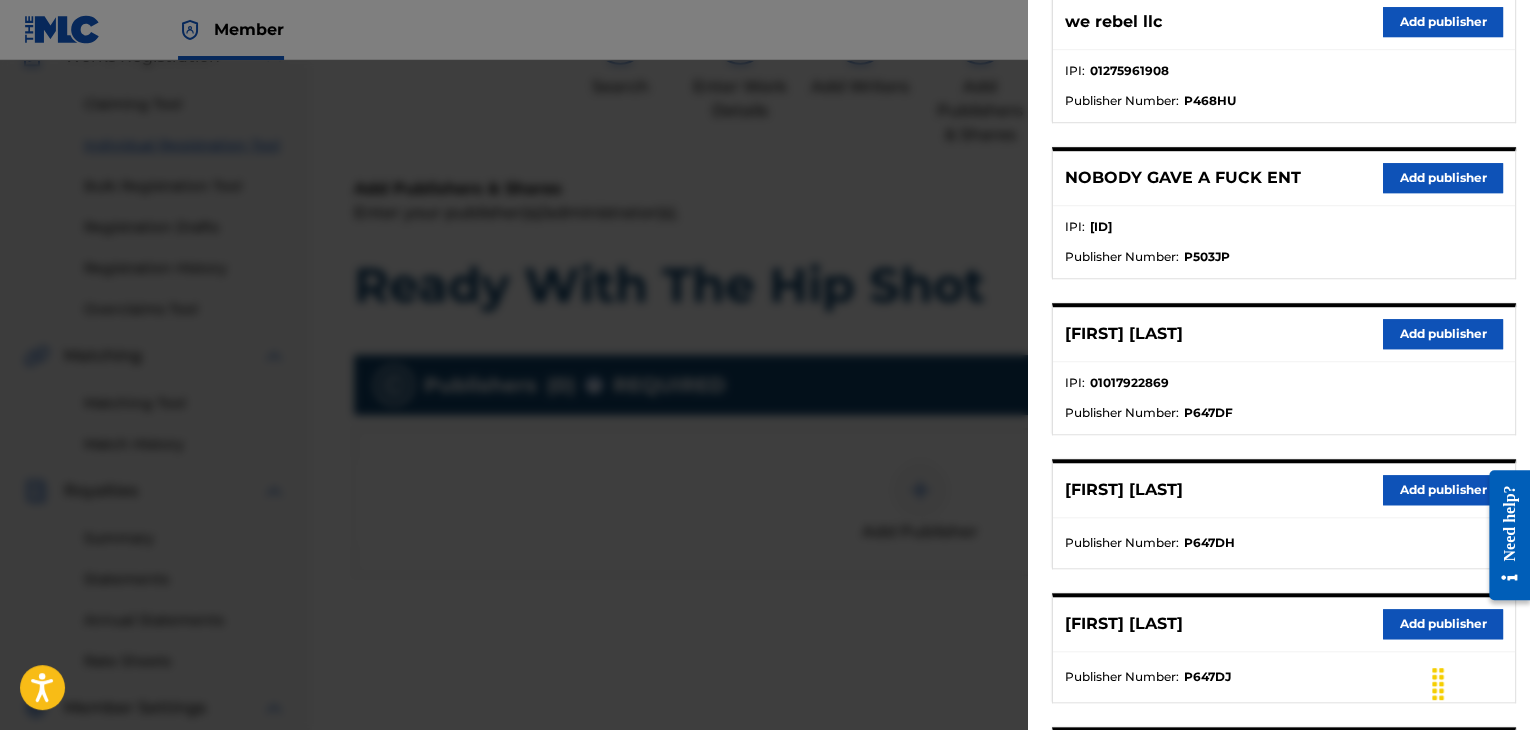 click on "Add publisher" at bounding box center (1443, 334) 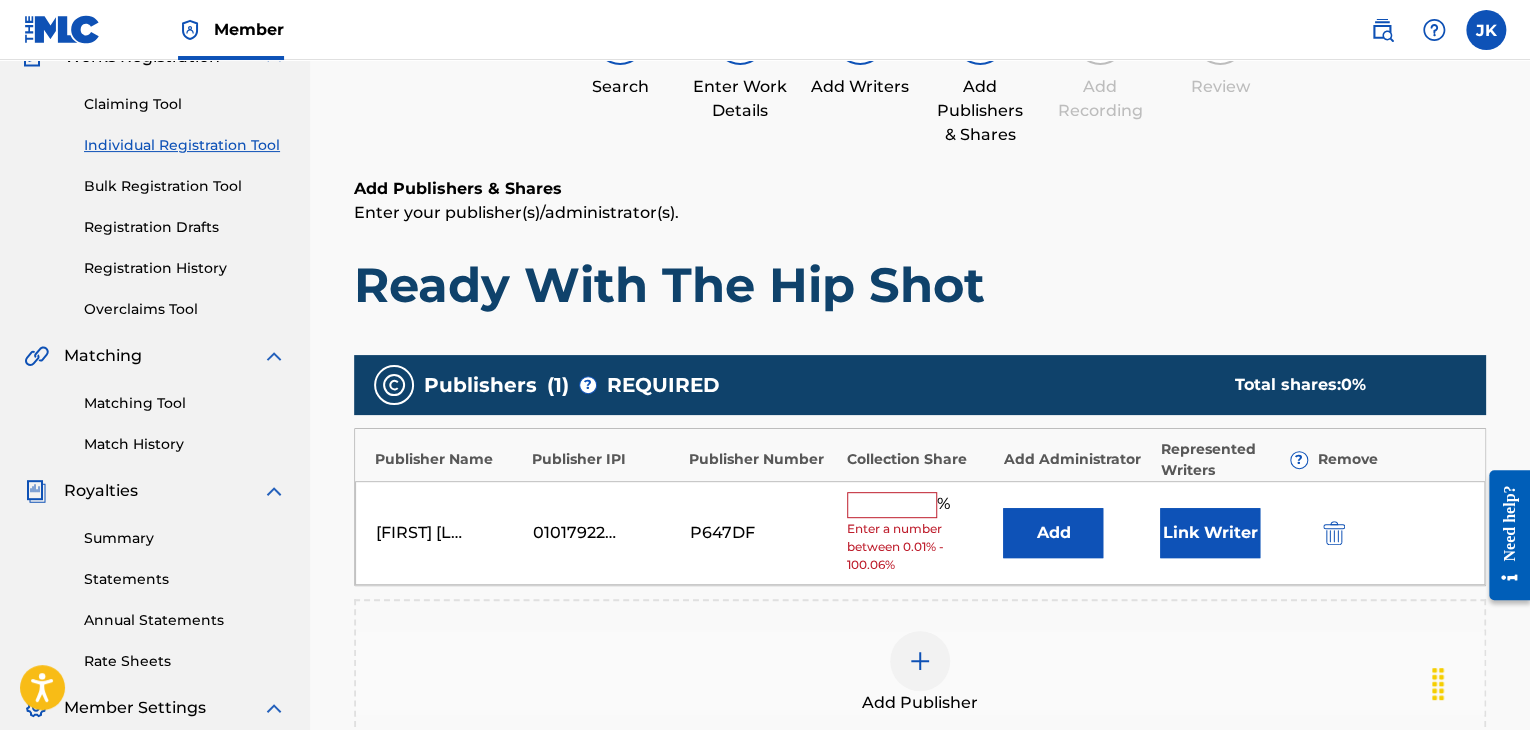 click on "Add" at bounding box center [1053, 533] 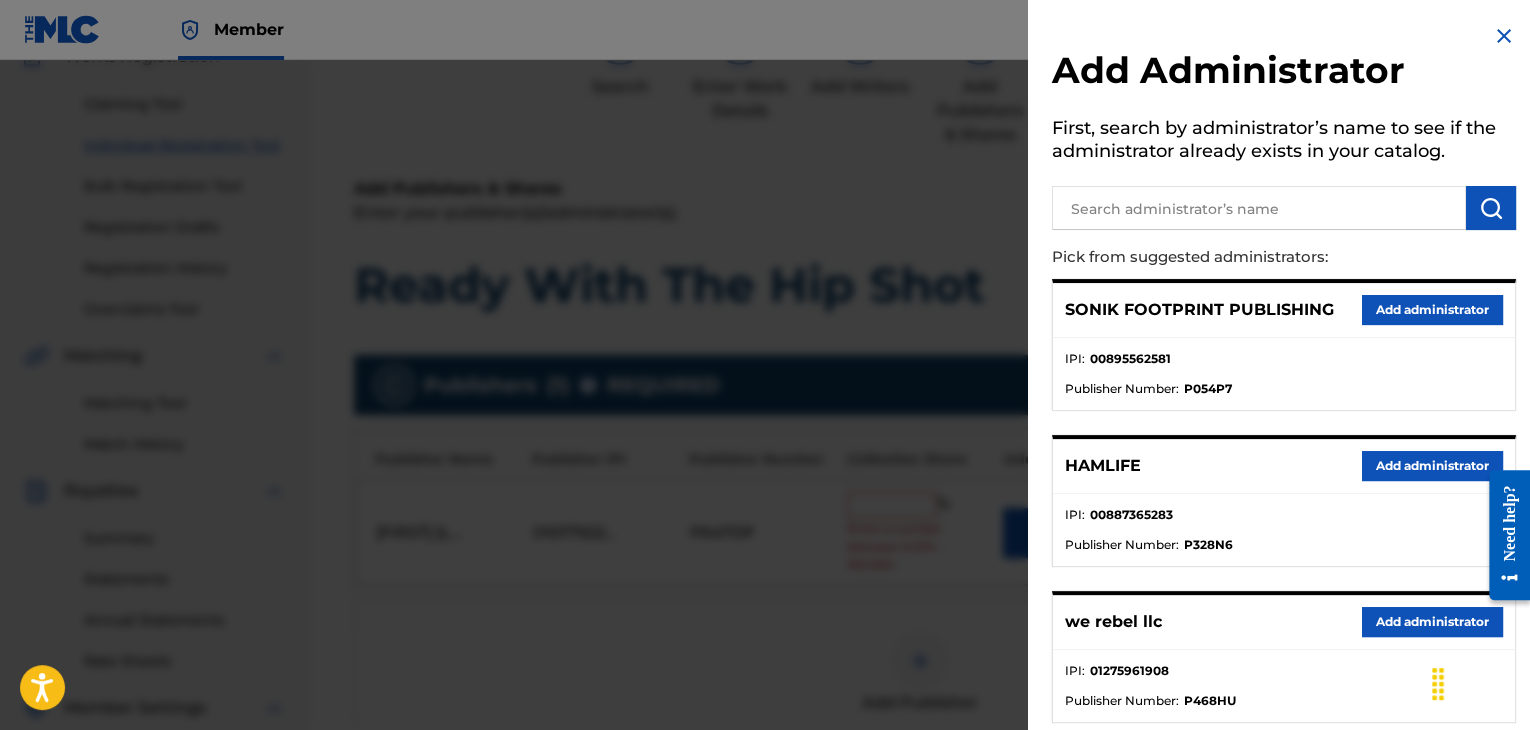 click on "Add administrator" at bounding box center (1432, 622) 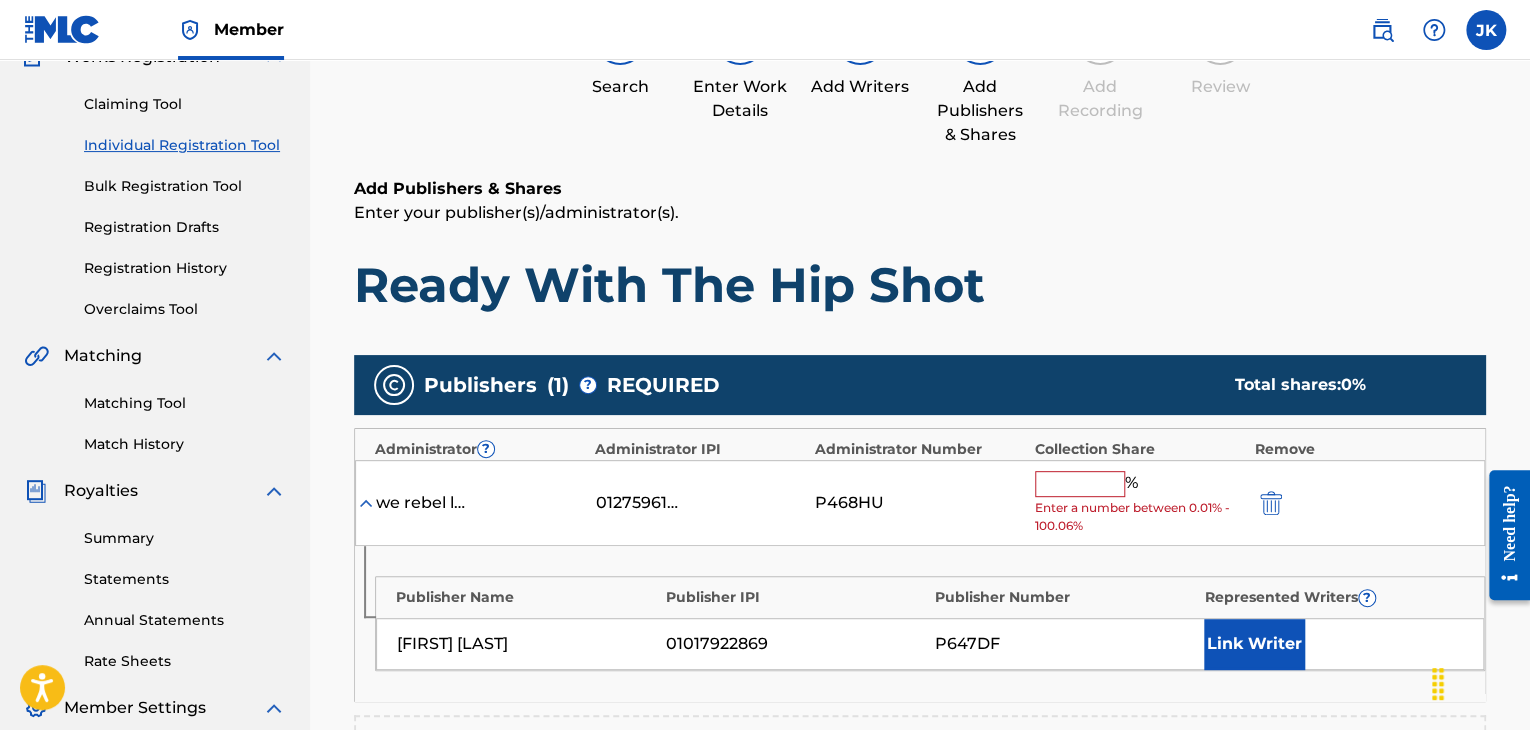 click at bounding box center (1080, 484) 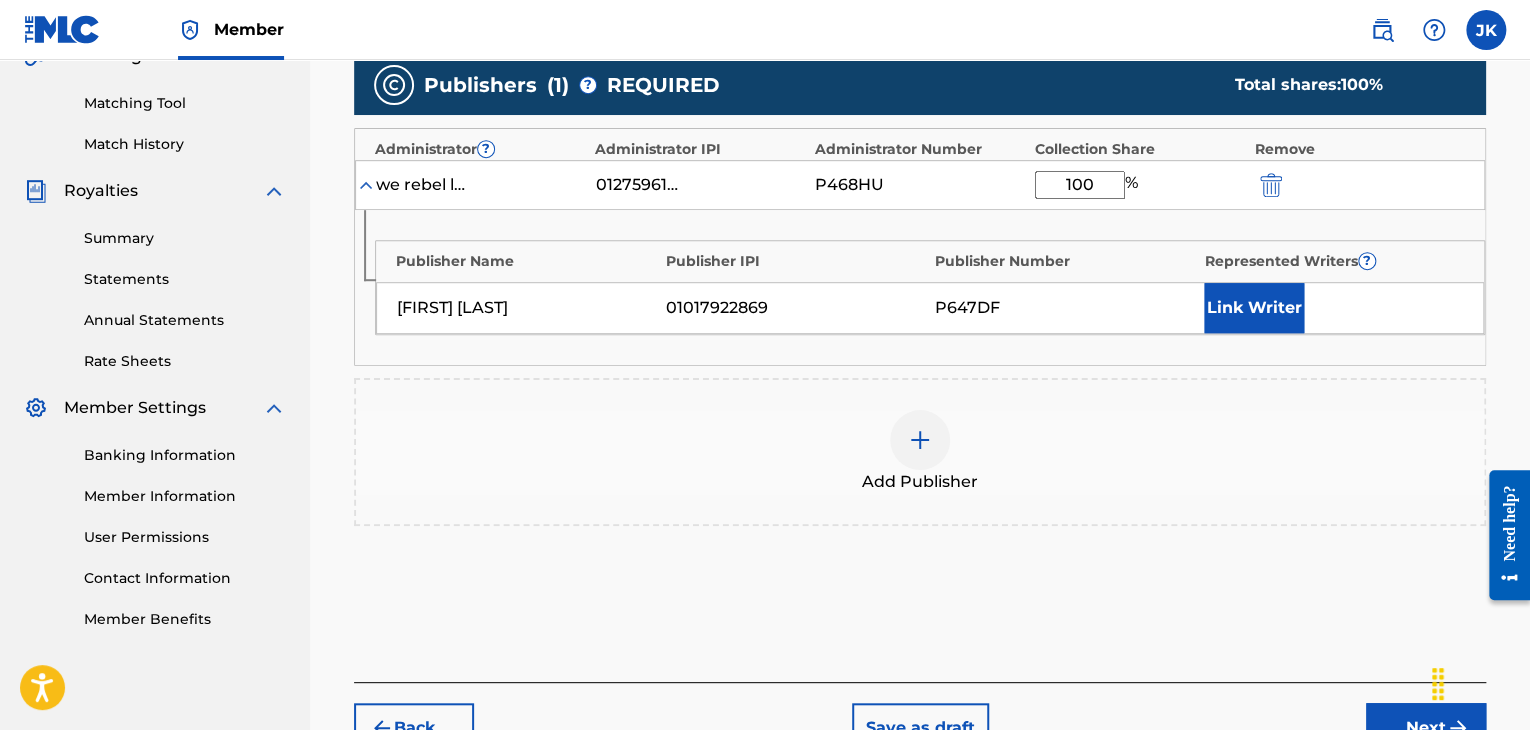 scroll, scrollTop: 590, scrollLeft: 0, axis: vertical 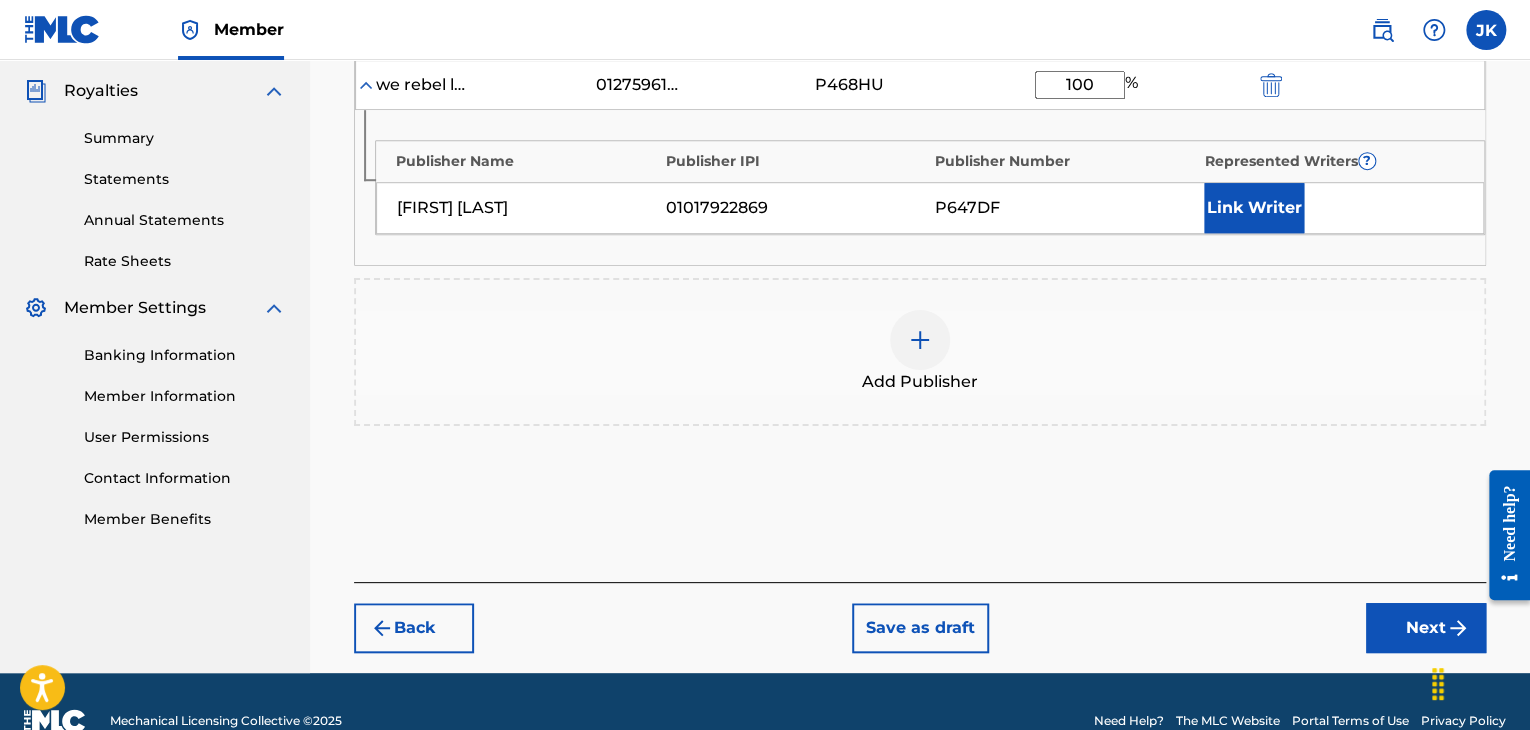 click on "Next" at bounding box center [1426, 628] 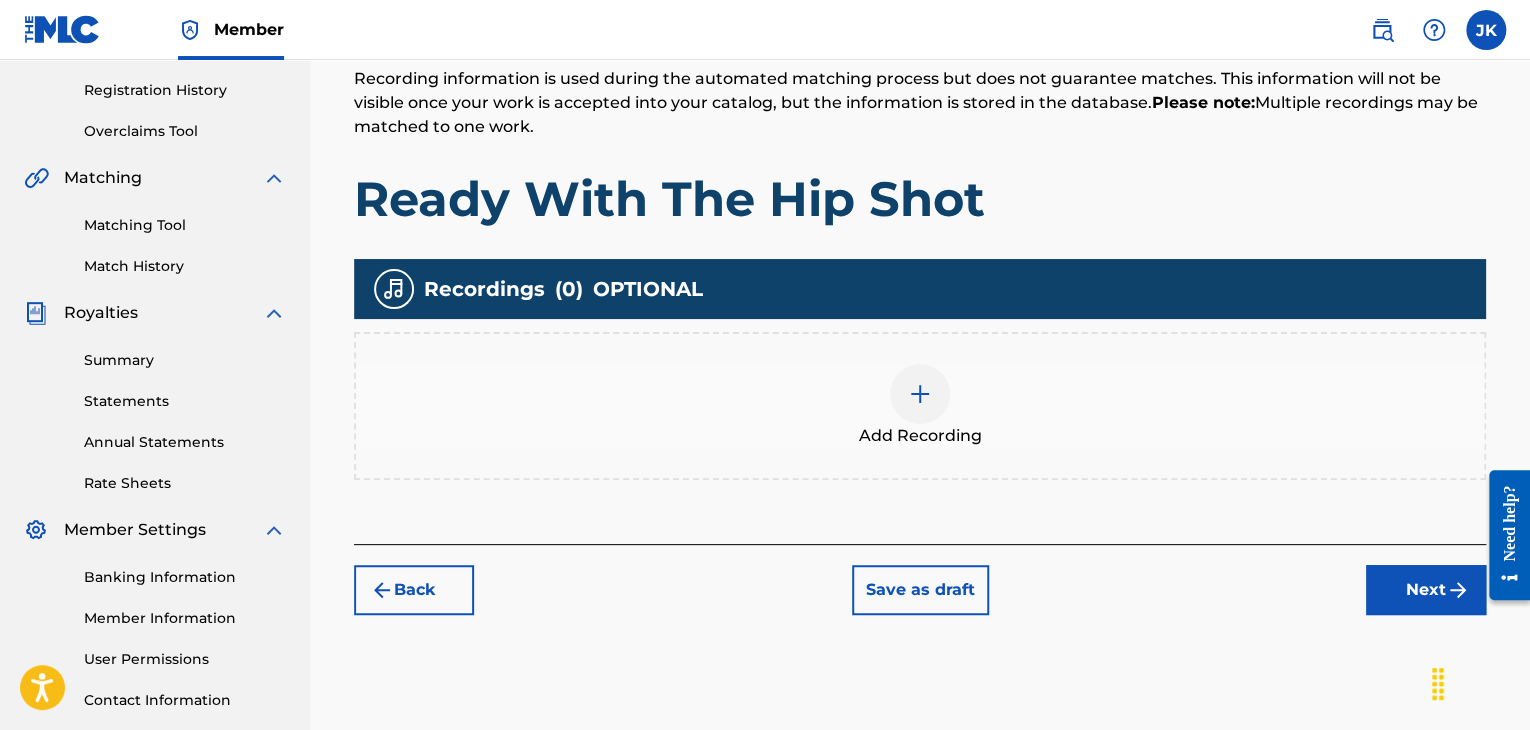 scroll, scrollTop: 390, scrollLeft: 0, axis: vertical 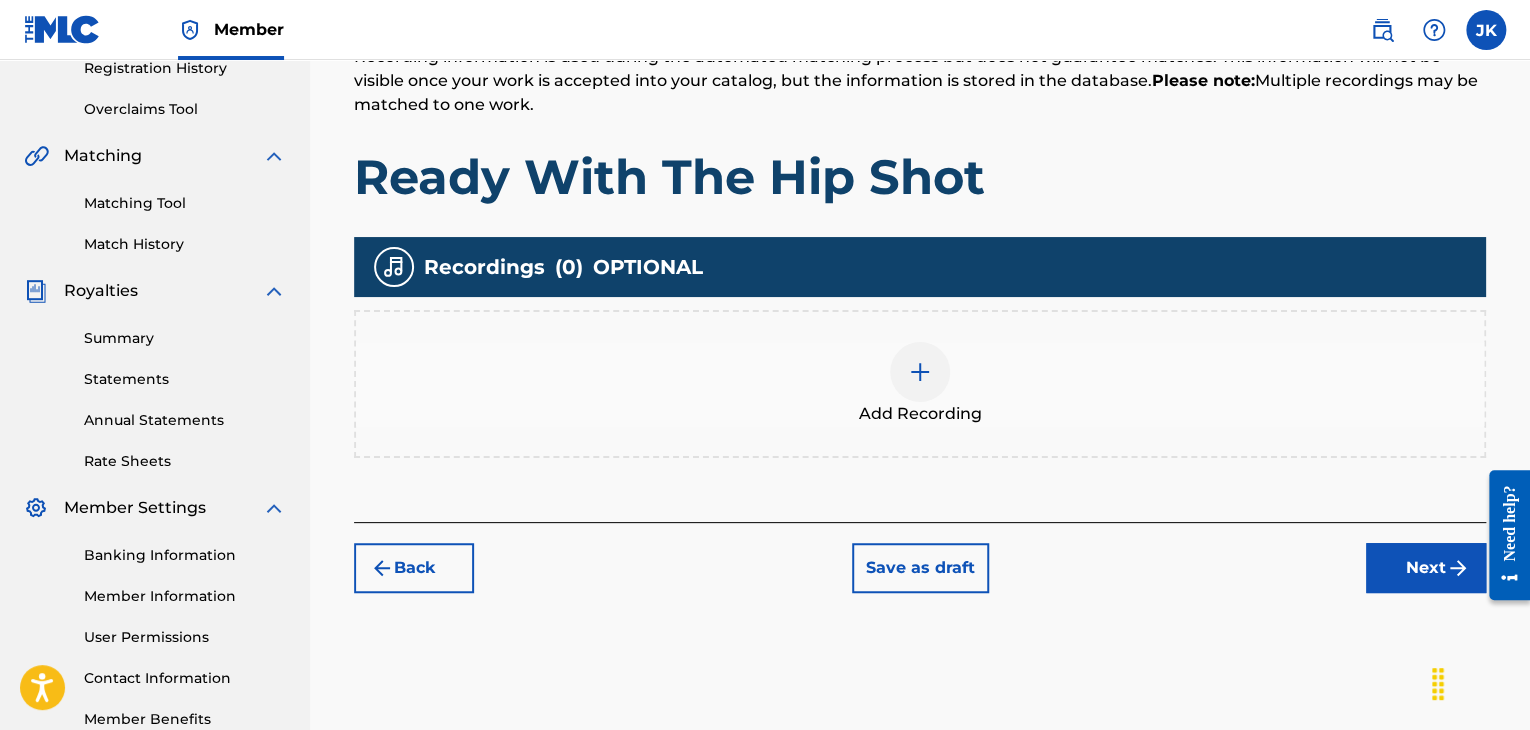 click at bounding box center [920, 372] 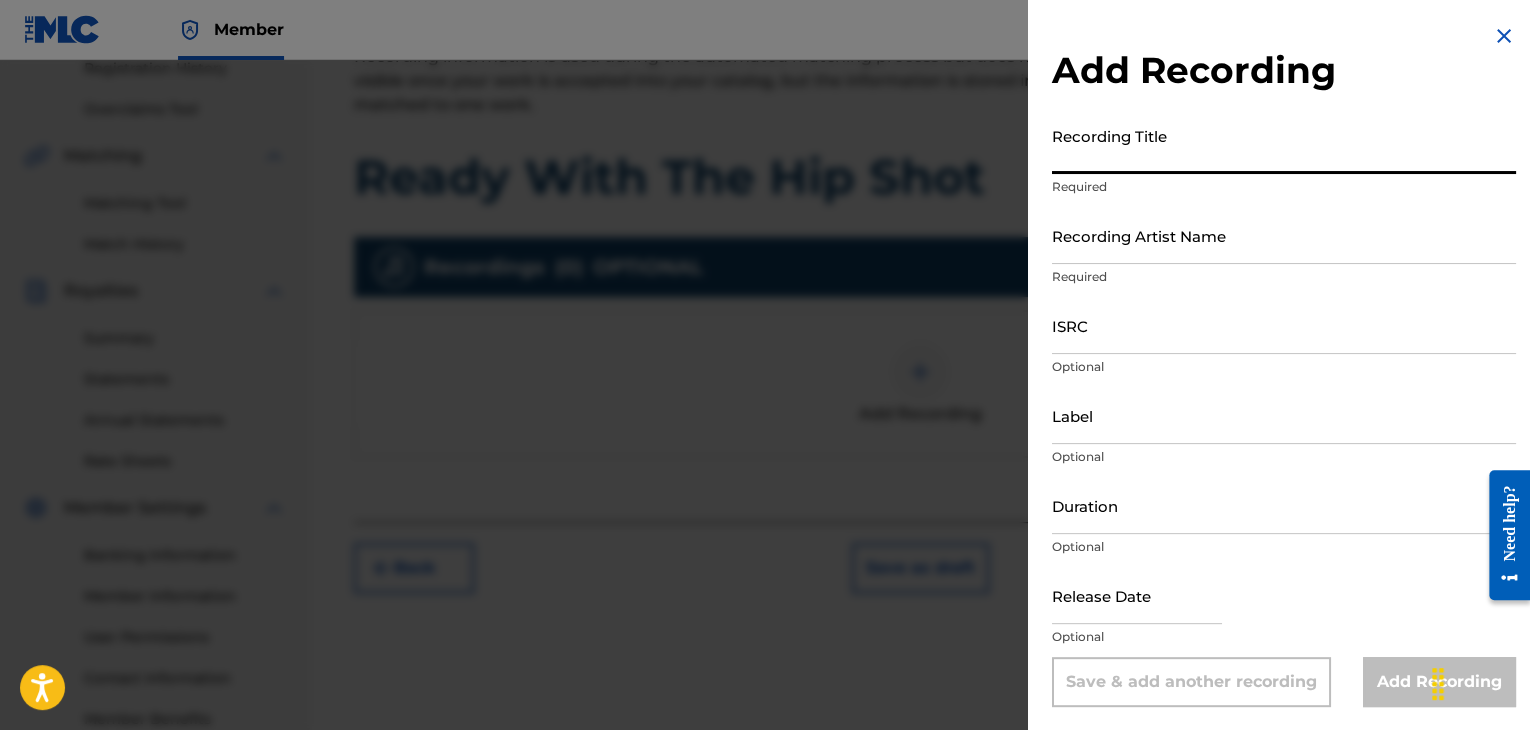 click on "Recording Title" at bounding box center [1284, 145] 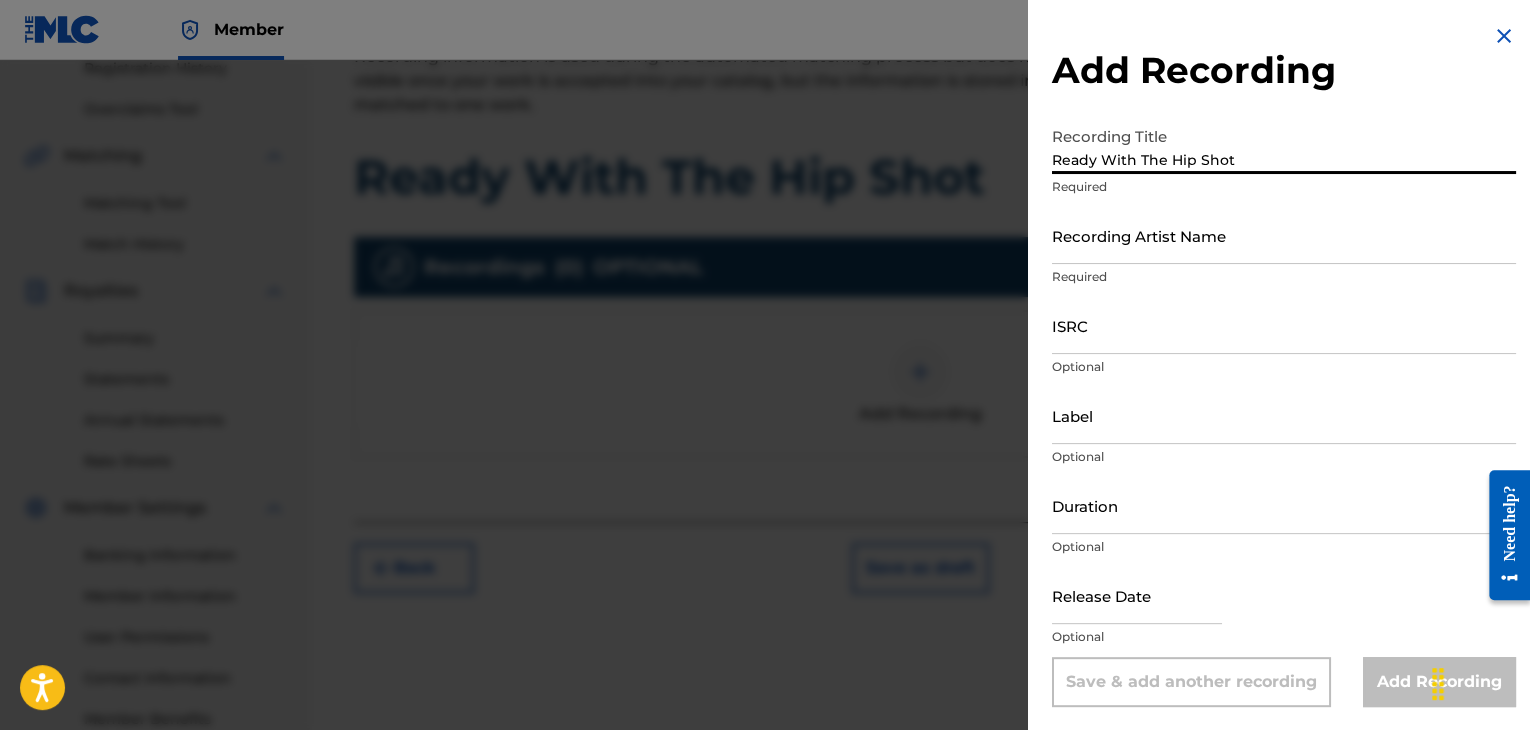 type on "Ready With The Hip Shot" 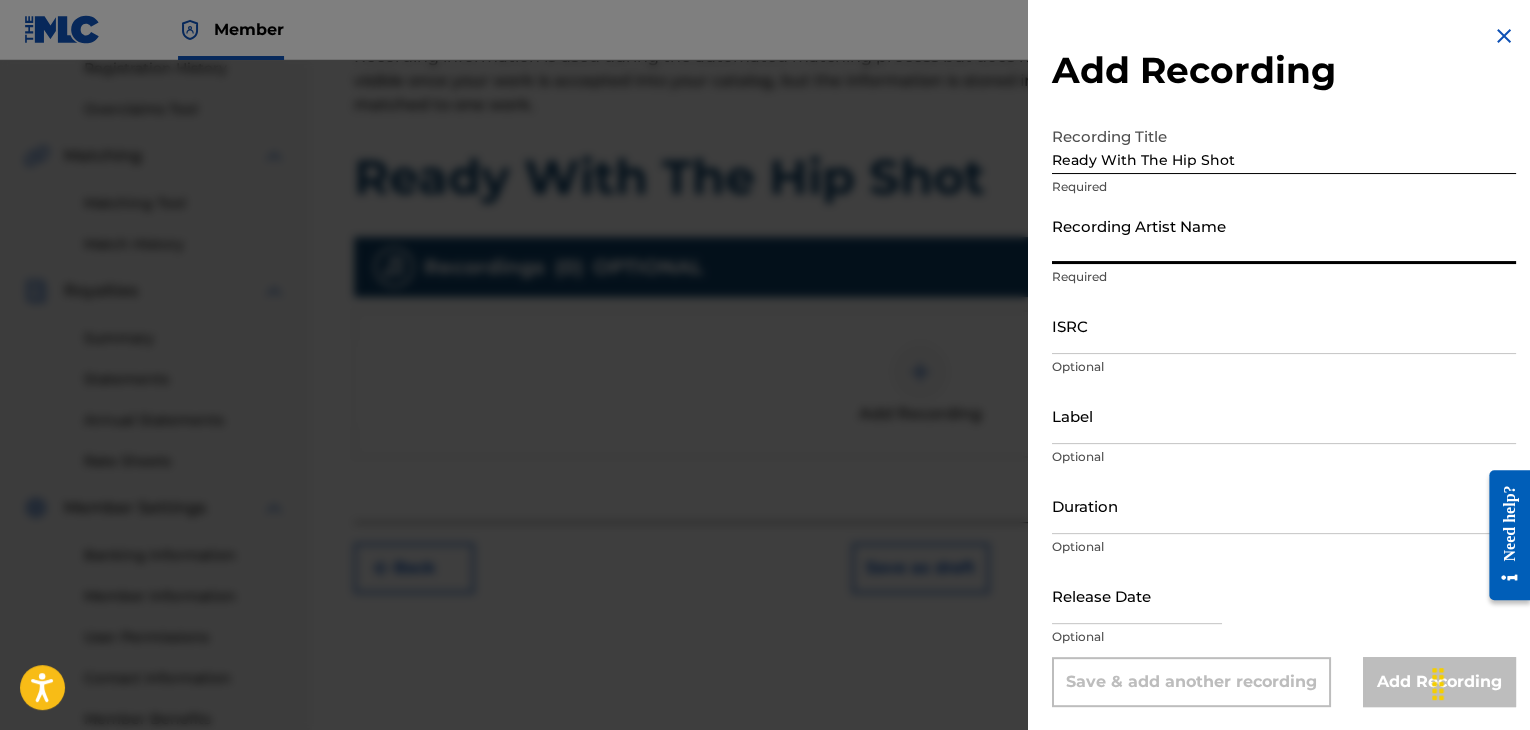 click on "Recording Artist Name" at bounding box center [1284, 235] 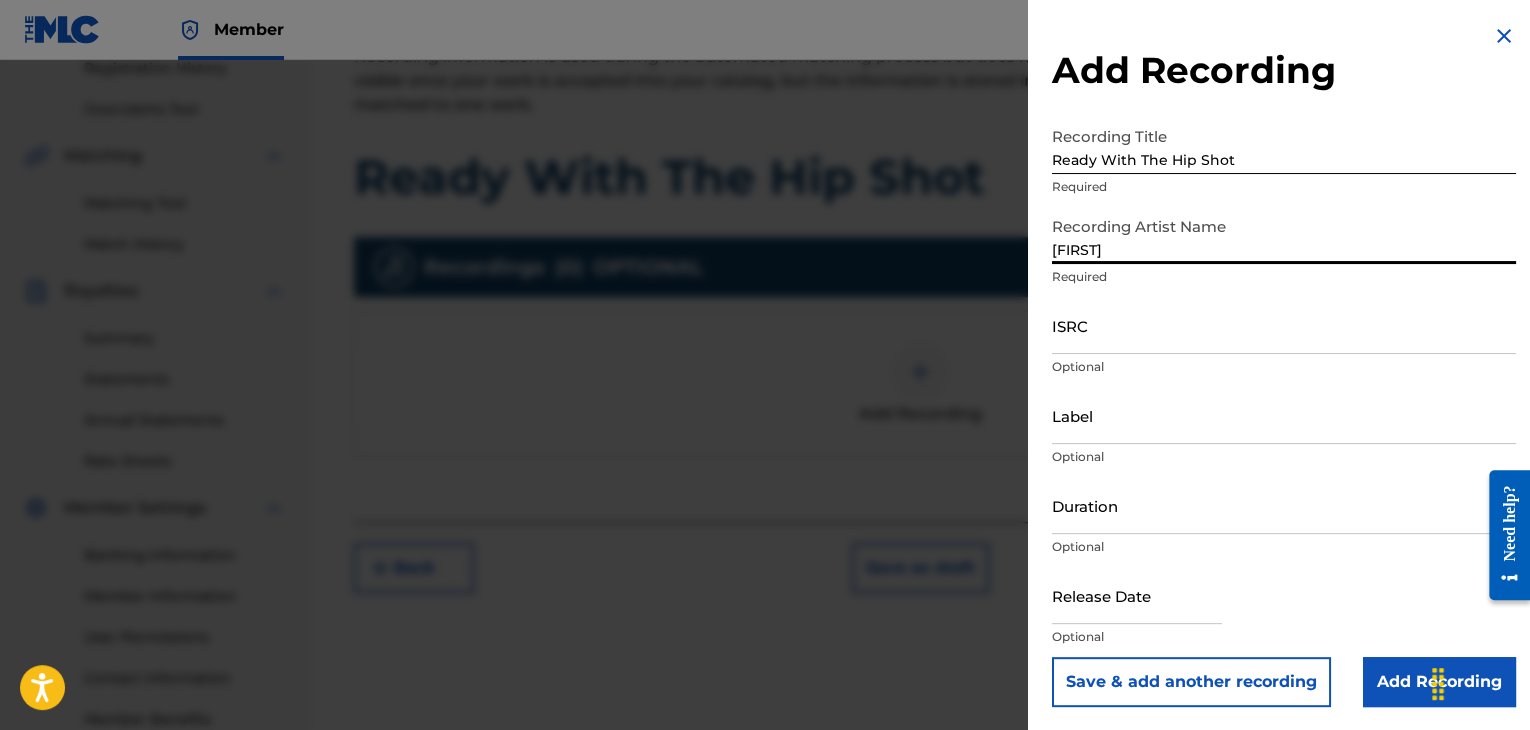 drag, startPoint x: 1155, startPoint y: 248, endPoint x: 1051, endPoint y: 256, distance: 104.307236 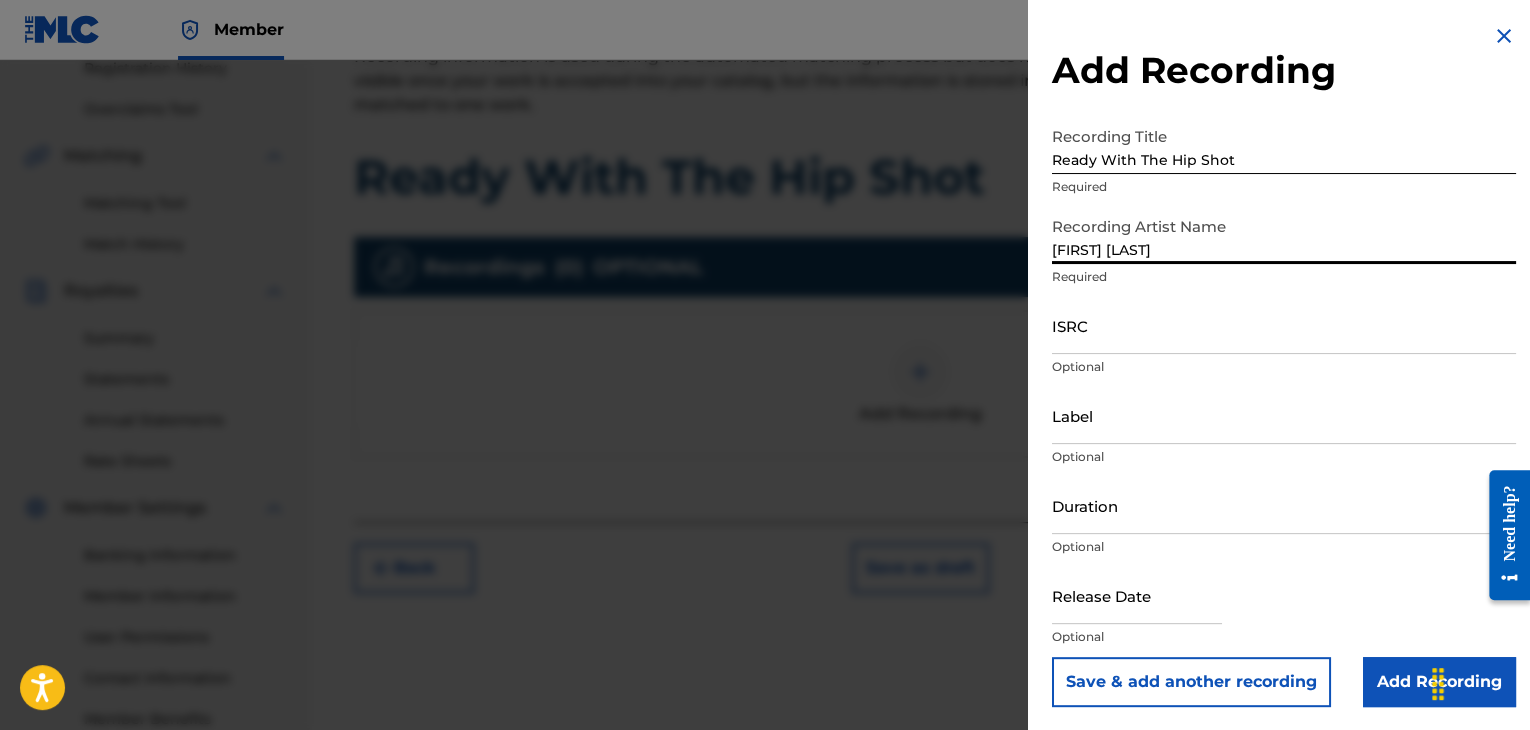 type on "[FIRST] [LAST]" 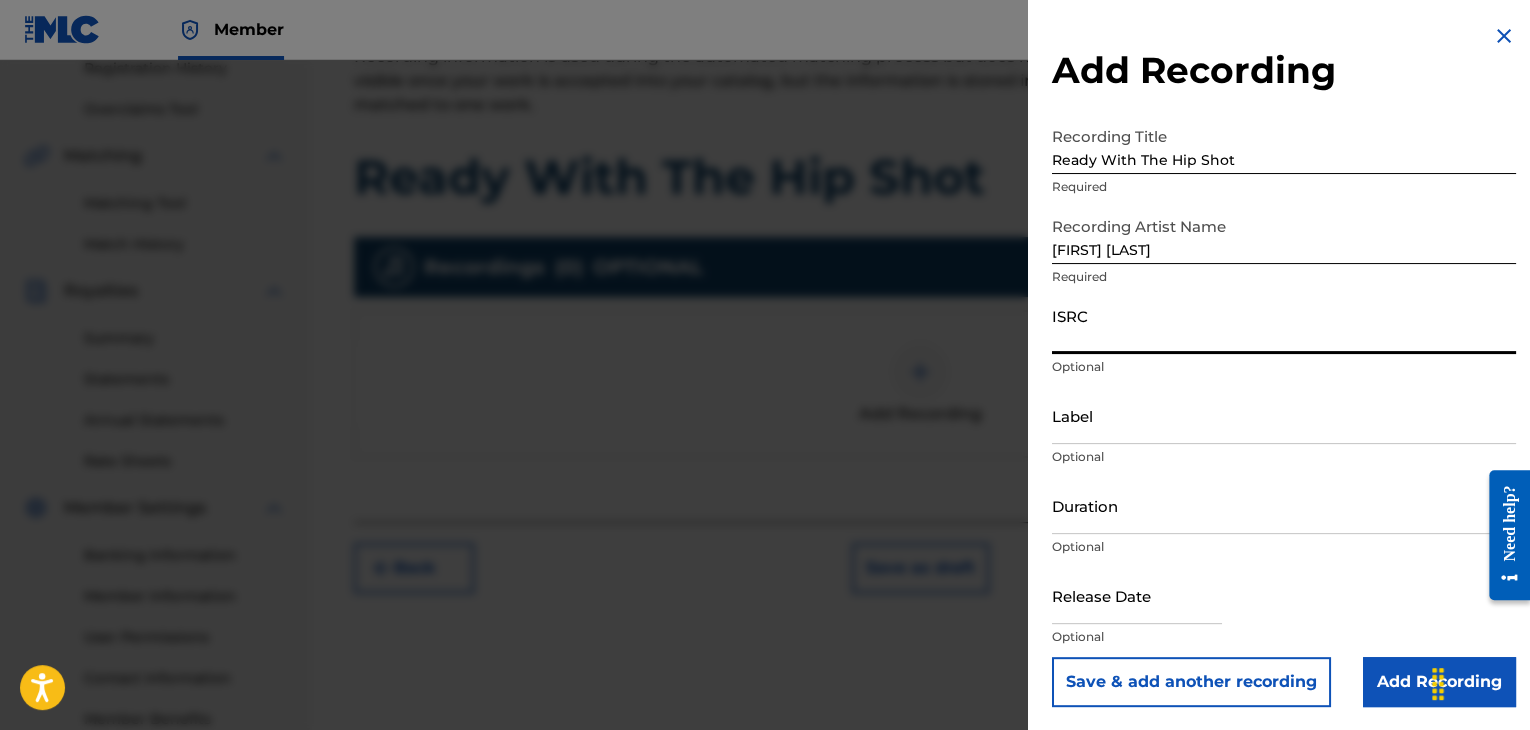 paste on "[ID]" 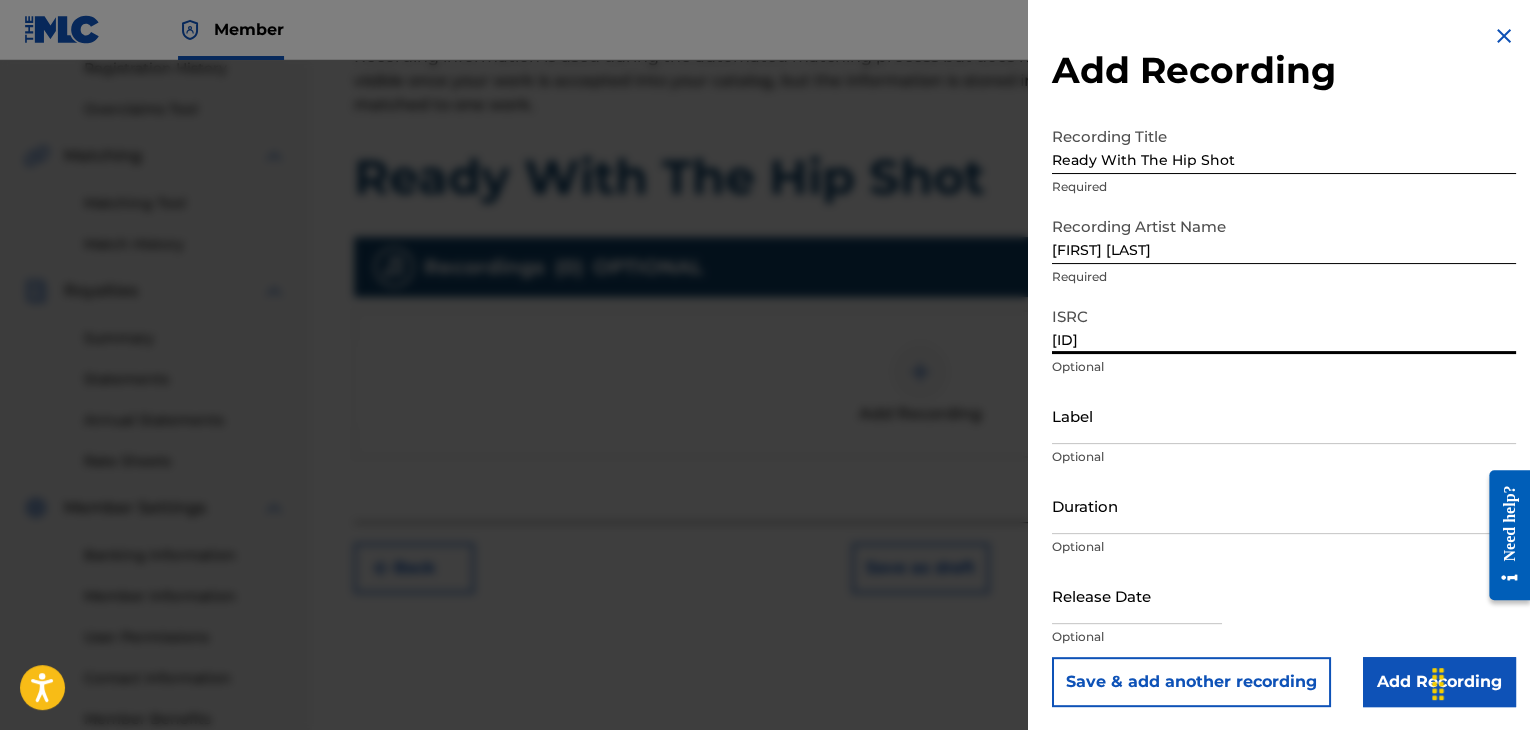 type on "[ID]" 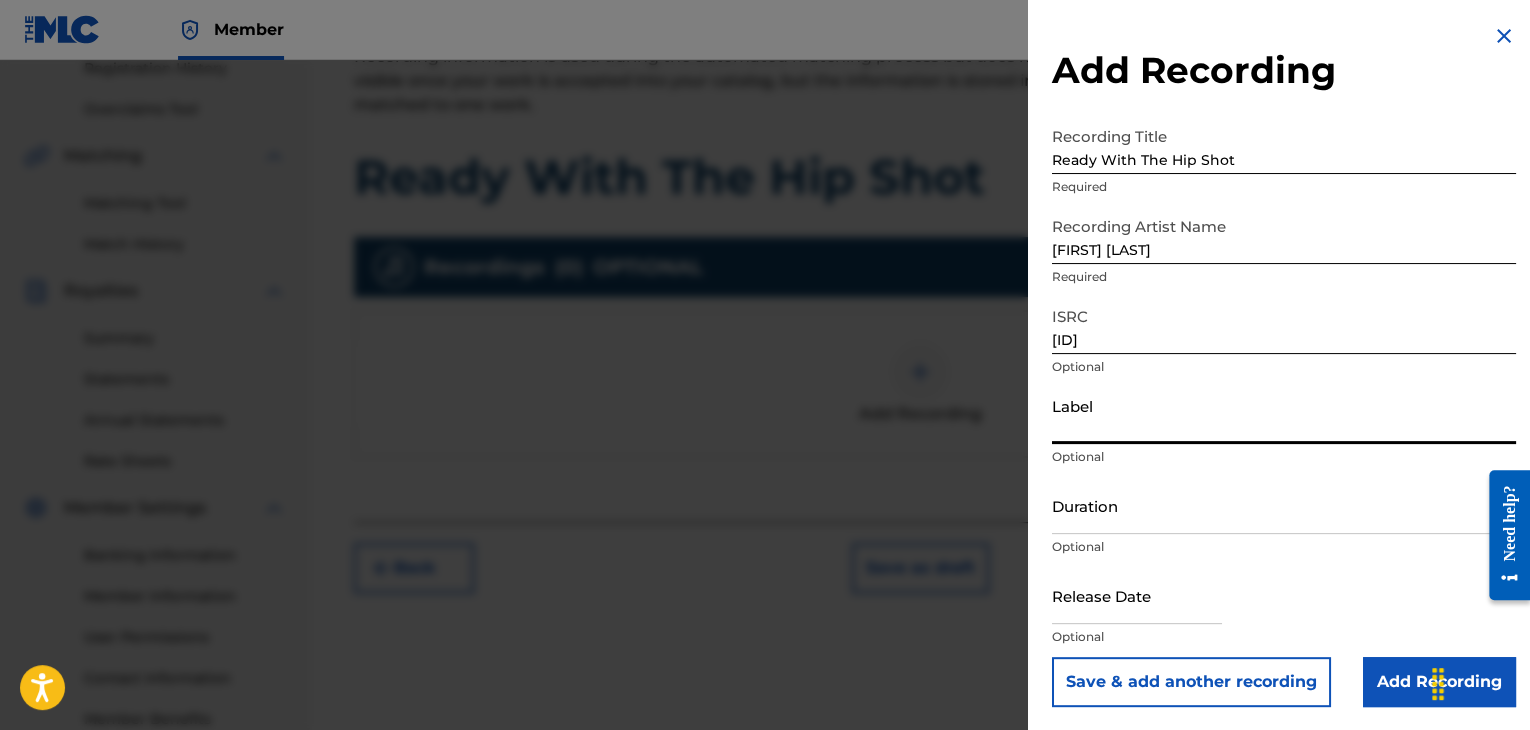 click on "Label" at bounding box center [1284, 415] 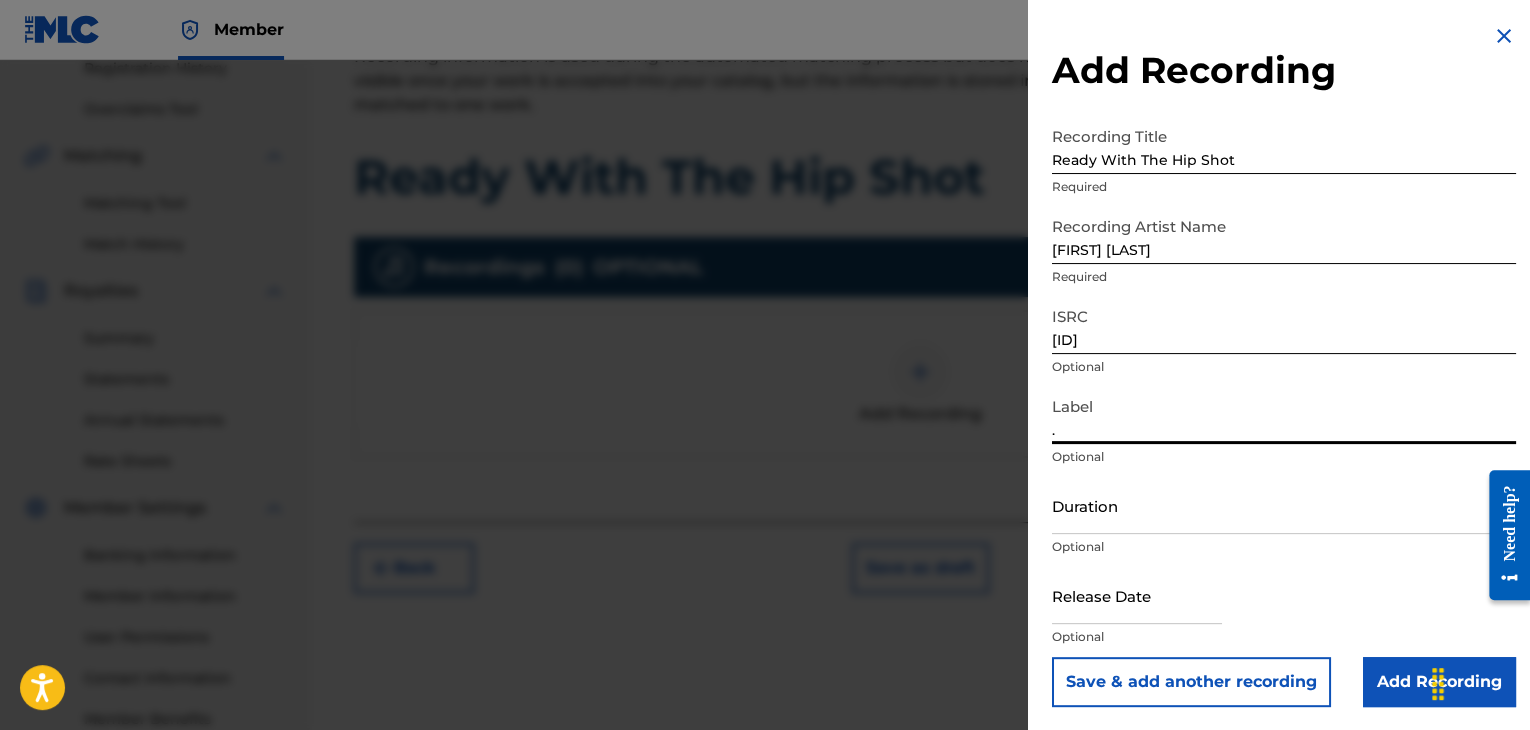 type on ".wav|Lab productions" 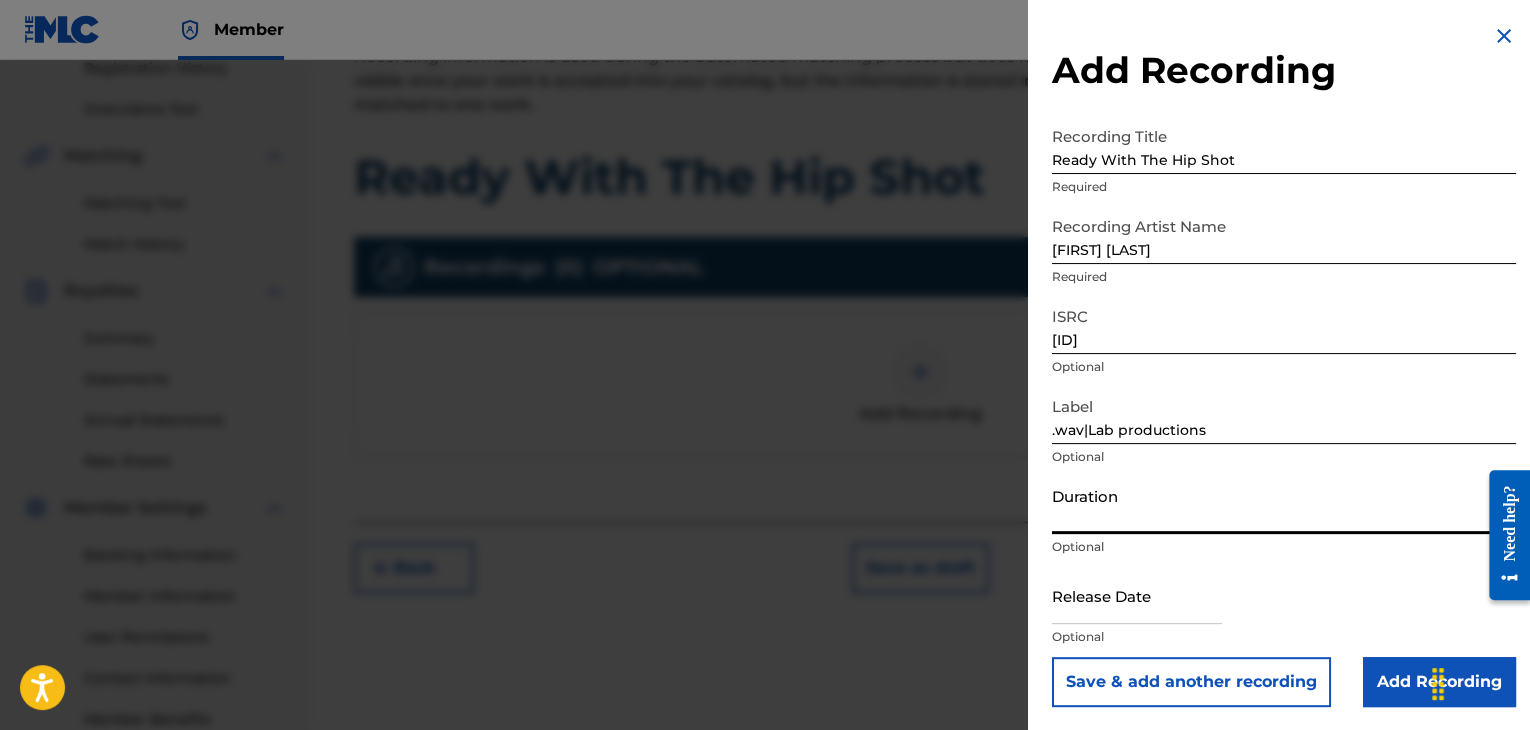 click on "Duration" at bounding box center [1284, 505] 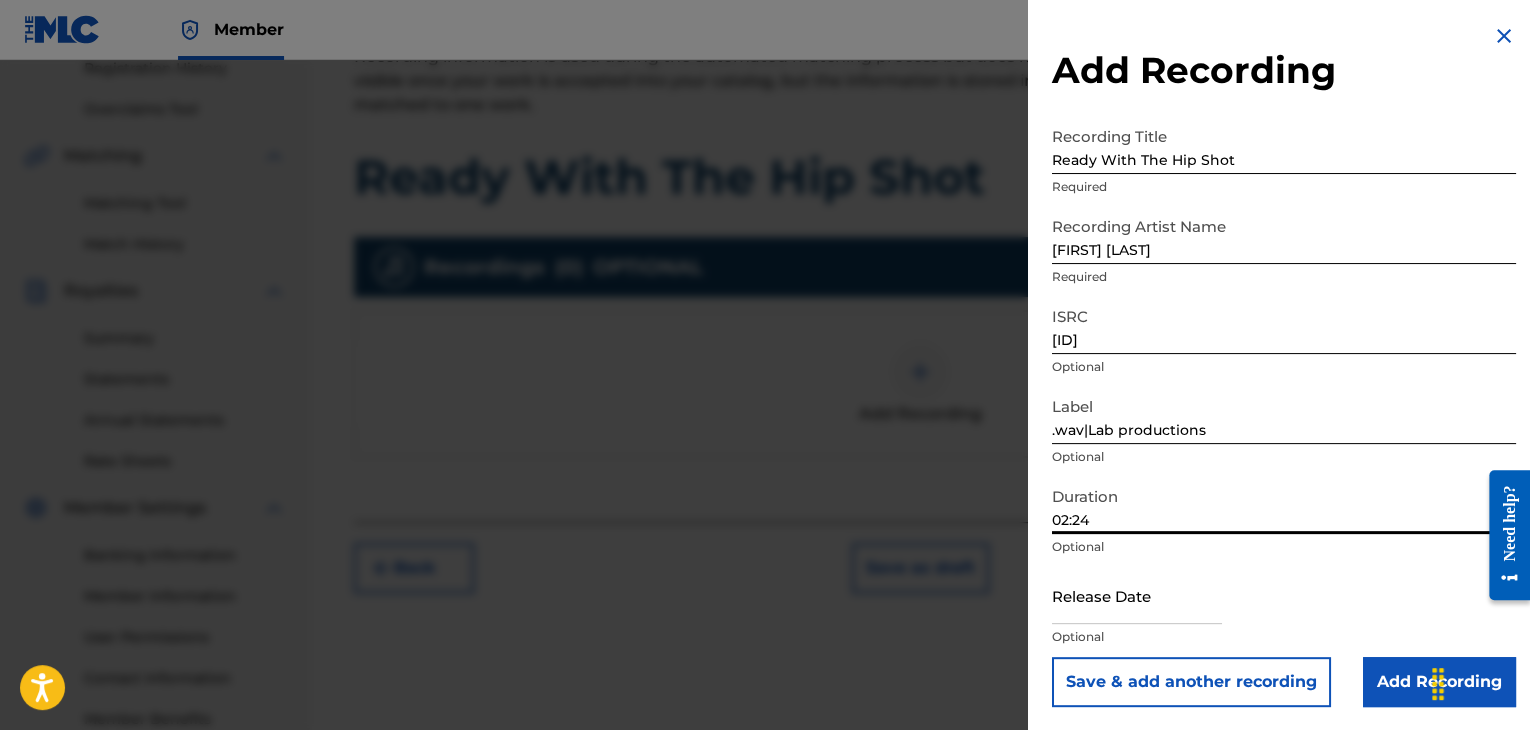 type on "02:24" 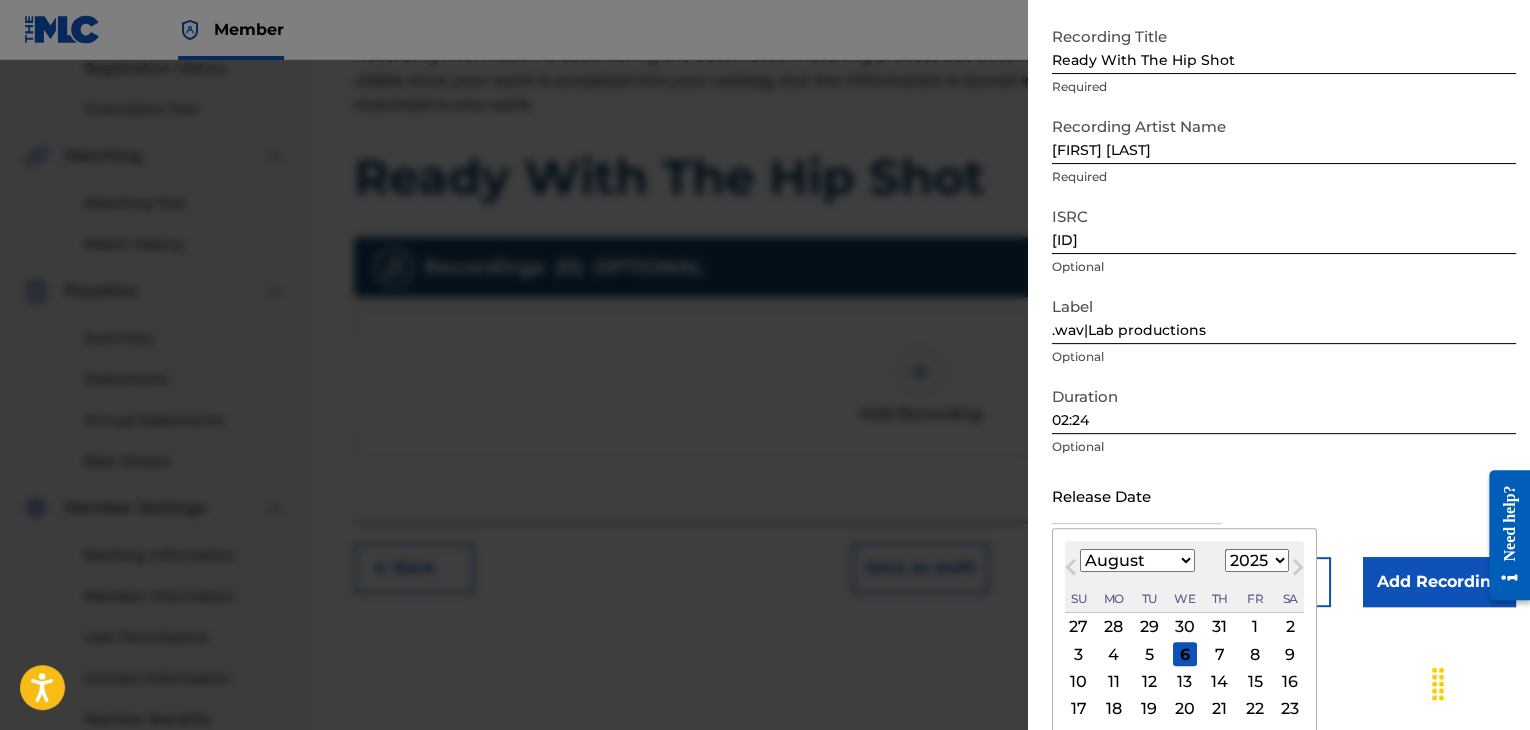 scroll, scrollTop: 187, scrollLeft: 0, axis: vertical 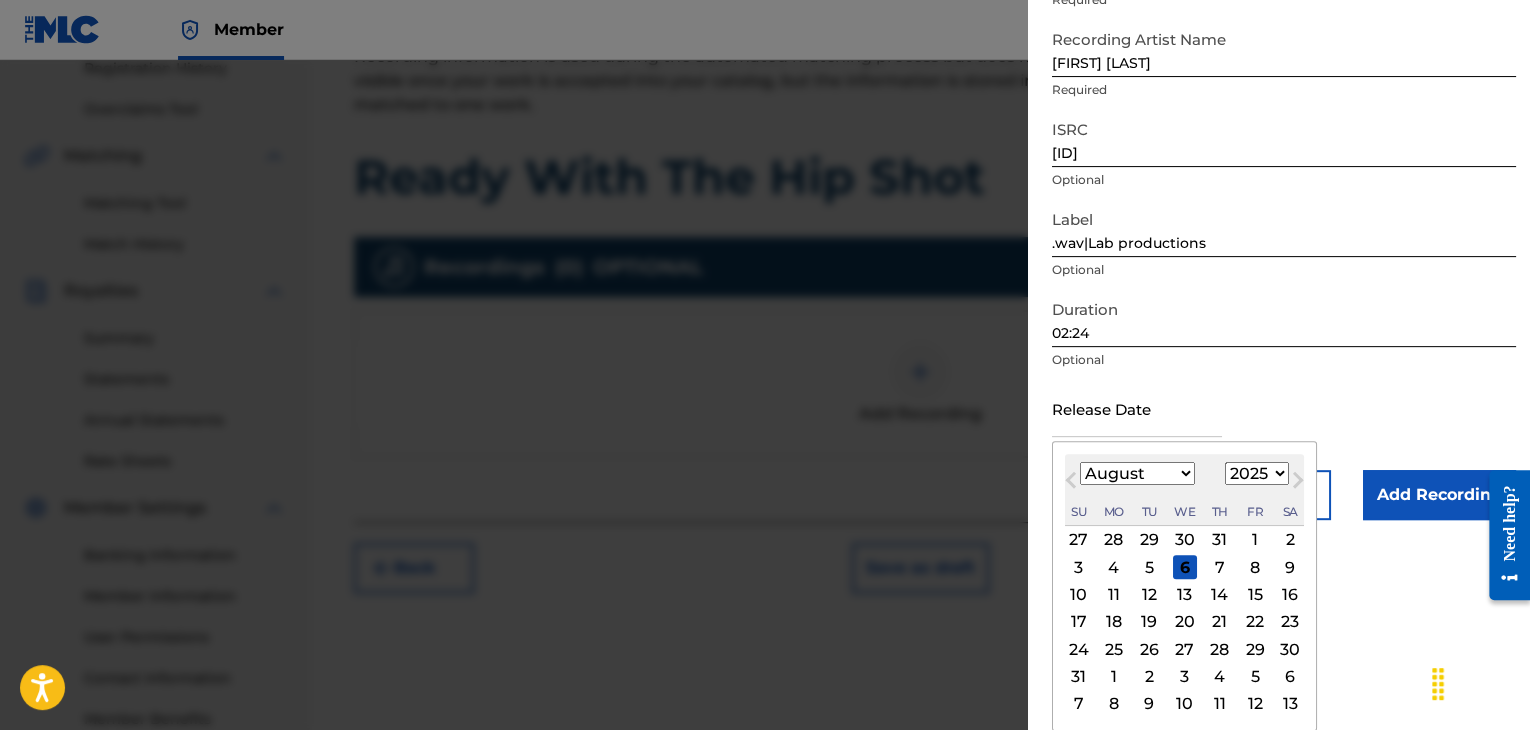 click on "January February March April May June July August September October November December" at bounding box center [1137, 473] 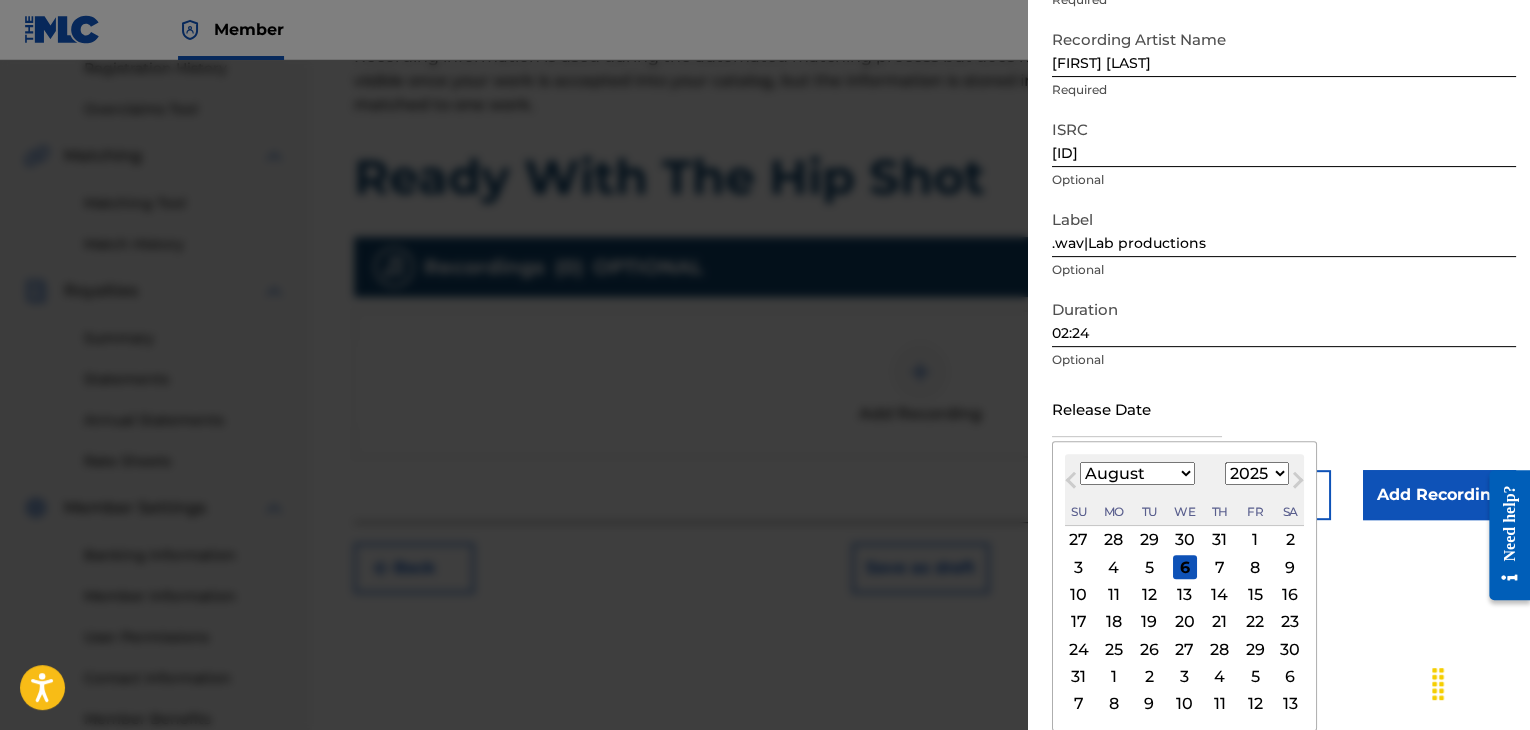 select on "3" 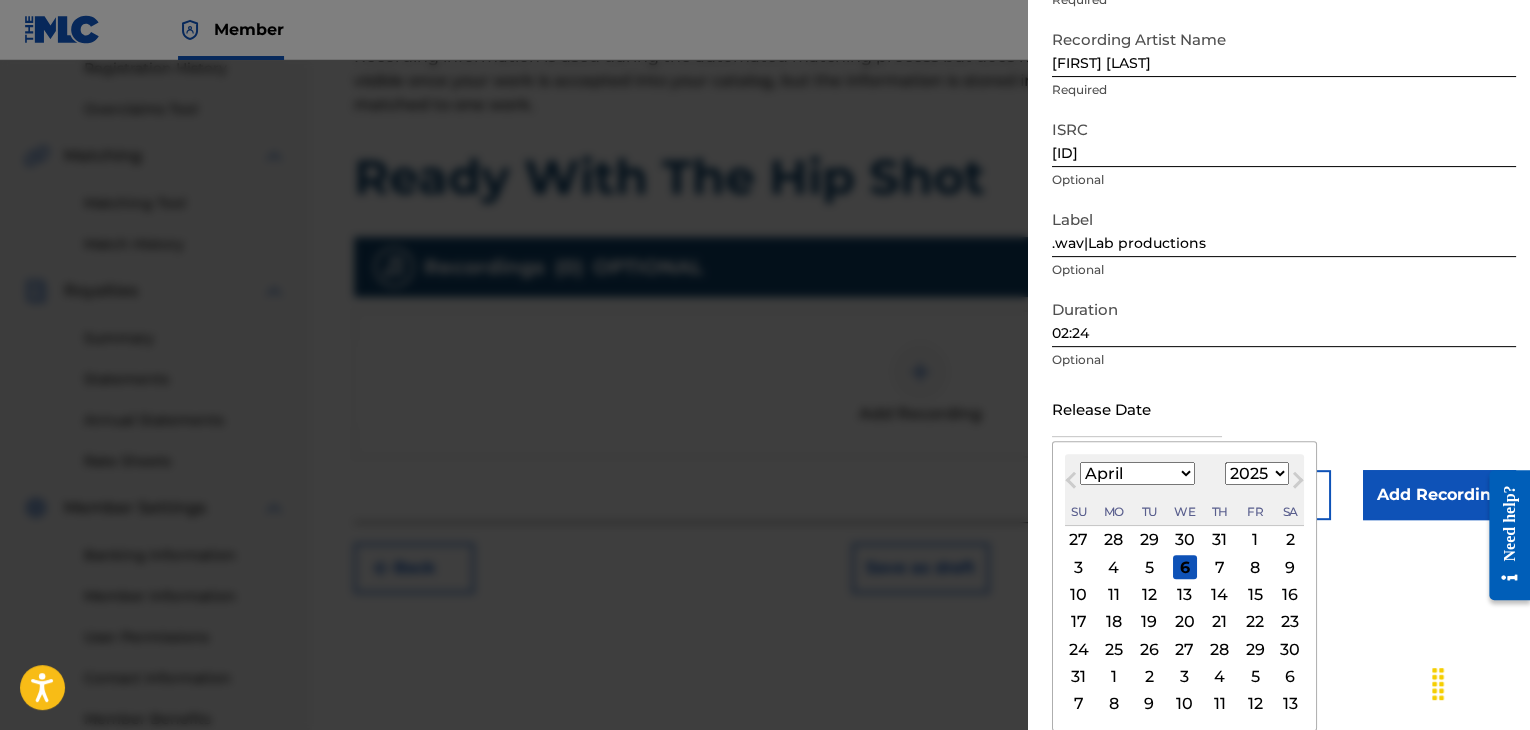click on "January February March April May June July August September October November December" at bounding box center (1137, 473) 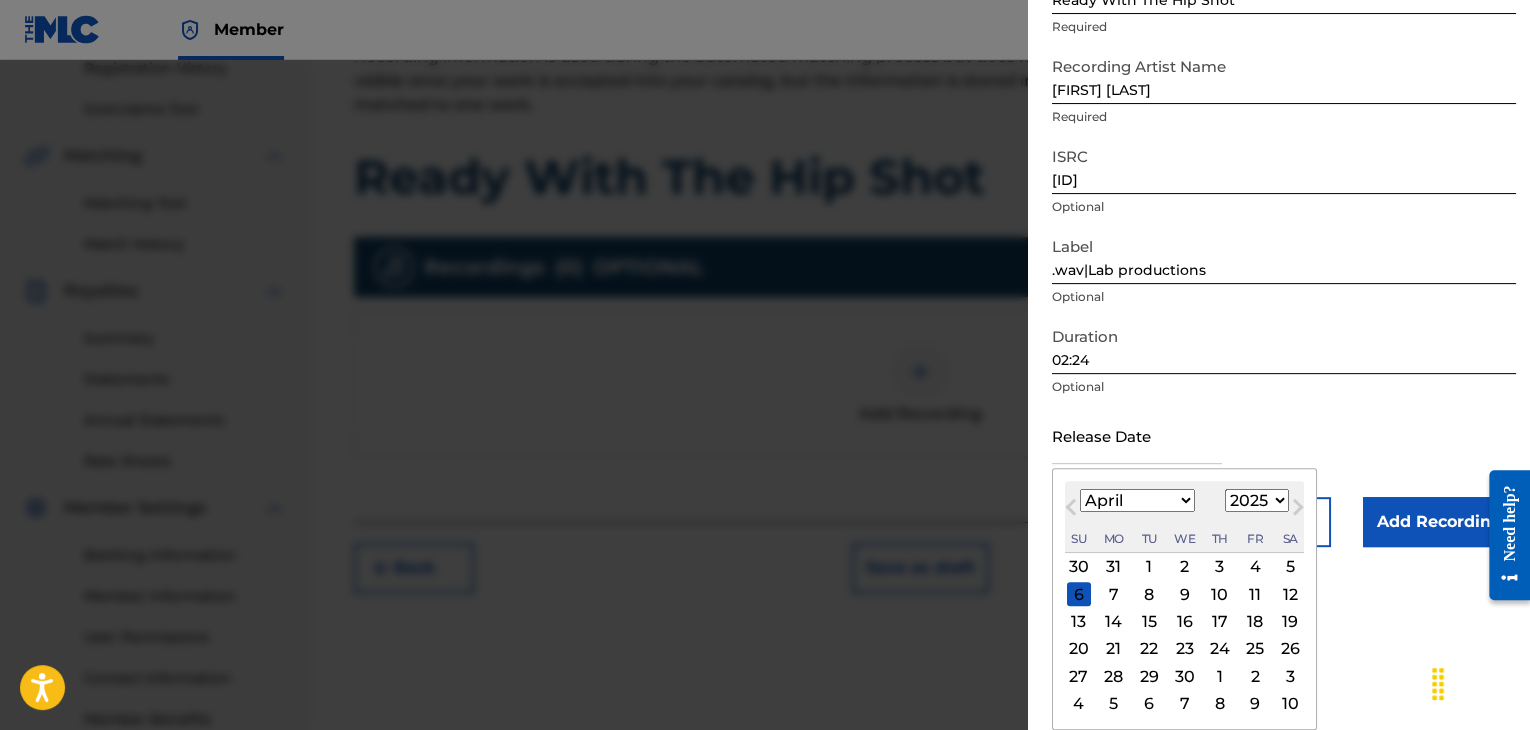 click on "25" at bounding box center [1255, 649] 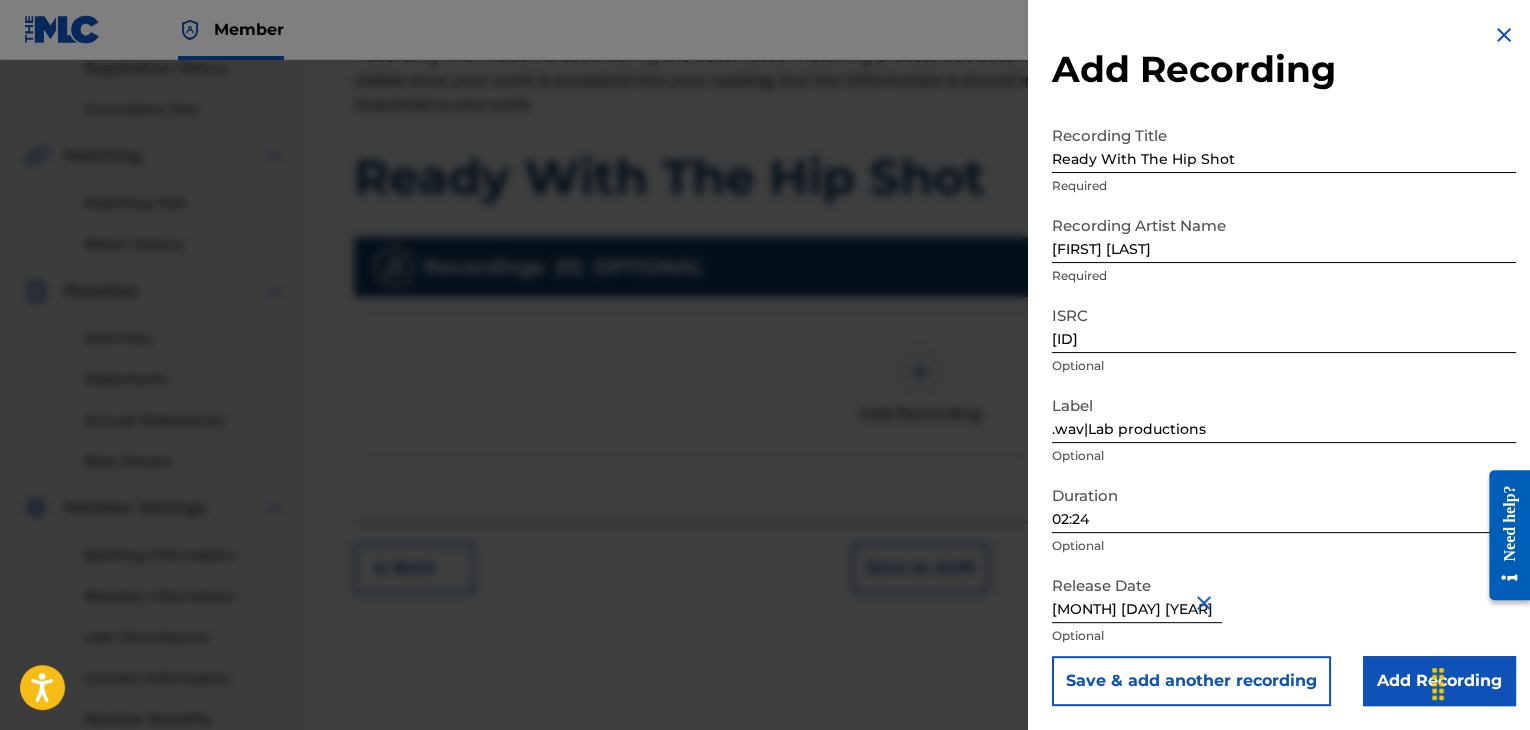 scroll, scrollTop: 1, scrollLeft: 0, axis: vertical 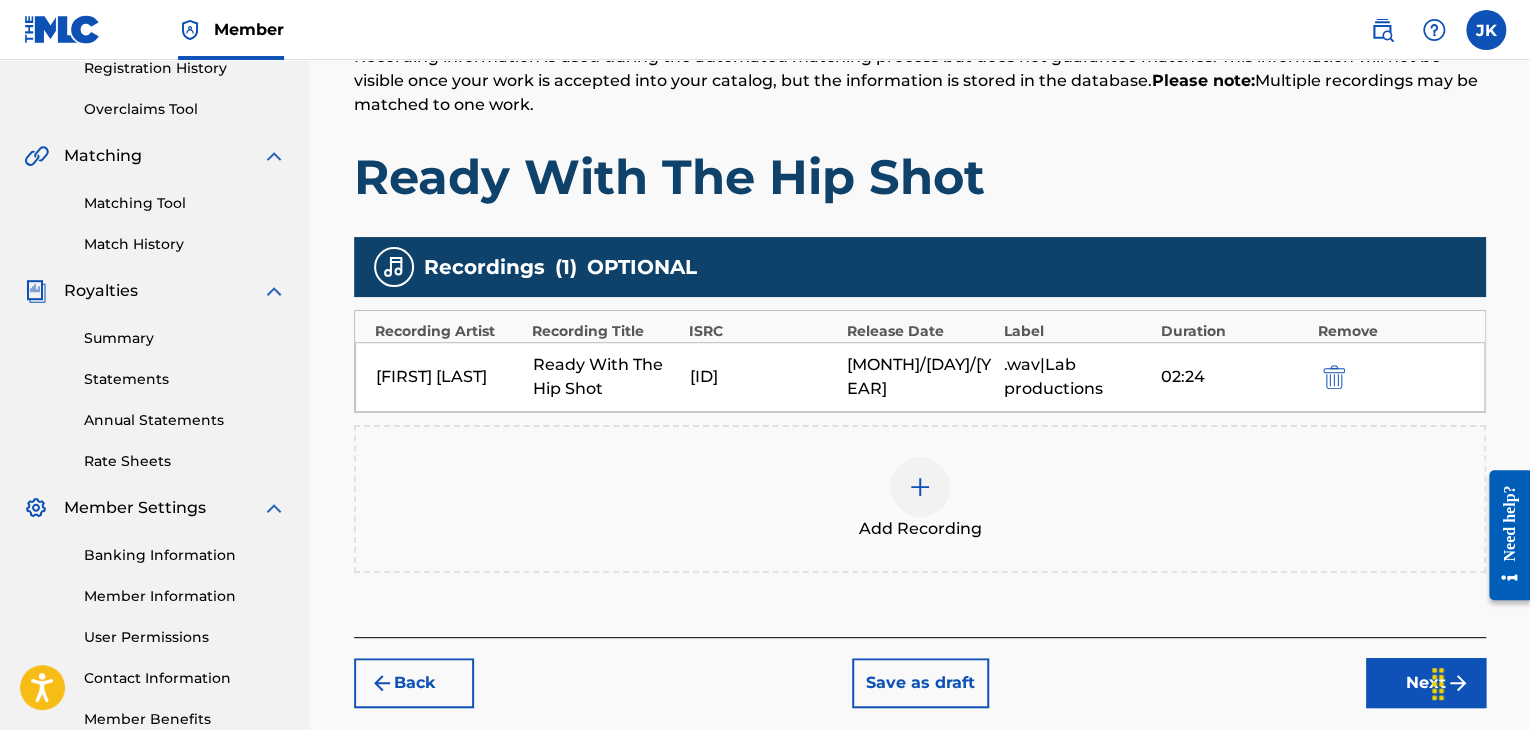 click on "Next" at bounding box center [1426, 683] 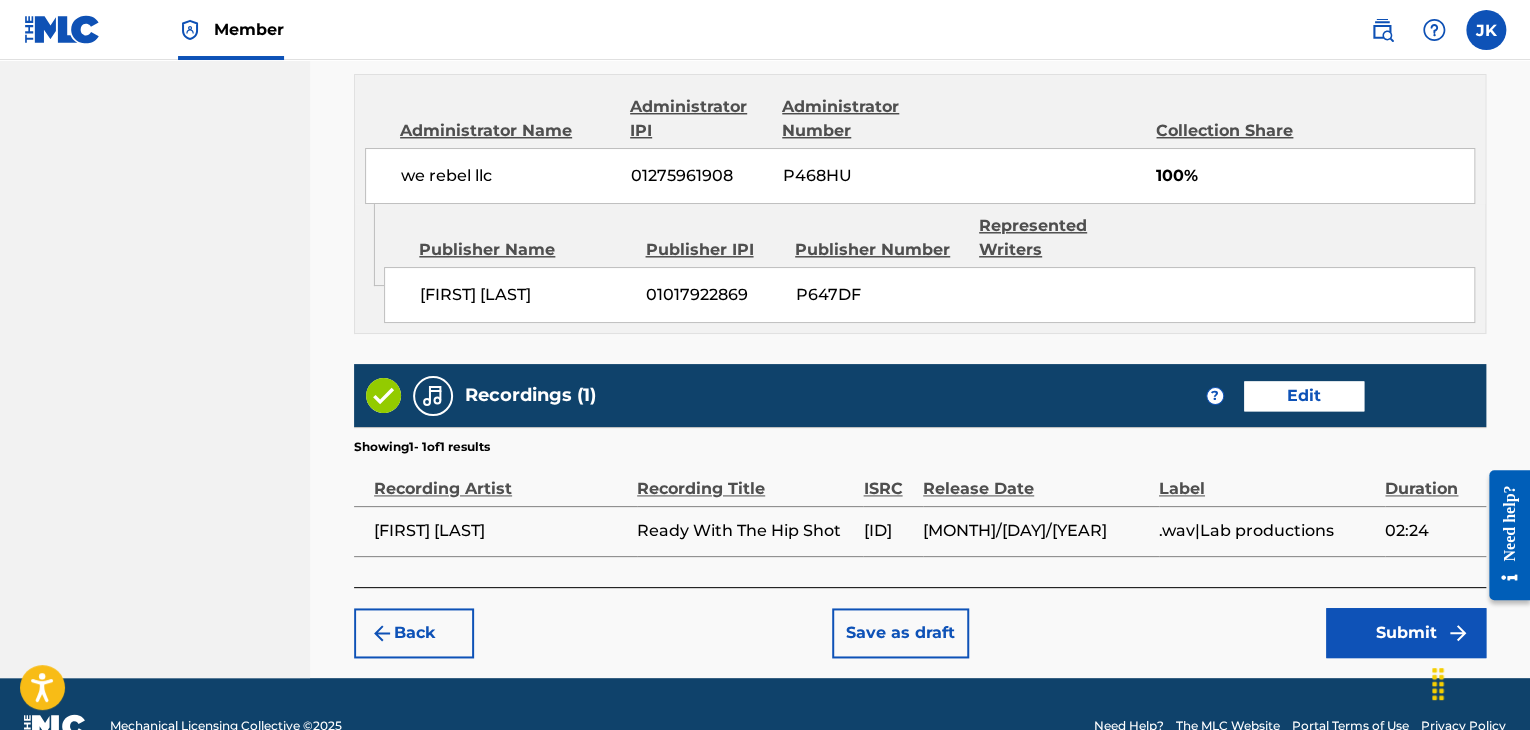 scroll, scrollTop: 1132, scrollLeft: 0, axis: vertical 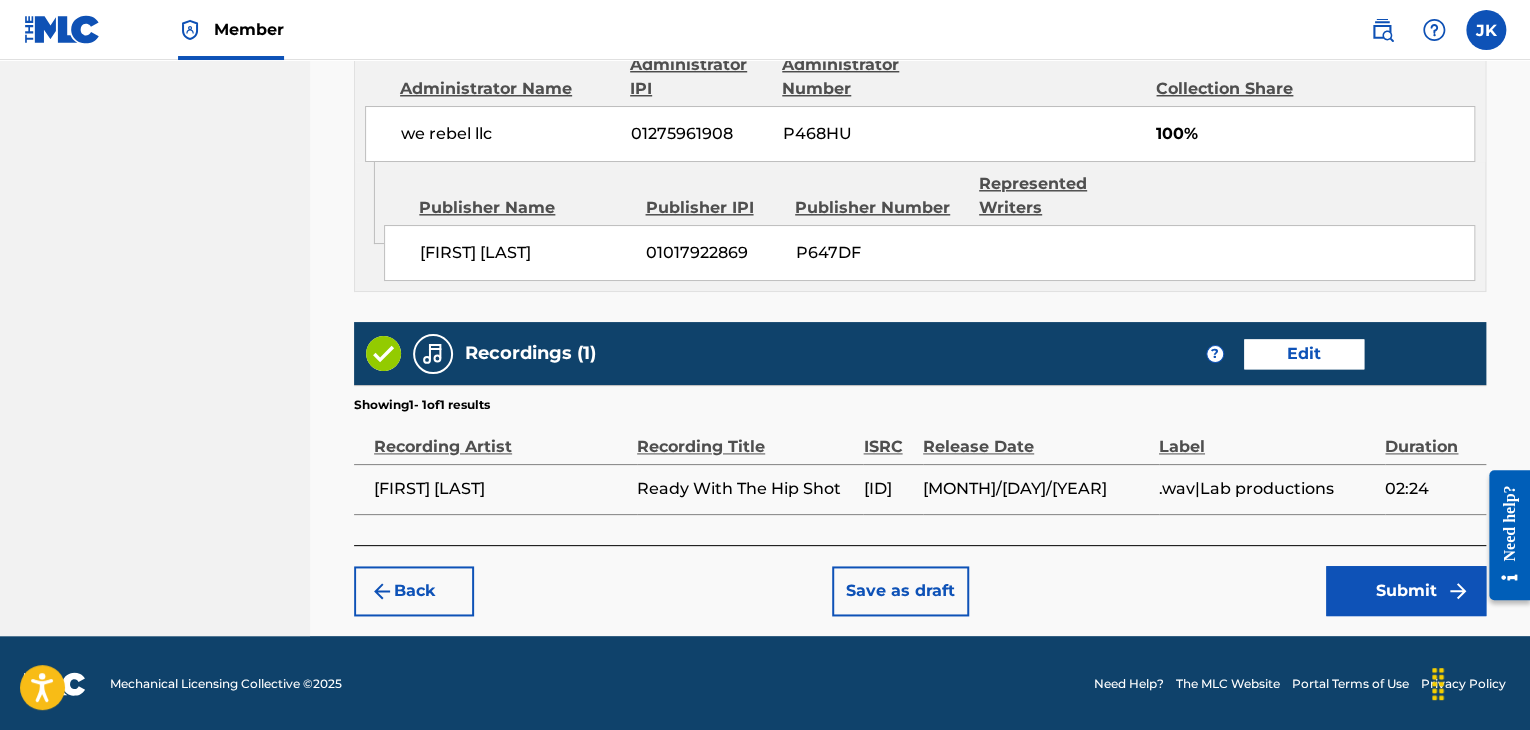 click on "Submit" at bounding box center (1406, 591) 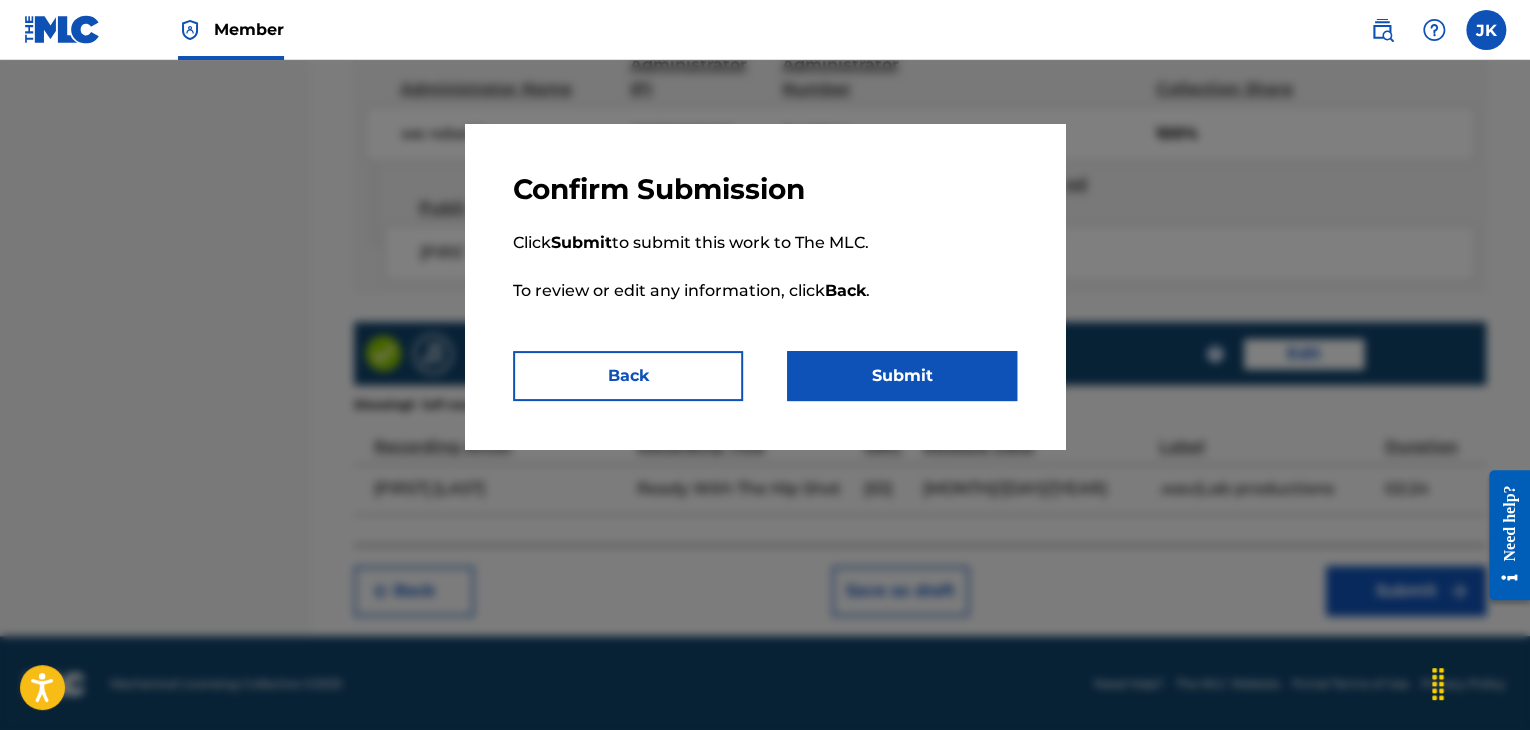 click on "Submit" at bounding box center (902, 376) 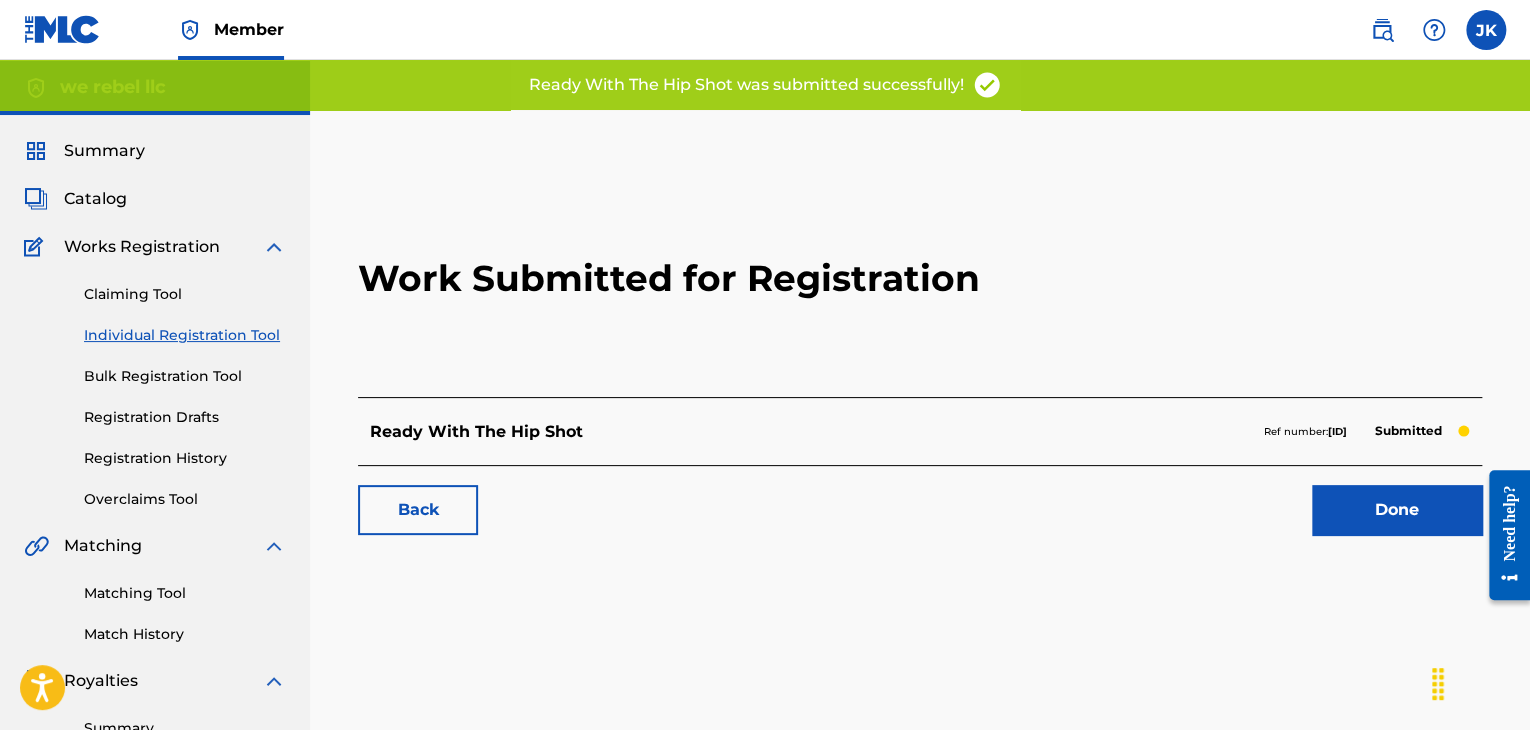 click on "Done" at bounding box center [1397, 510] 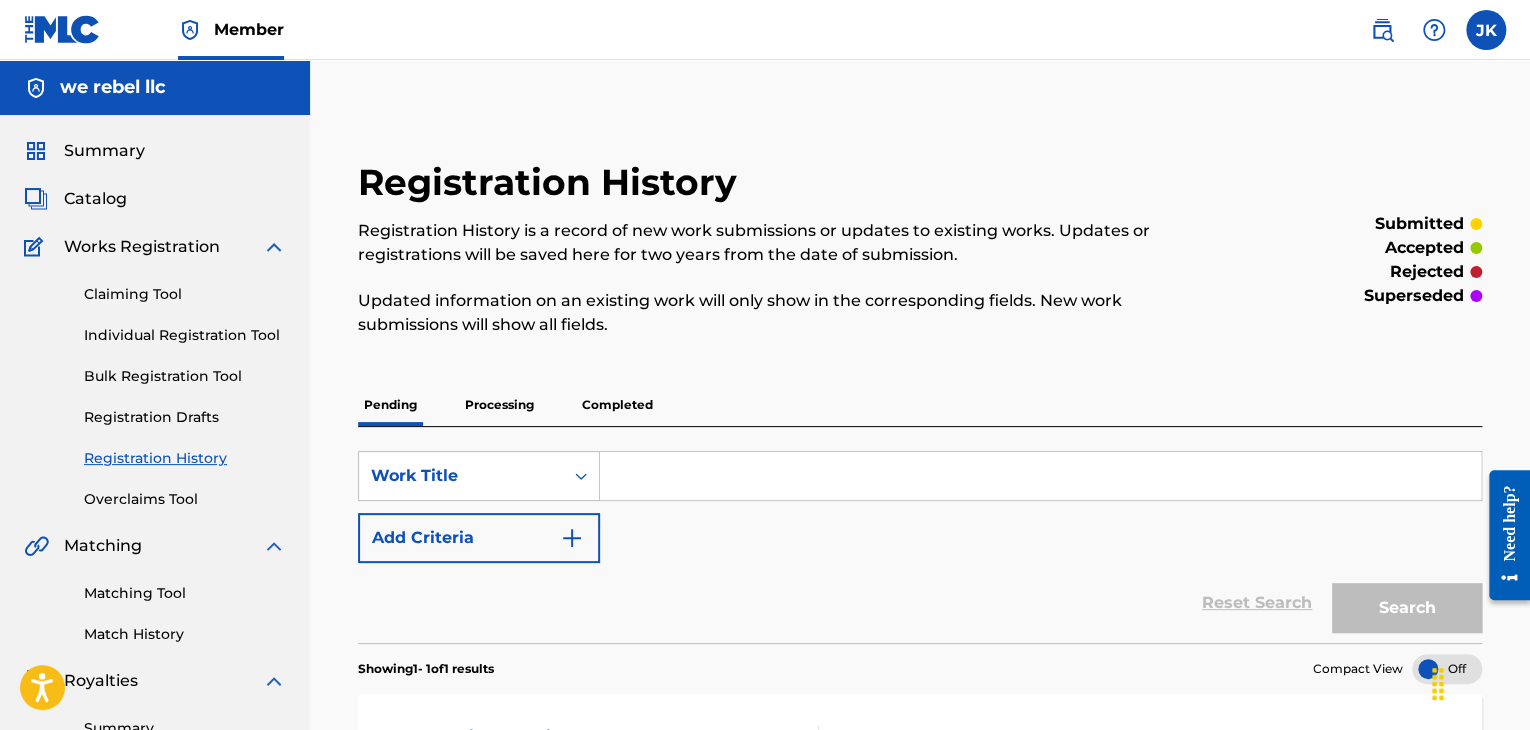 click on "Individual Registration Tool" at bounding box center [185, 335] 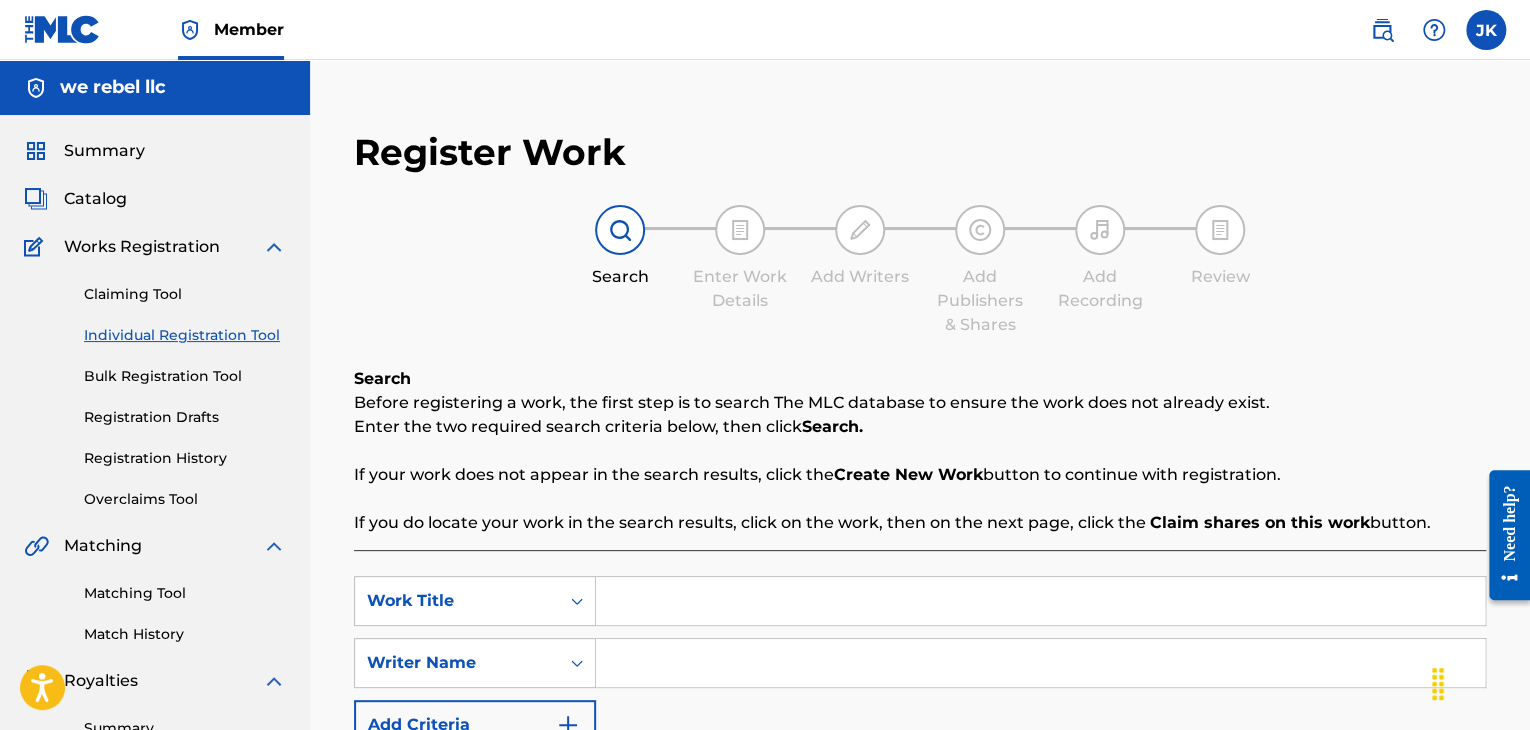 click at bounding box center (1040, 601) 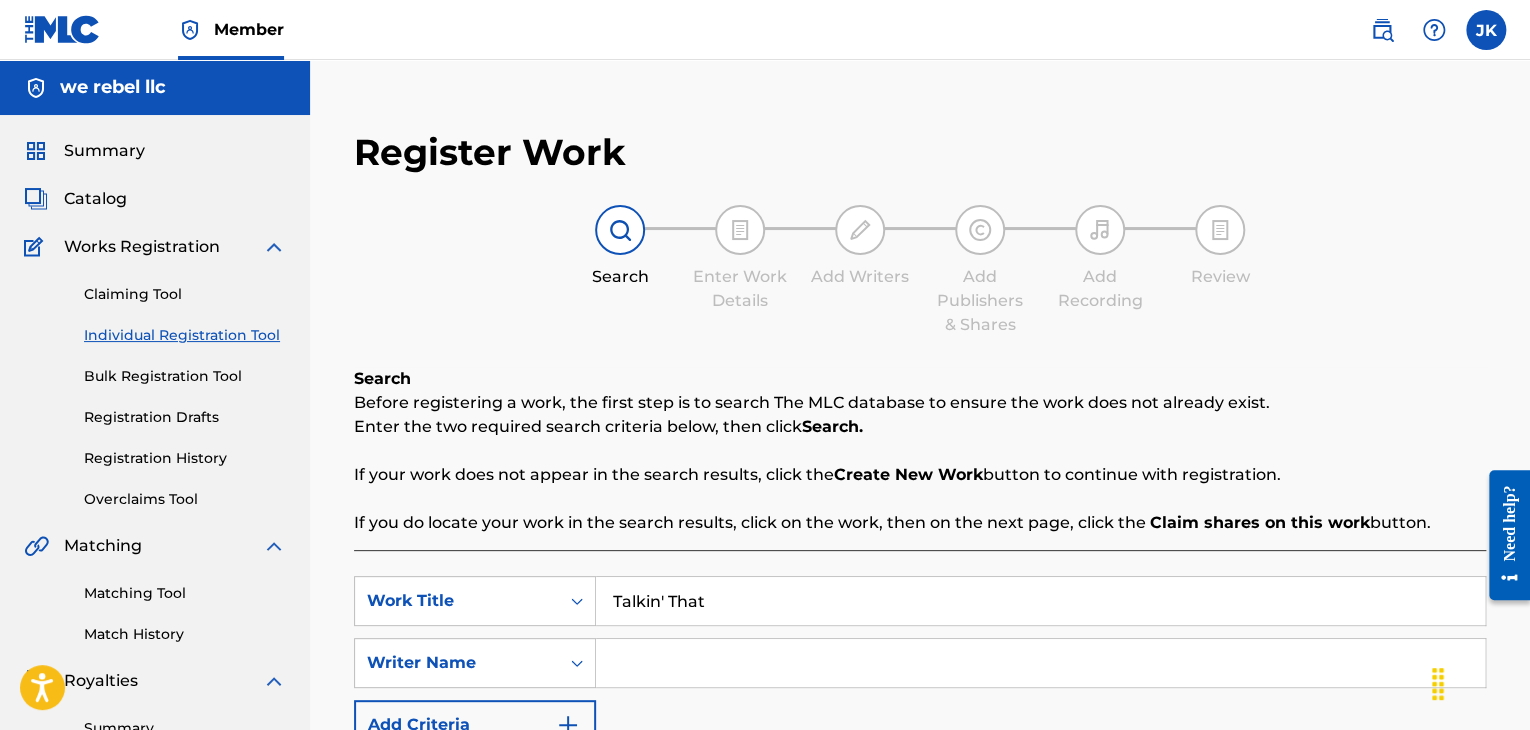 type on "Talkin' That" 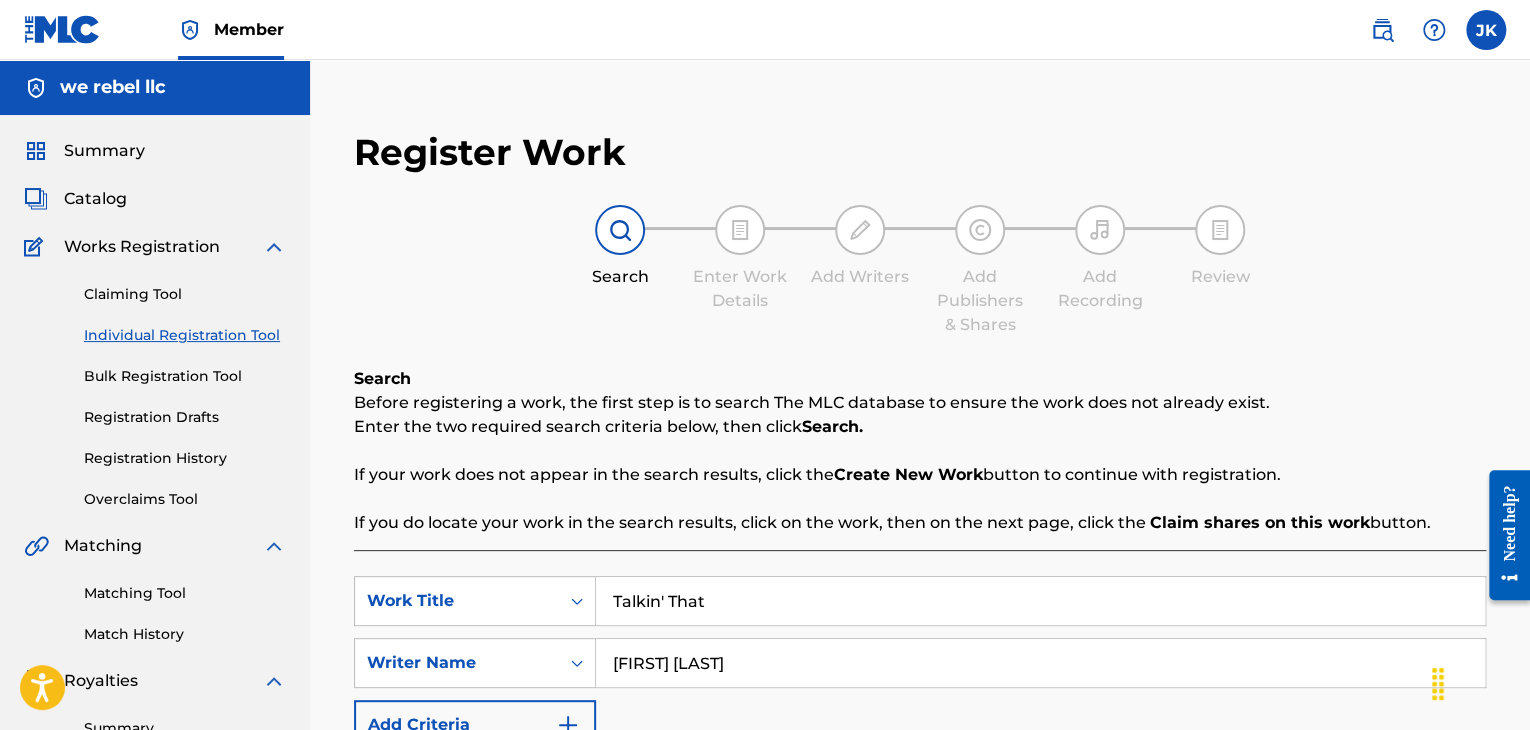 scroll, scrollTop: 200, scrollLeft: 0, axis: vertical 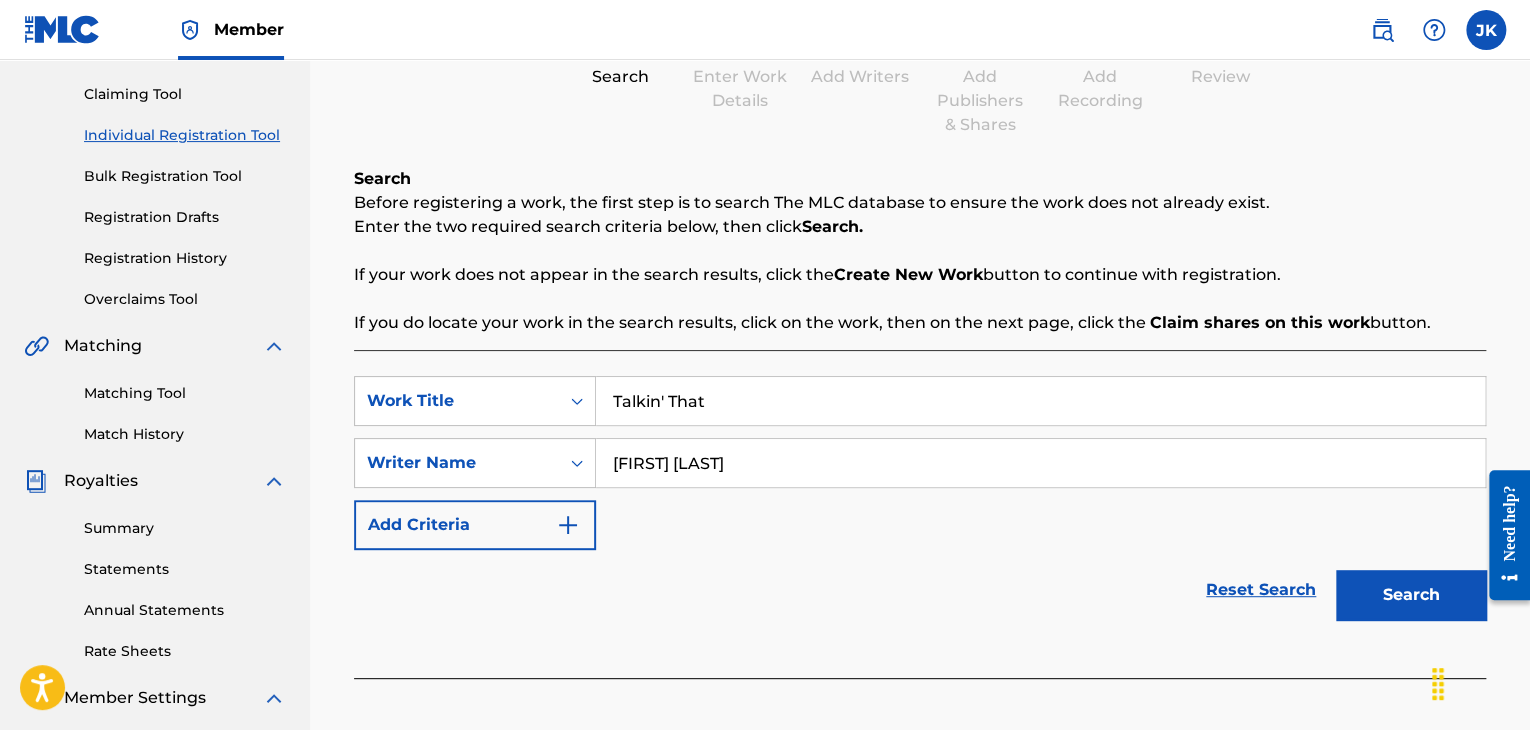 click on "Search" at bounding box center [1411, 595] 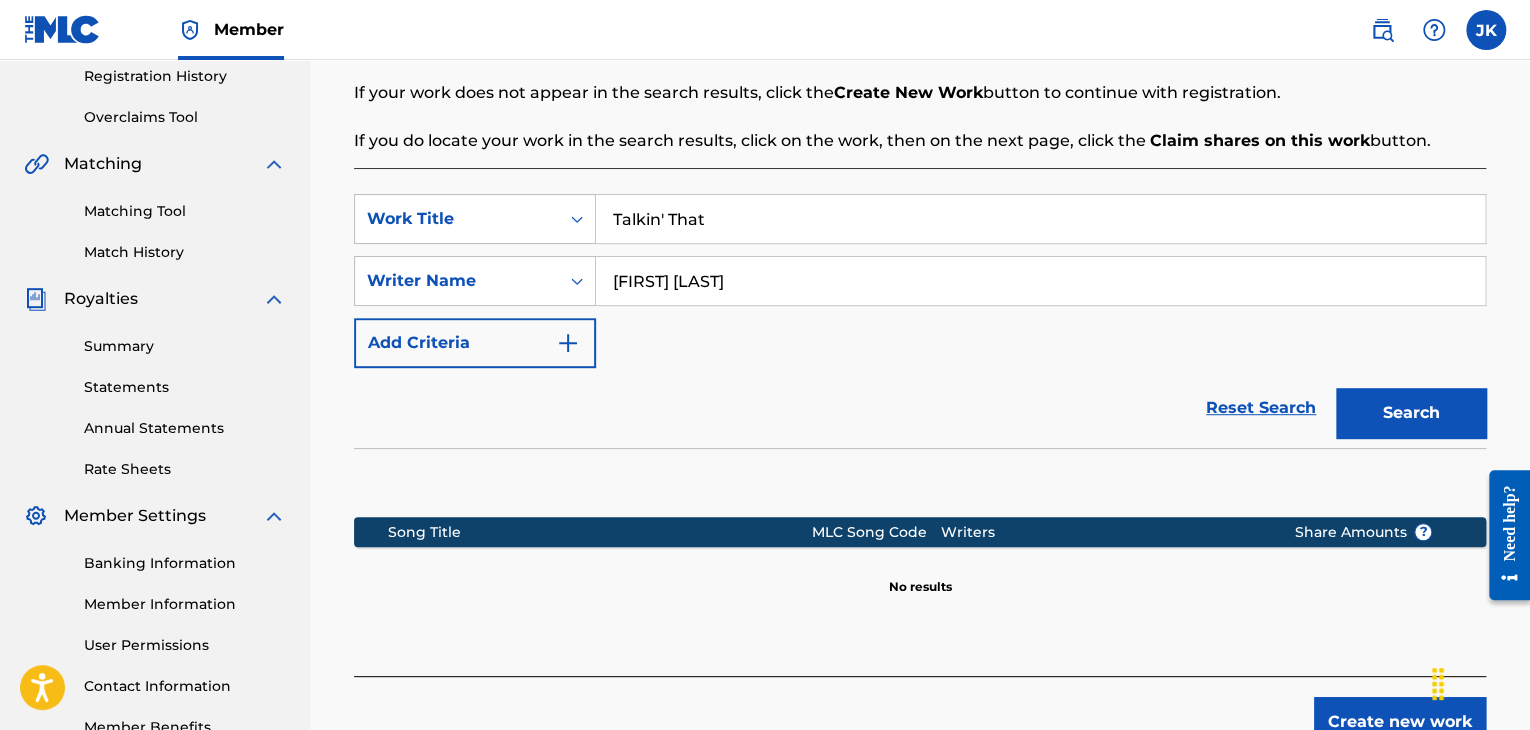 scroll, scrollTop: 400, scrollLeft: 0, axis: vertical 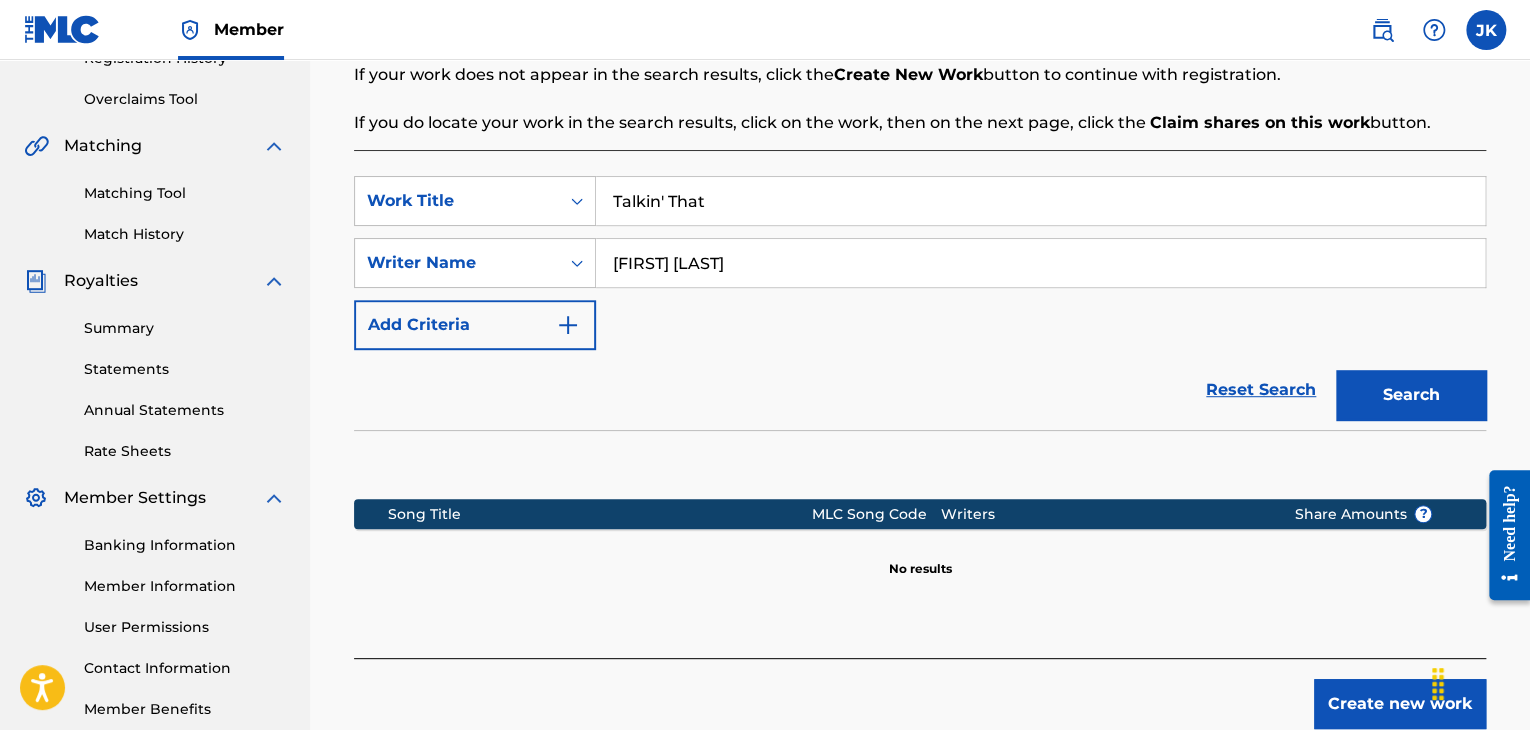 click on "Search" at bounding box center [1411, 395] 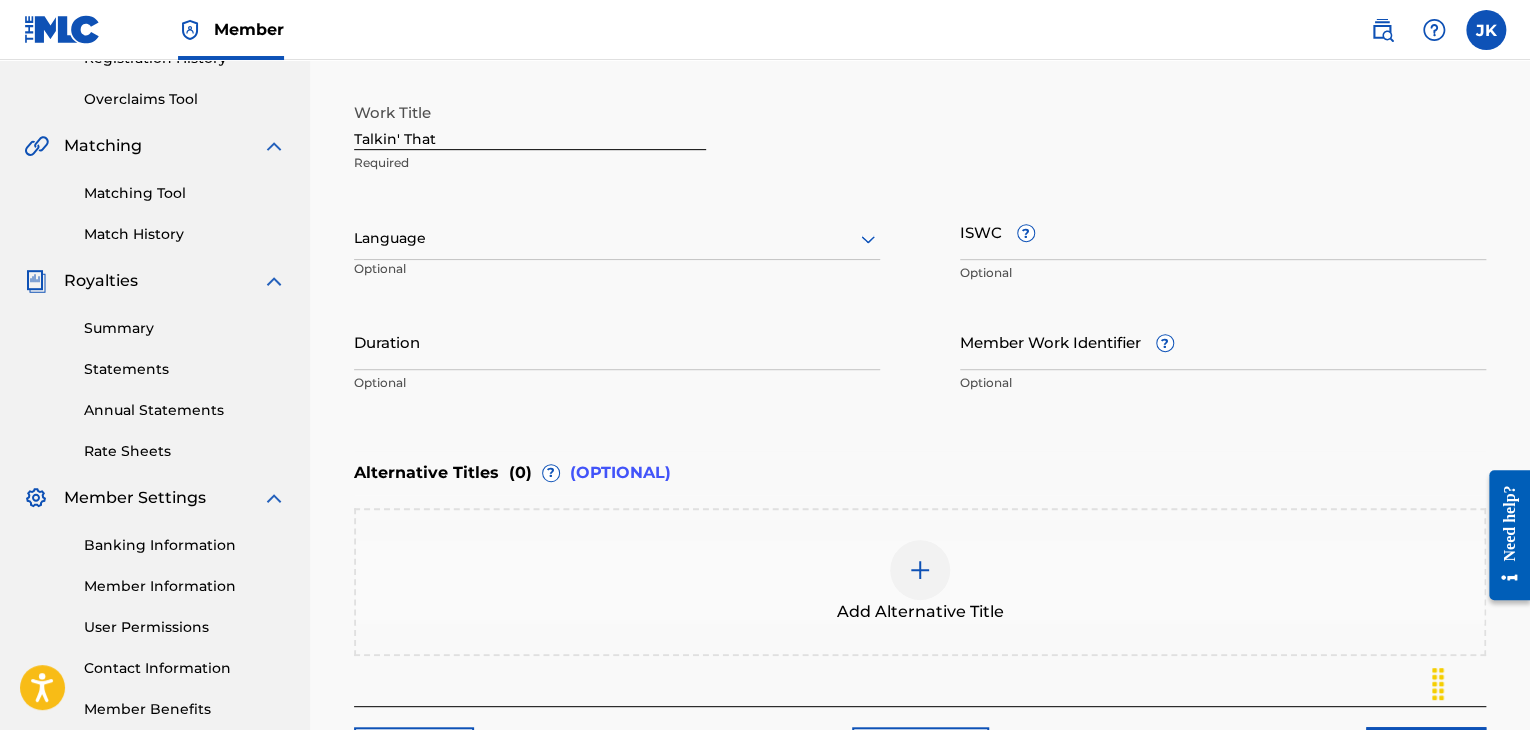 click 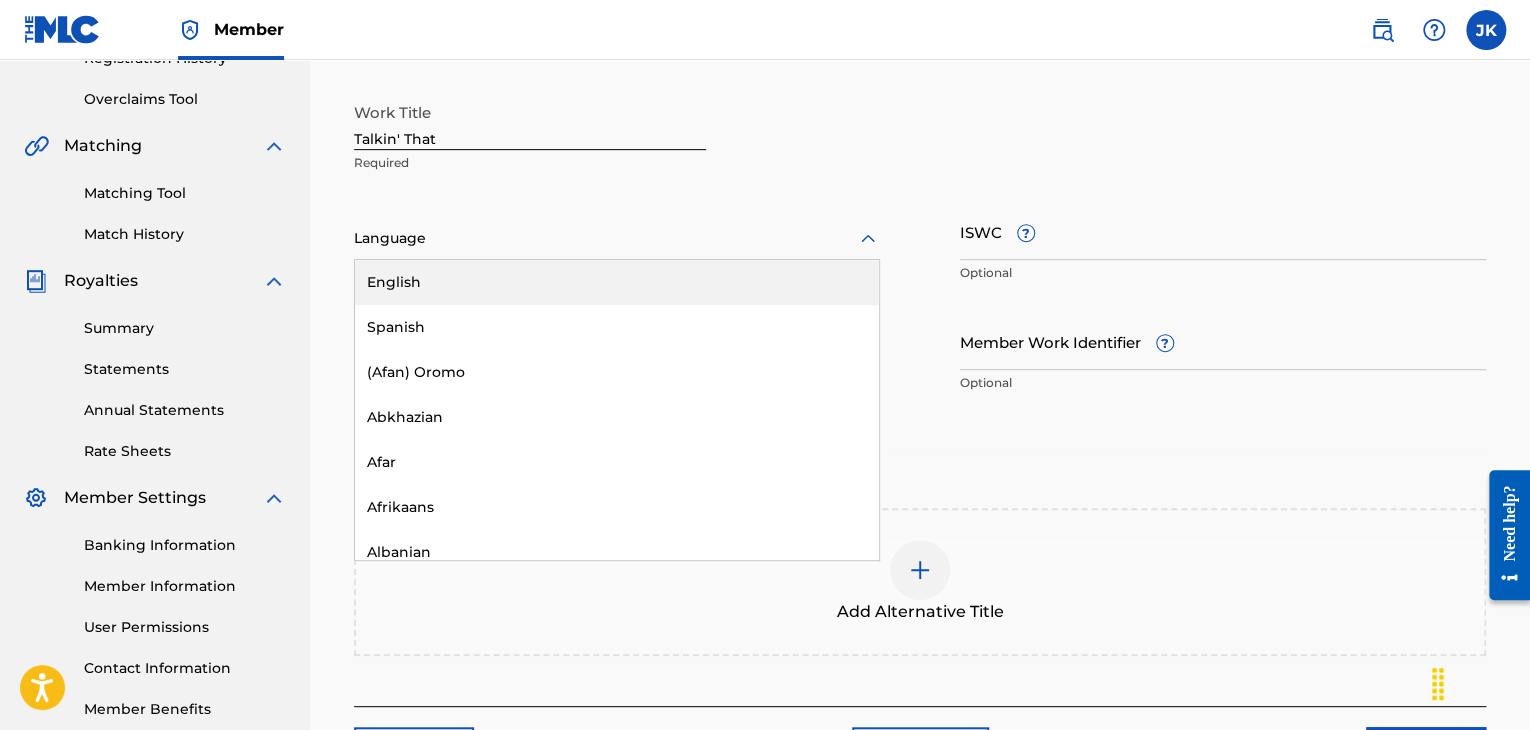 click on "English" at bounding box center (617, 282) 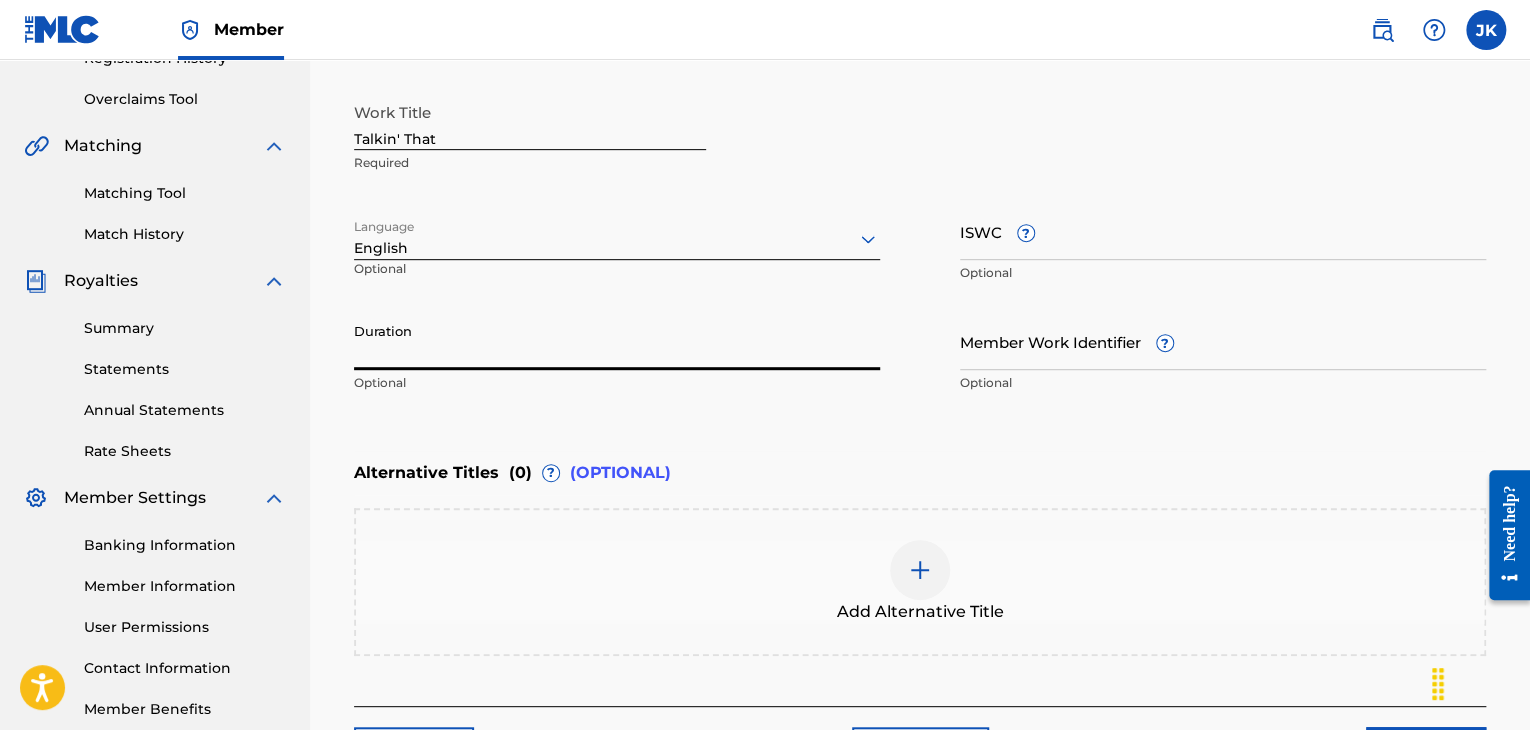 click on "Duration" at bounding box center [617, 341] 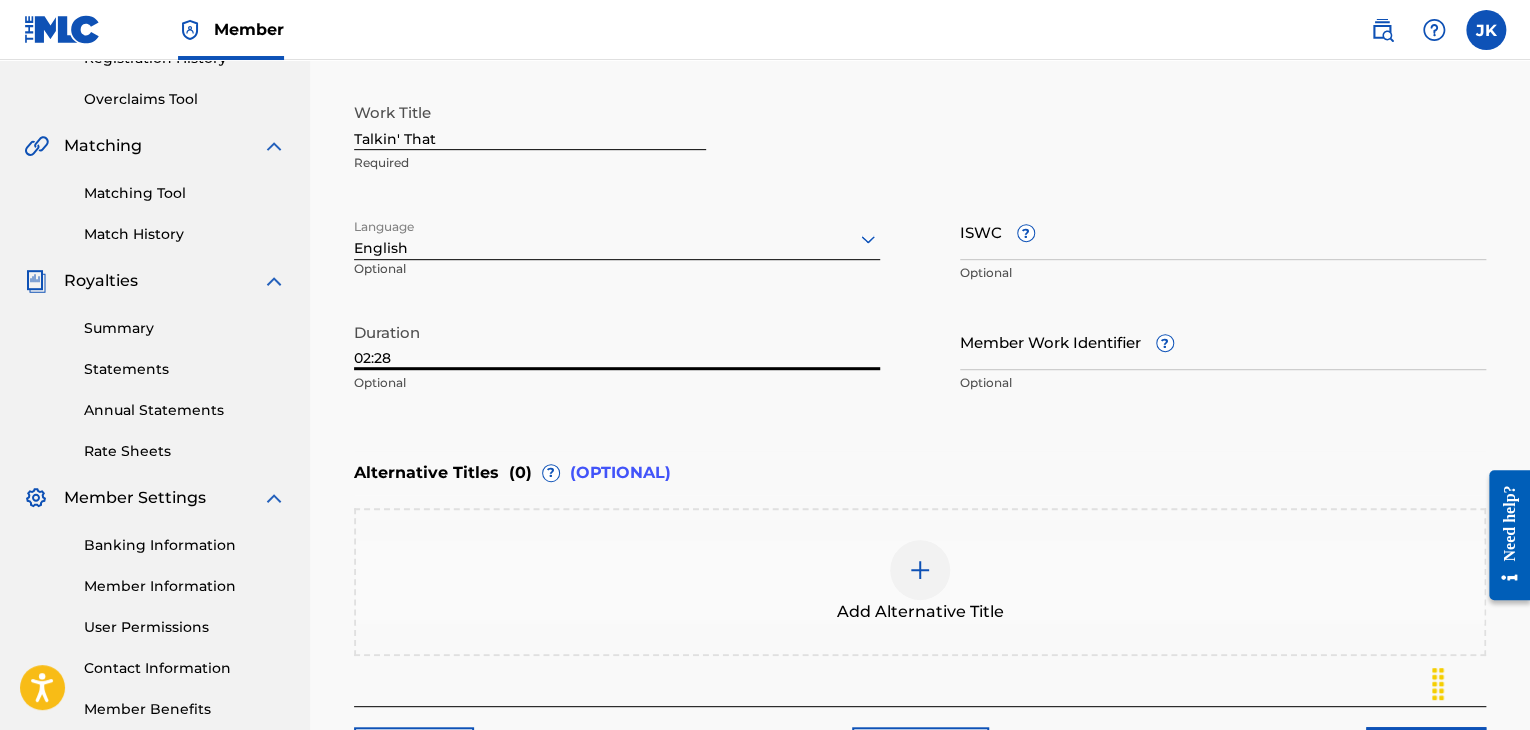 type on "02:28" 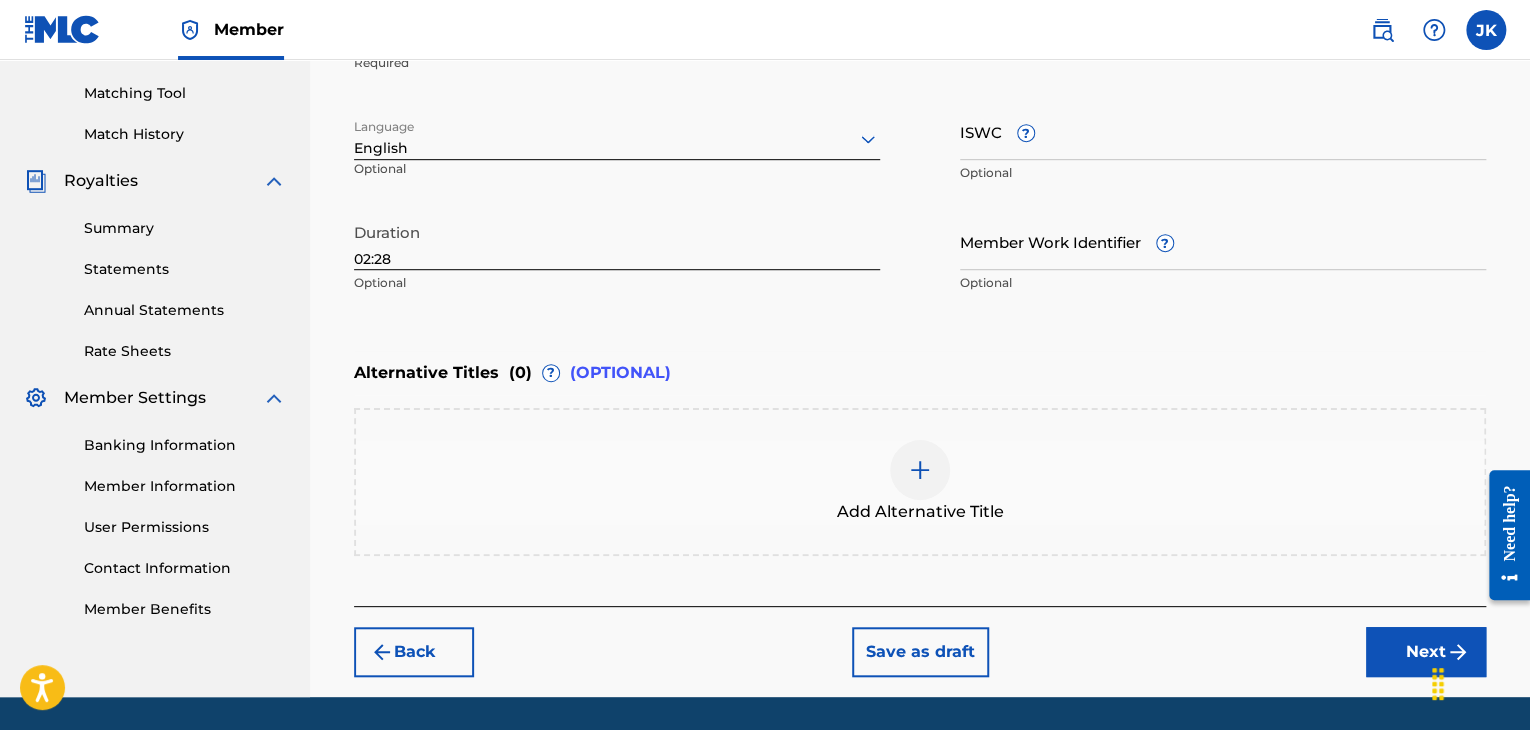 click on "Next" at bounding box center [1426, 652] 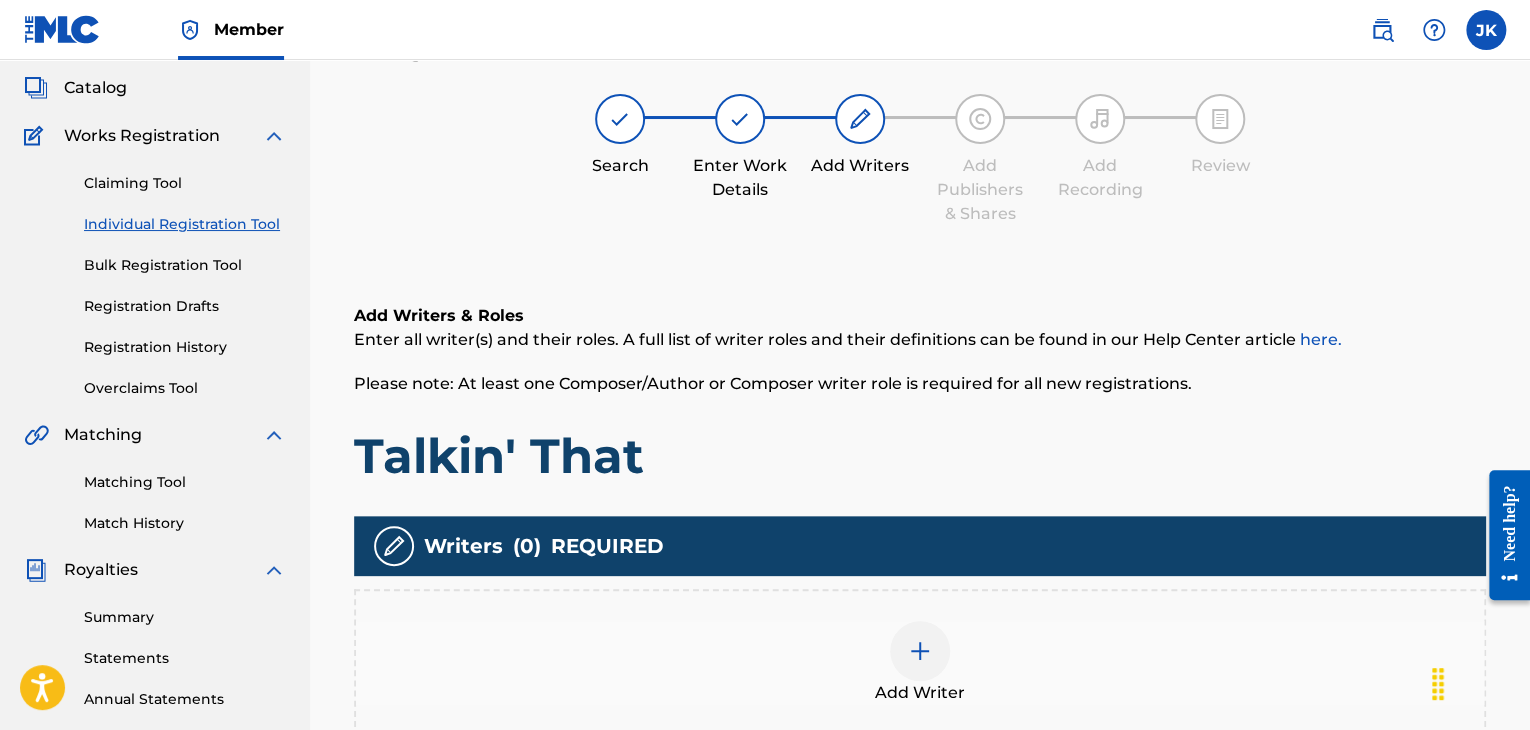 scroll, scrollTop: 90, scrollLeft: 0, axis: vertical 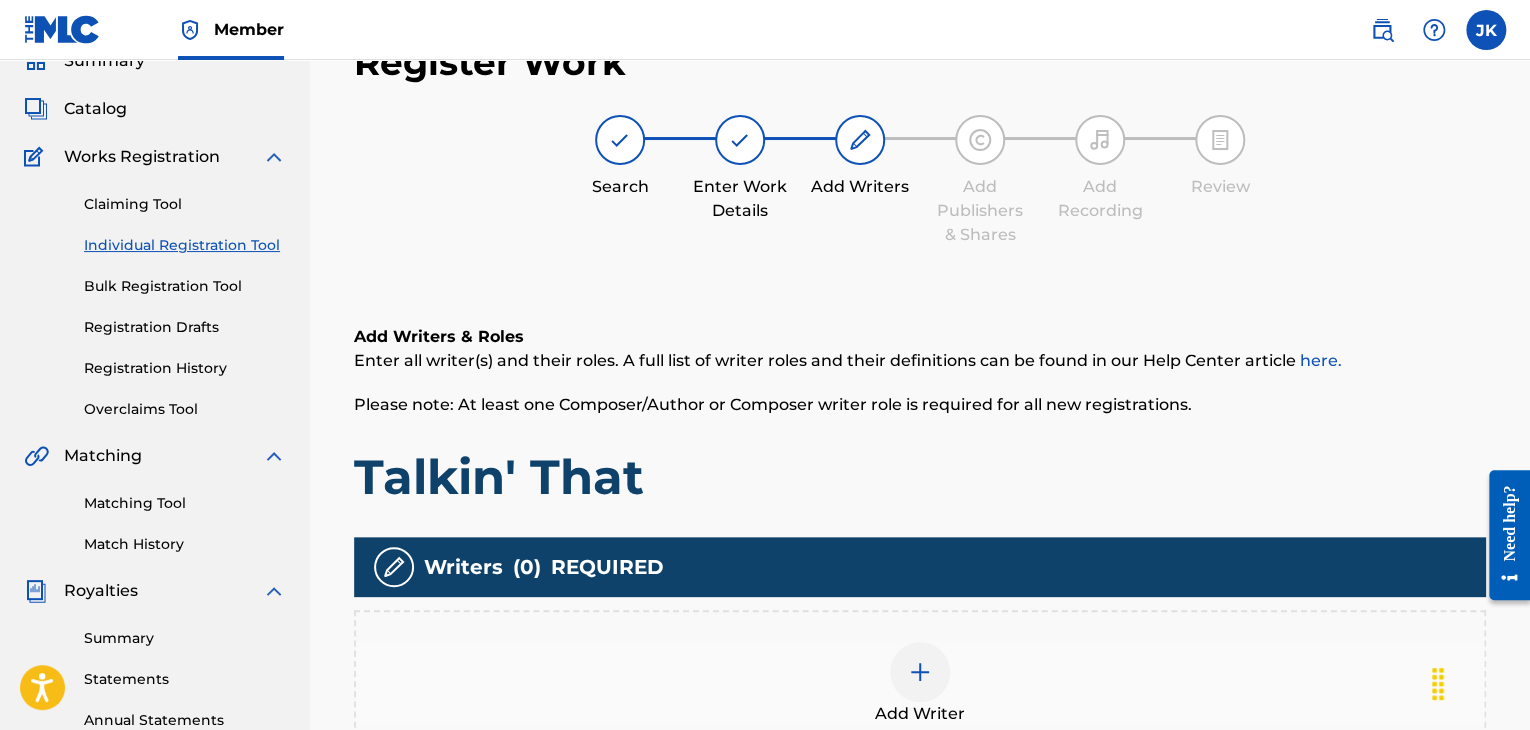 click at bounding box center (920, 672) 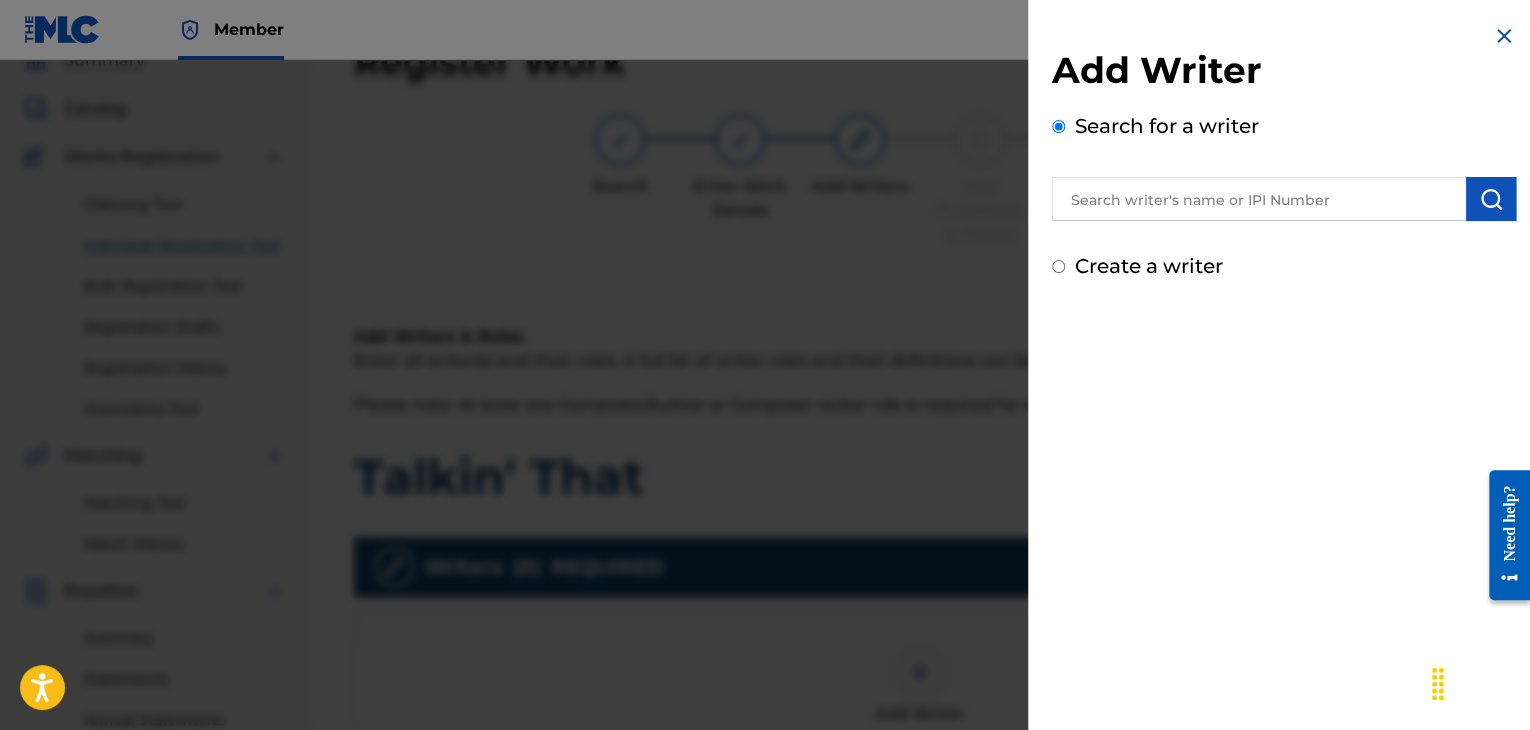 click at bounding box center (1259, 199) 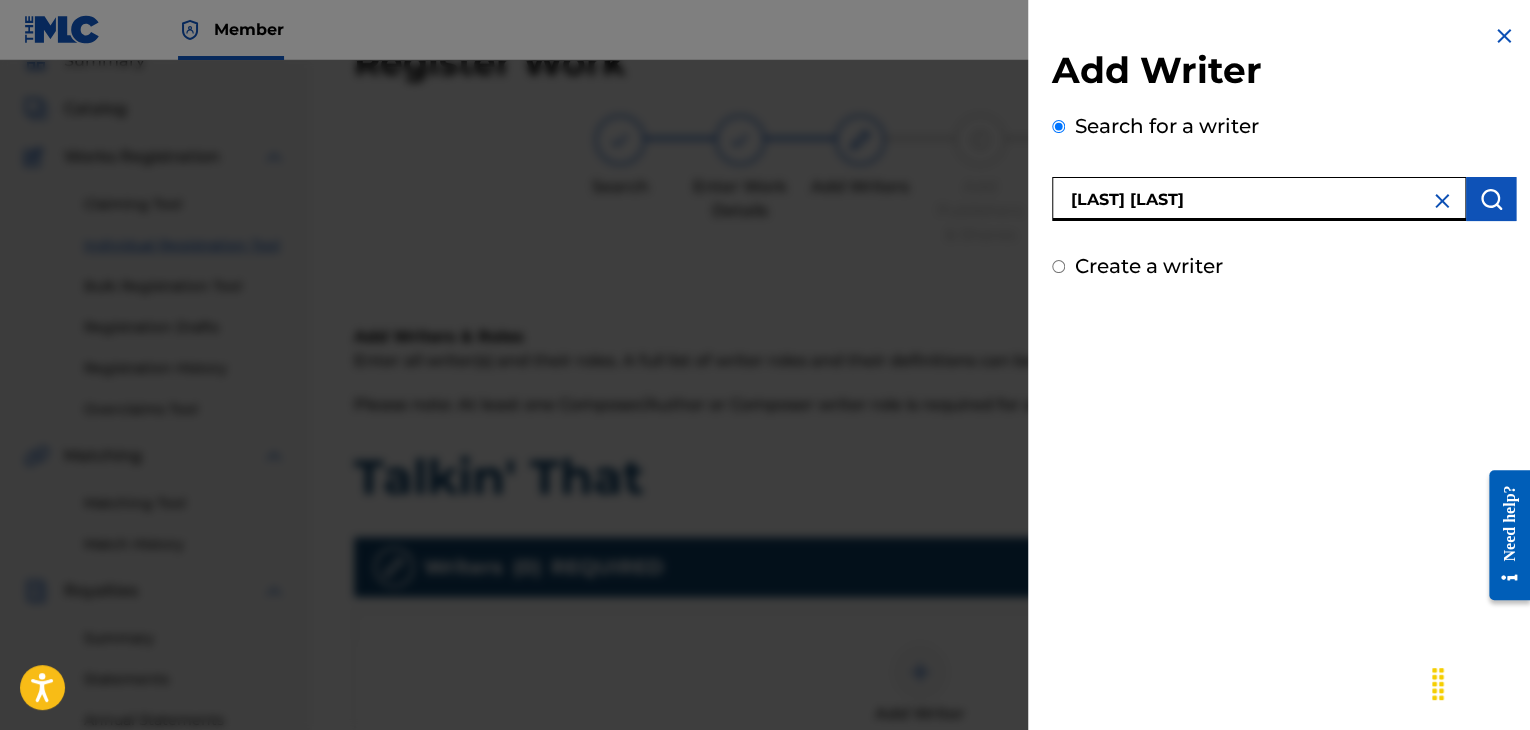 type on "[LAST] [LAST]" 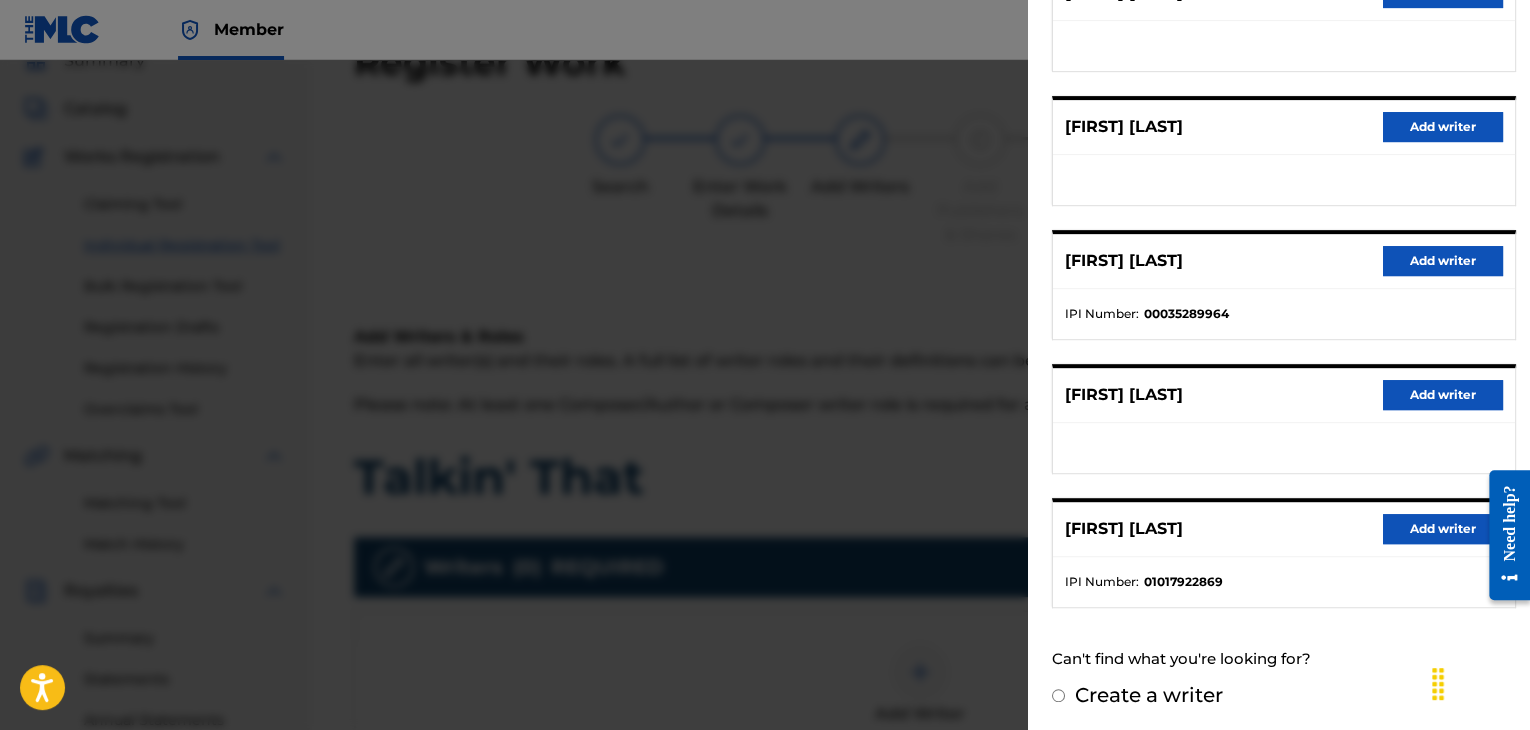 scroll, scrollTop: 310, scrollLeft: 0, axis: vertical 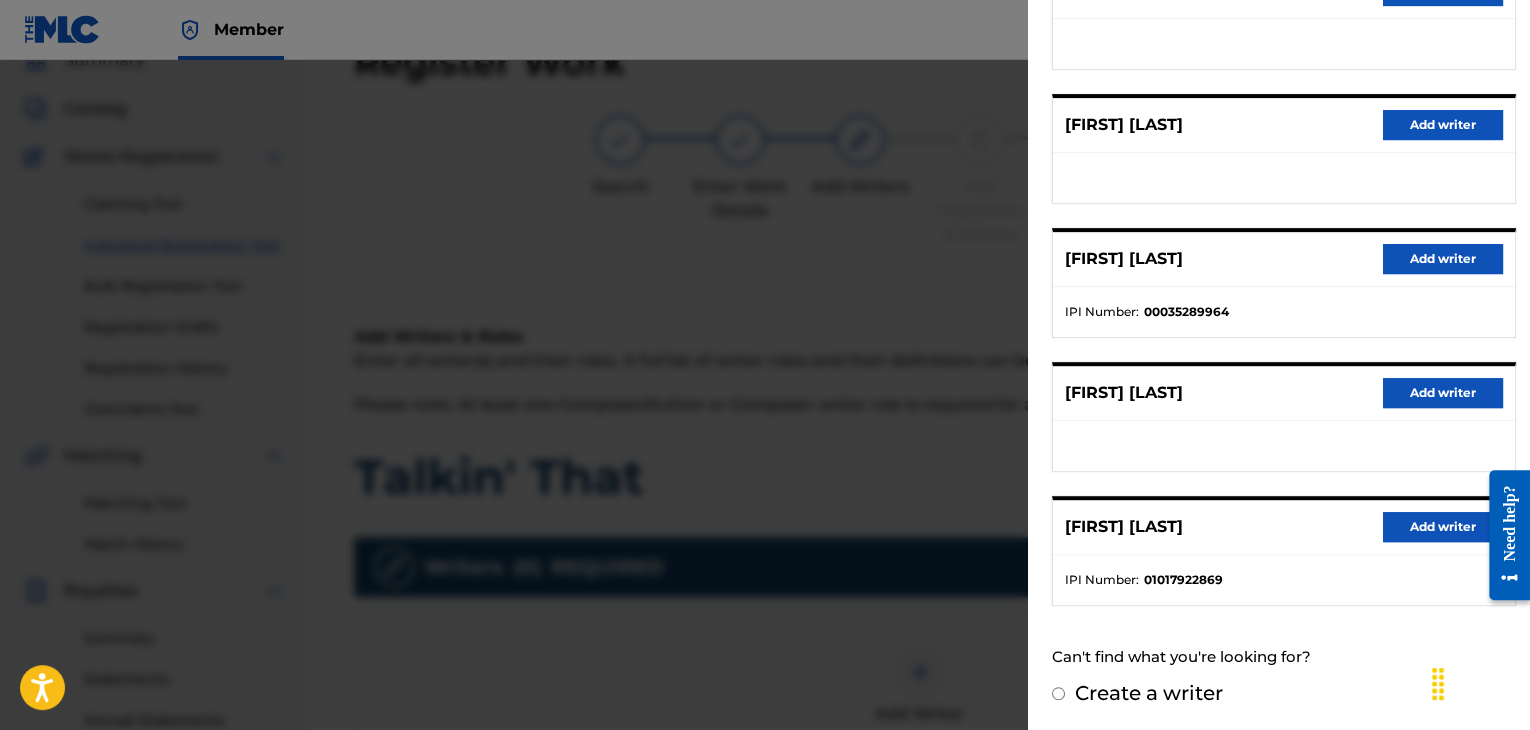 click on "Add writer" at bounding box center [1443, 527] 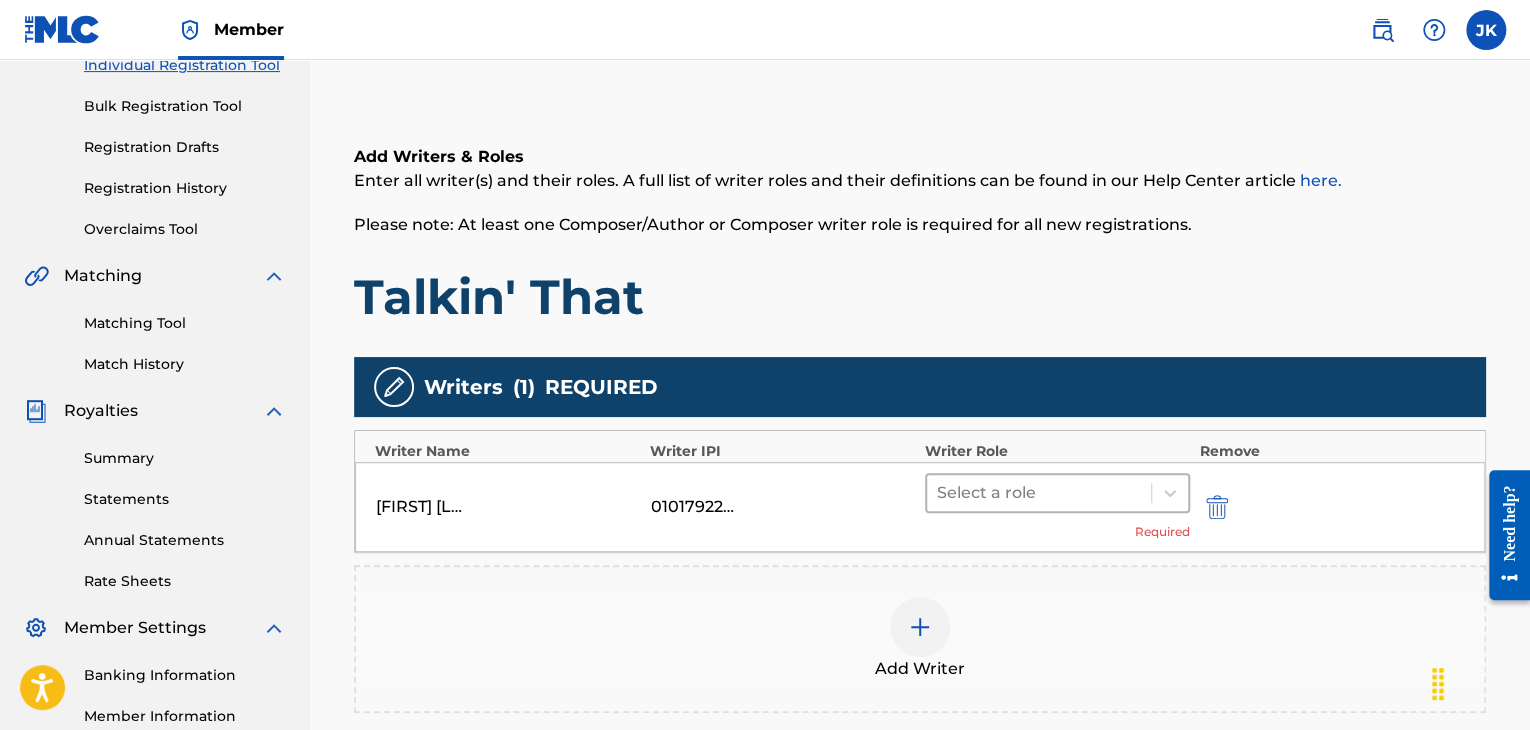 scroll, scrollTop: 290, scrollLeft: 0, axis: vertical 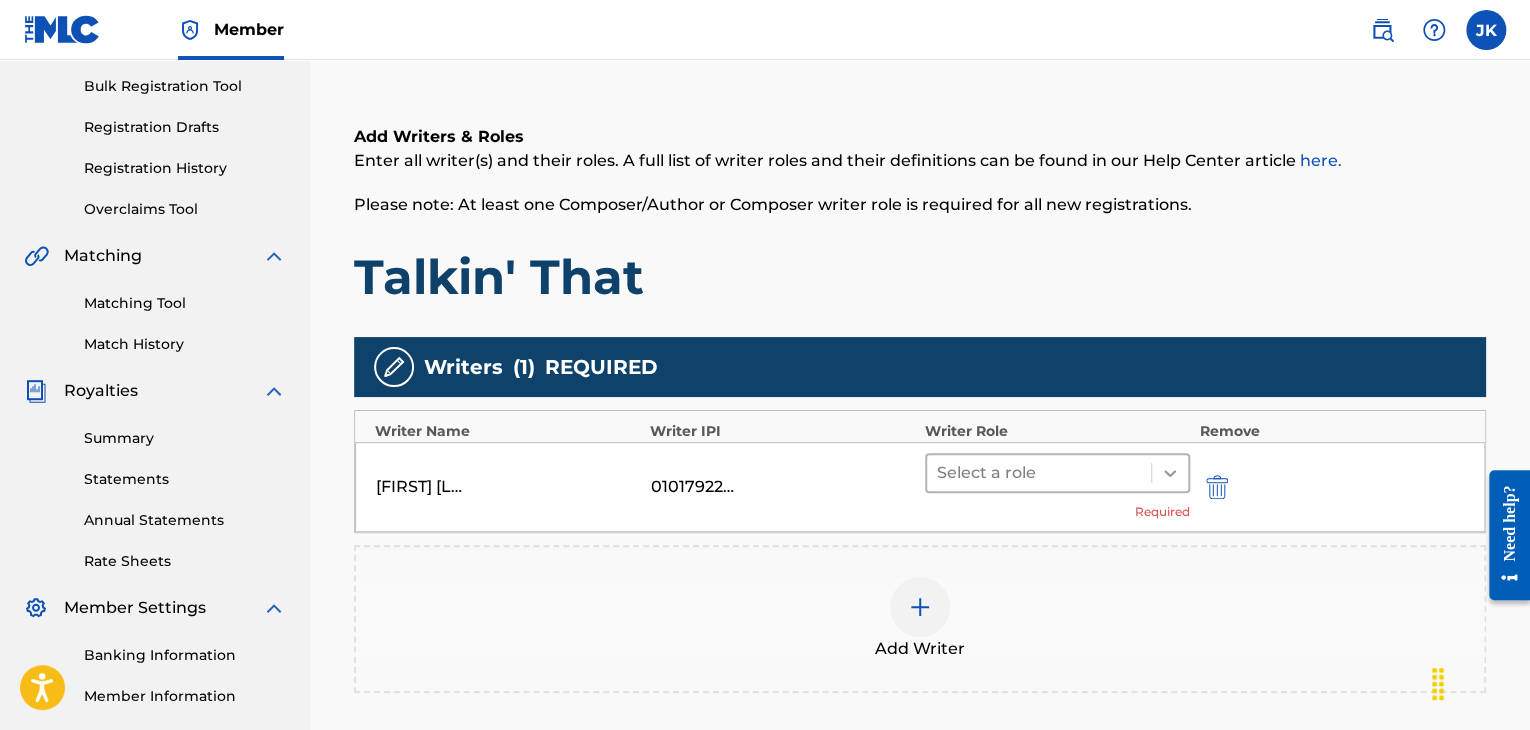 click 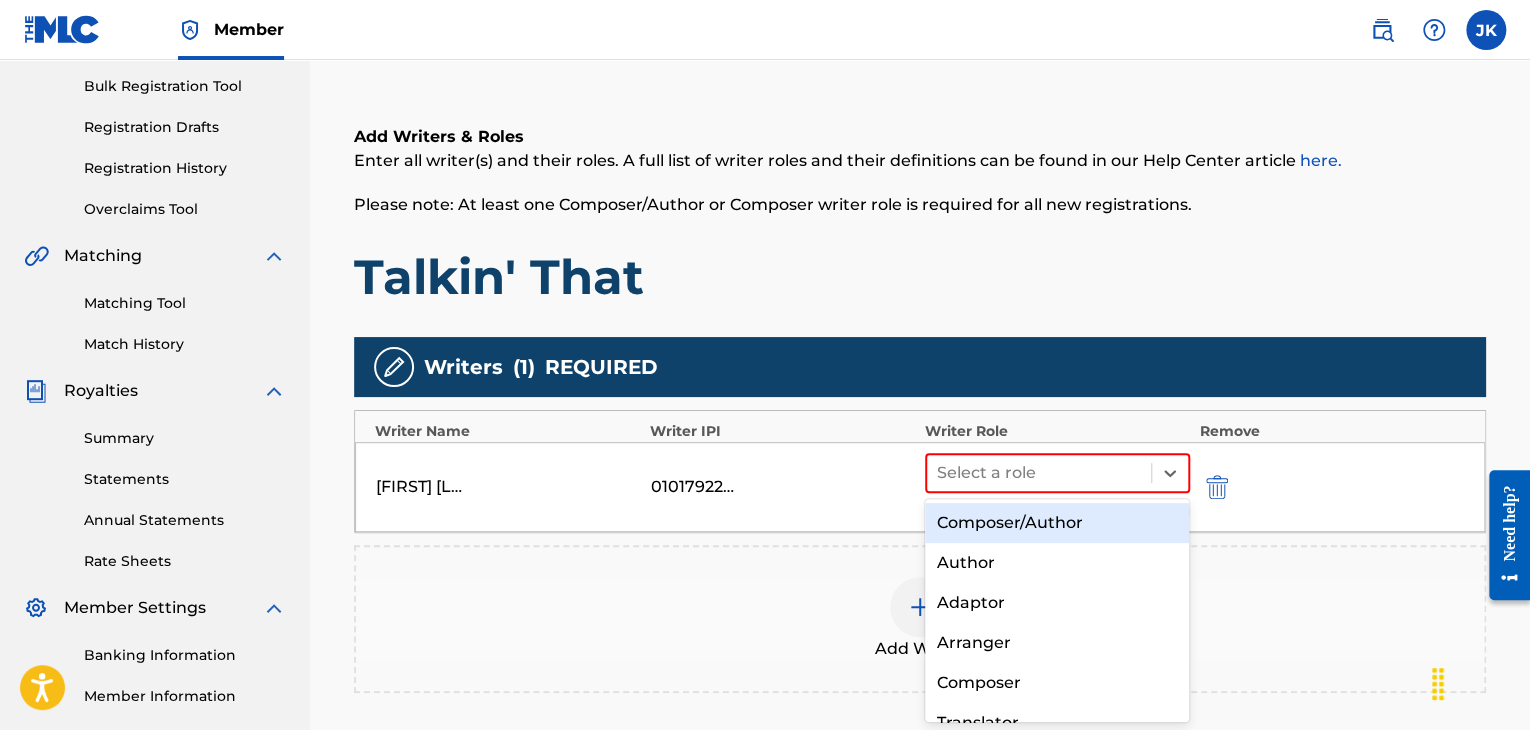 click on "Composer/Author" at bounding box center (1057, 523) 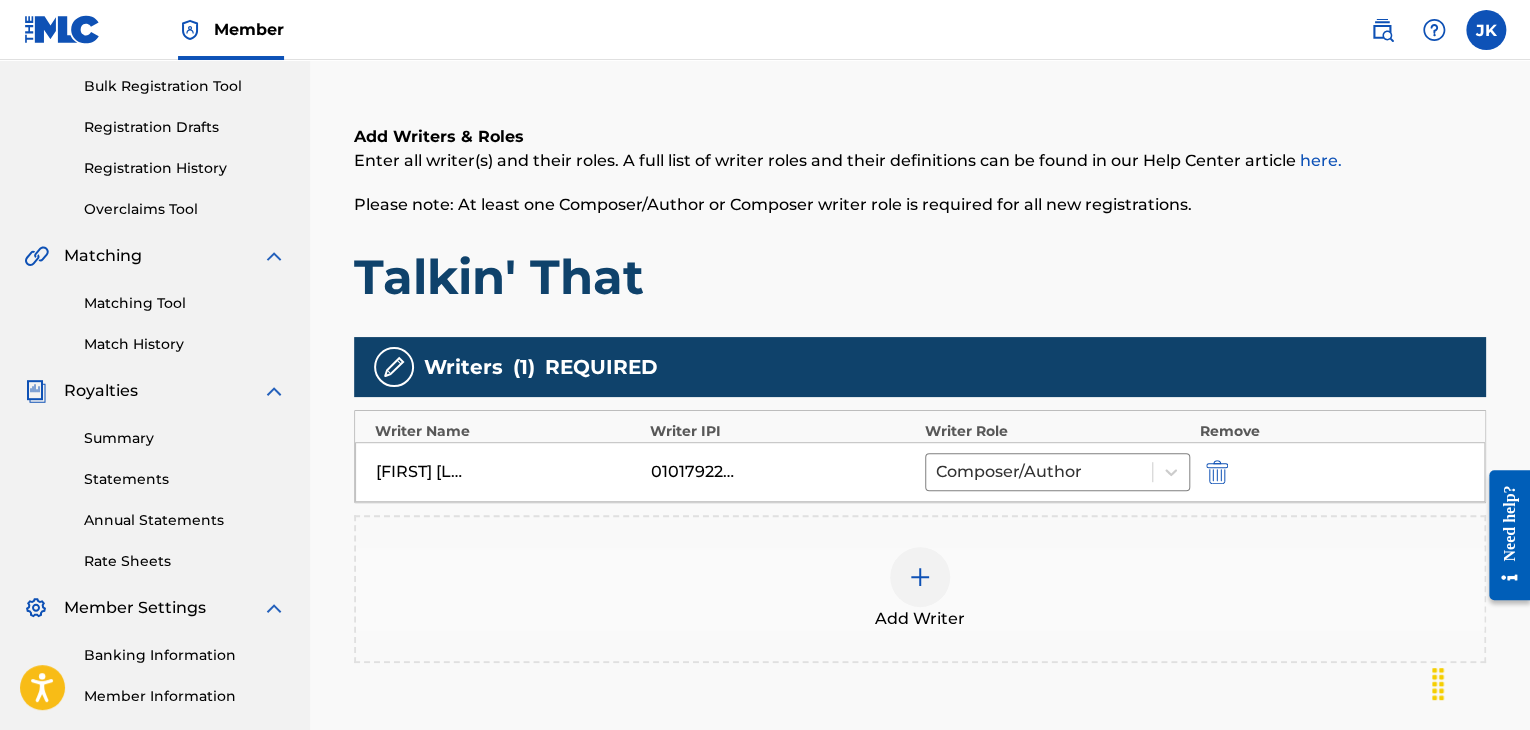 scroll, scrollTop: 490, scrollLeft: 0, axis: vertical 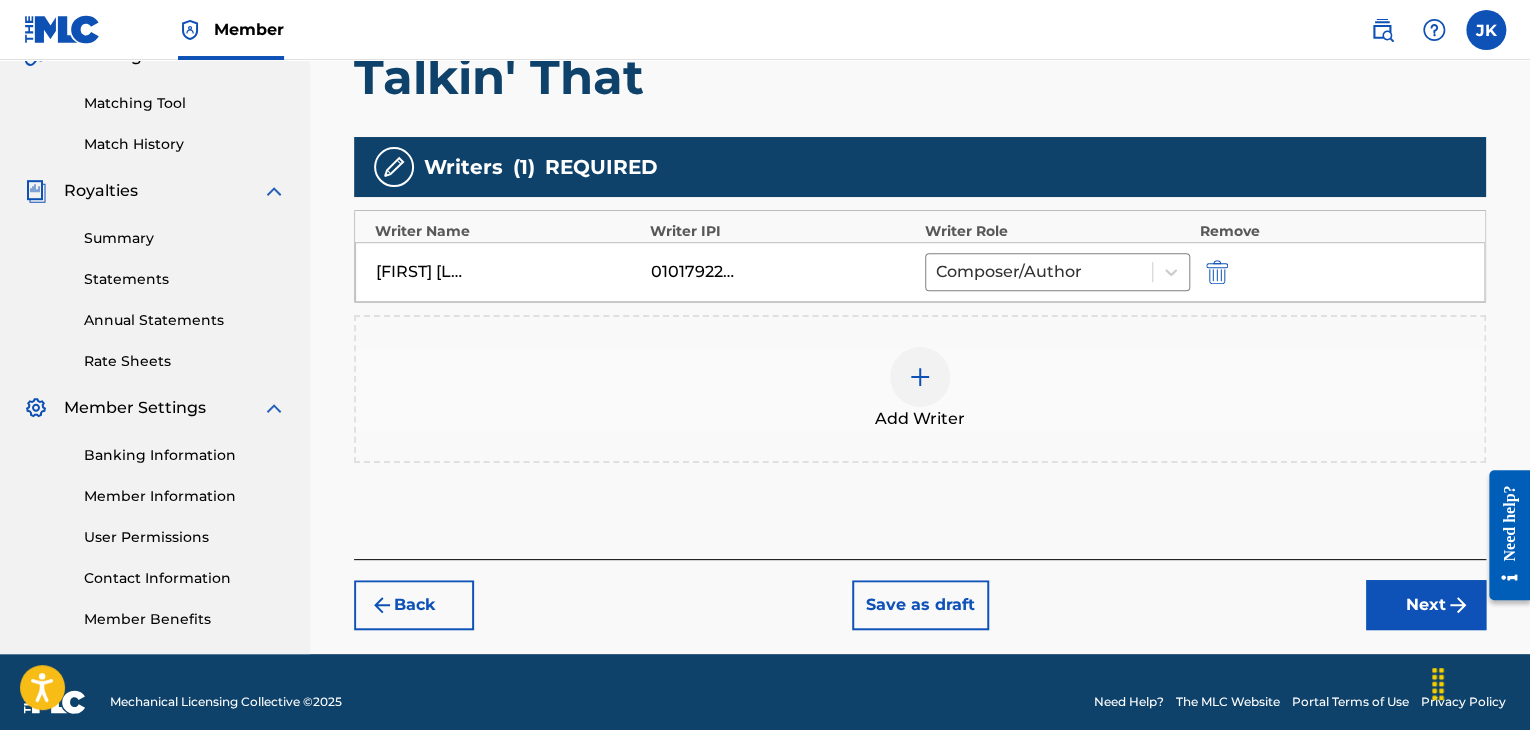 click on "Next" at bounding box center (1426, 605) 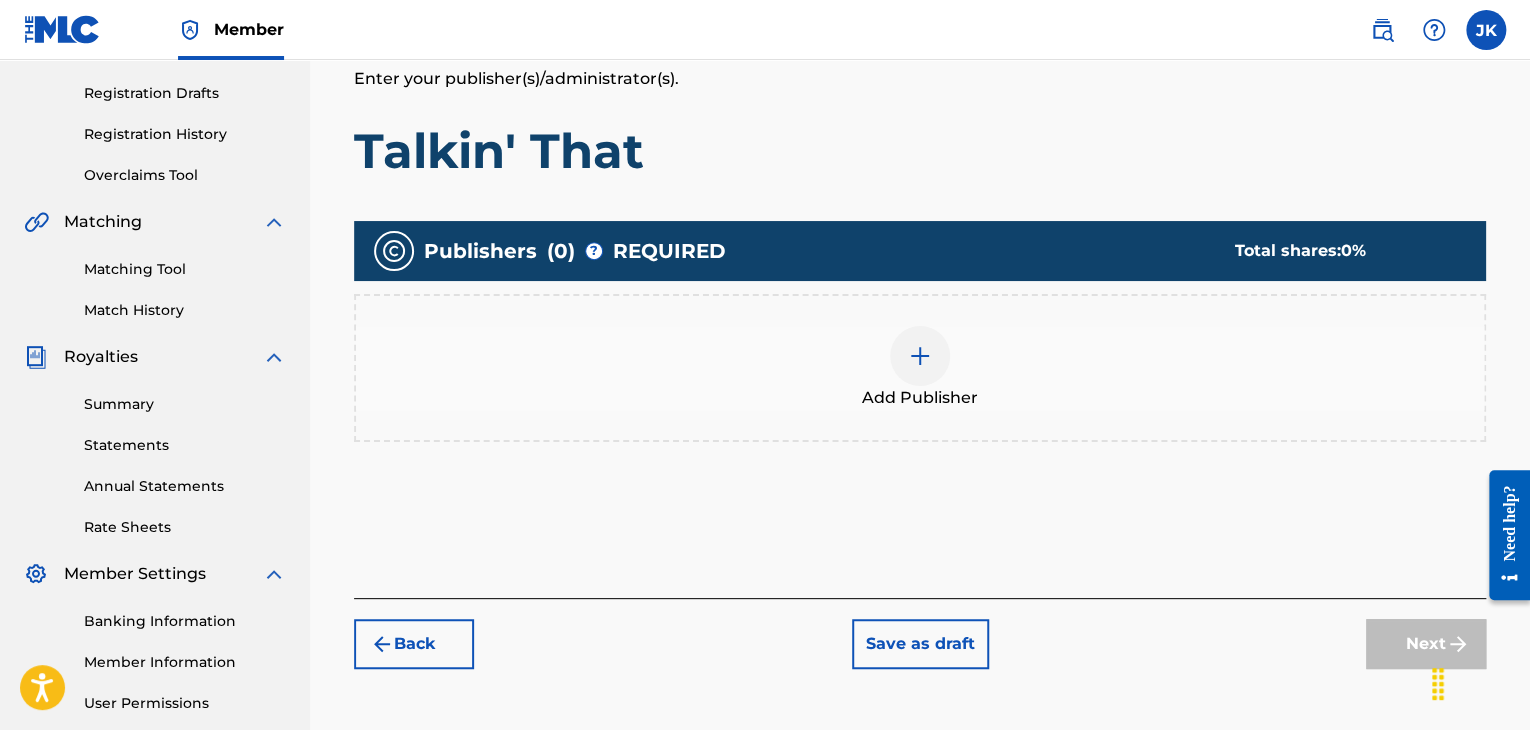 scroll, scrollTop: 290, scrollLeft: 0, axis: vertical 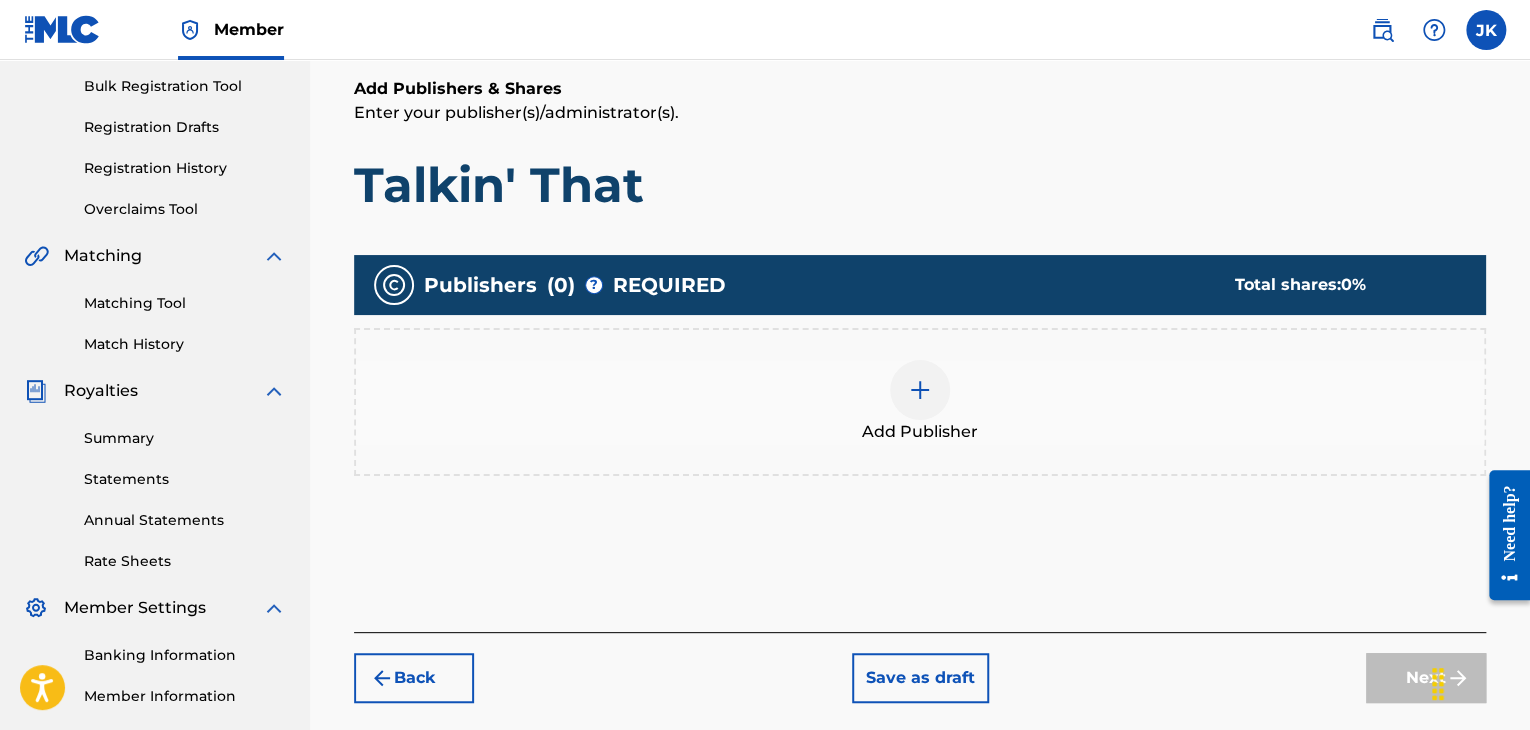 click at bounding box center (920, 390) 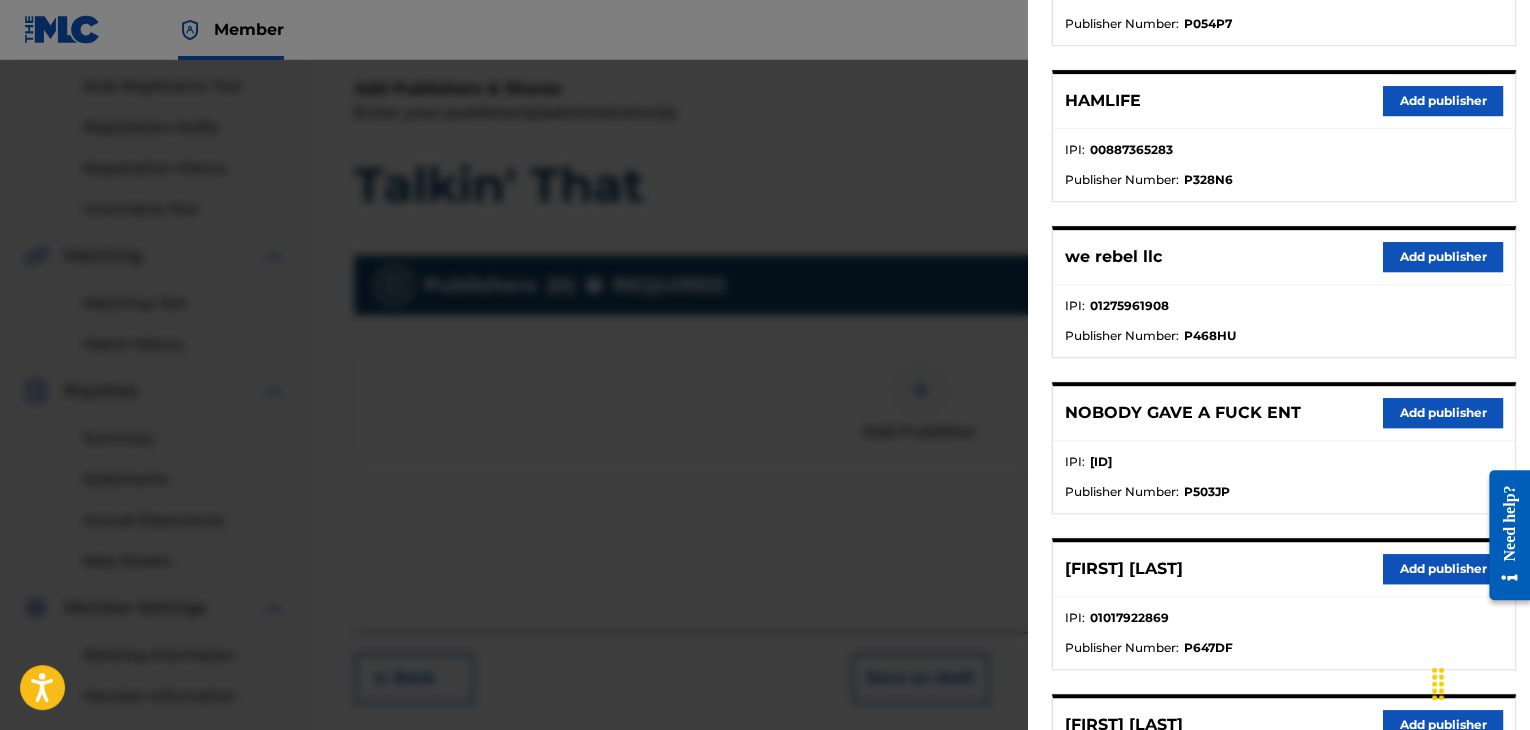 scroll, scrollTop: 400, scrollLeft: 0, axis: vertical 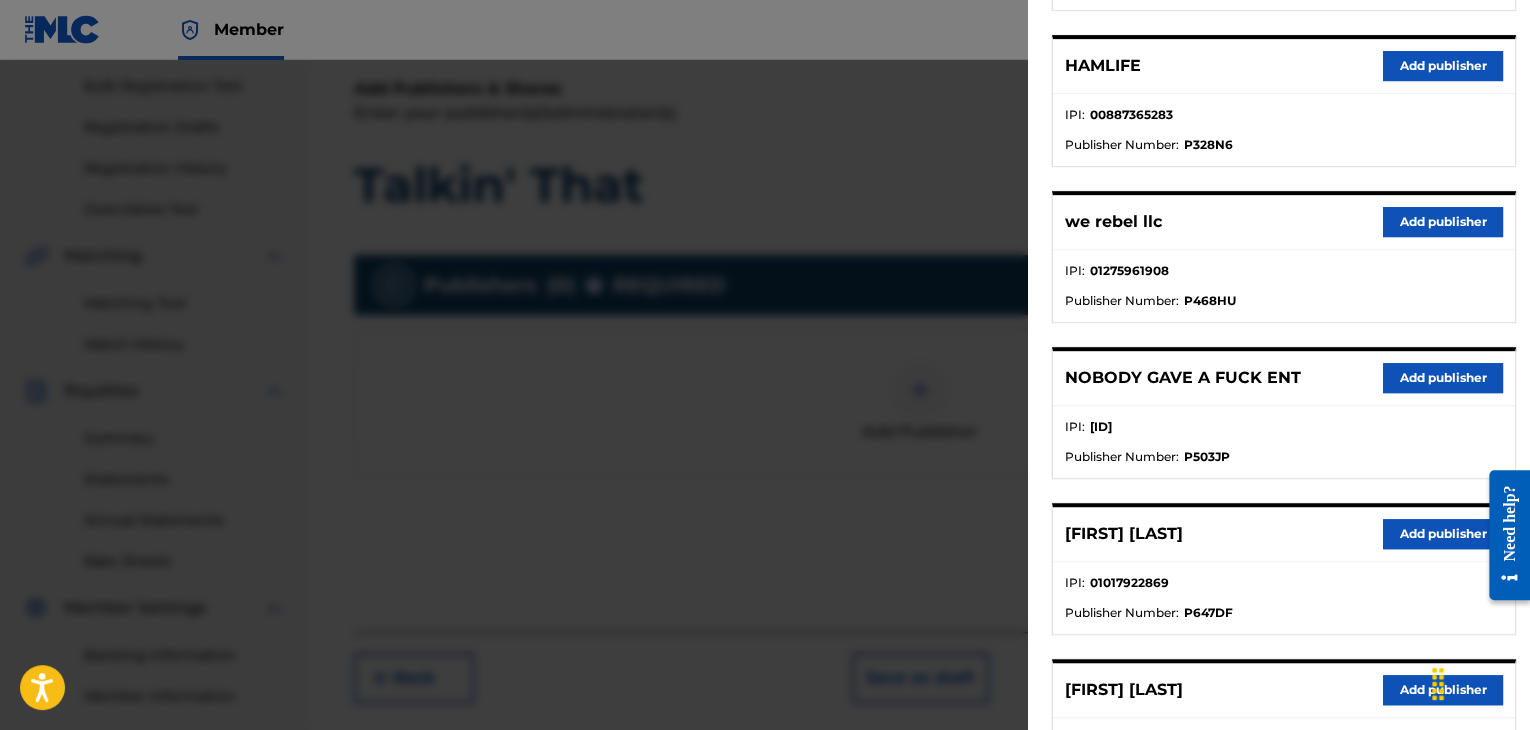 click on "Add publisher" at bounding box center (1443, 534) 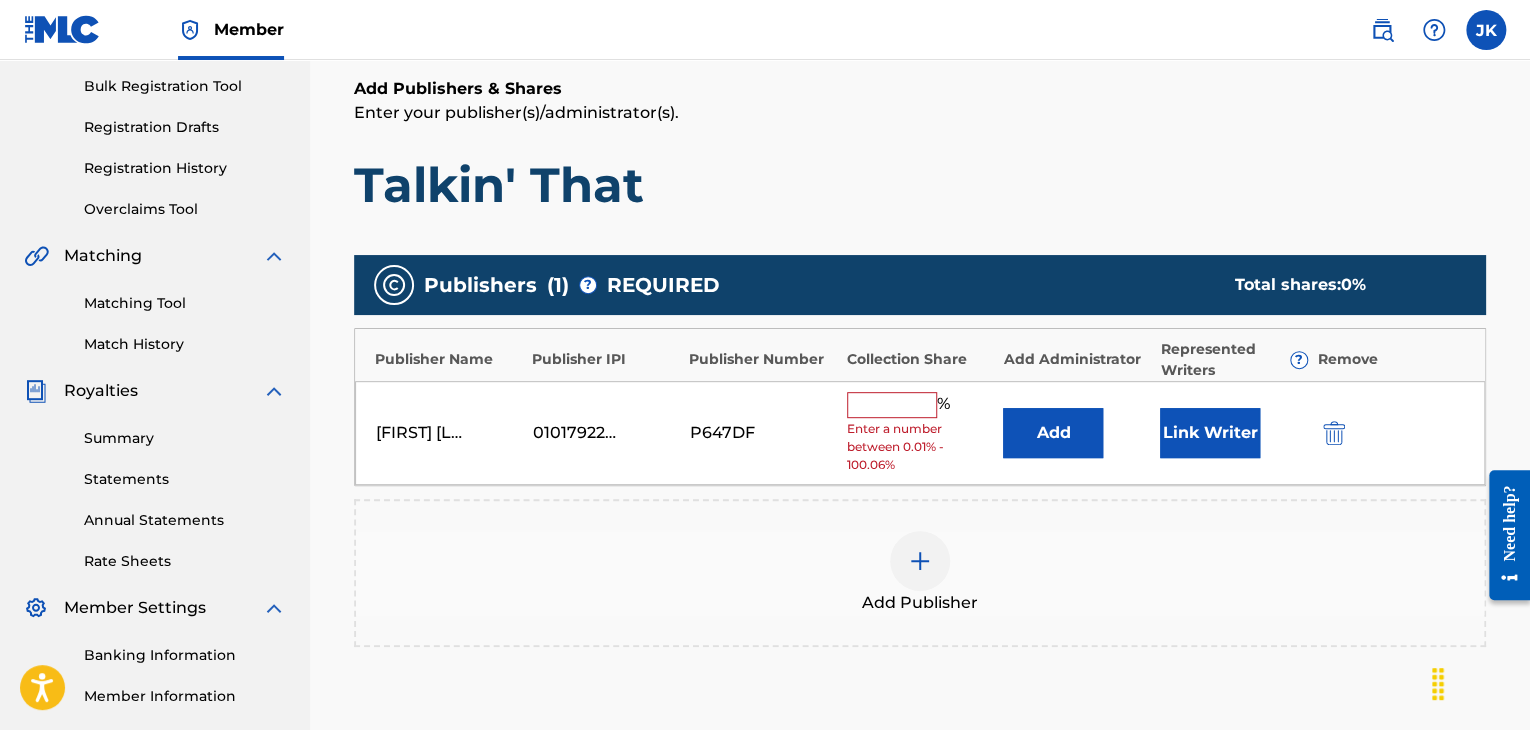 click on "Add" at bounding box center (1053, 433) 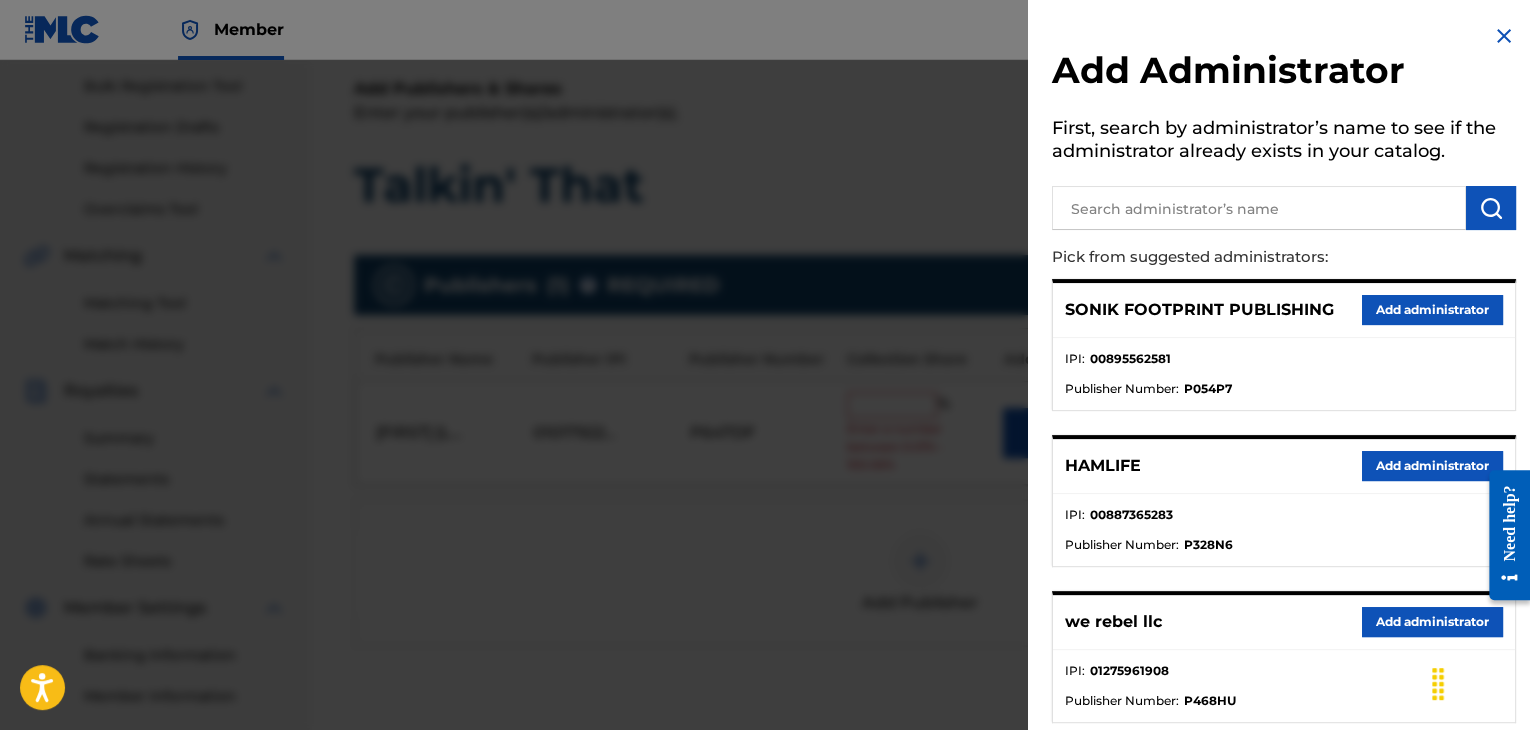 click on "Add administrator" at bounding box center (1432, 622) 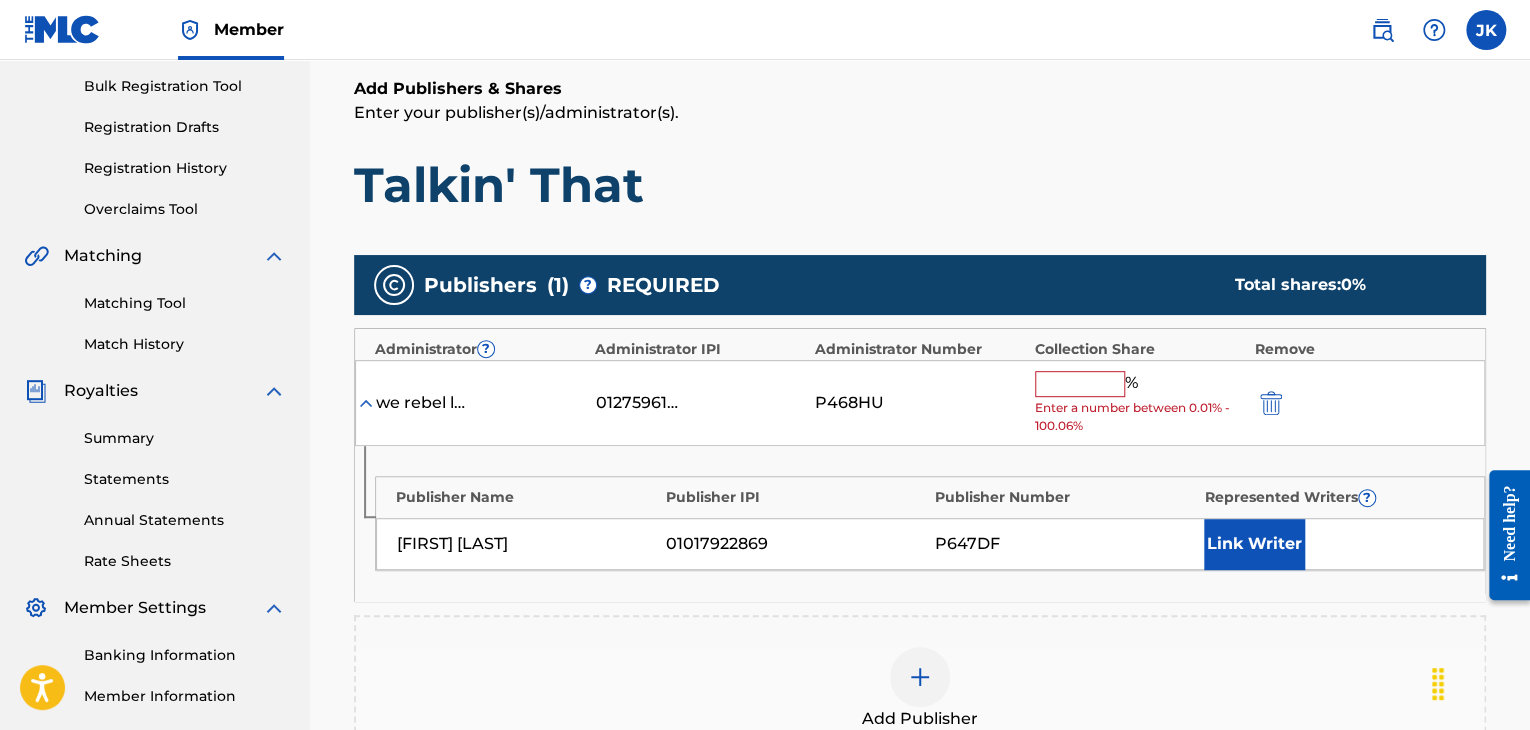 click at bounding box center [1080, 384] 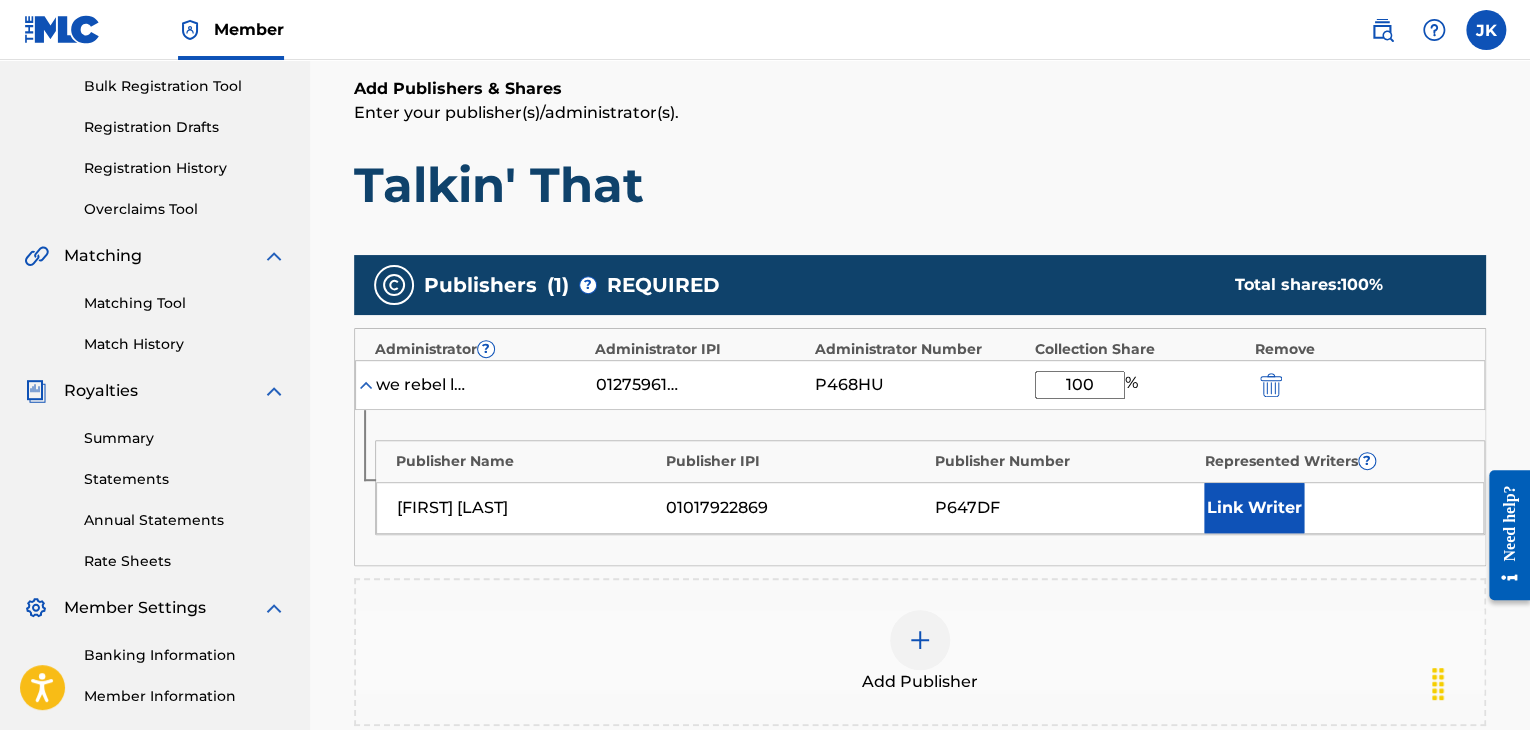 click on "Talkin' That" at bounding box center [920, 185] 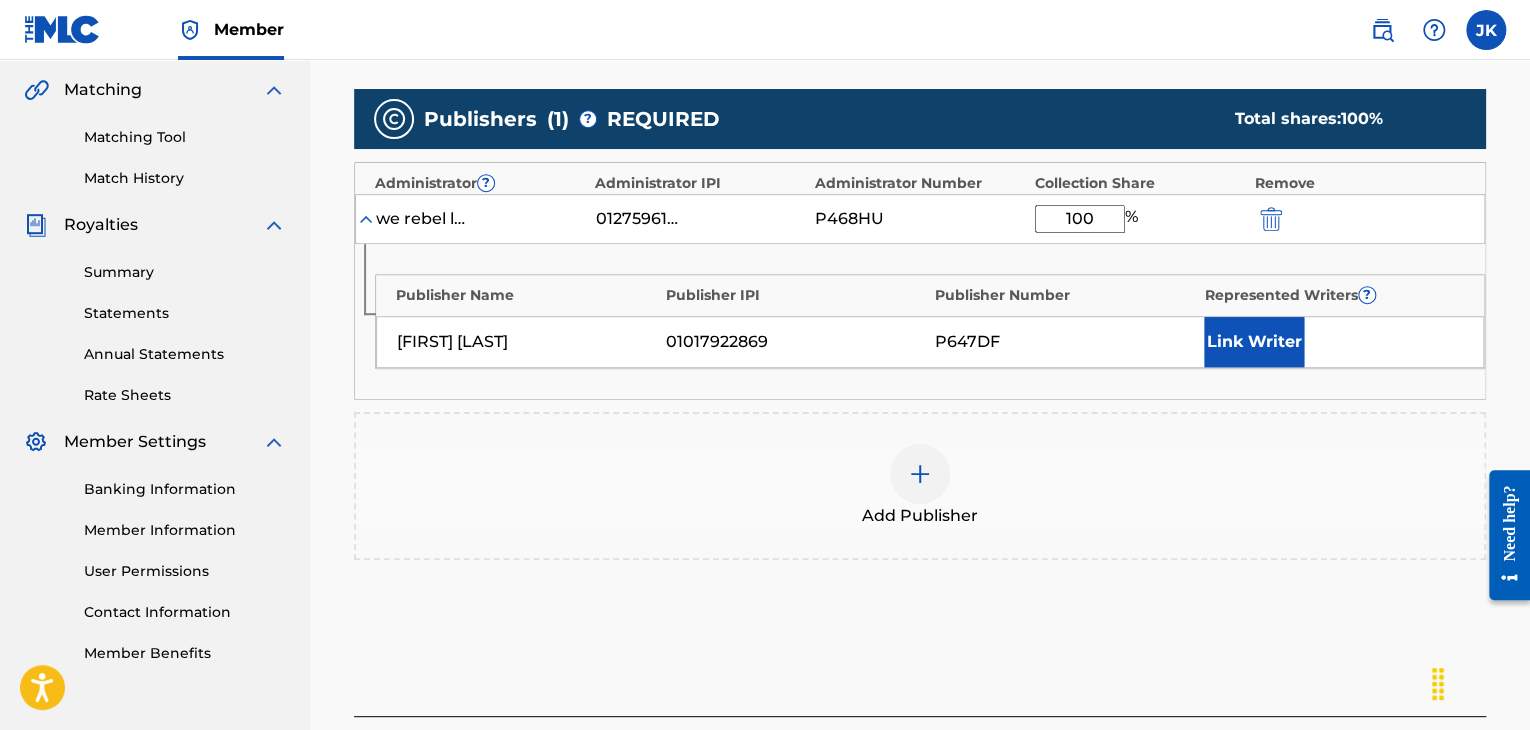 scroll, scrollTop: 490, scrollLeft: 0, axis: vertical 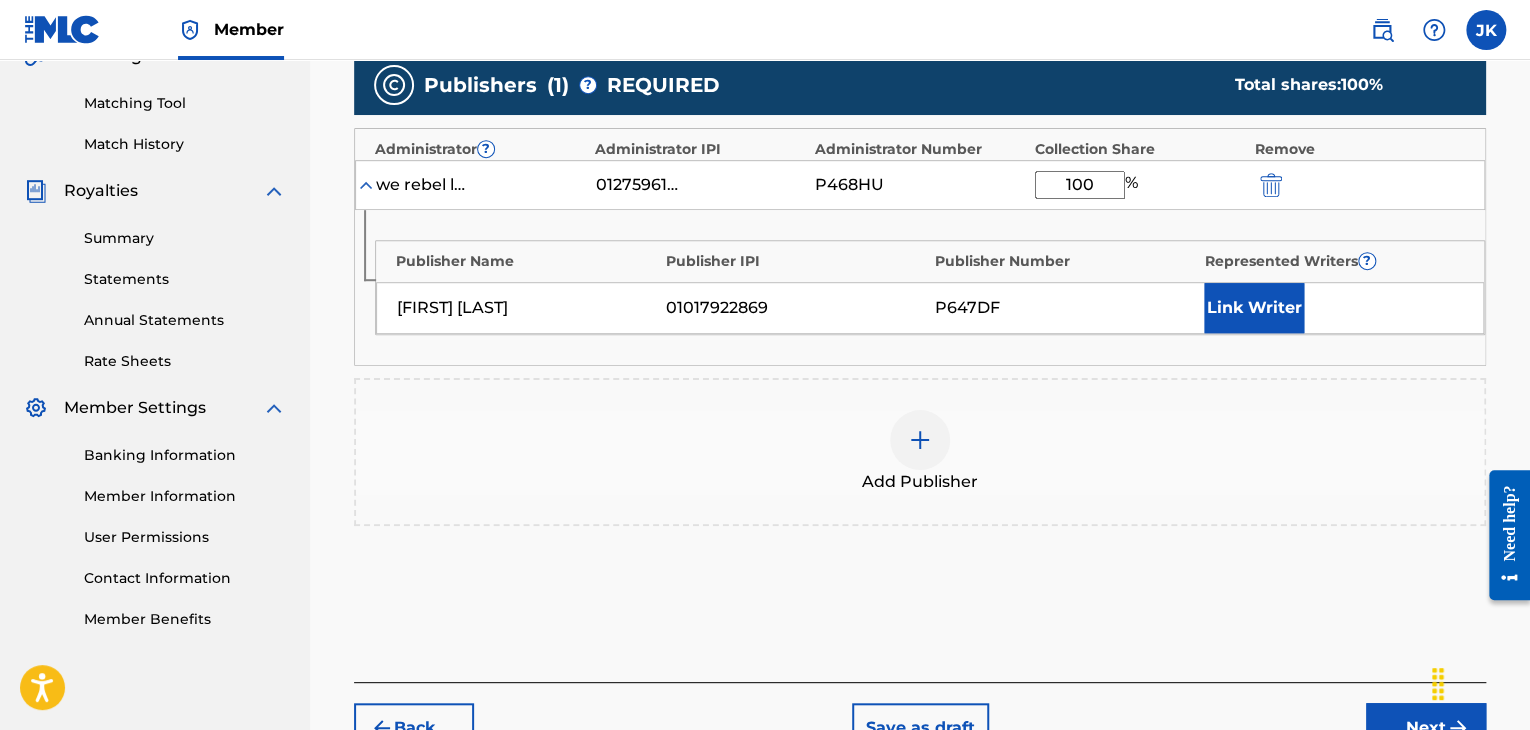 click on "Next" at bounding box center (1426, 728) 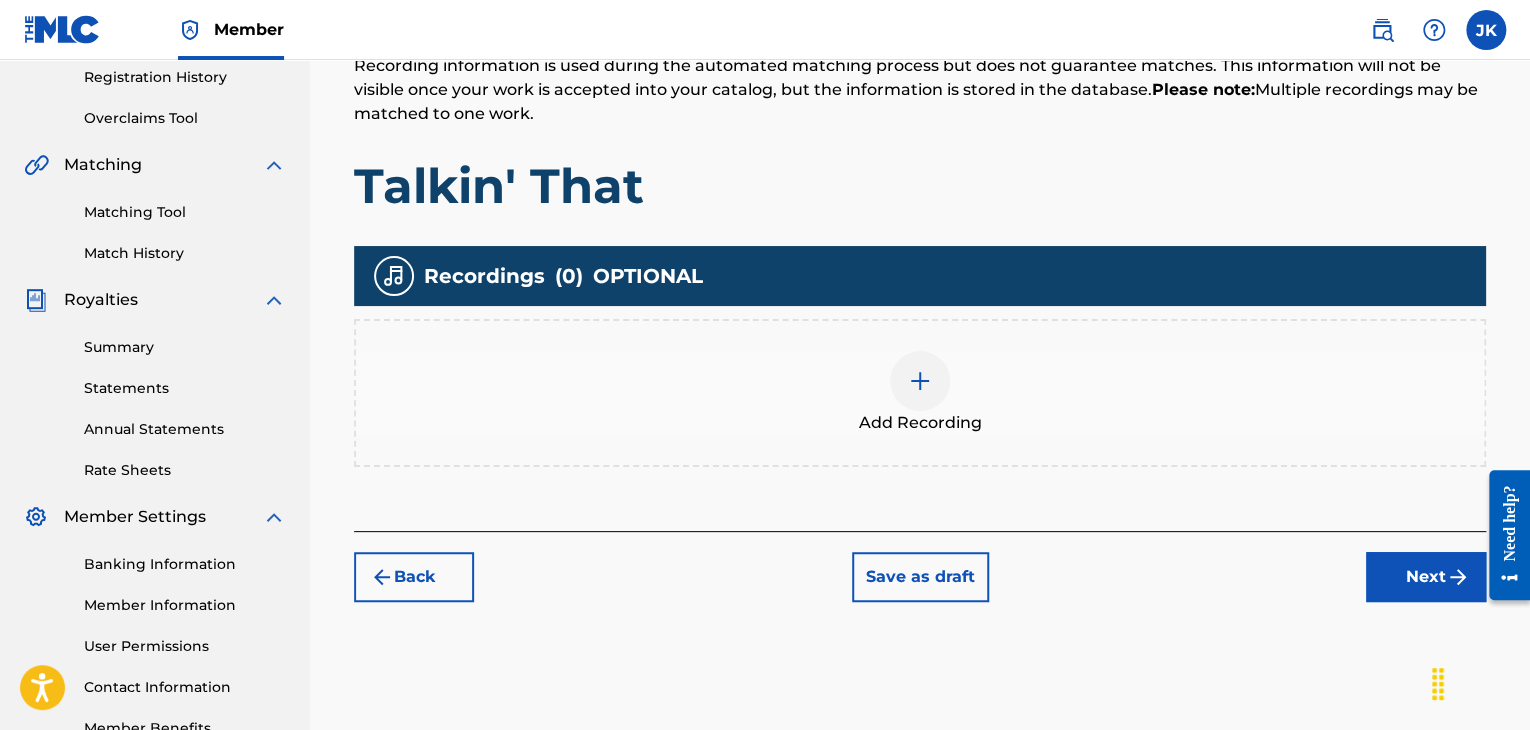 scroll, scrollTop: 390, scrollLeft: 0, axis: vertical 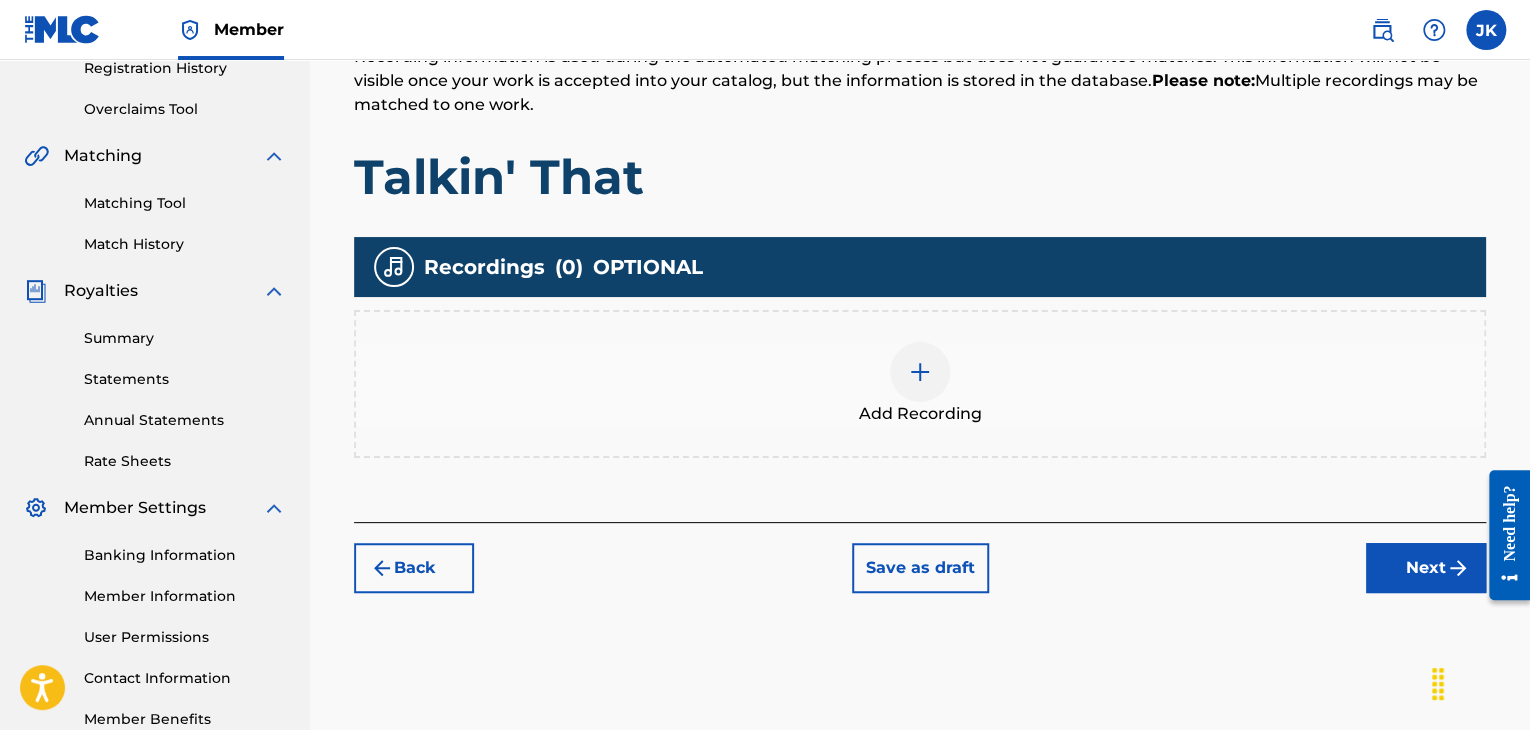 click at bounding box center [920, 372] 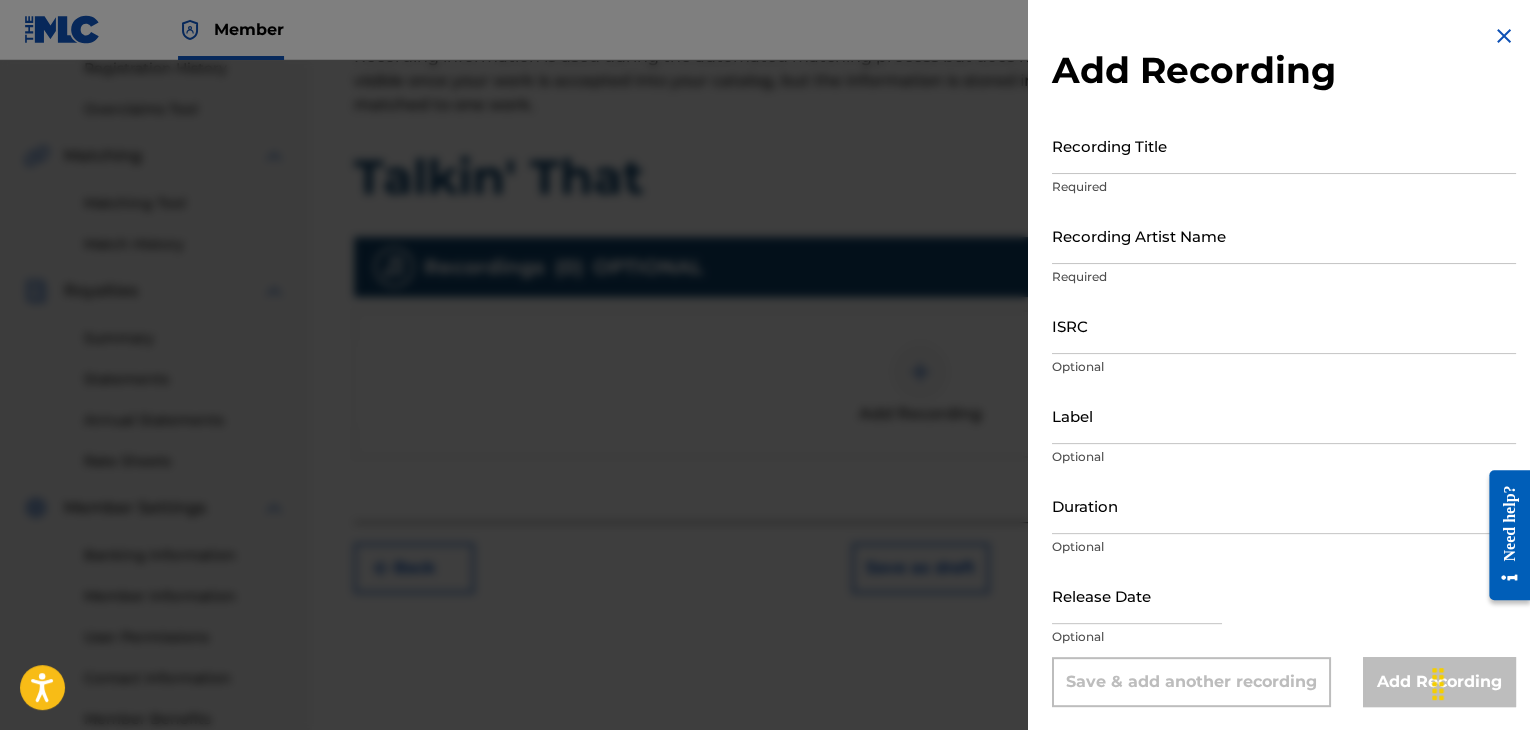 click on "Recording Title" at bounding box center [1284, 145] 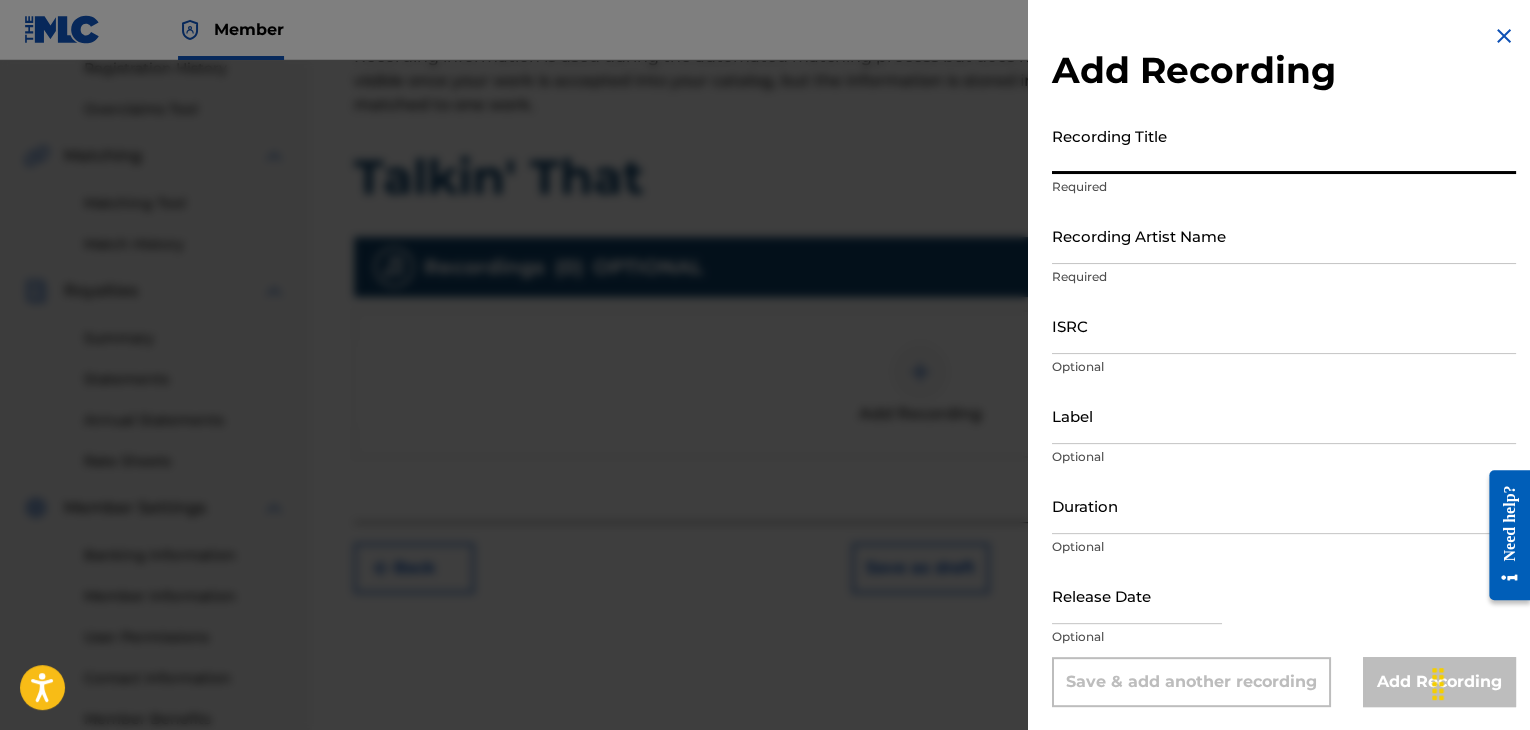 paste on "Talkin' That" 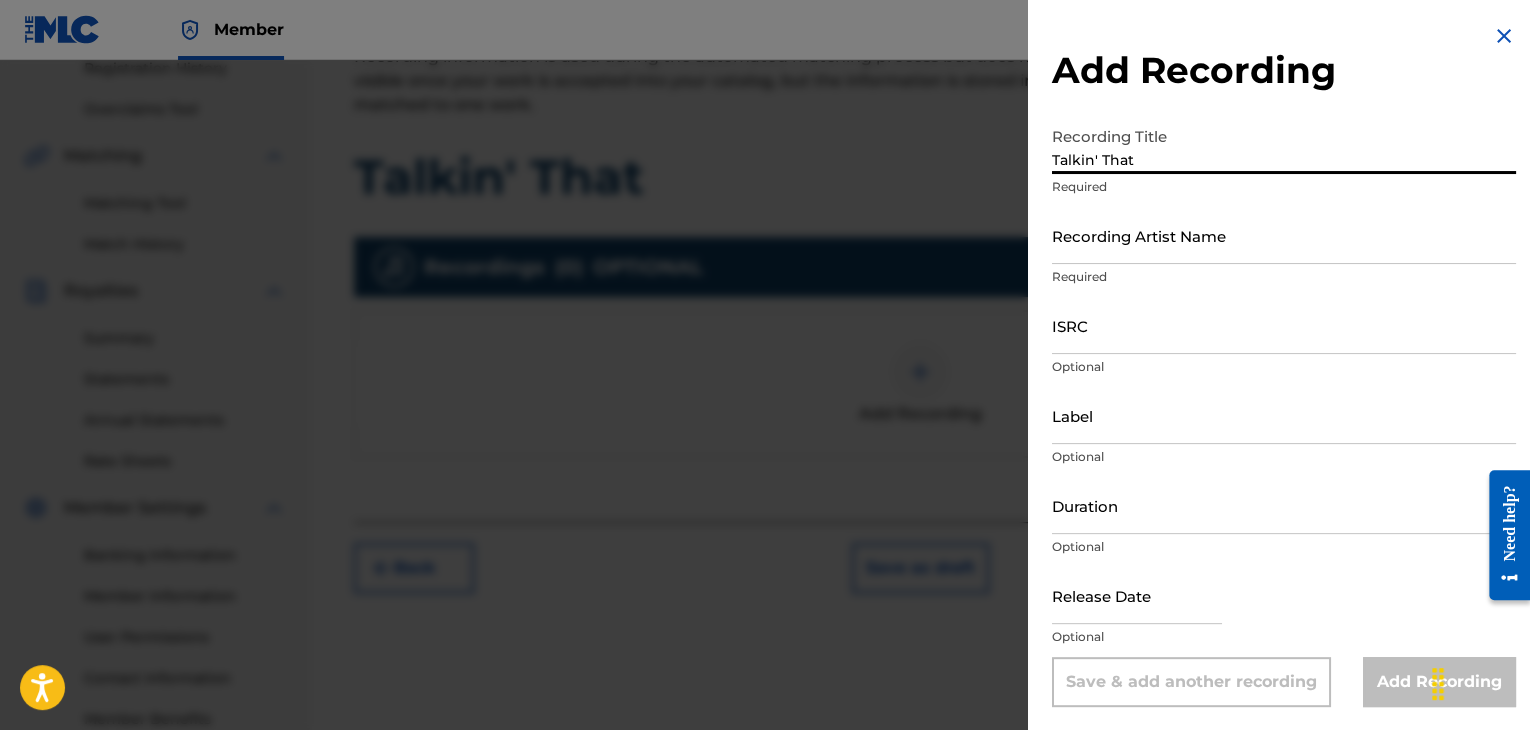 type on "Talkin' That" 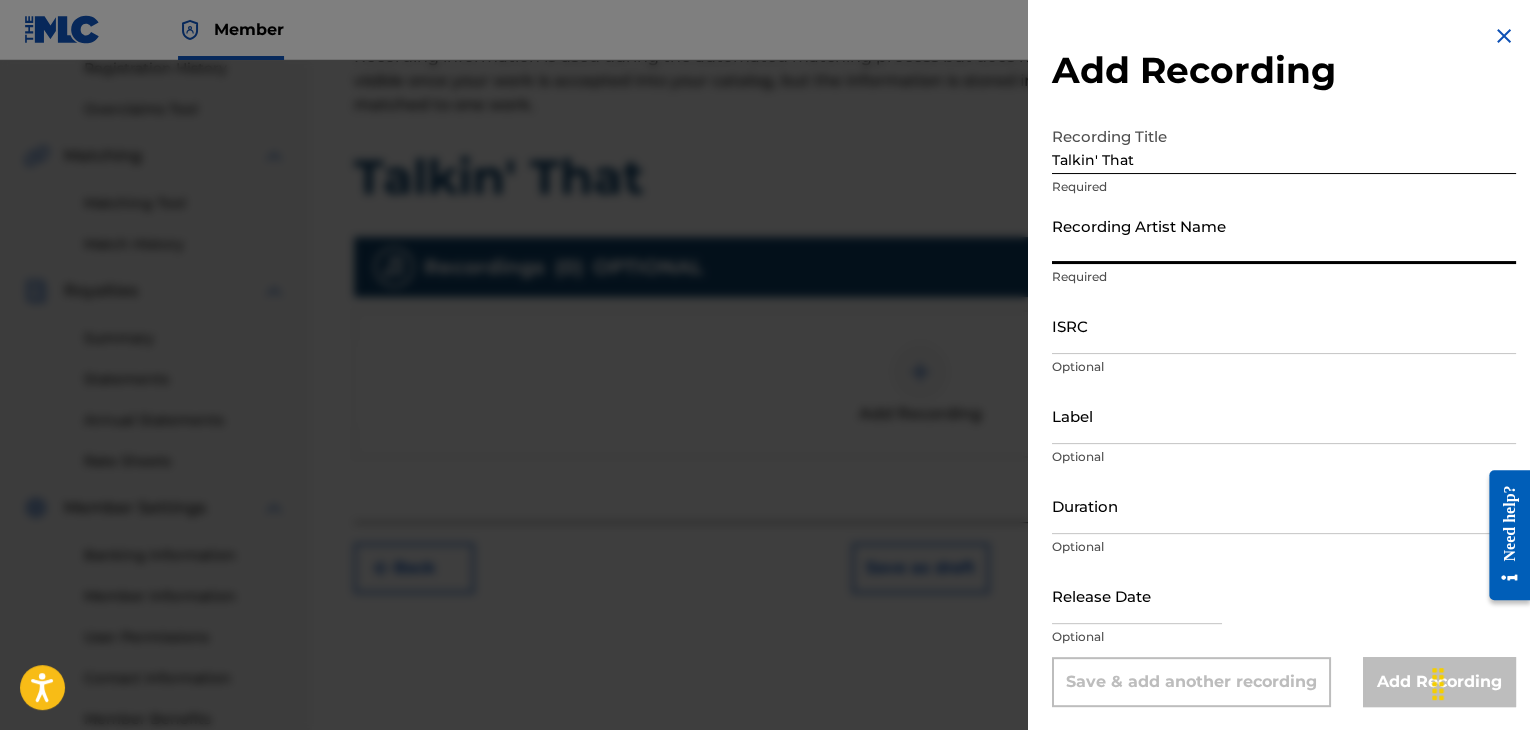 click on "Recording Artist Name" at bounding box center (1284, 235) 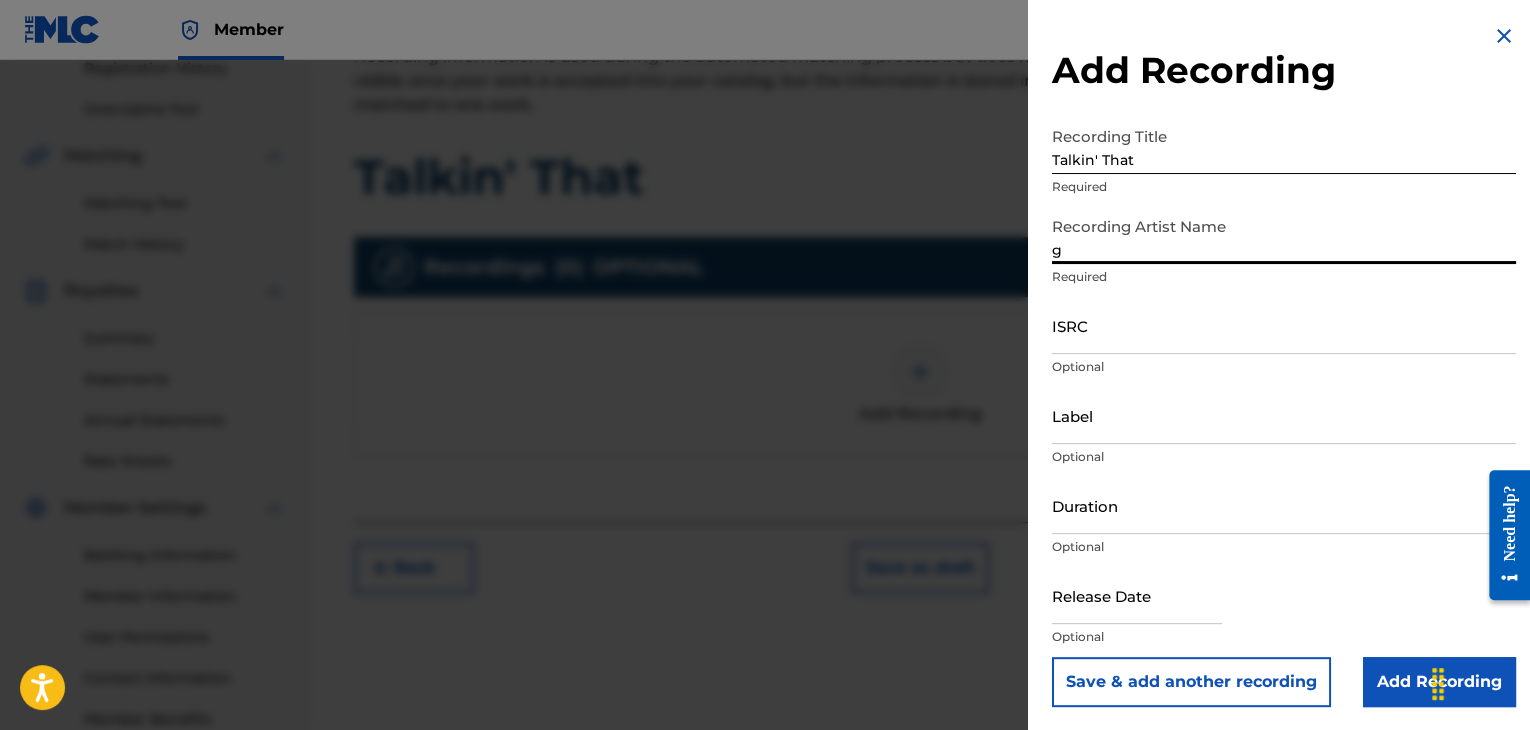 type on "[FIRST] [LAST]" 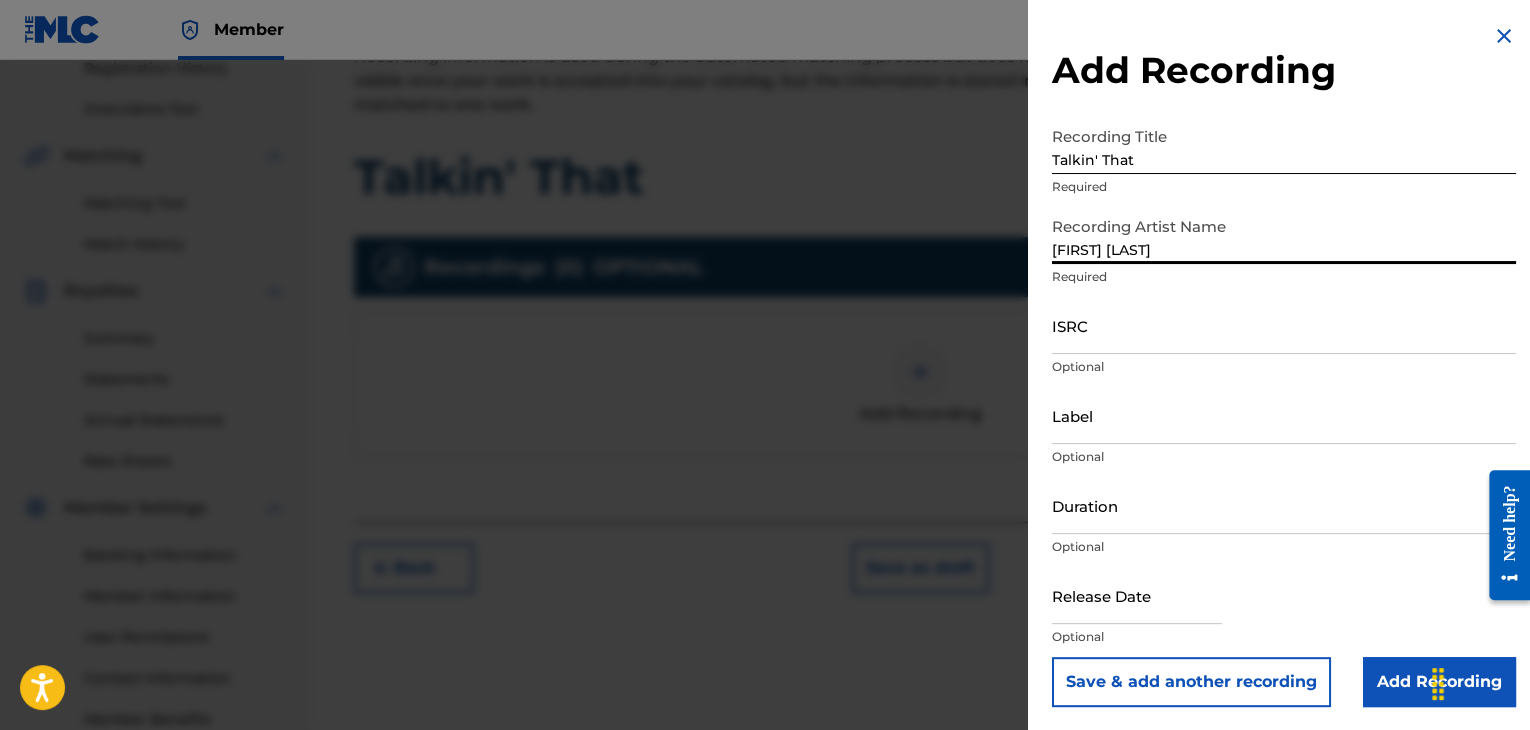 click on "ISRC" at bounding box center (1284, 325) 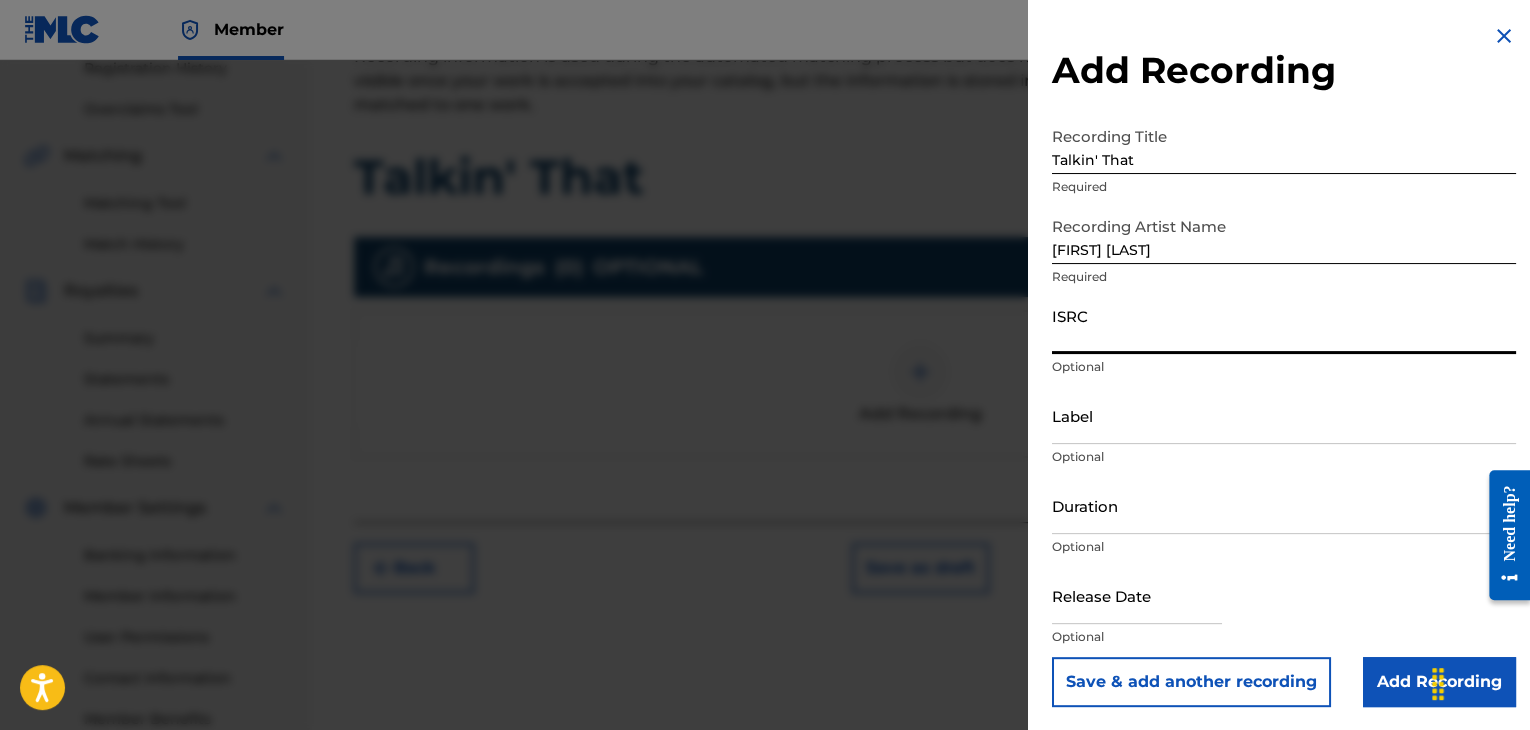 paste on "[ID]" 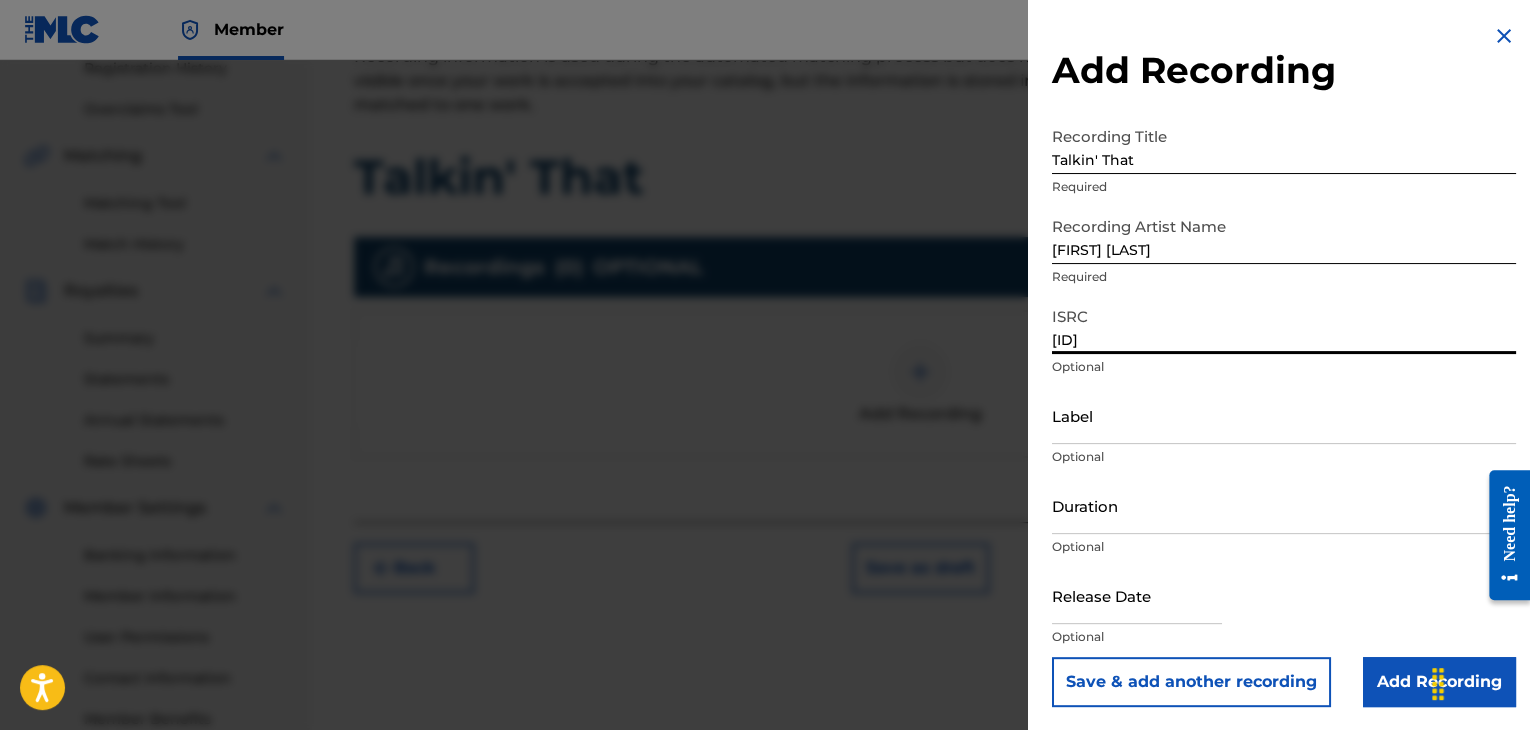 type on "[ID]" 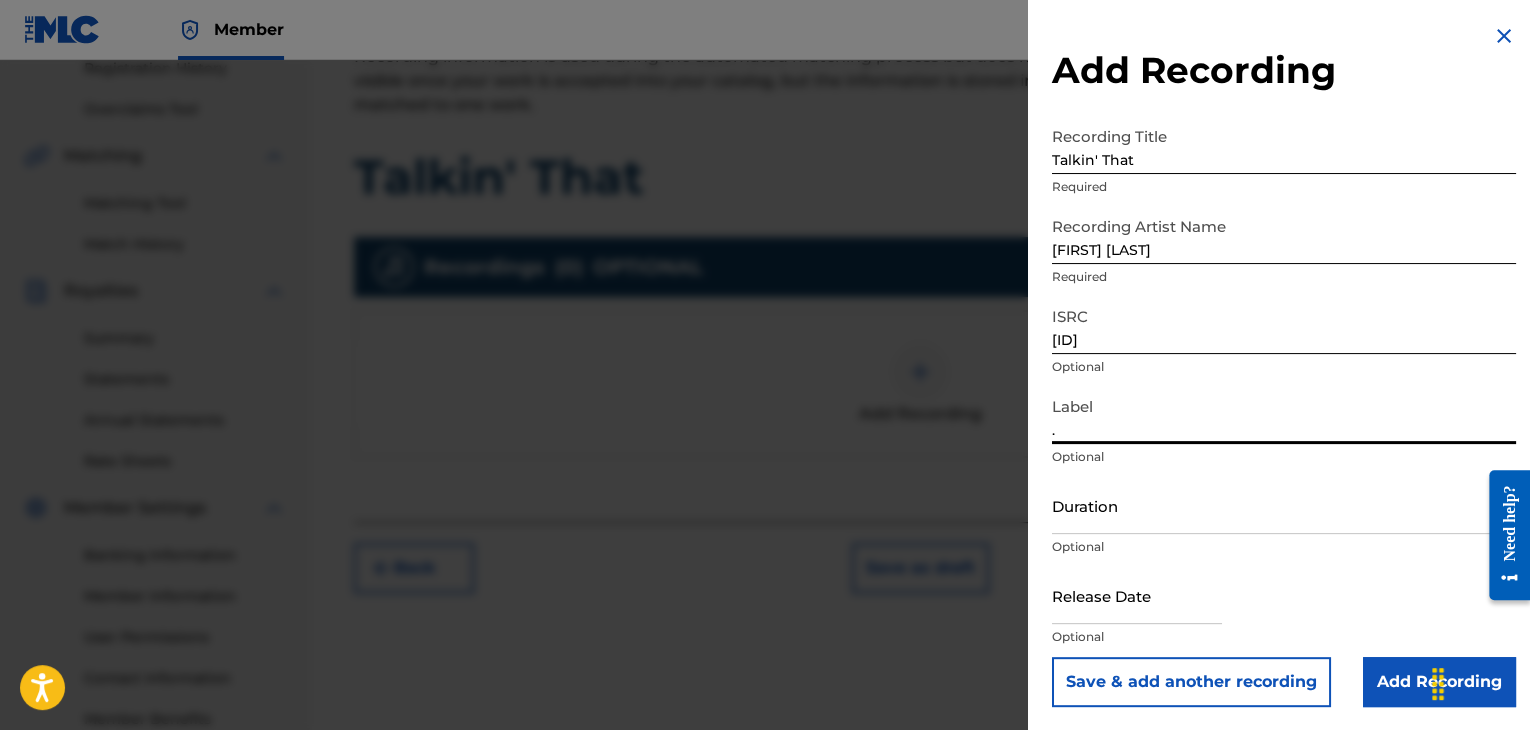 type on ".wav|Lab productions" 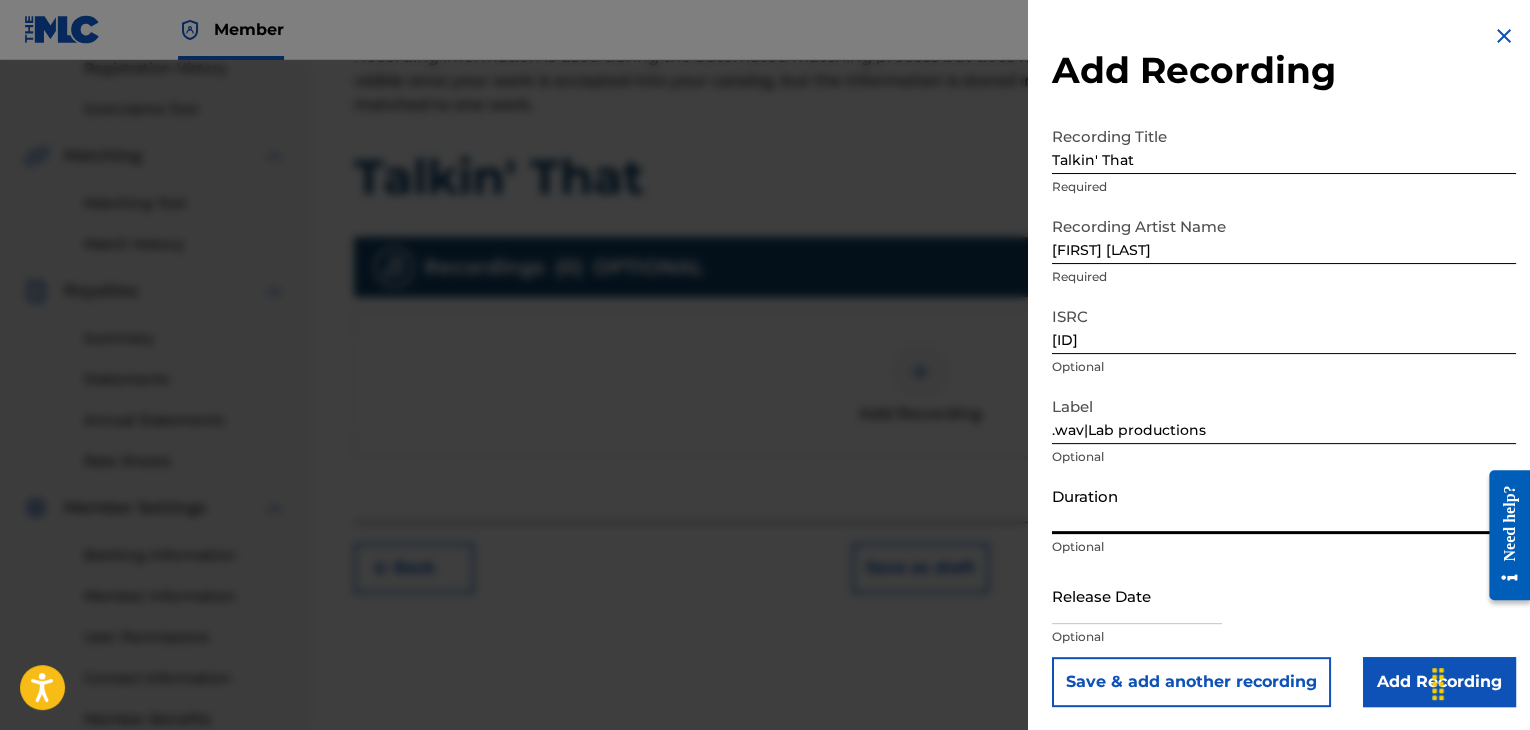 click on "Duration" at bounding box center (1284, 505) 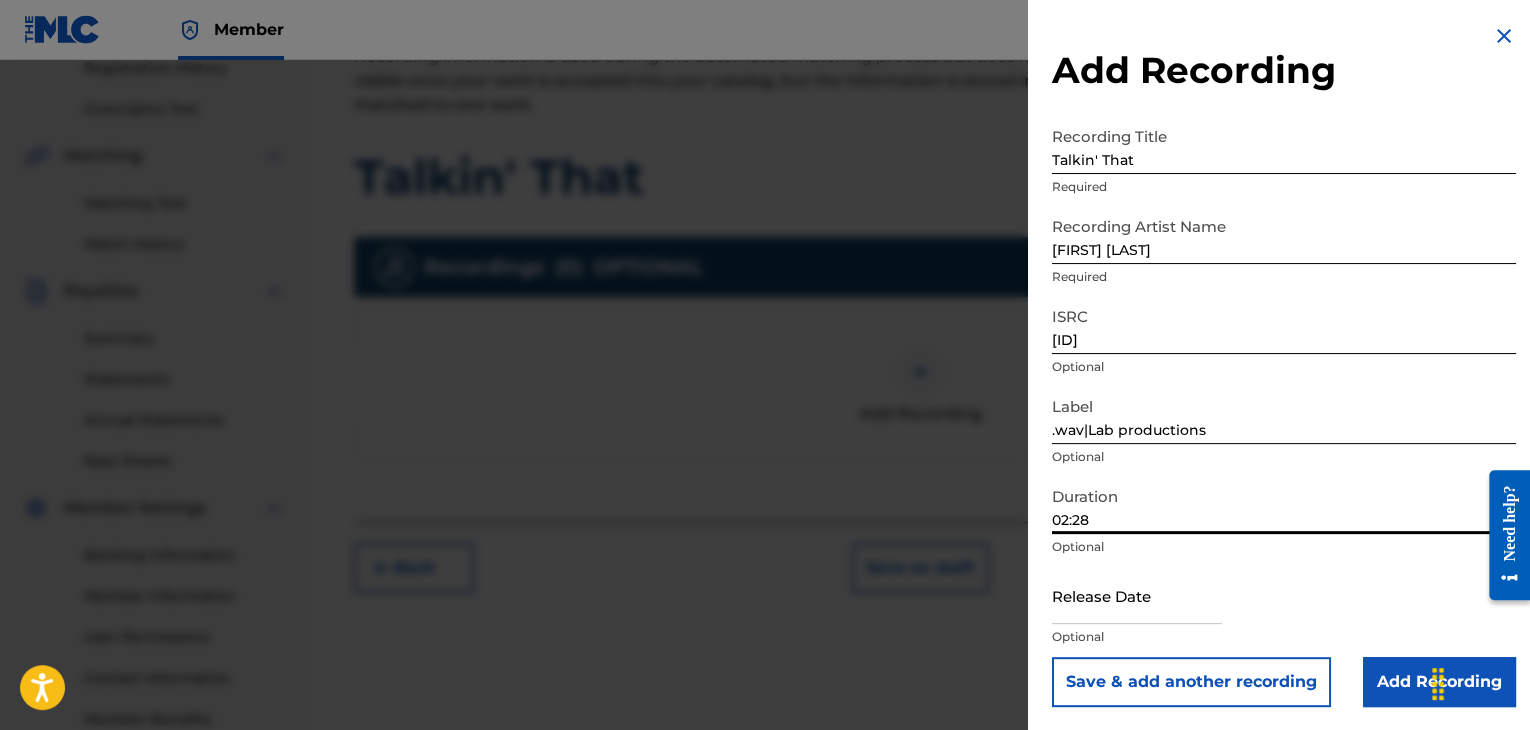type on "02:28" 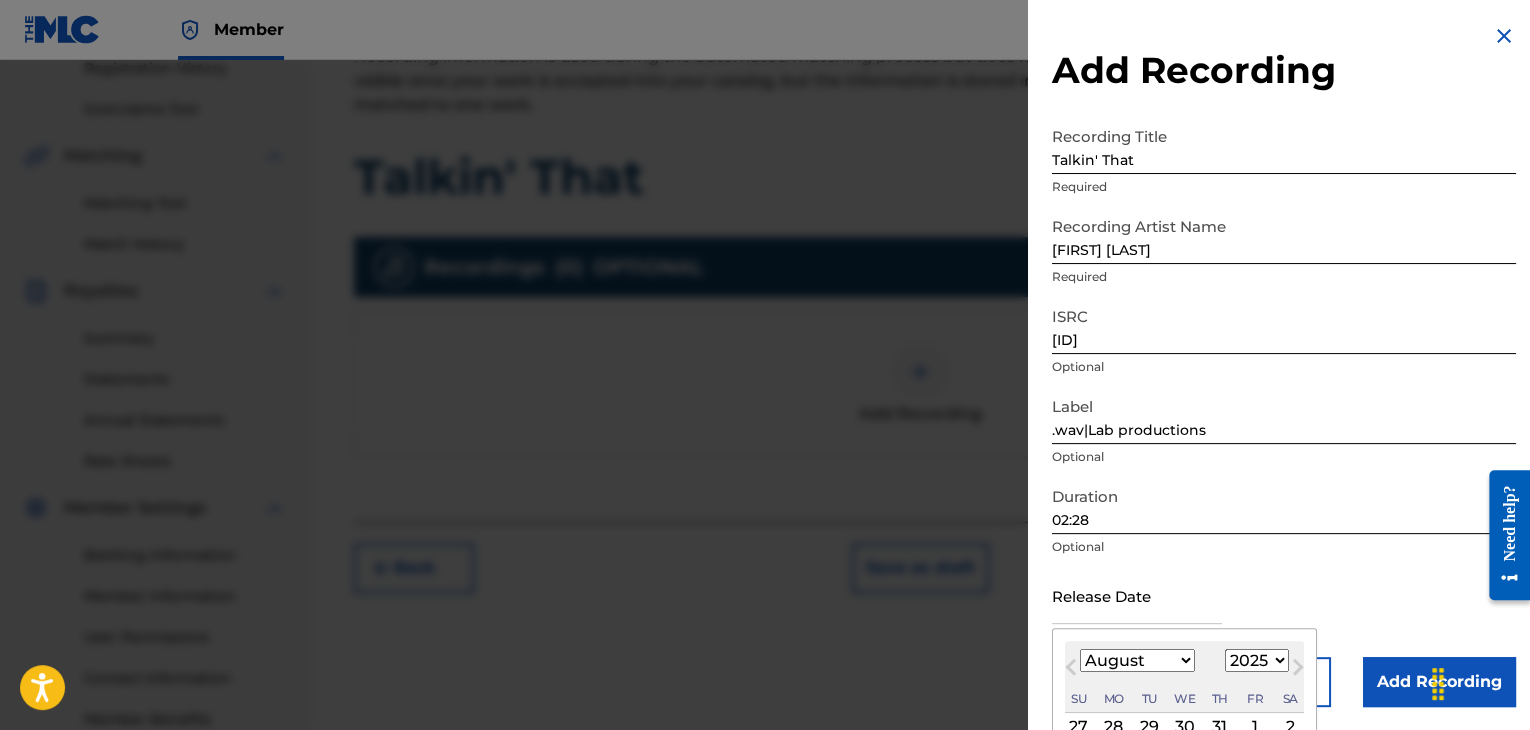 click on "January February March April May June July August September October November December" at bounding box center [1137, 660] 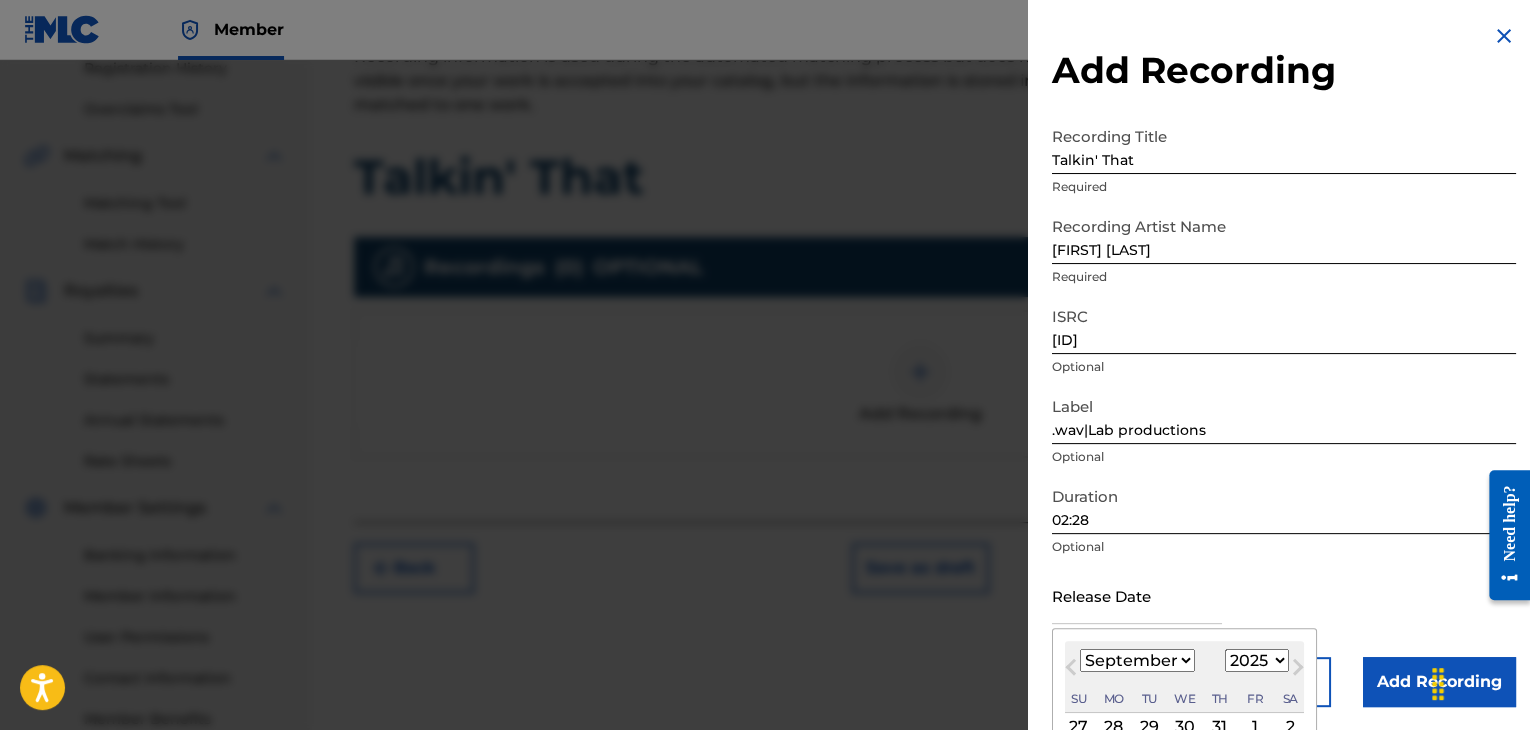 click on "January February March April May June July August September October November December" at bounding box center [1137, 660] 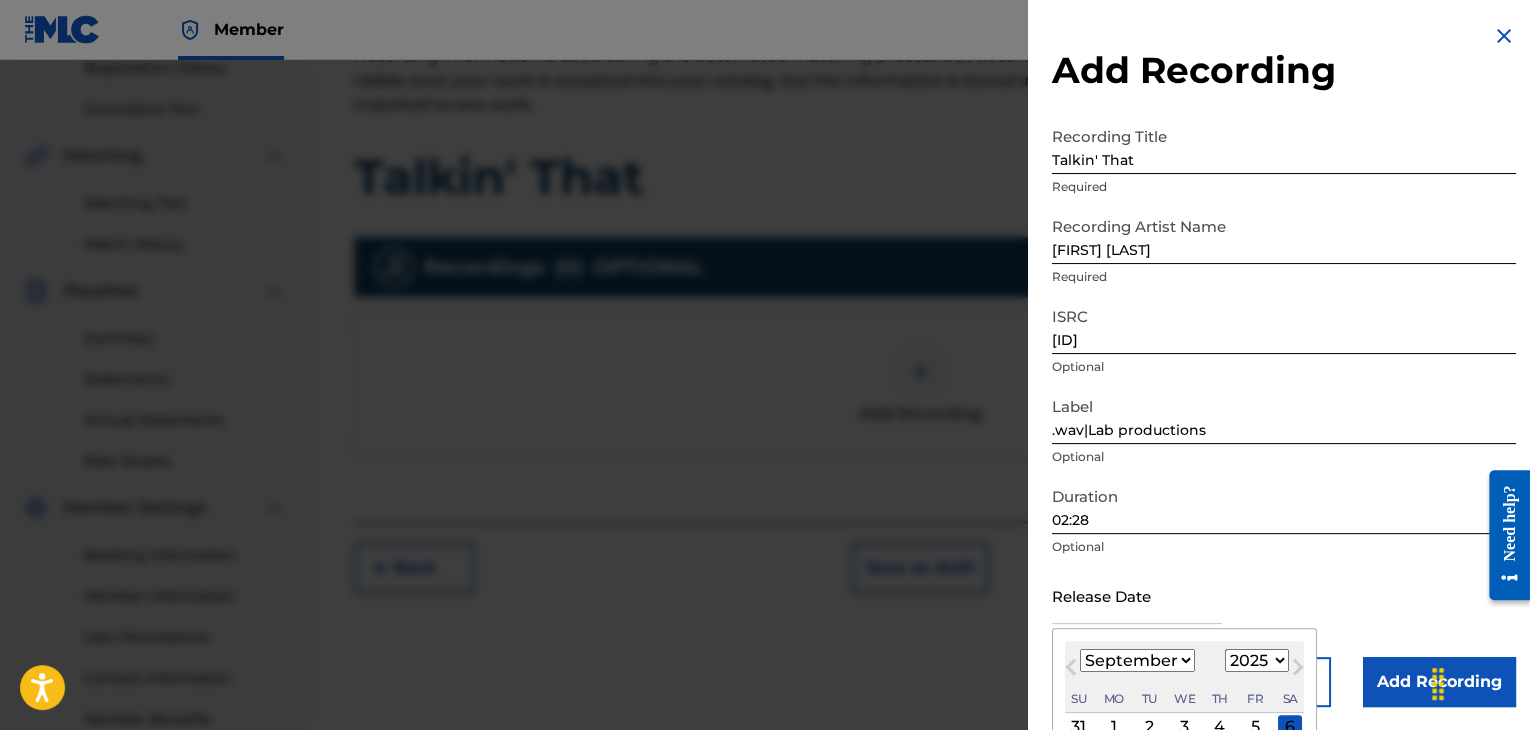 scroll, scrollTop: 100, scrollLeft: 0, axis: vertical 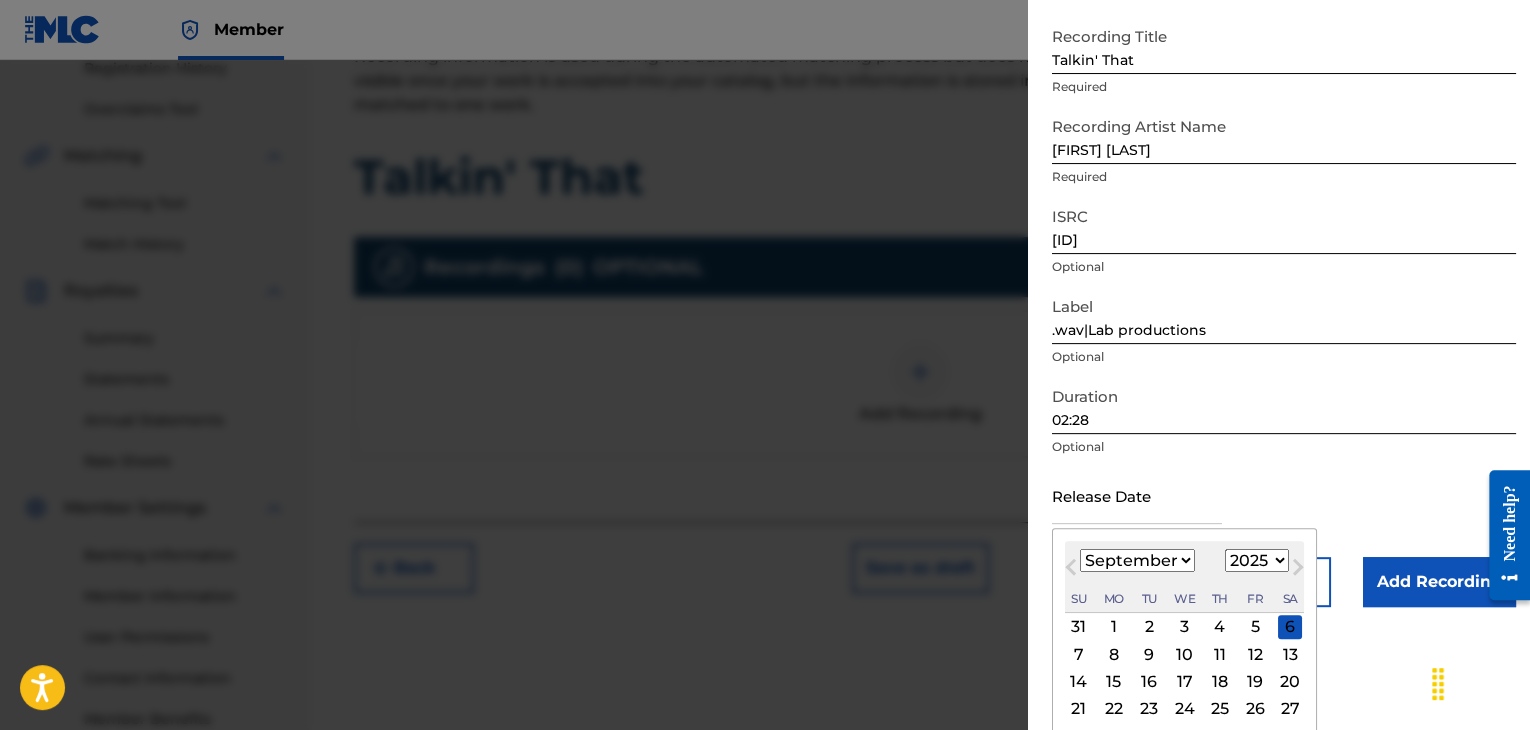 click on "11" at bounding box center (1220, 654) 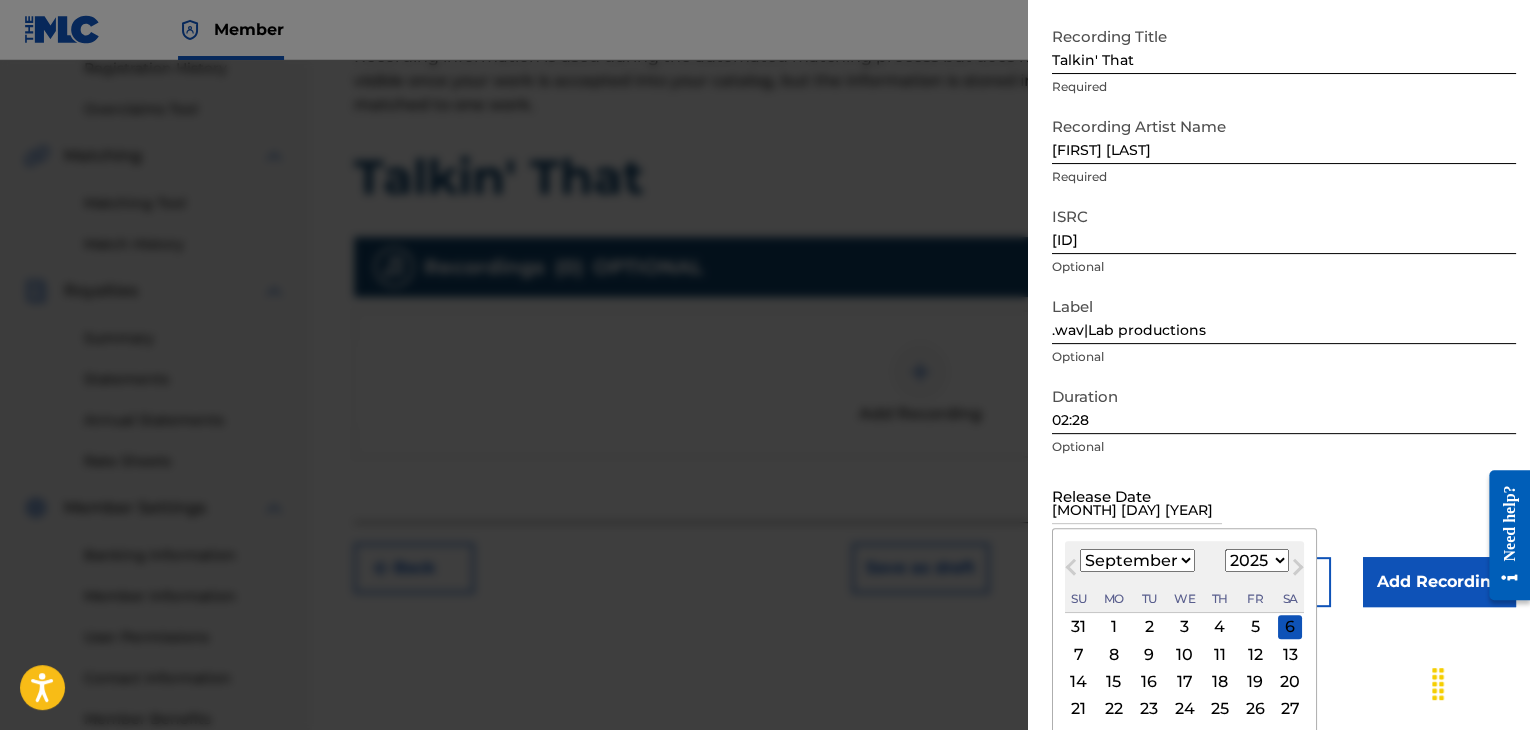 scroll, scrollTop: 1, scrollLeft: 0, axis: vertical 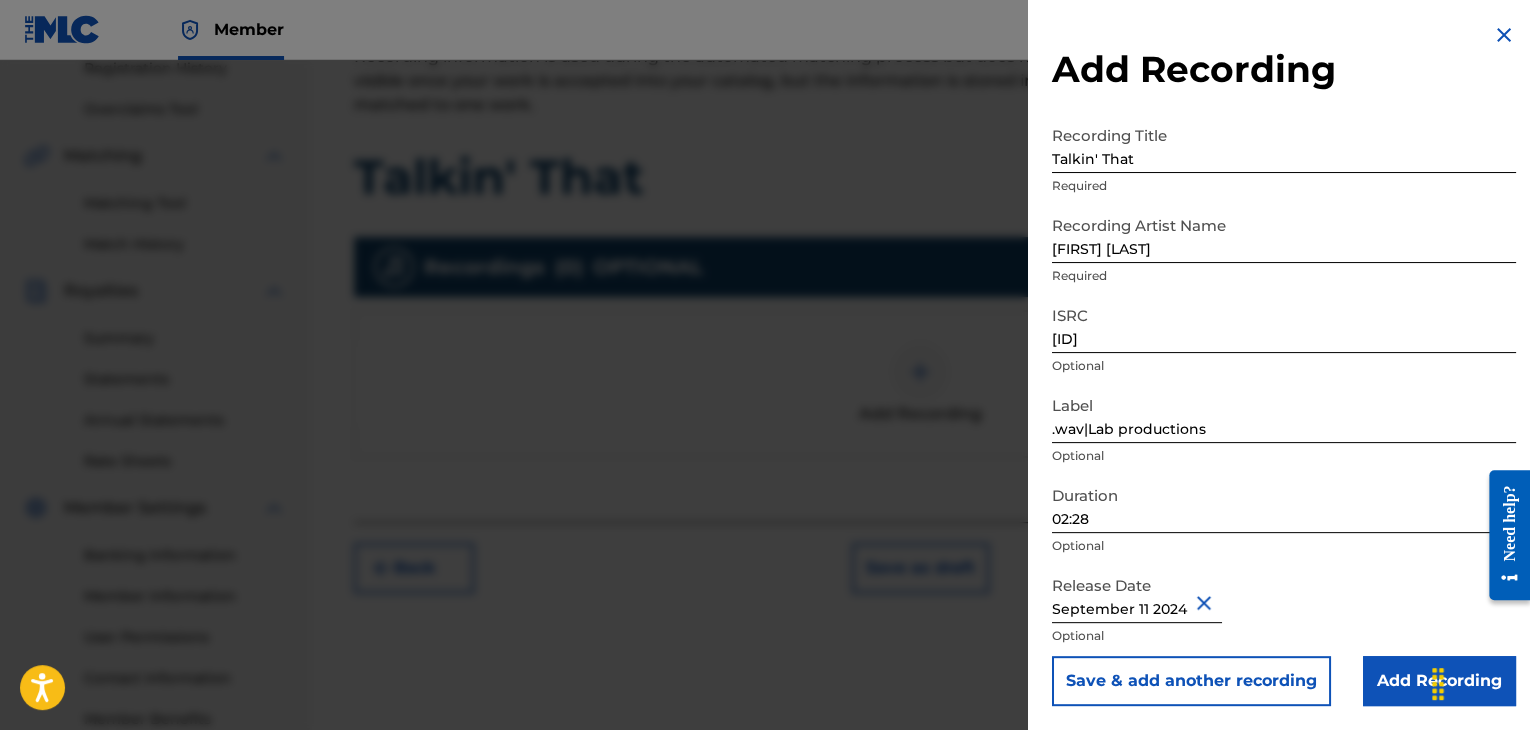 type on "September 11 2024" 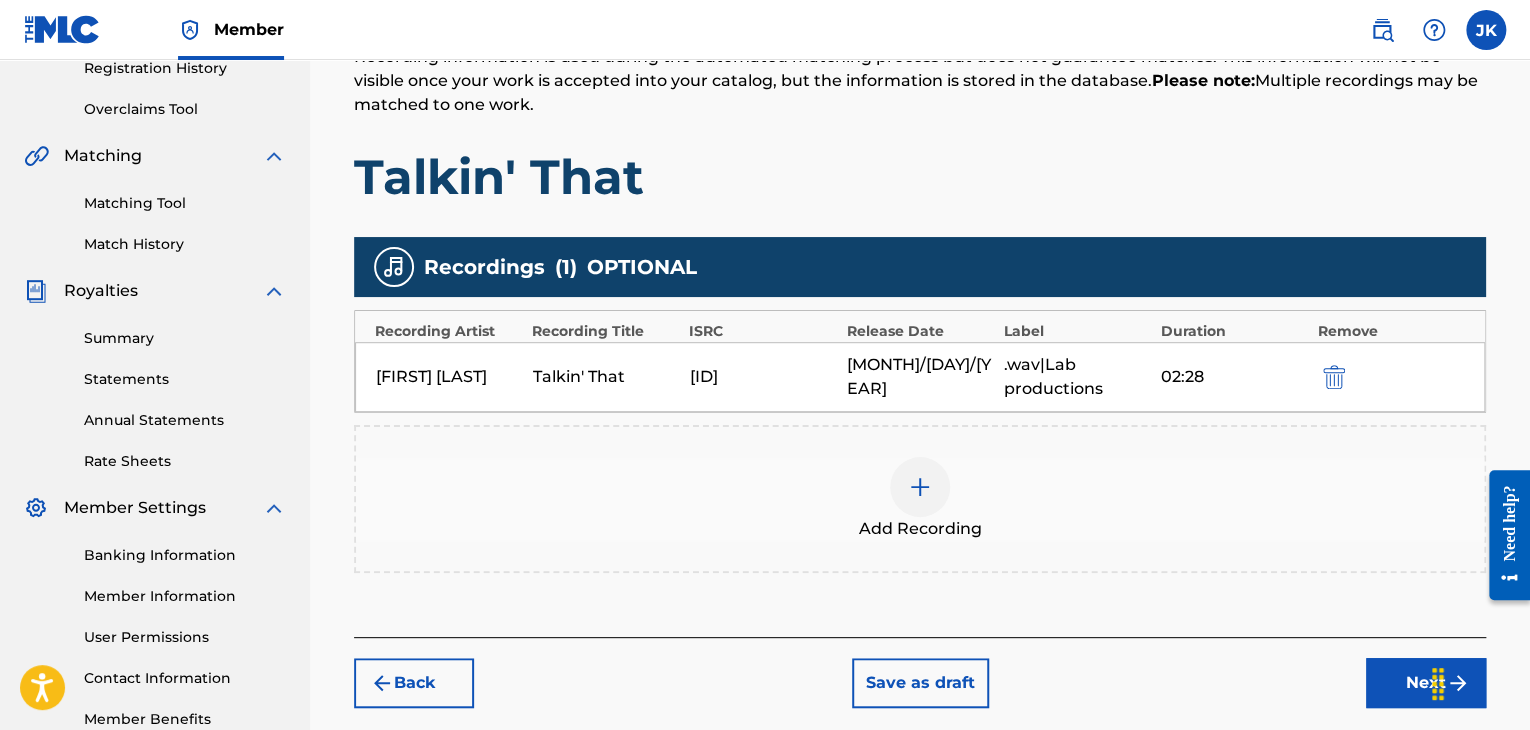 click on "Next" at bounding box center (1426, 683) 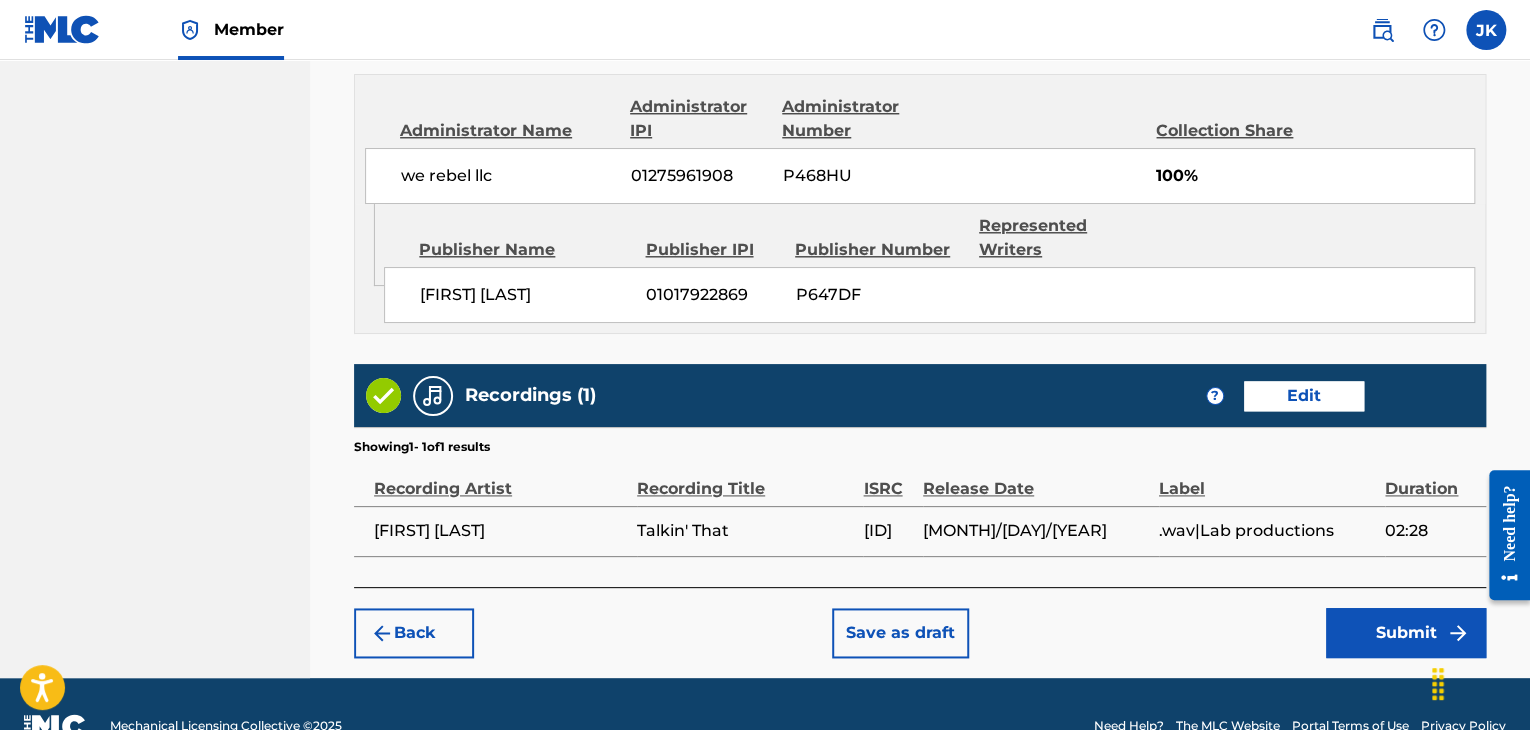 scroll, scrollTop: 1132, scrollLeft: 0, axis: vertical 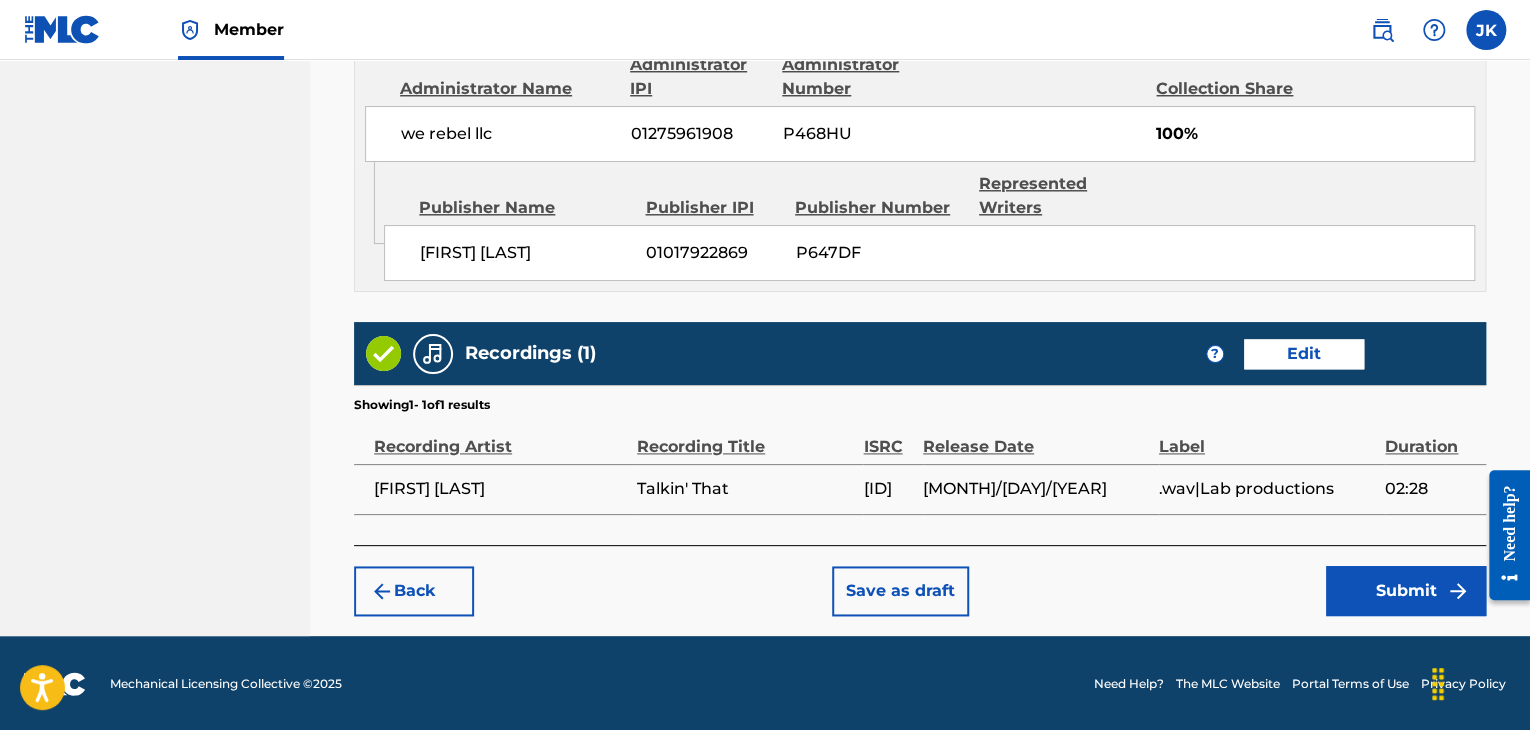 click on "Submit" at bounding box center [1406, 591] 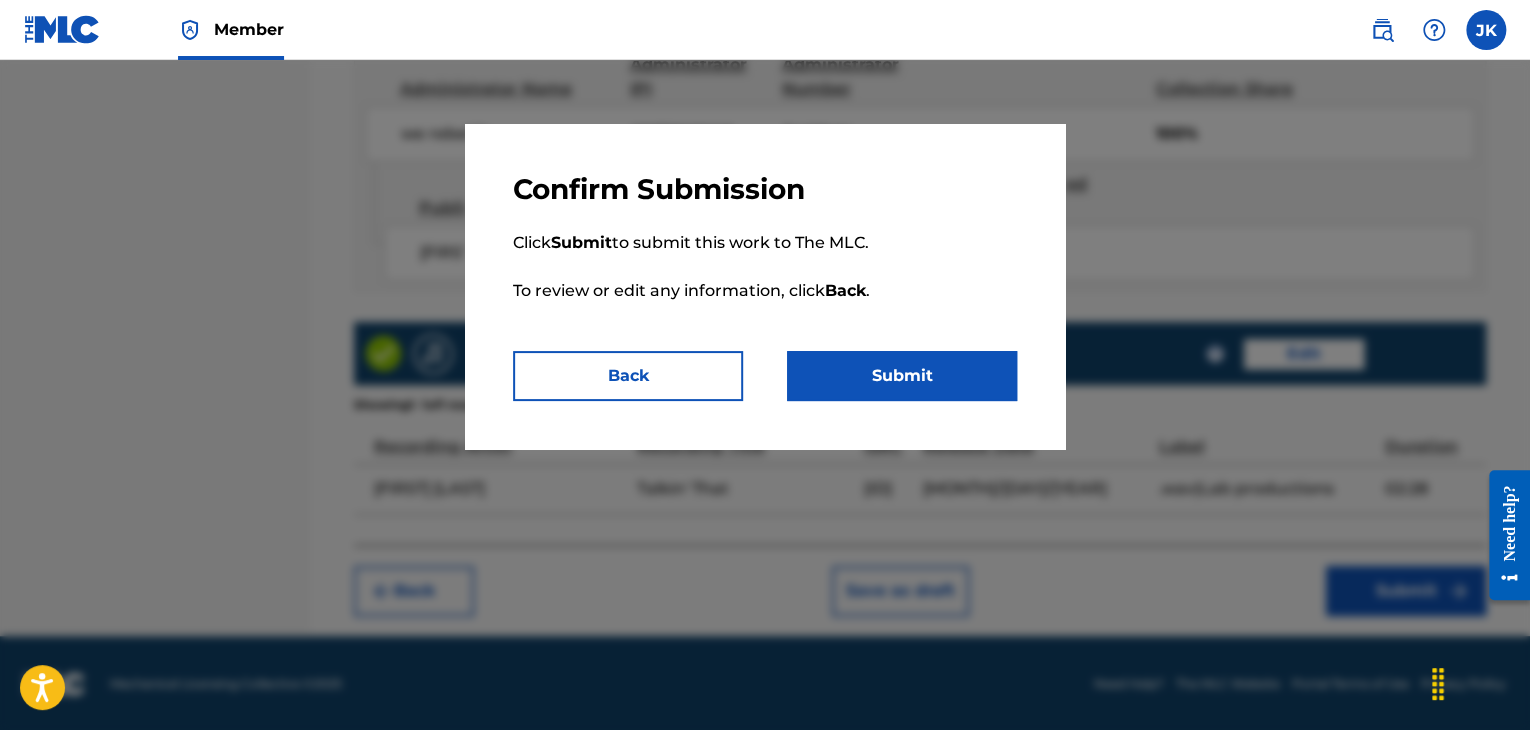 click on "Submit" at bounding box center (902, 376) 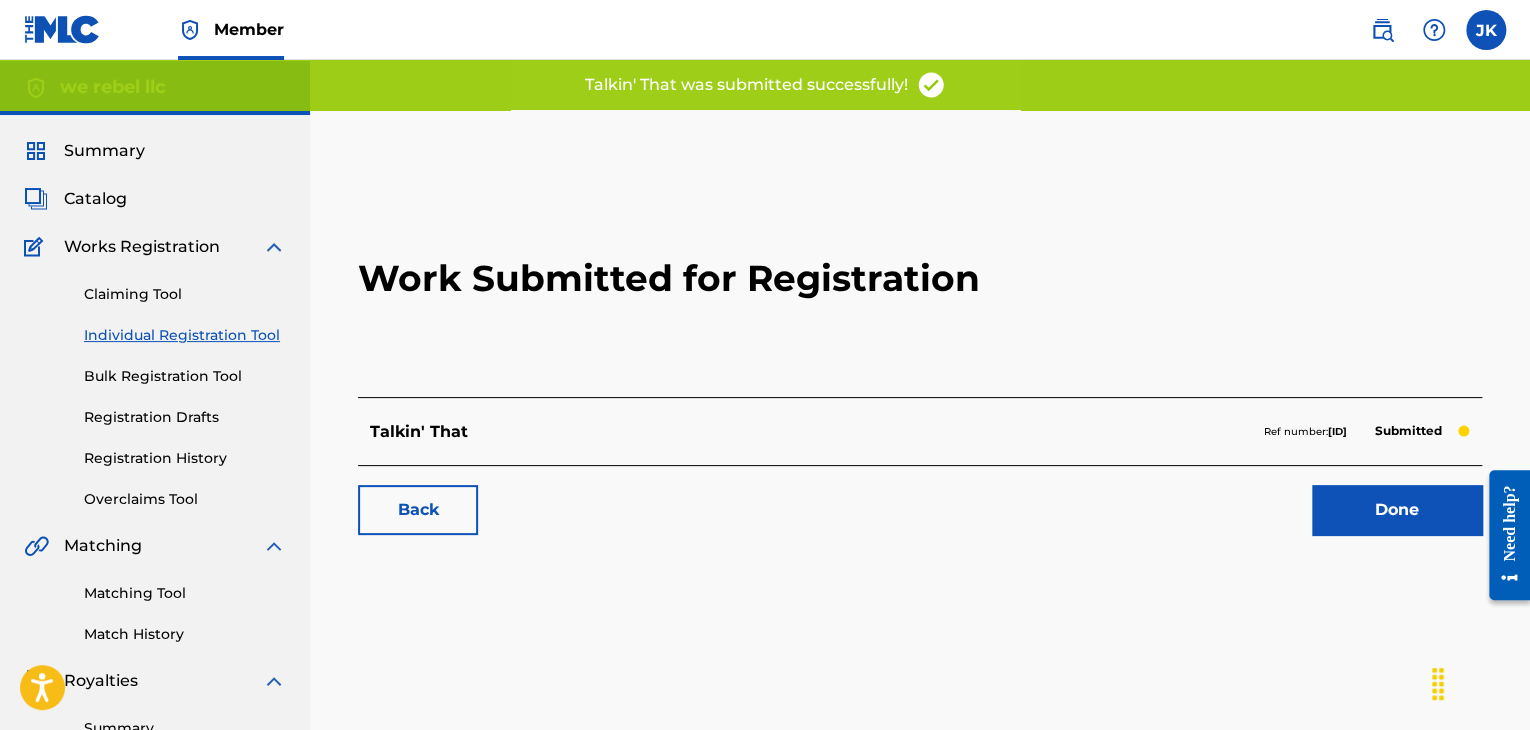 click on "Done" at bounding box center [1397, 510] 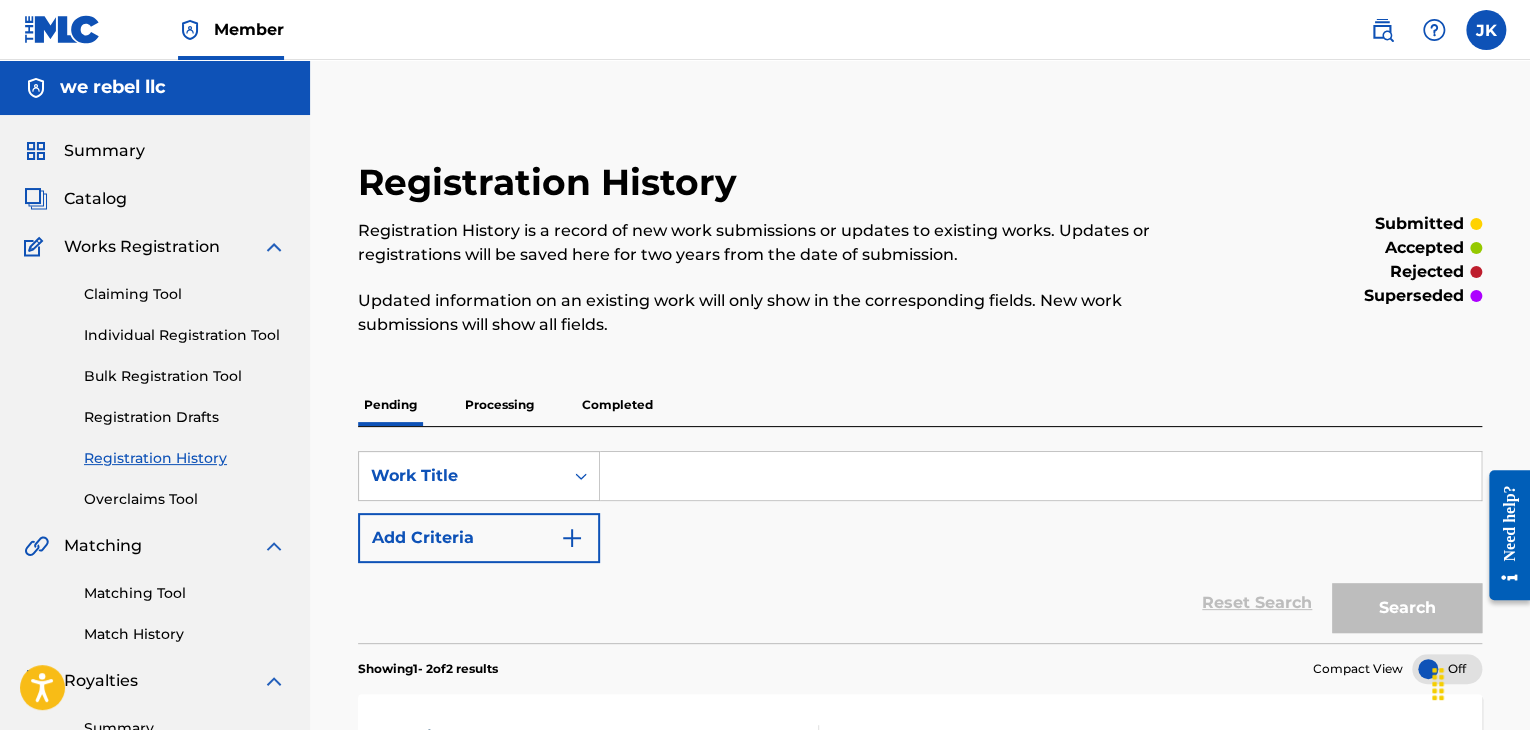 click on "Individual Registration Tool" at bounding box center [185, 335] 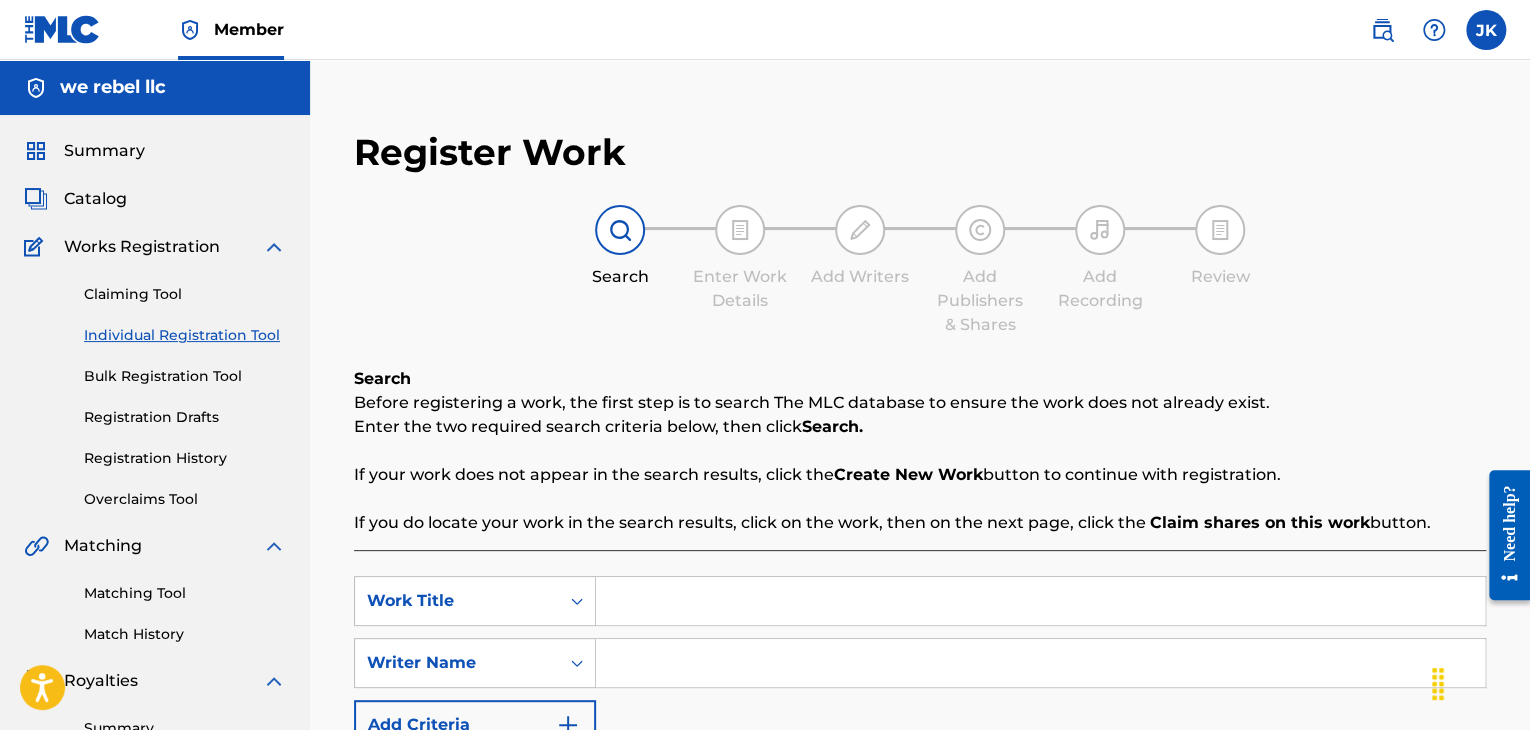 click at bounding box center (1040, 601) 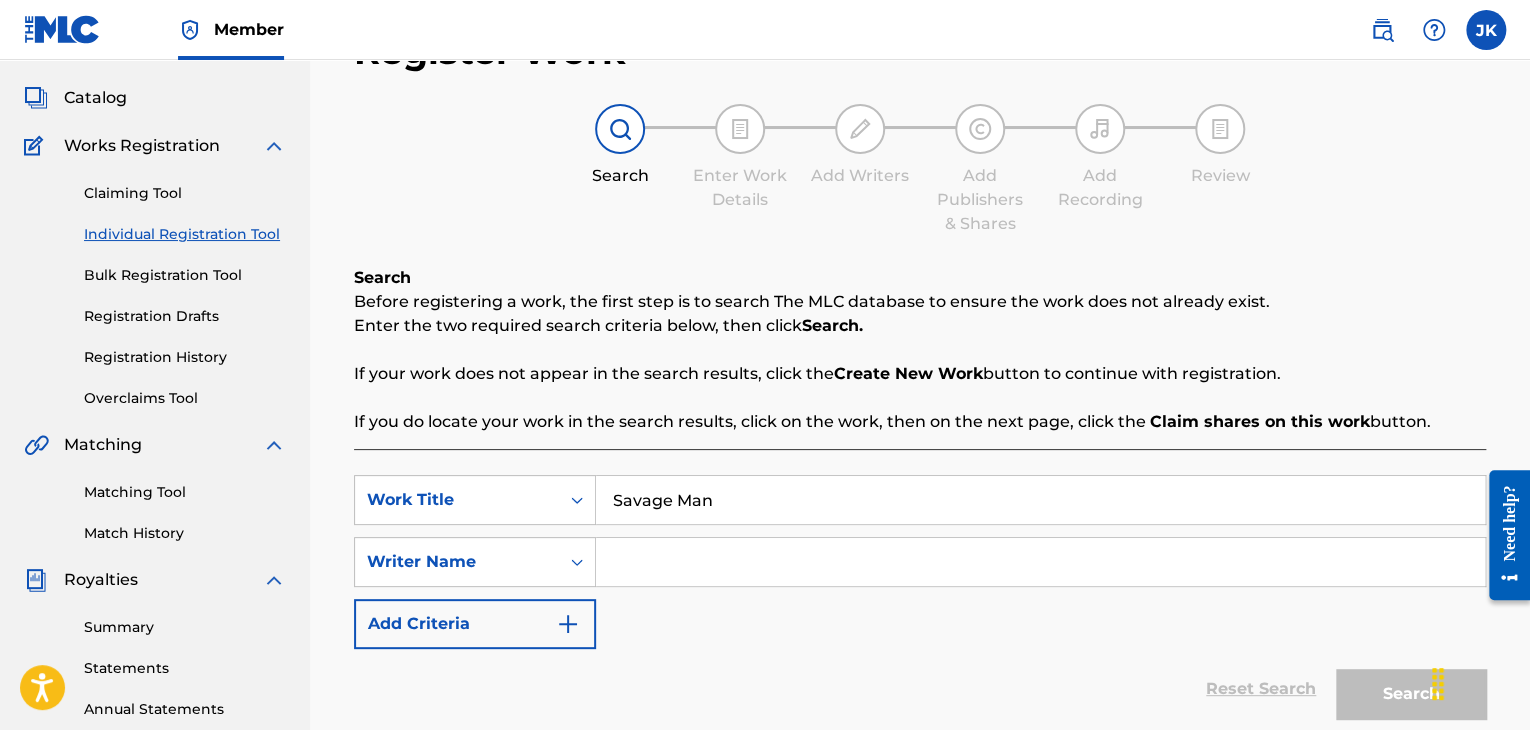 scroll, scrollTop: 200, scrollLeft: 0, axis: vertical 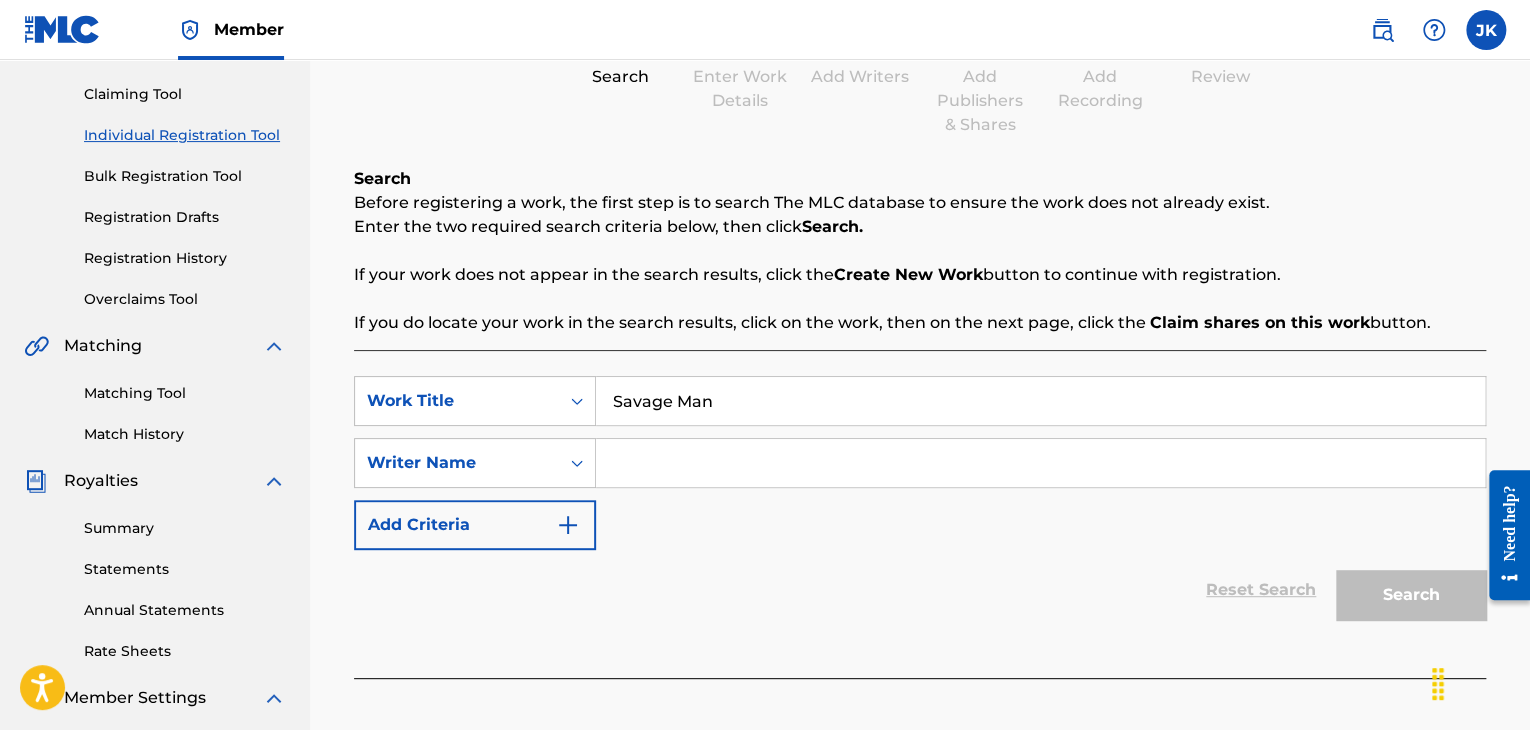 type on "Savage Man" 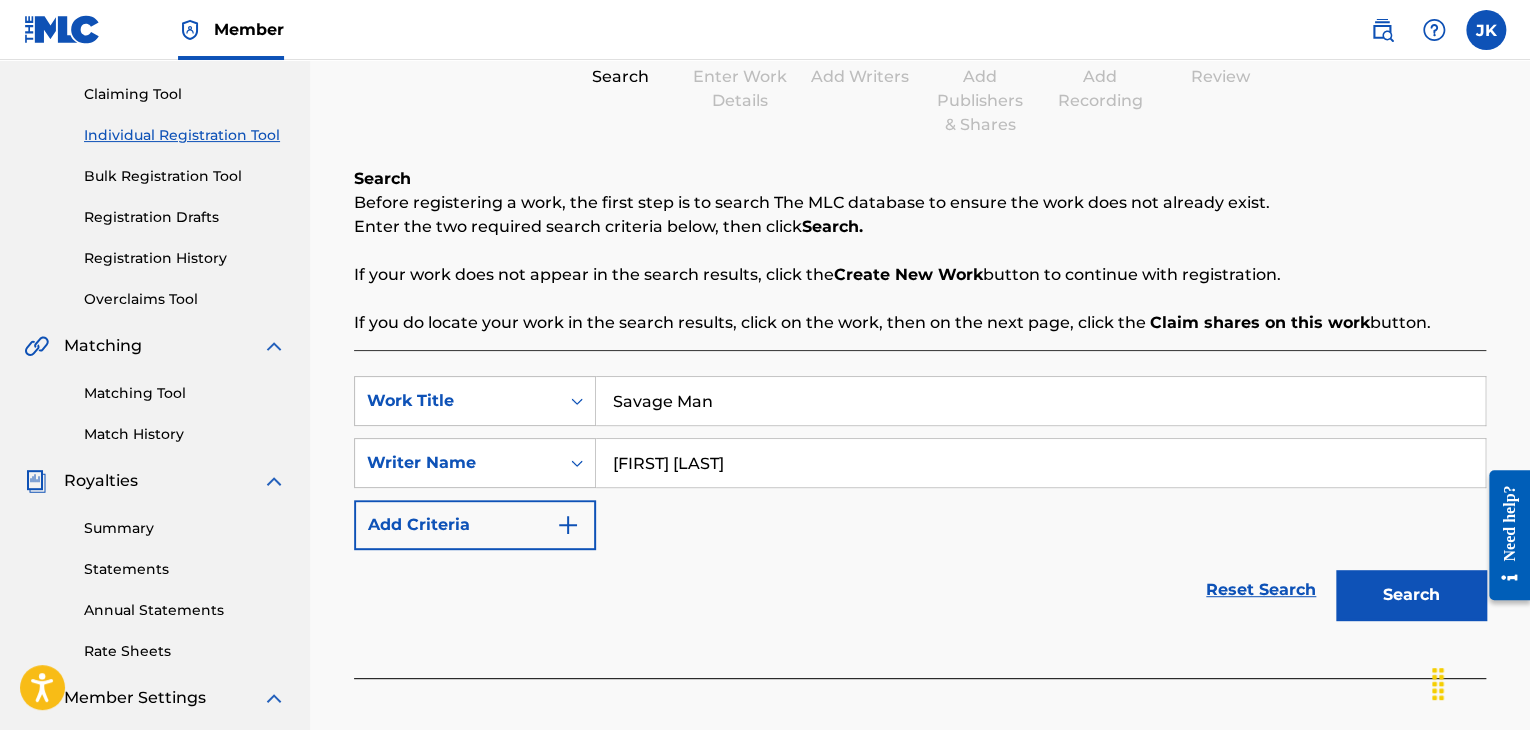 click on "Search" at bounding box center [1411, 595] 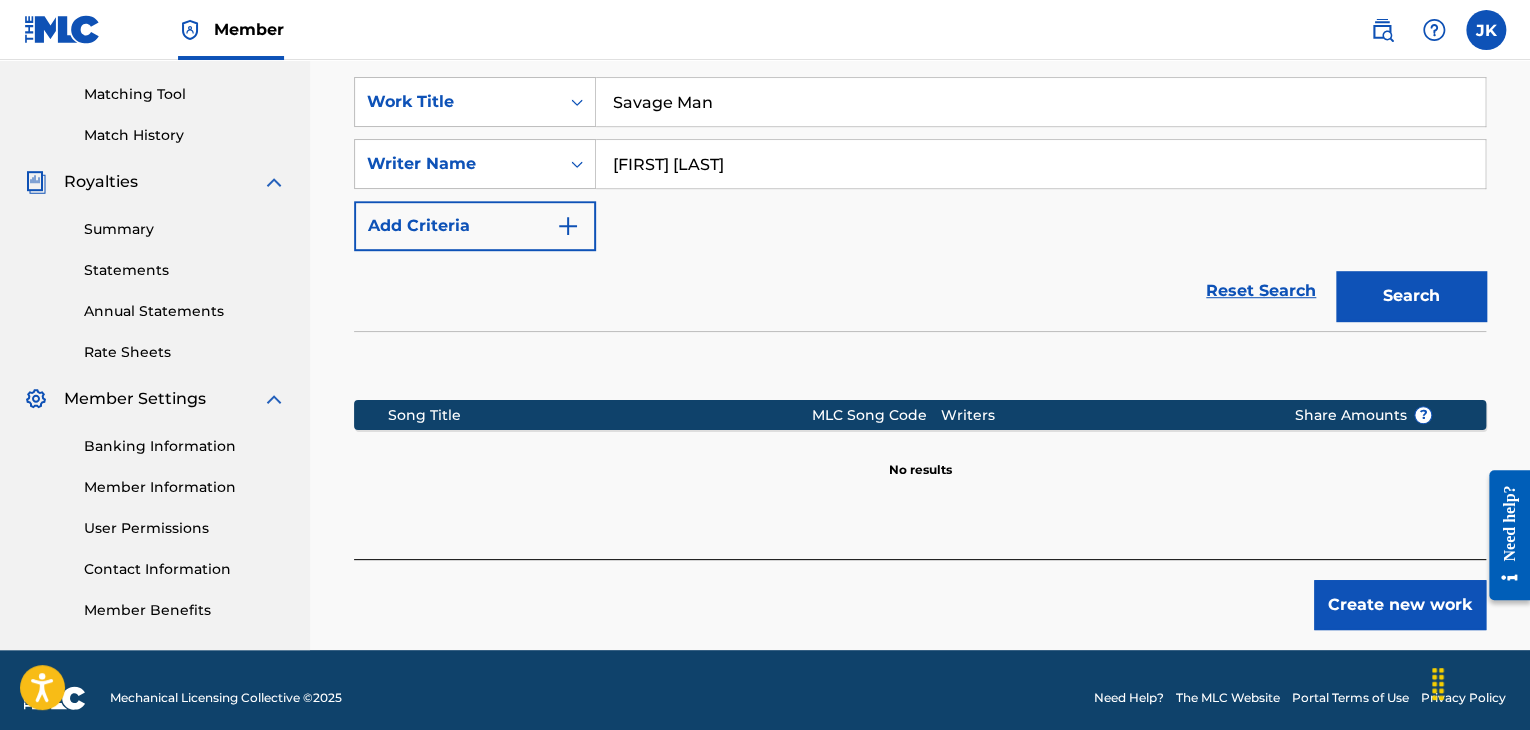 scroll, scrollTop: 500, scrollLeft: 0, axis: vertical 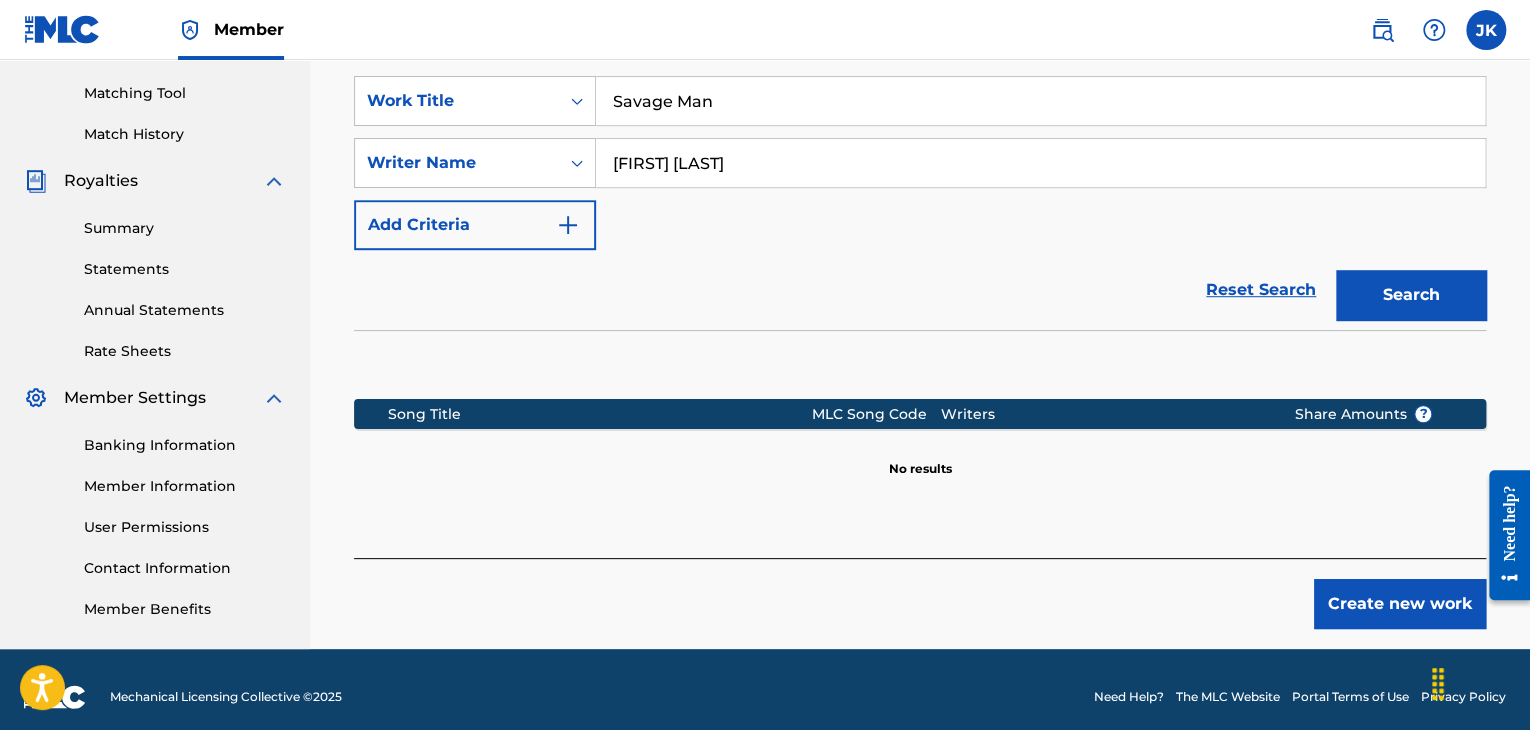 click on "Create new work" at bounding box center (1400, 604) 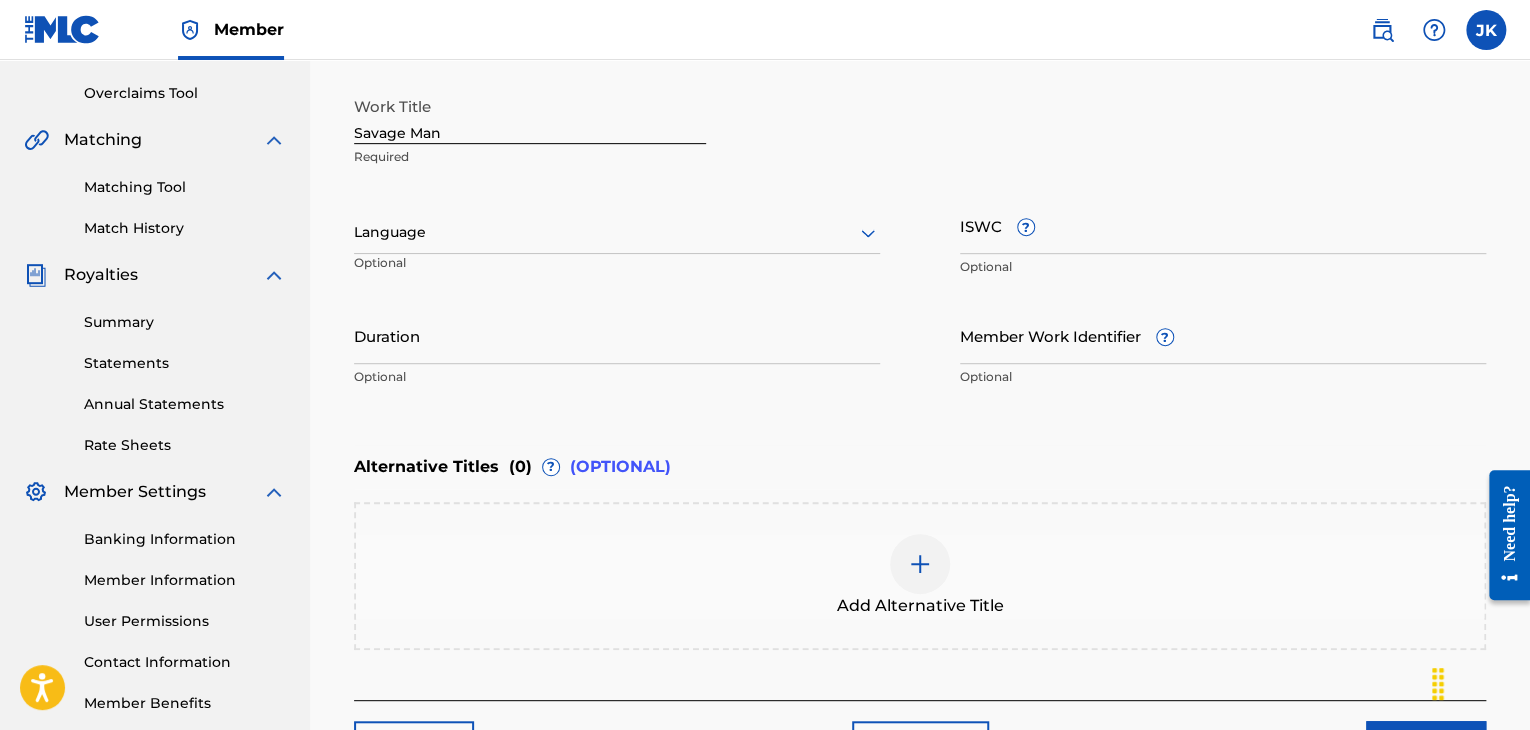 scroll, scrollTop: 300, scrollLeft: 0, axis: vertical 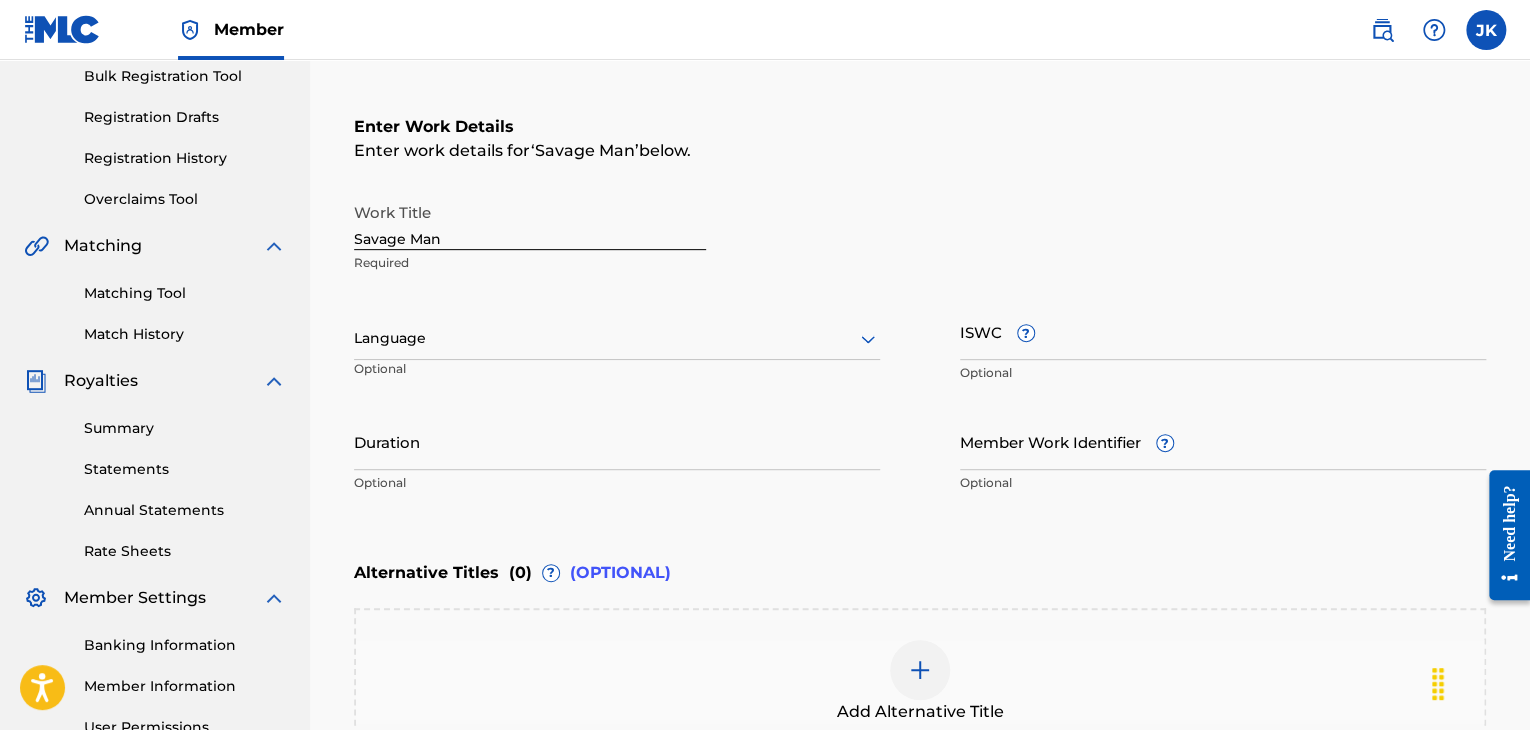 click at bounding box center [617, 338] 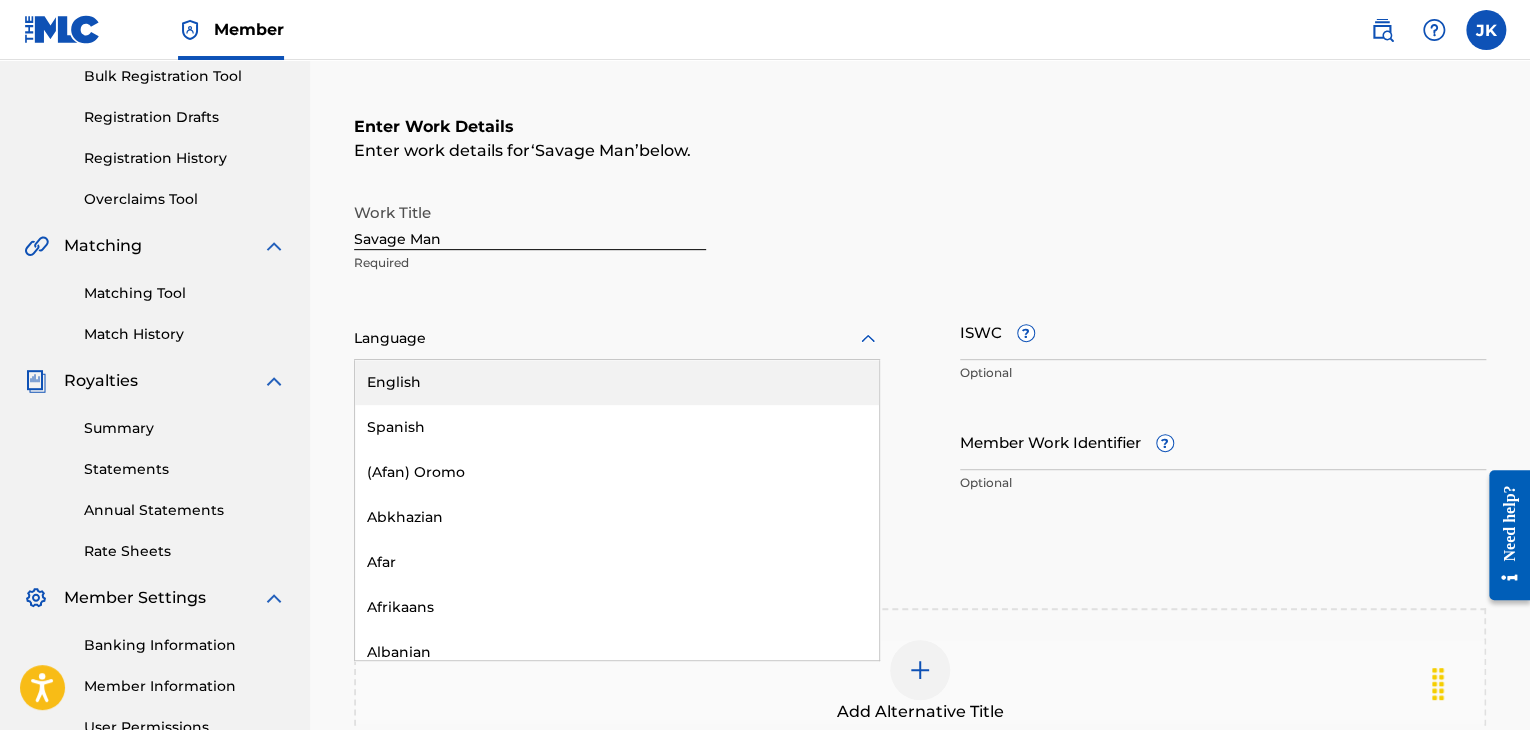 click on "English" at bounding box center (617, 382) 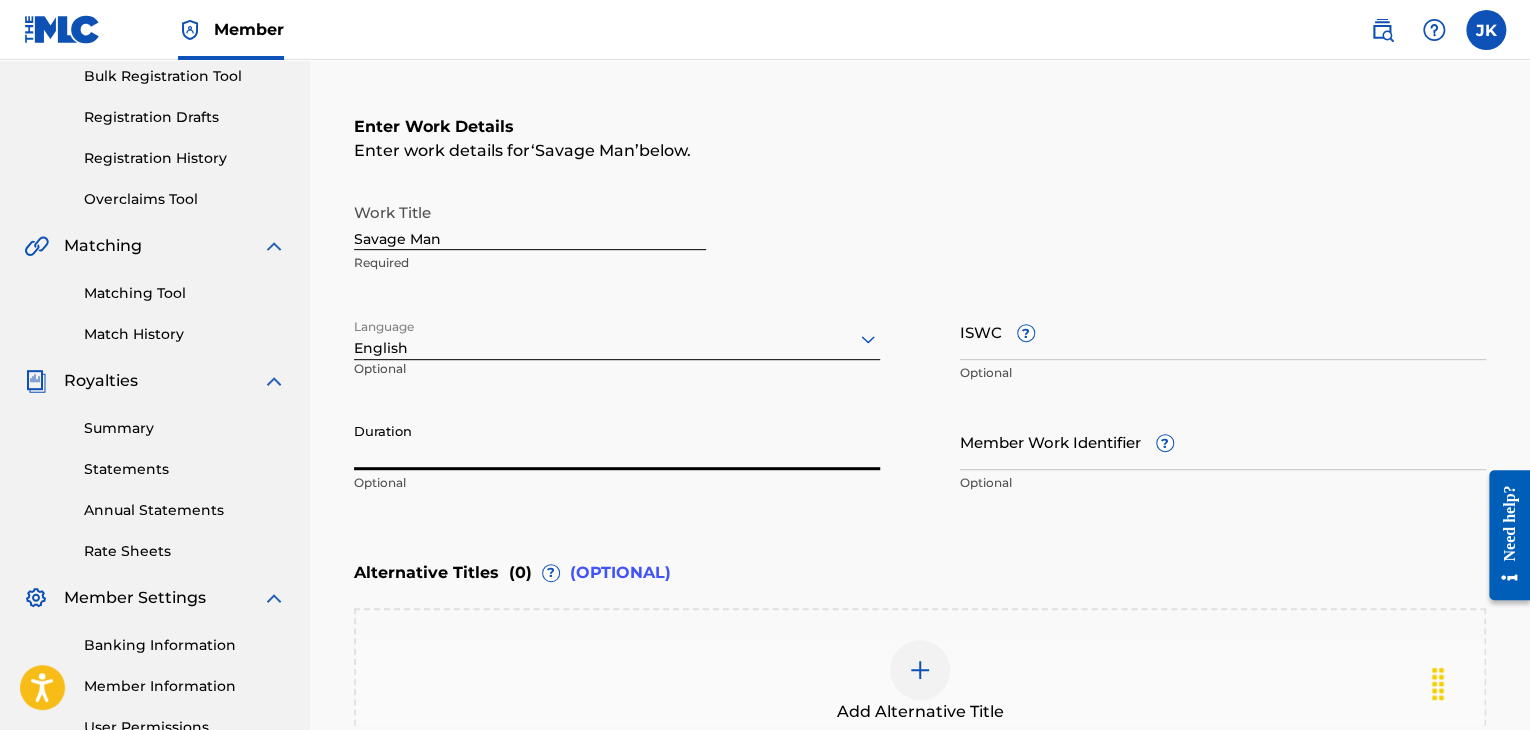 click on "Duration" at bounding box center (617, 441) 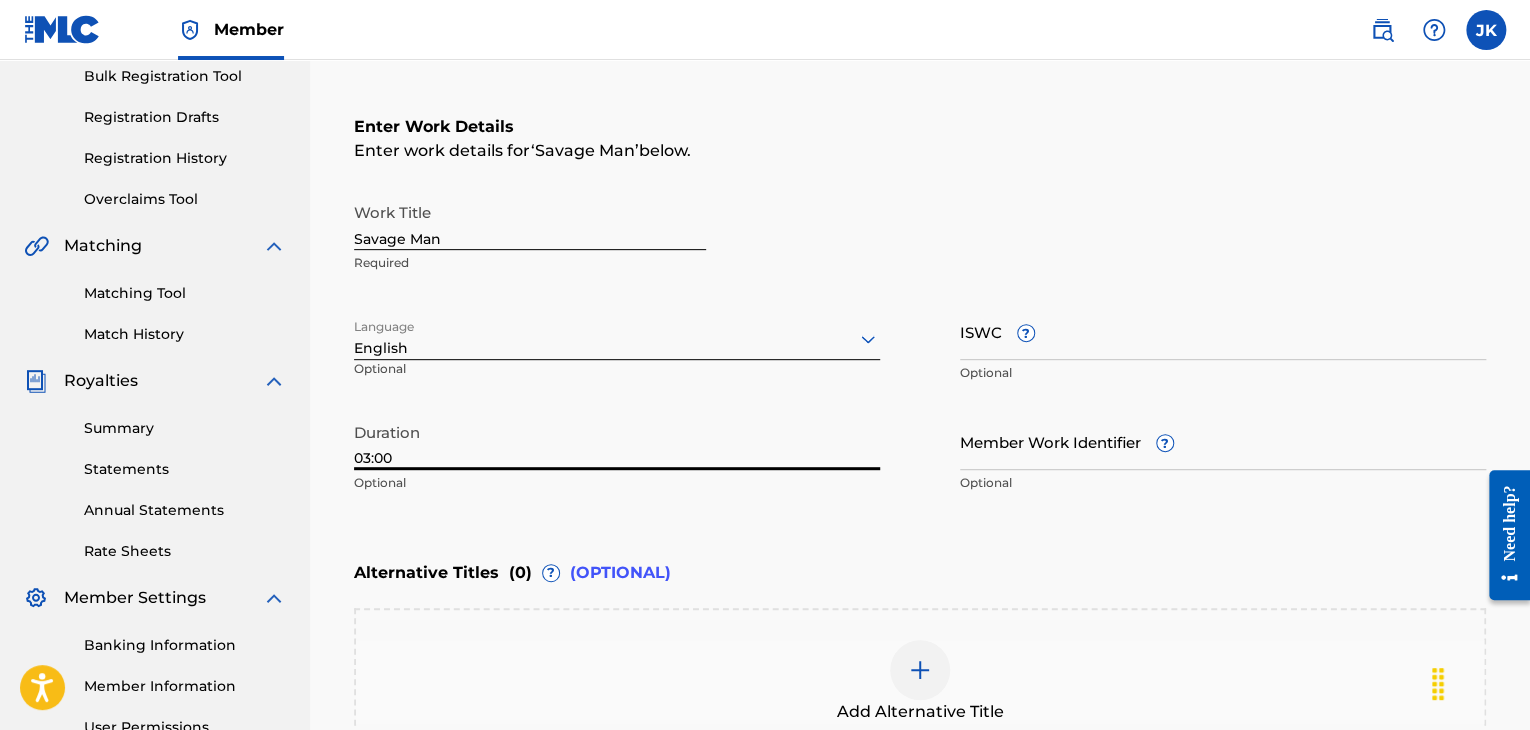 type on "03:00" 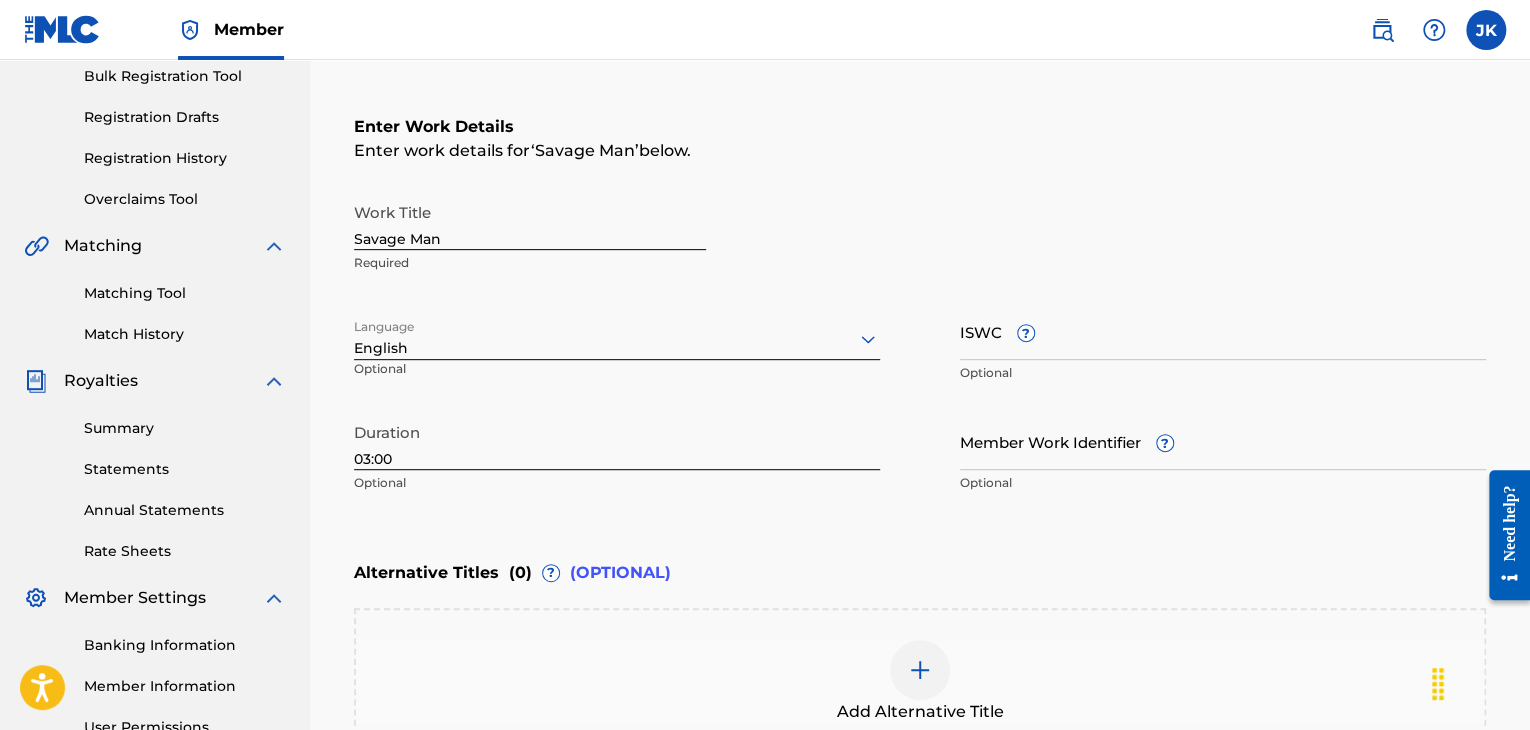 click on "Alternative Titles ( 0 ) ? (OPTIONAL)" at bounding box center [920, 573] 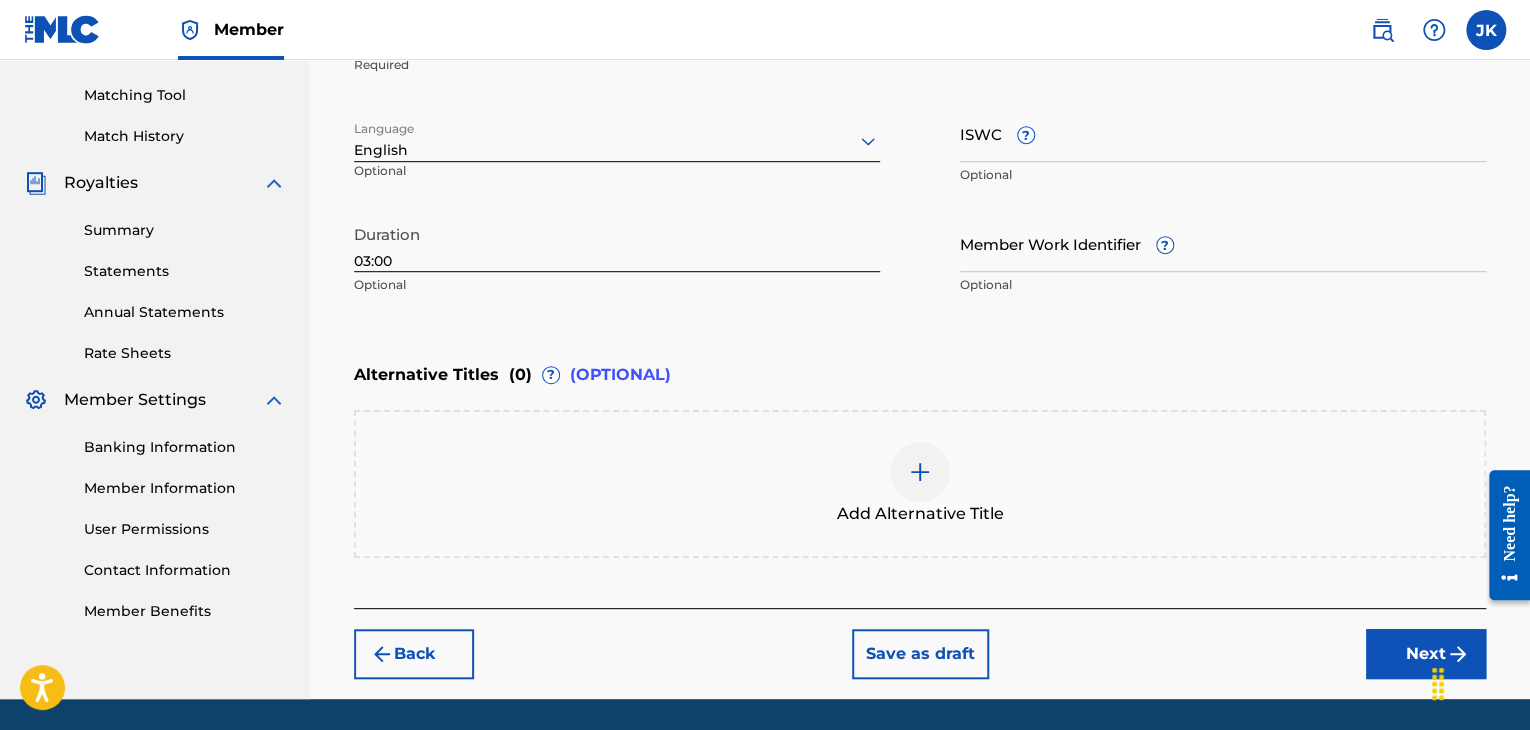 scroll, scrollTop: 500, scrollLeft: 0, axis: vertical 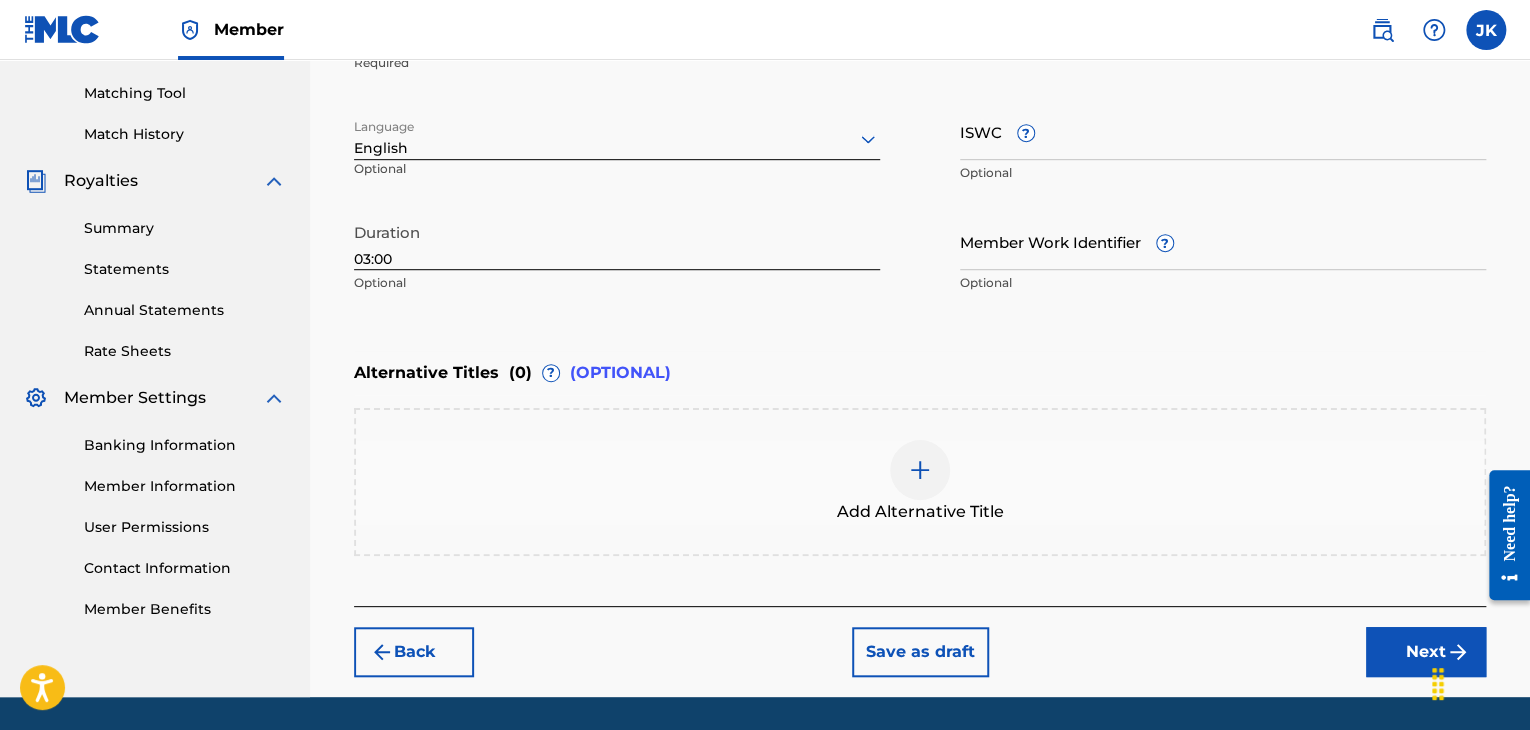 click on "Next" at bounding box center (1426, 652) 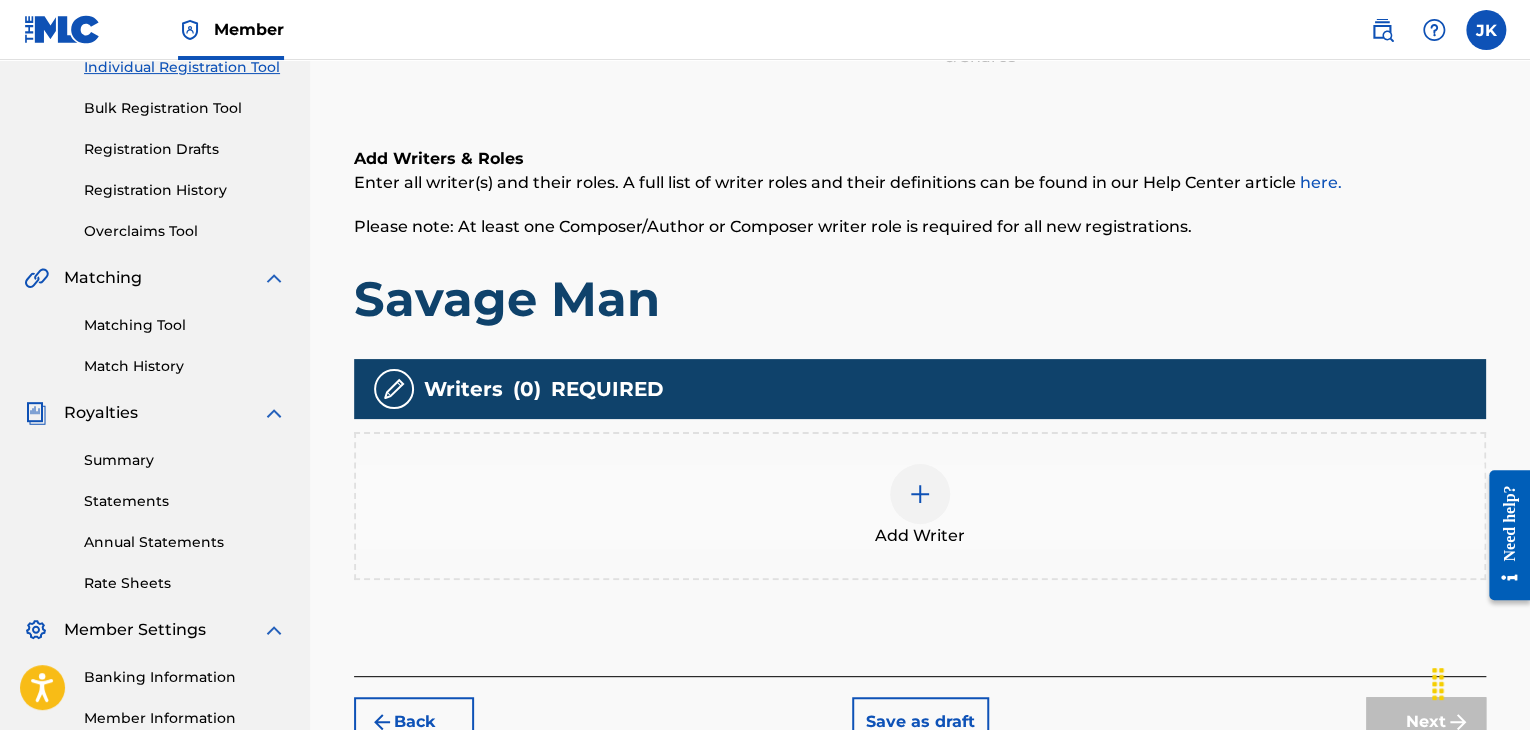 scroll, scrollTop: 290, scrollLeft: 0, axis: vertical 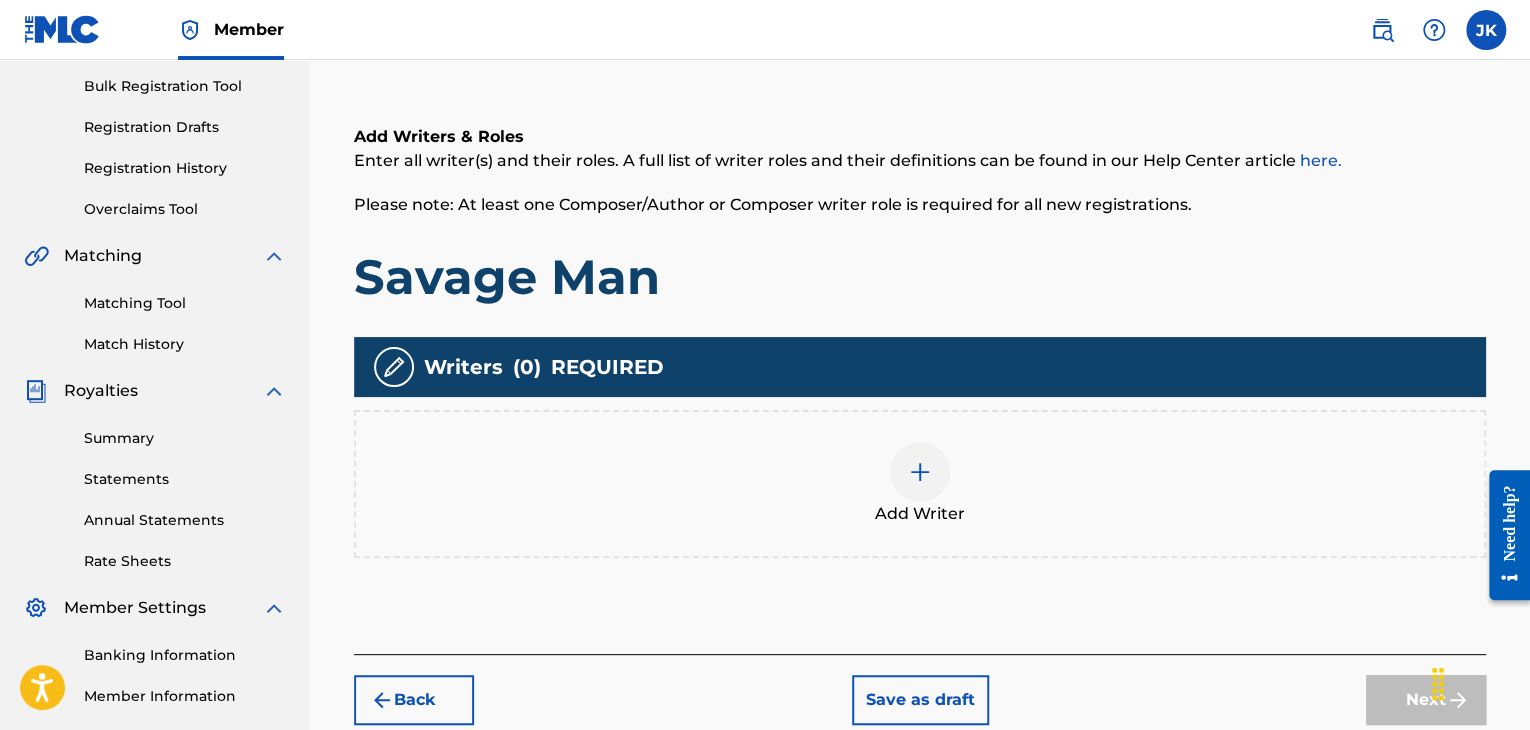 click at bounding box center [920, 472] 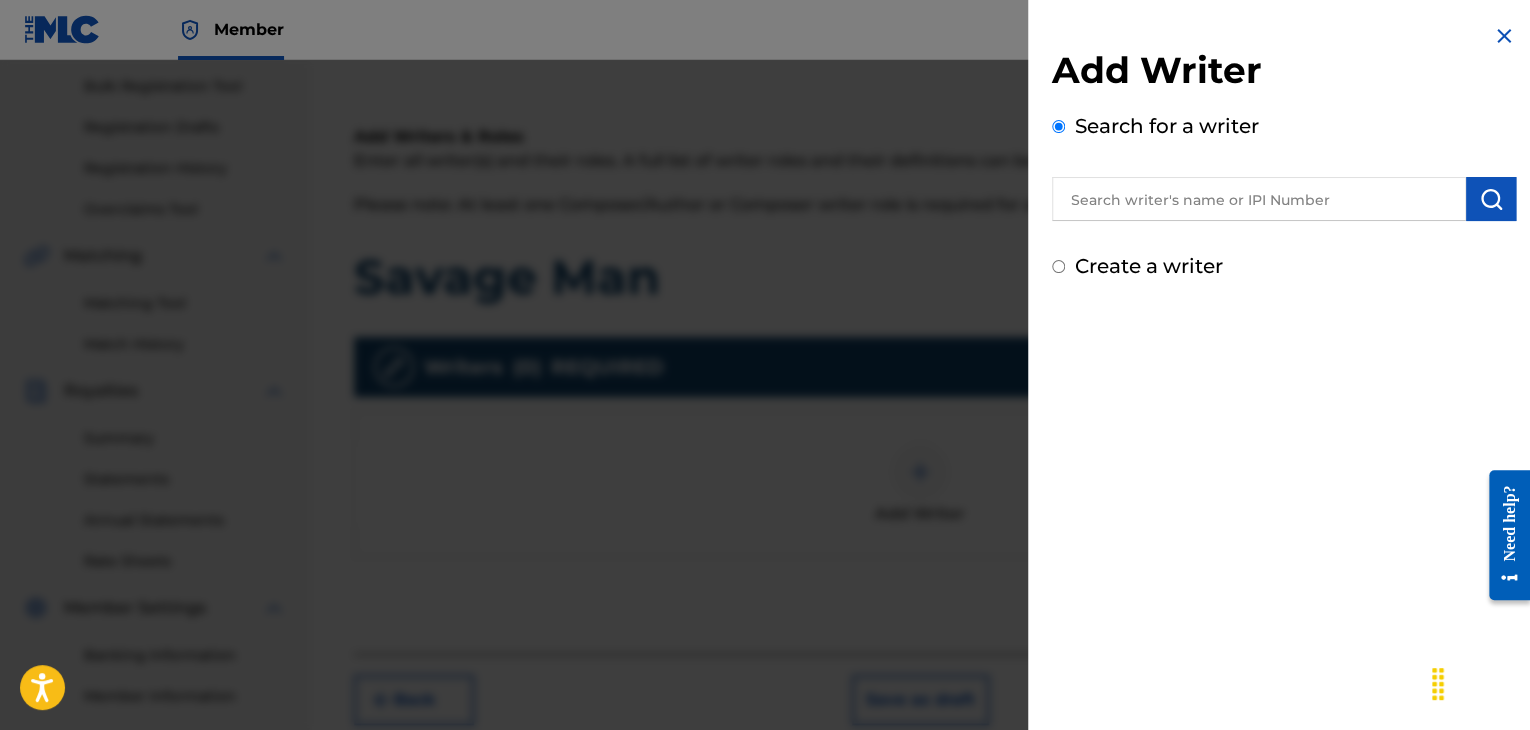 click at bounding box center [1259, 199] 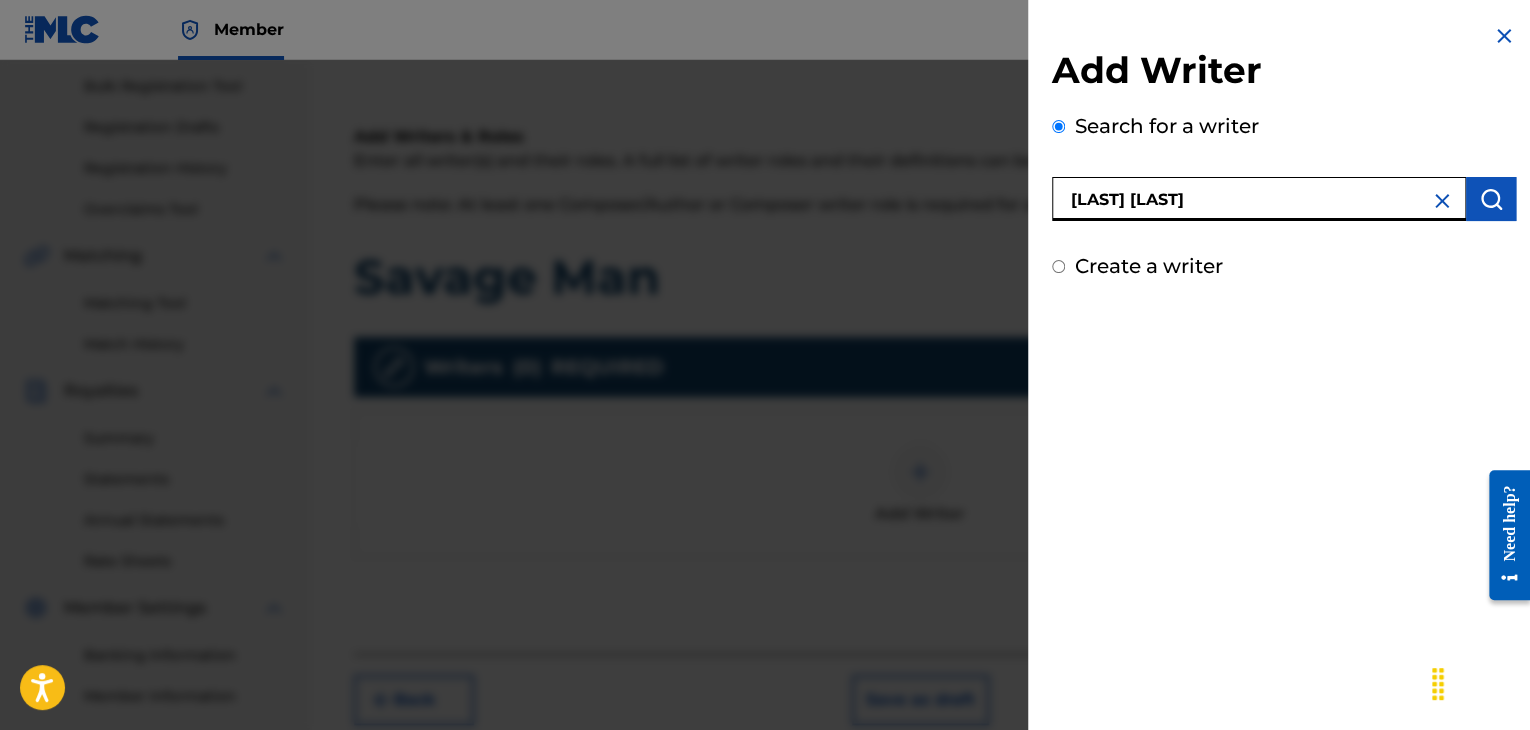 type on "[LAST] [LAST]" 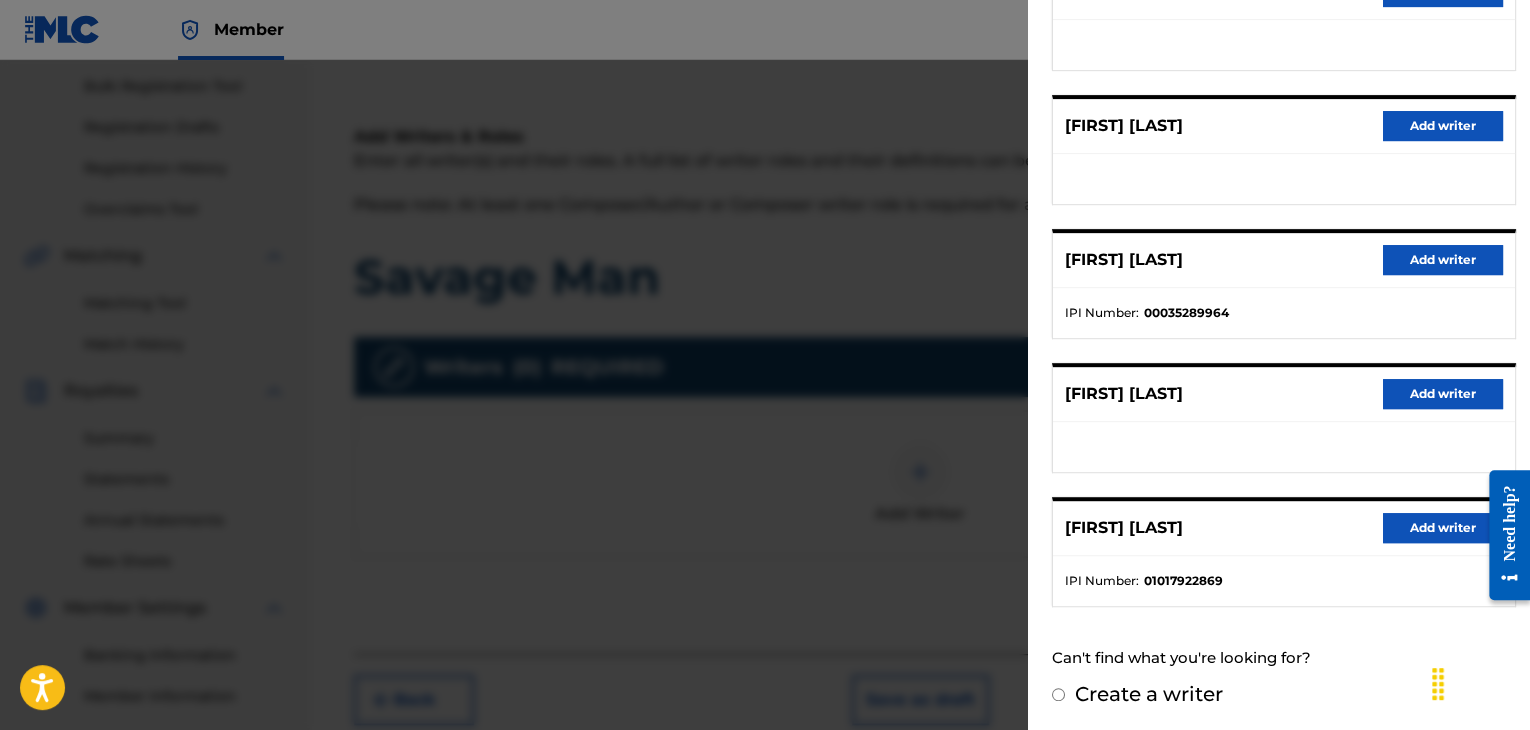 scroll, scrollTop: 310, scrollLeft: 0, axis: vertical 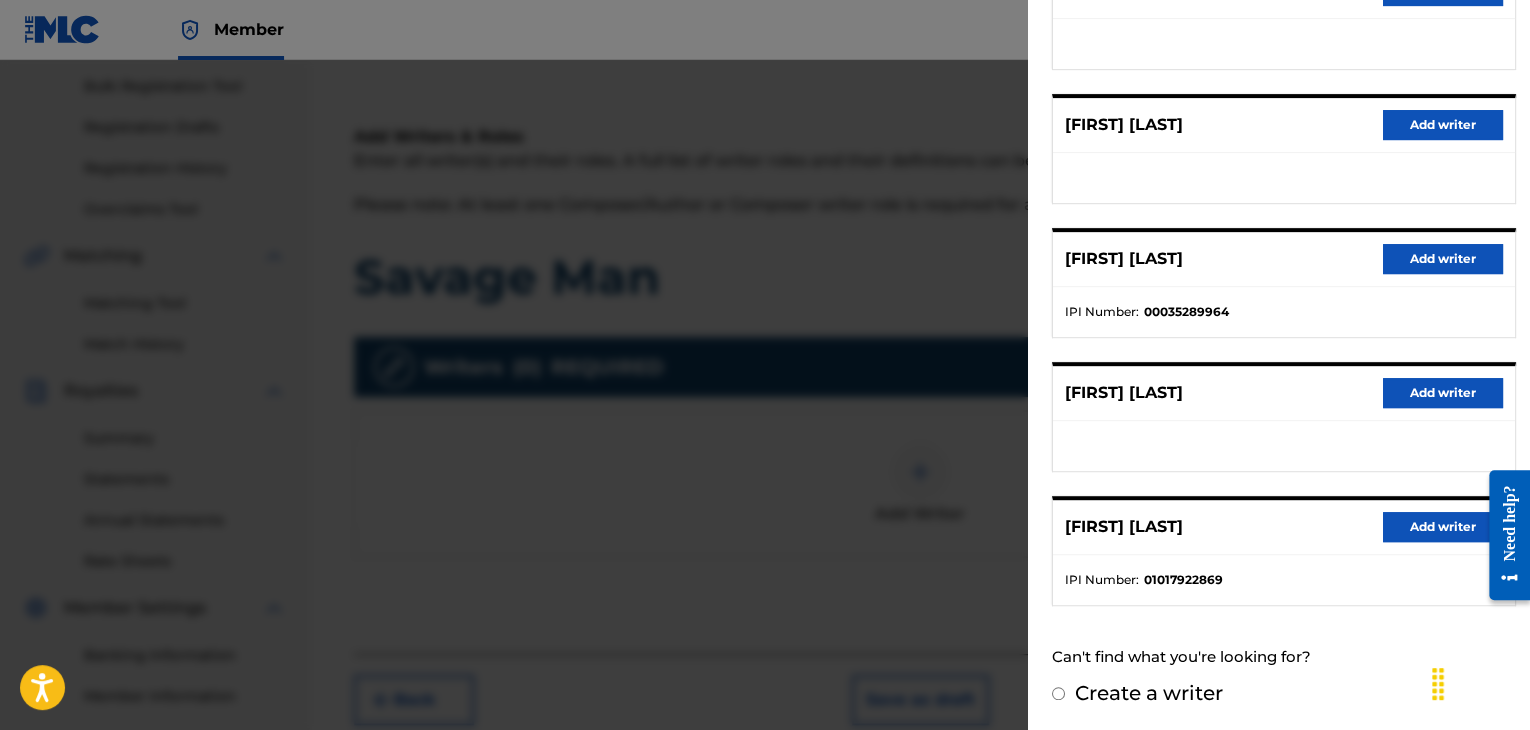click on "Add writer" at bounding box center (1443, 527) 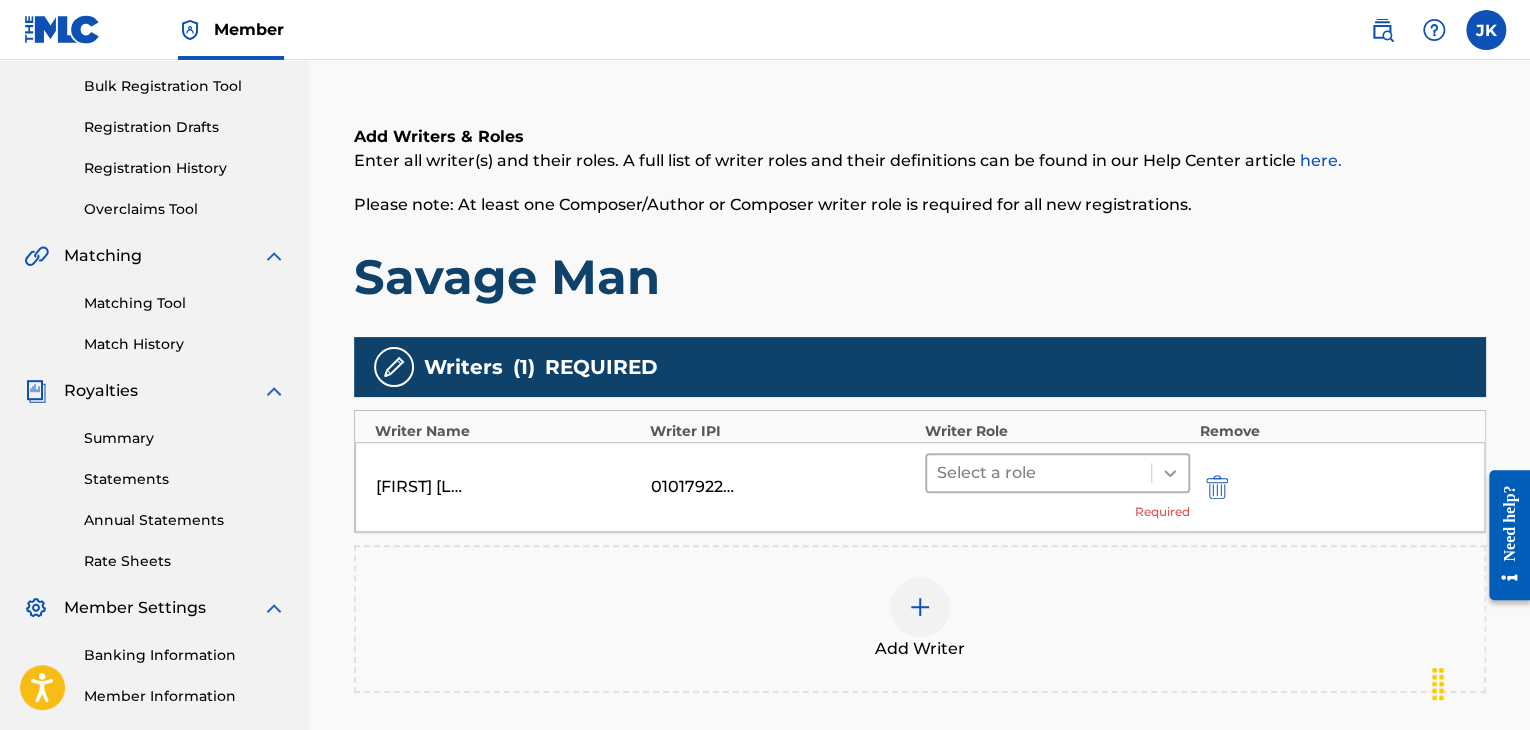 click 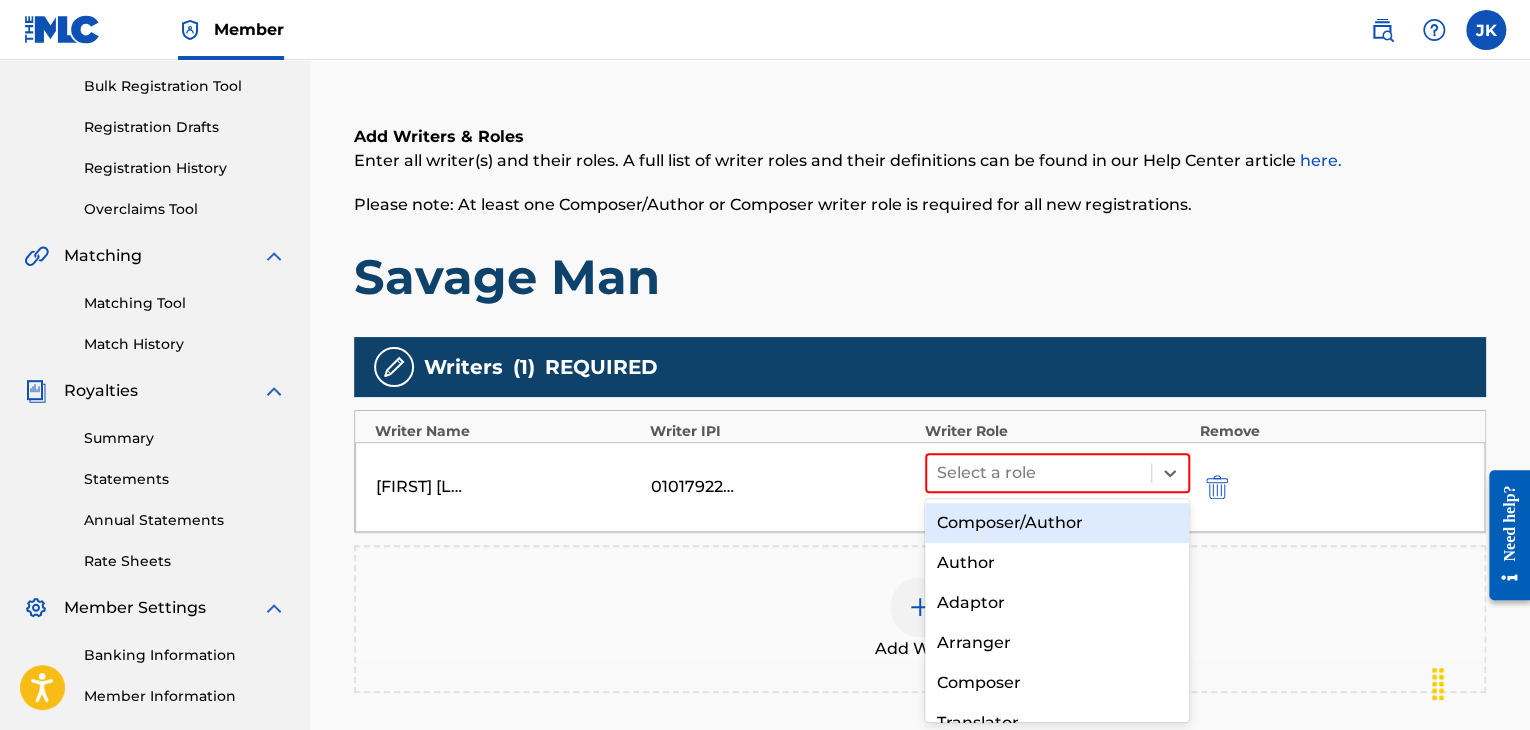 click on "Composer/Author" at bounding box center (1057, 523) 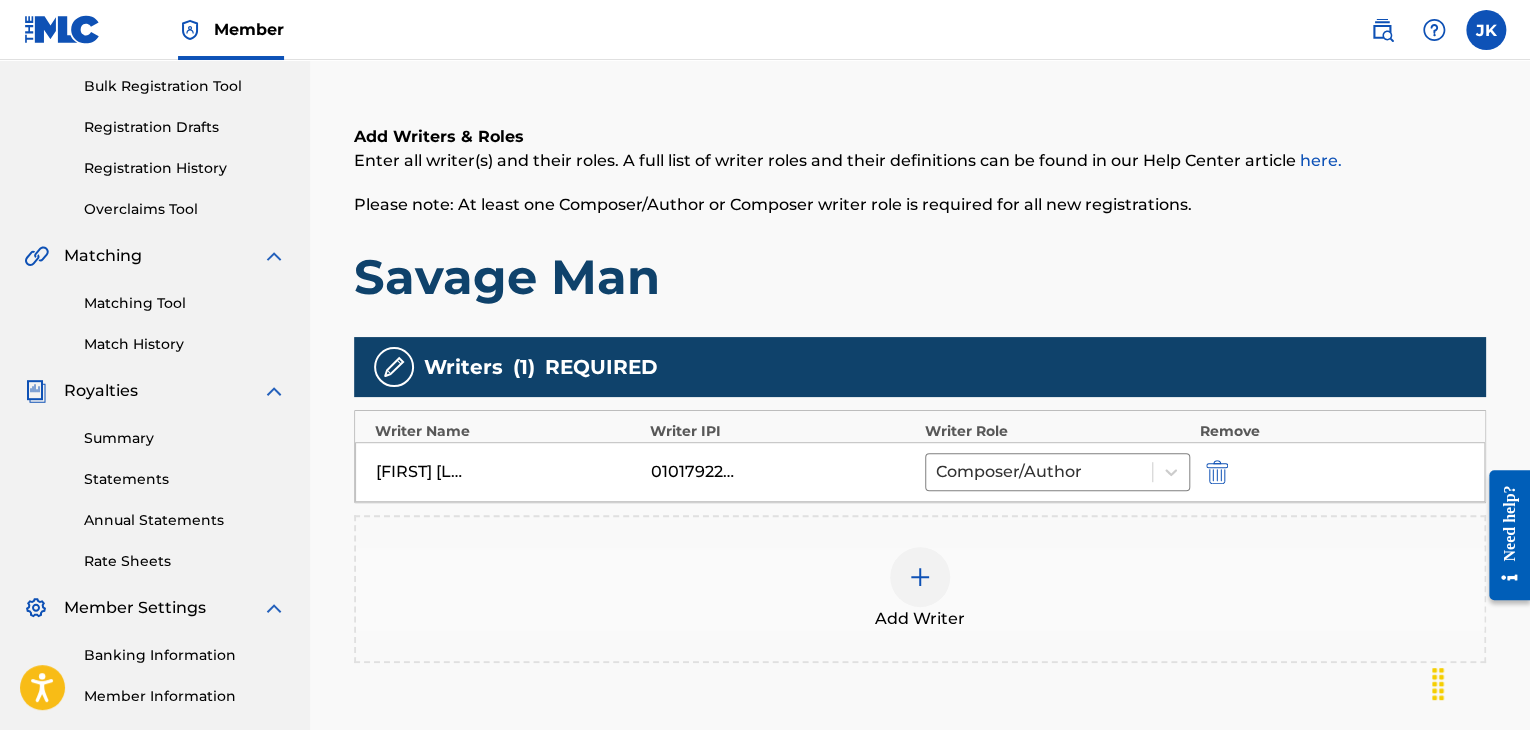 scroll, scrollTop: 390, scrollLeft: 0, axis: vertical 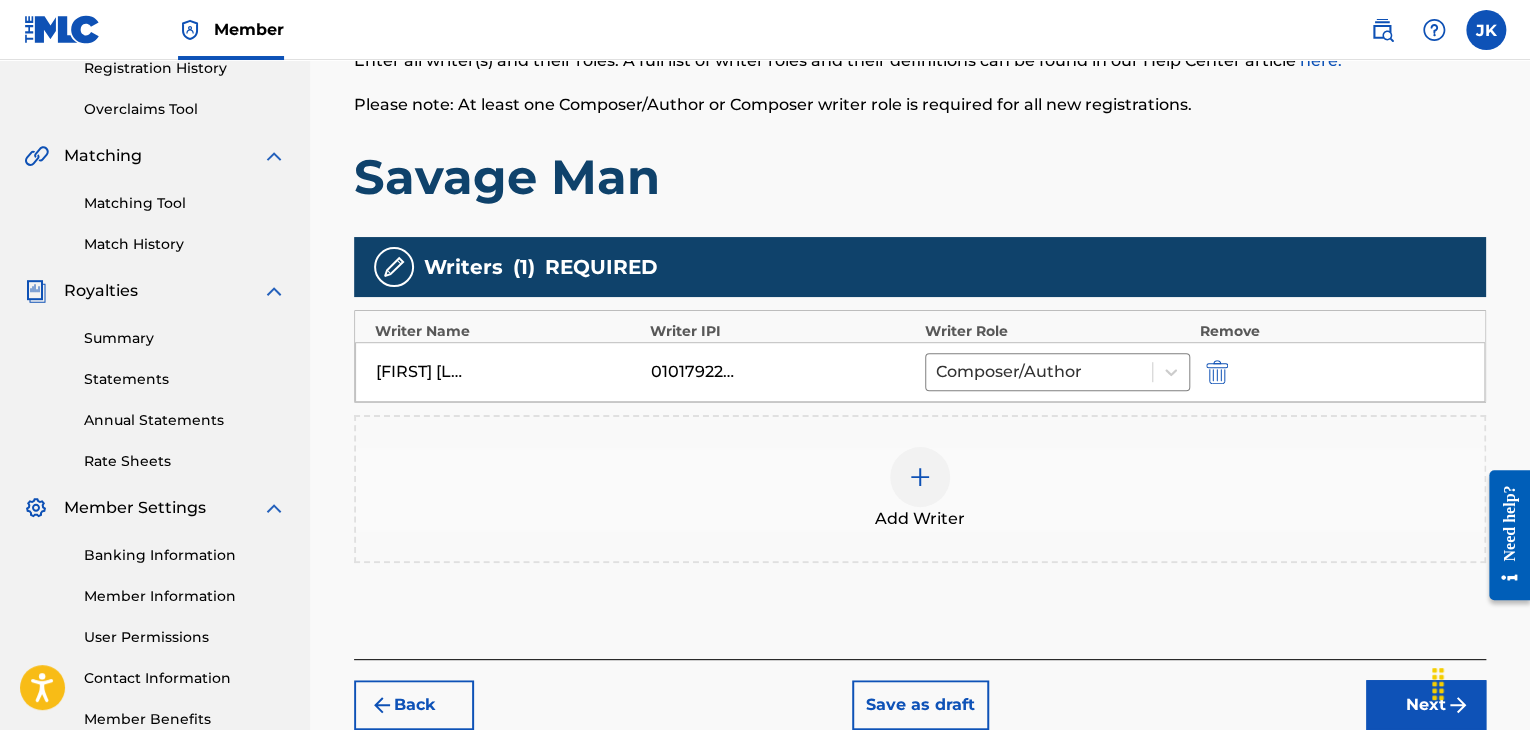 click on "Next" at bounding box center [1426, 705] 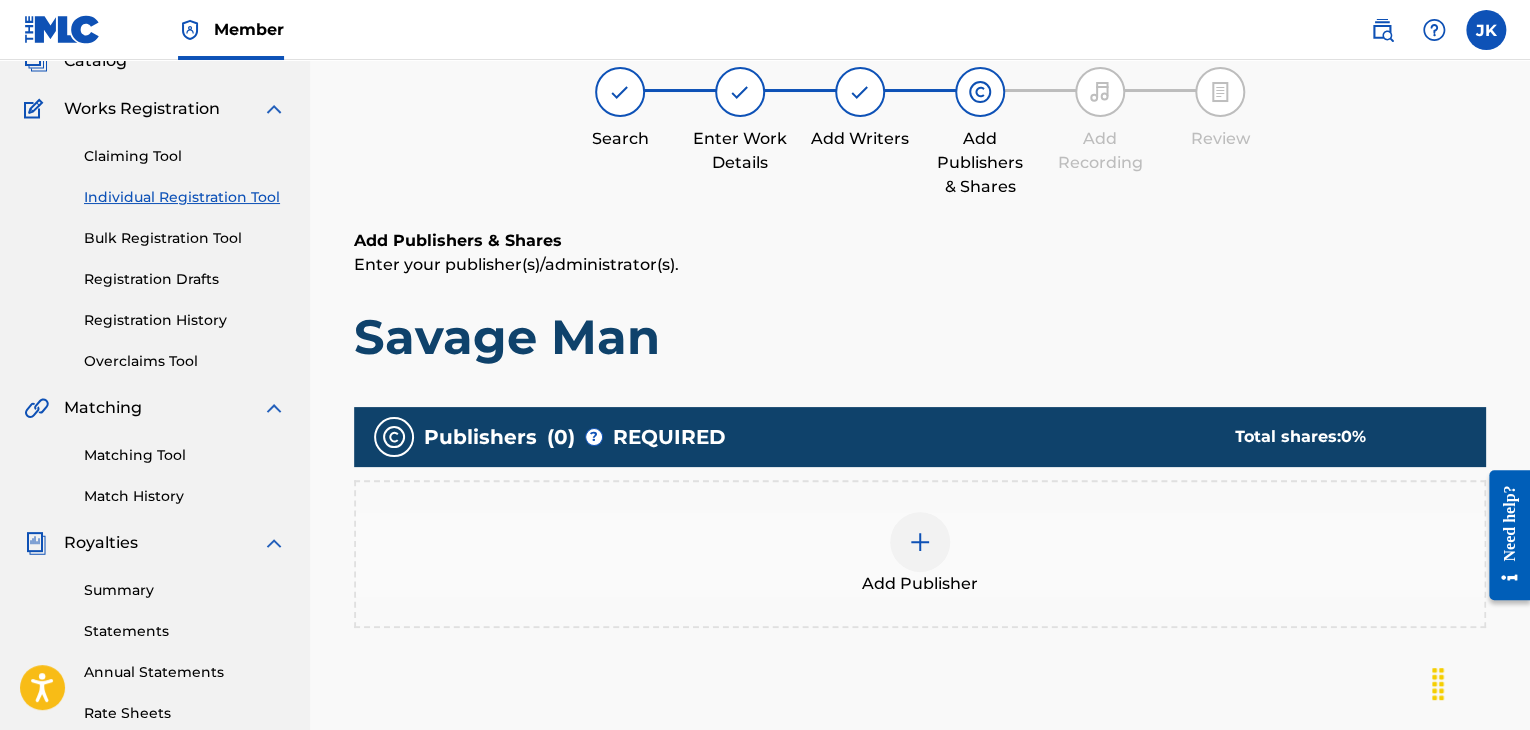 scroll, scrollTop: 90, scrollLeft: 0, axis: vertical 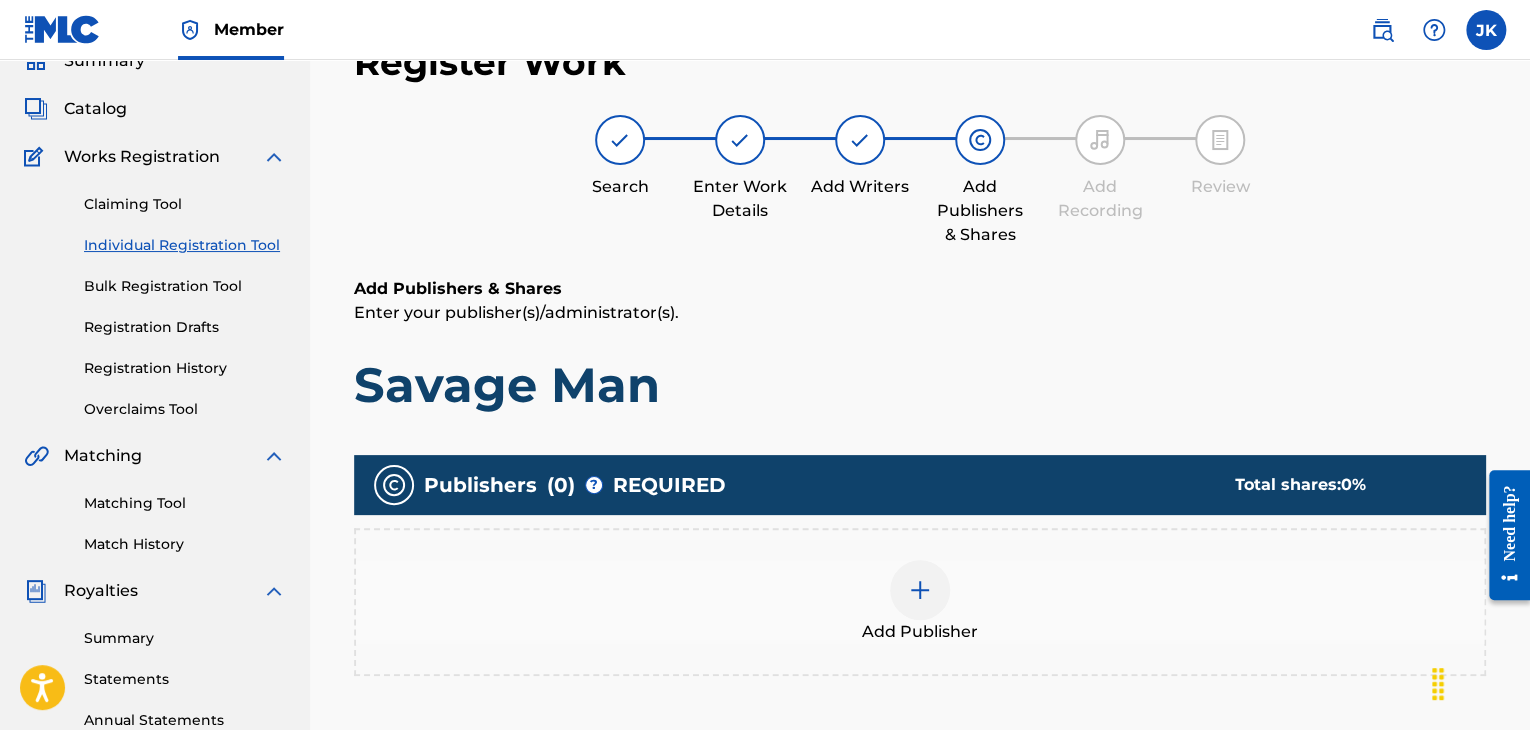 click on "Add Publishers & Shares Enter your publisher(s)/administrator(s). Savage Man" at bounding box center (920, 346) 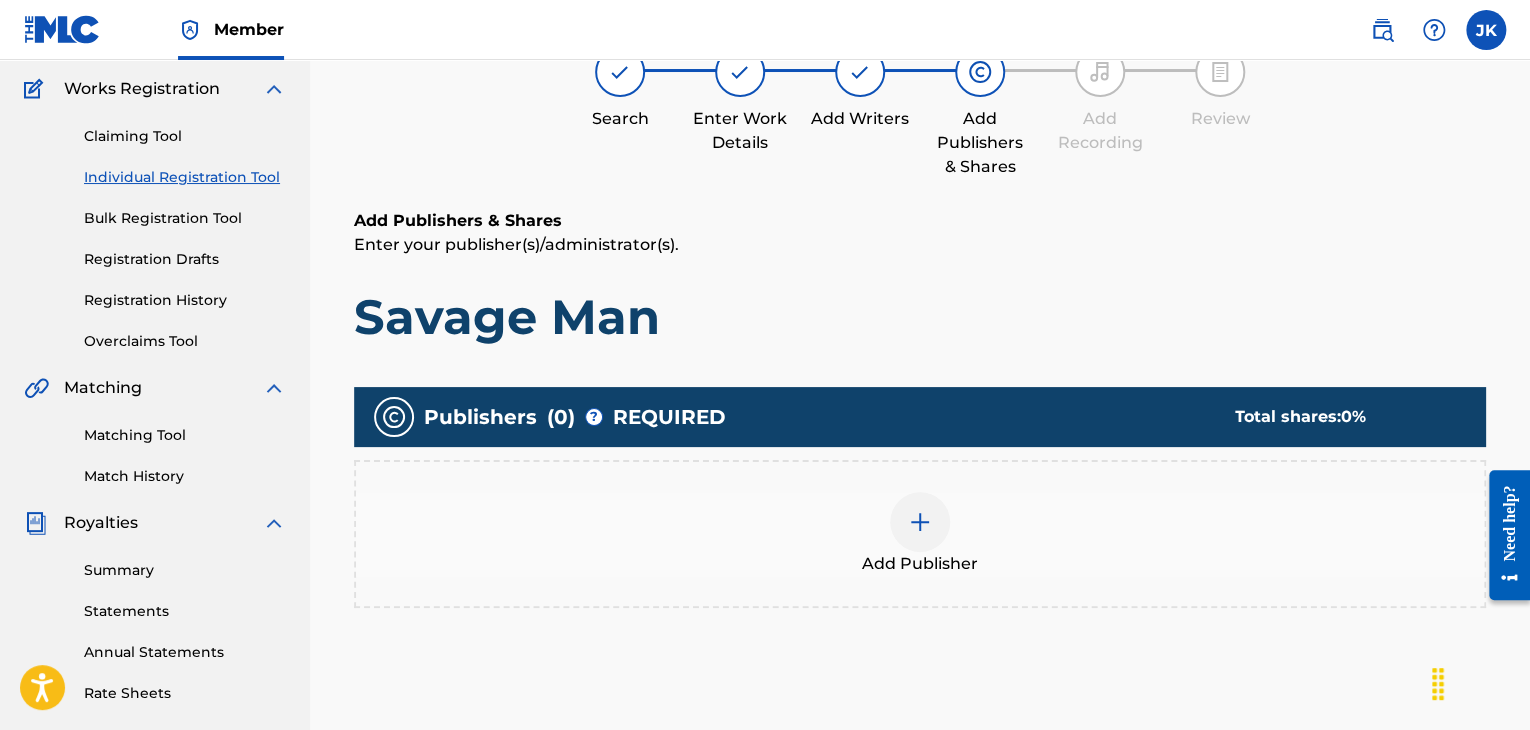 scroll, scrollTop: 190, scrollLeft: 0, axis: vertical 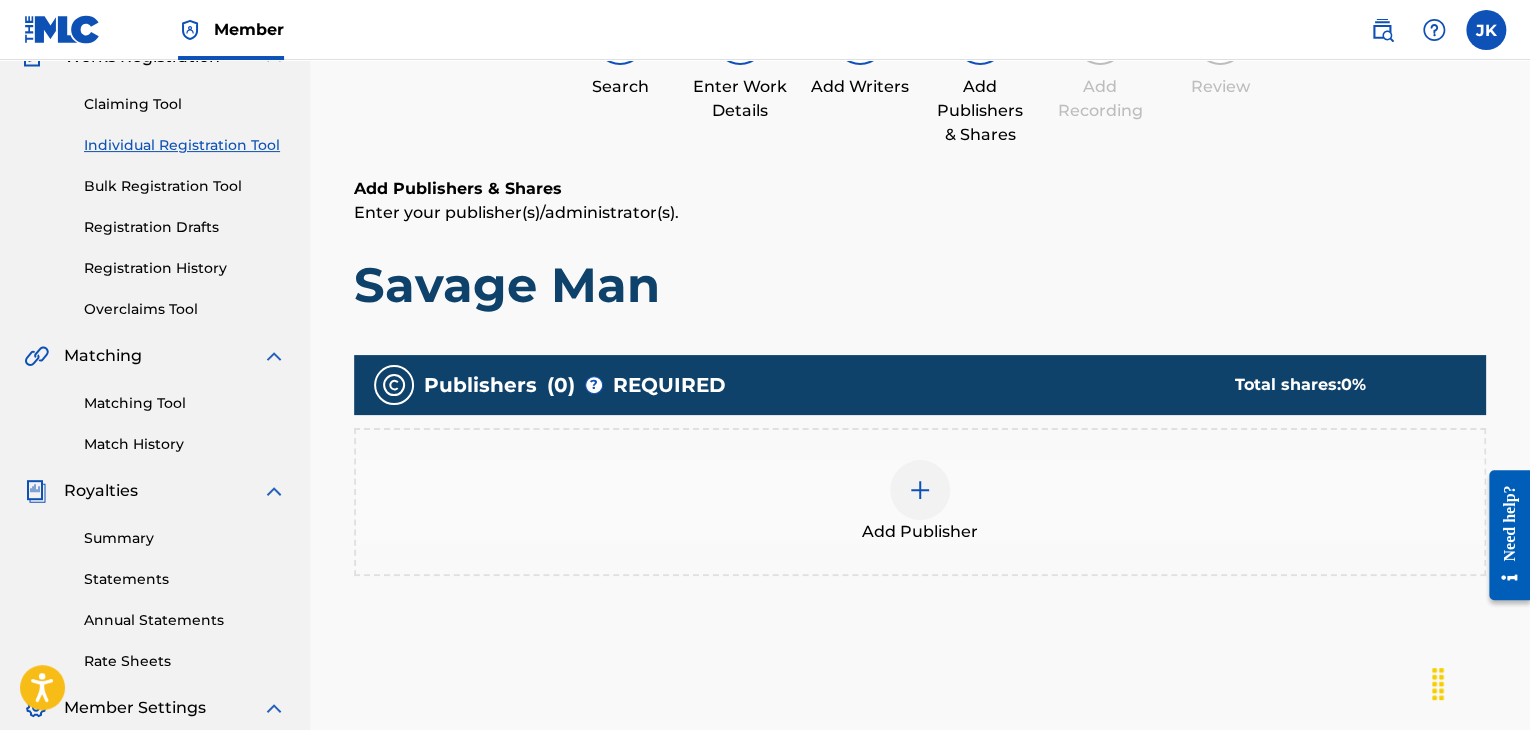 click at bounding box center (920, 490) 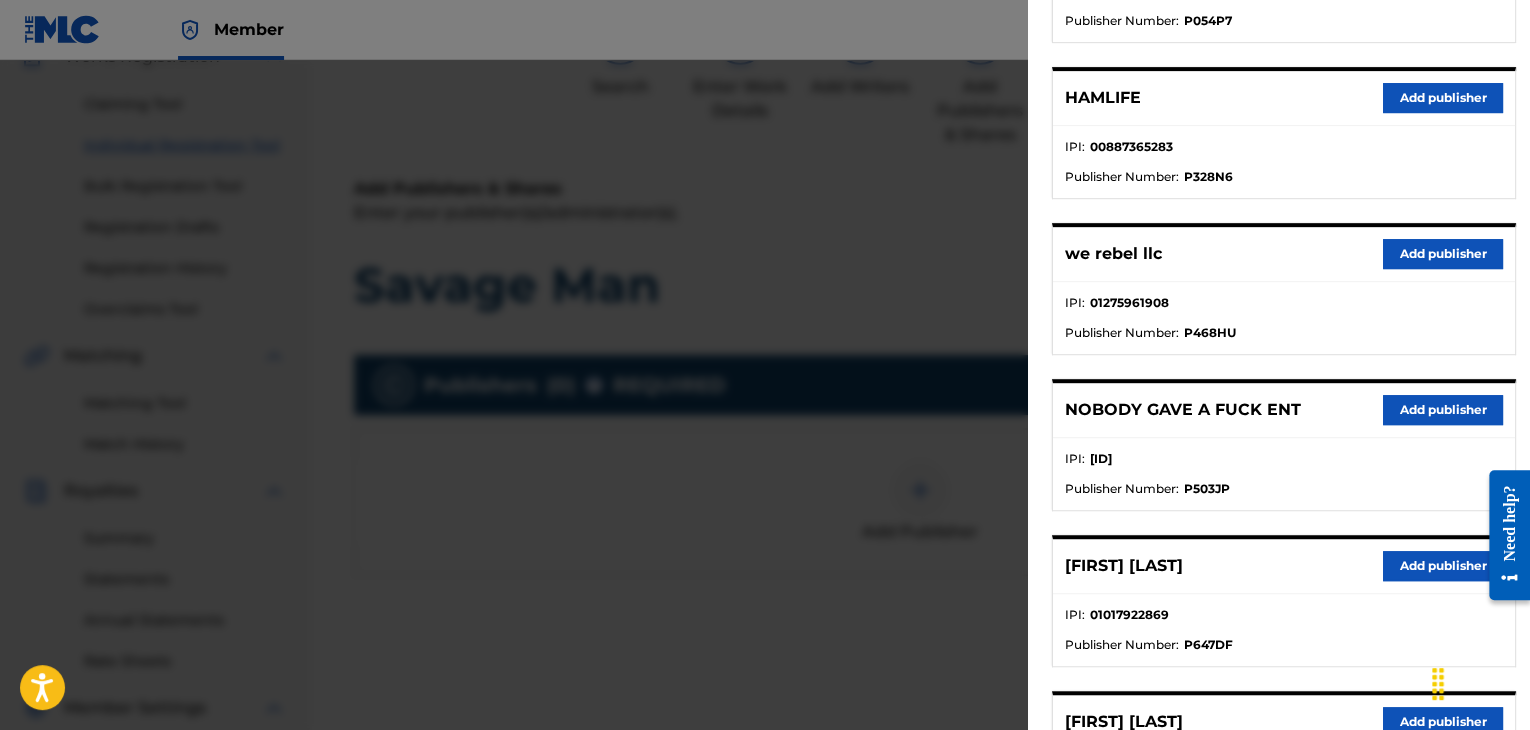 scroll, scrollTop: 400, scrollLeft: 0, axis: vertical 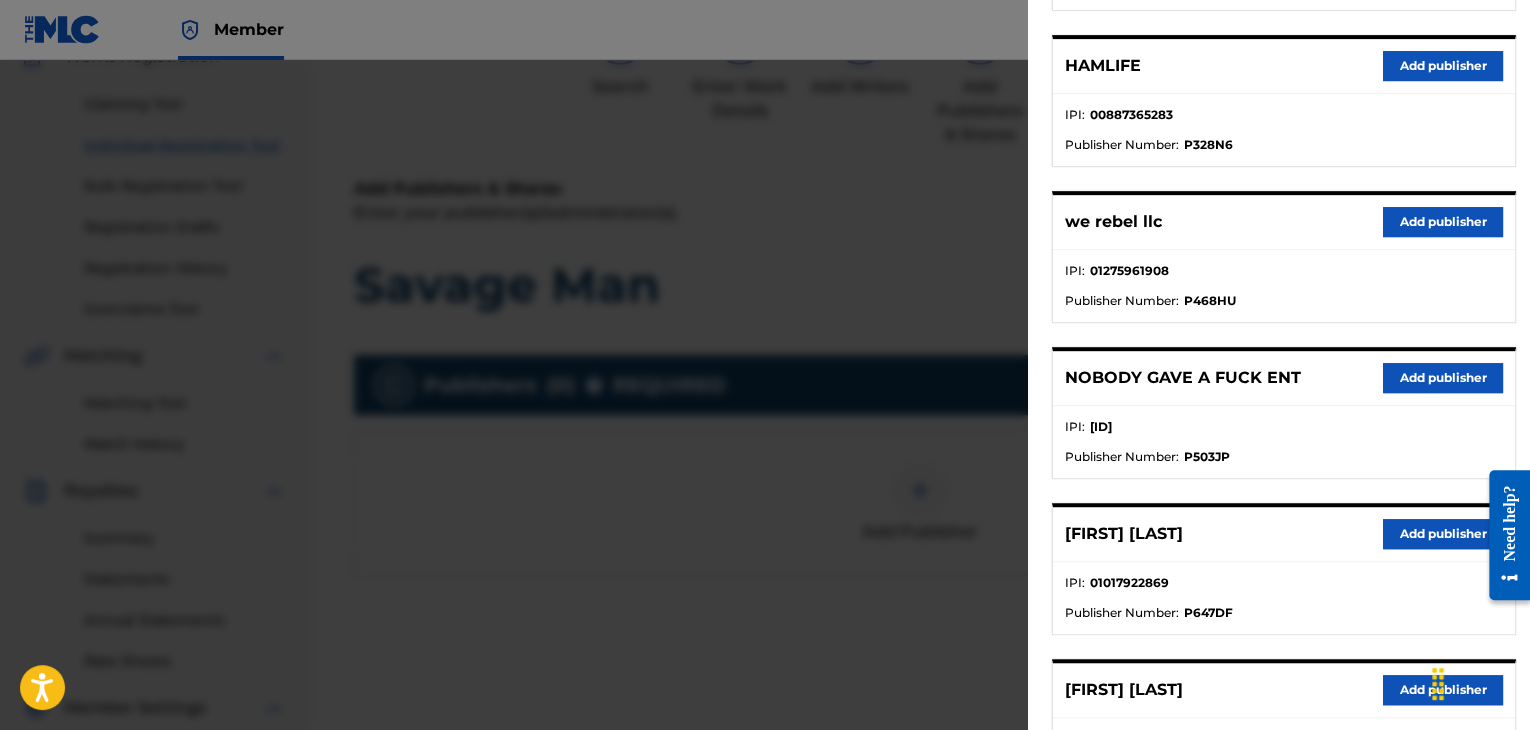 click on "Add publisher" at bounding box center [1443, 534] 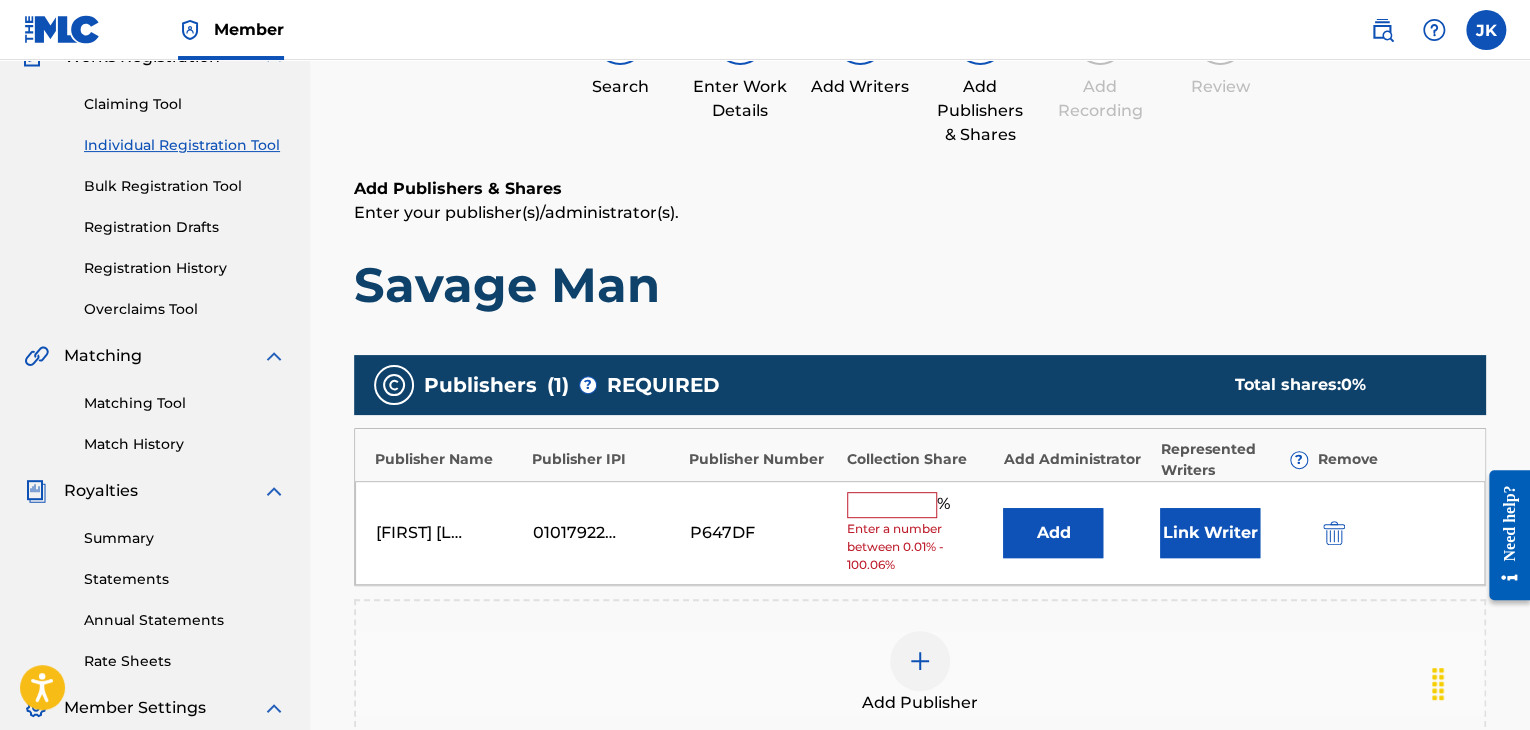 click on "Add" at bounding box center (1053, 533) 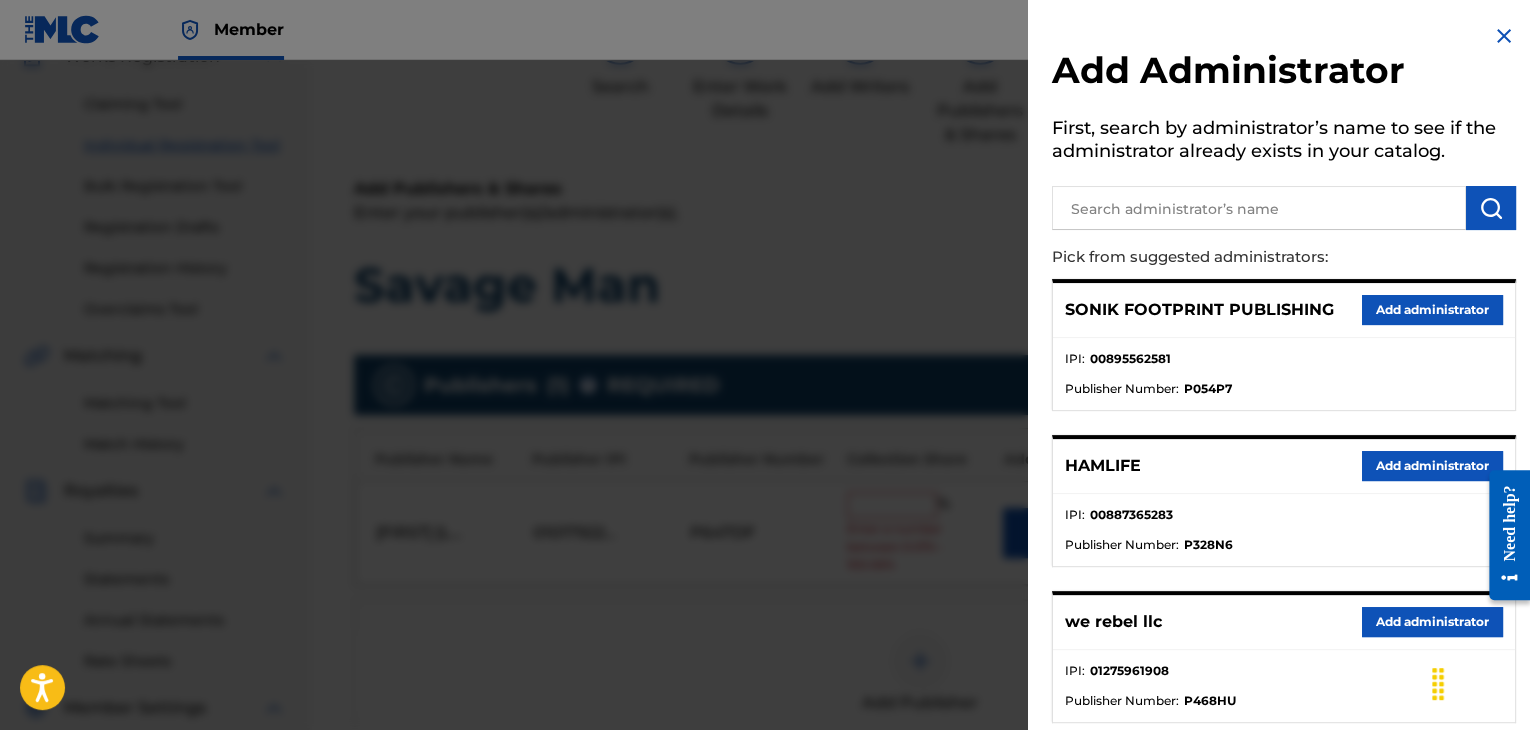 click on "Add administrator" at bounding box center (1432, 622) 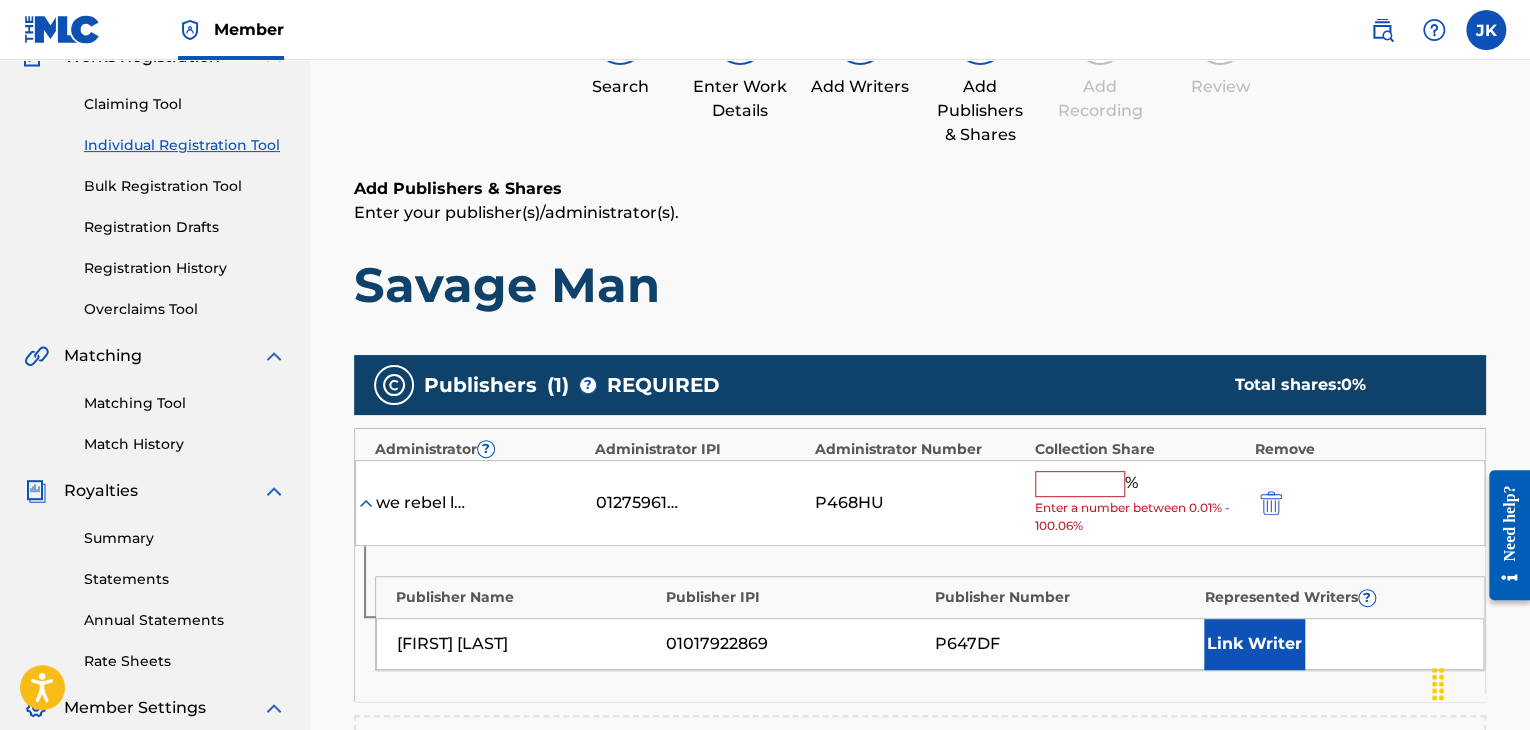 click at bounding box center [1080, 484] 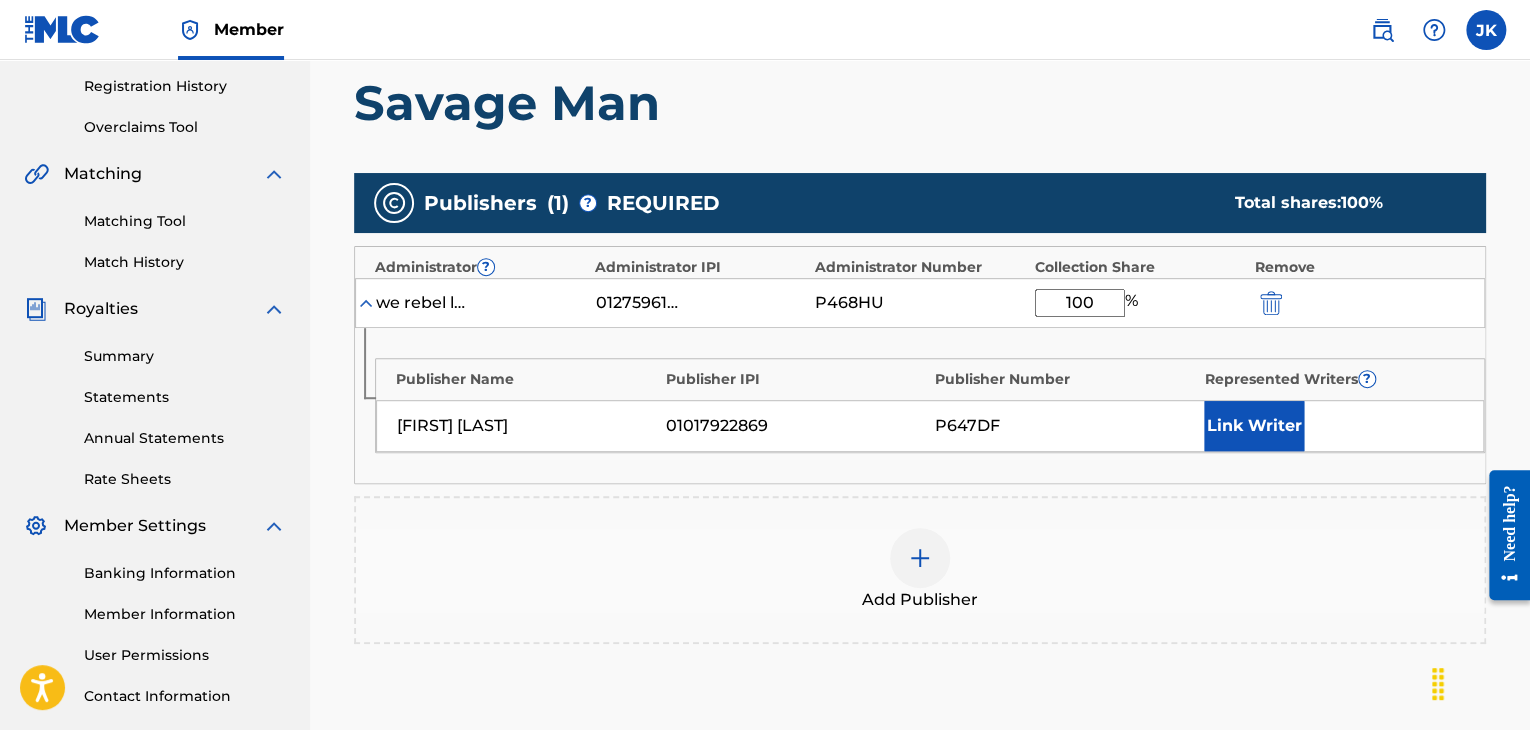 scroll, scrollTop: 490, scrollLeft: 0, axis: vertical 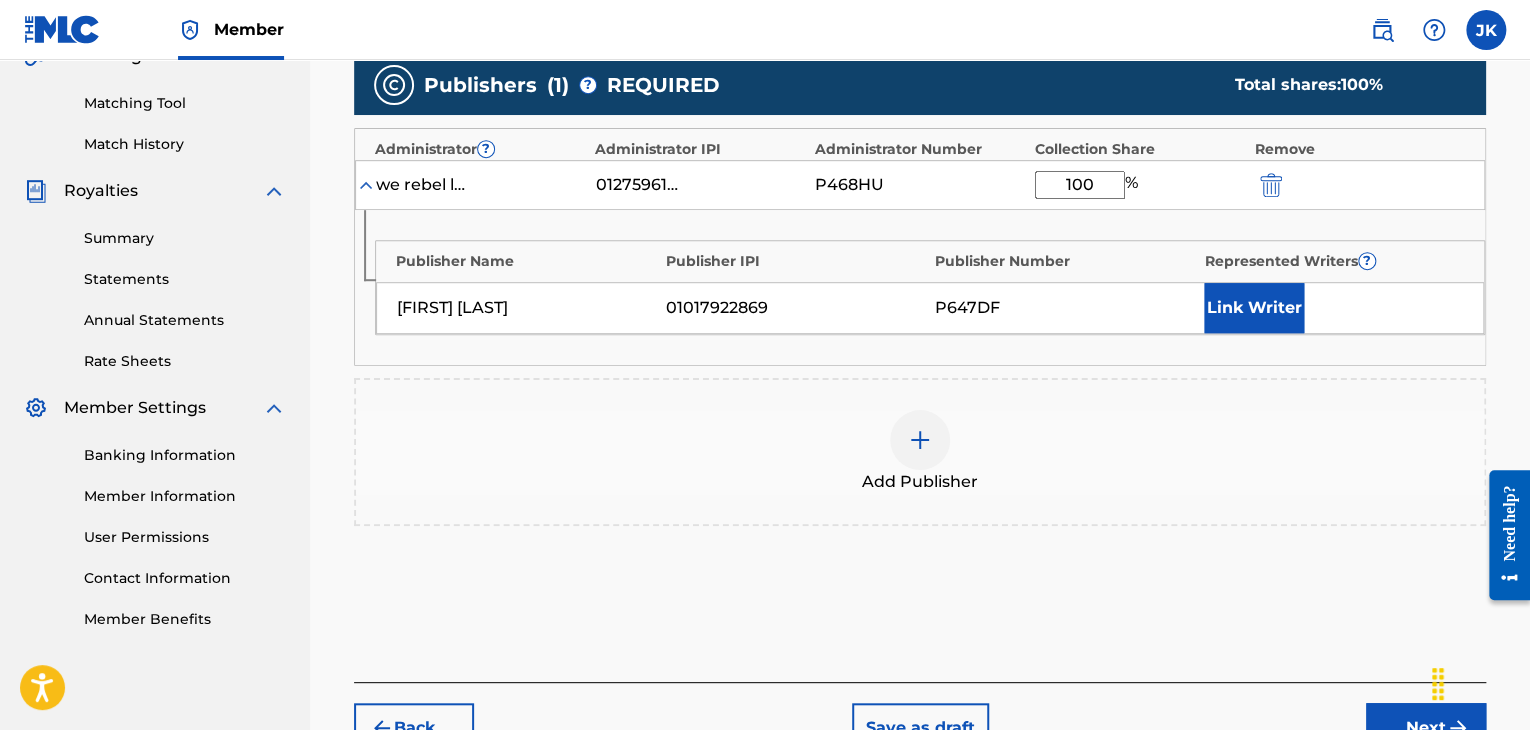 click on "Next" at bounding box center (1426, 728) 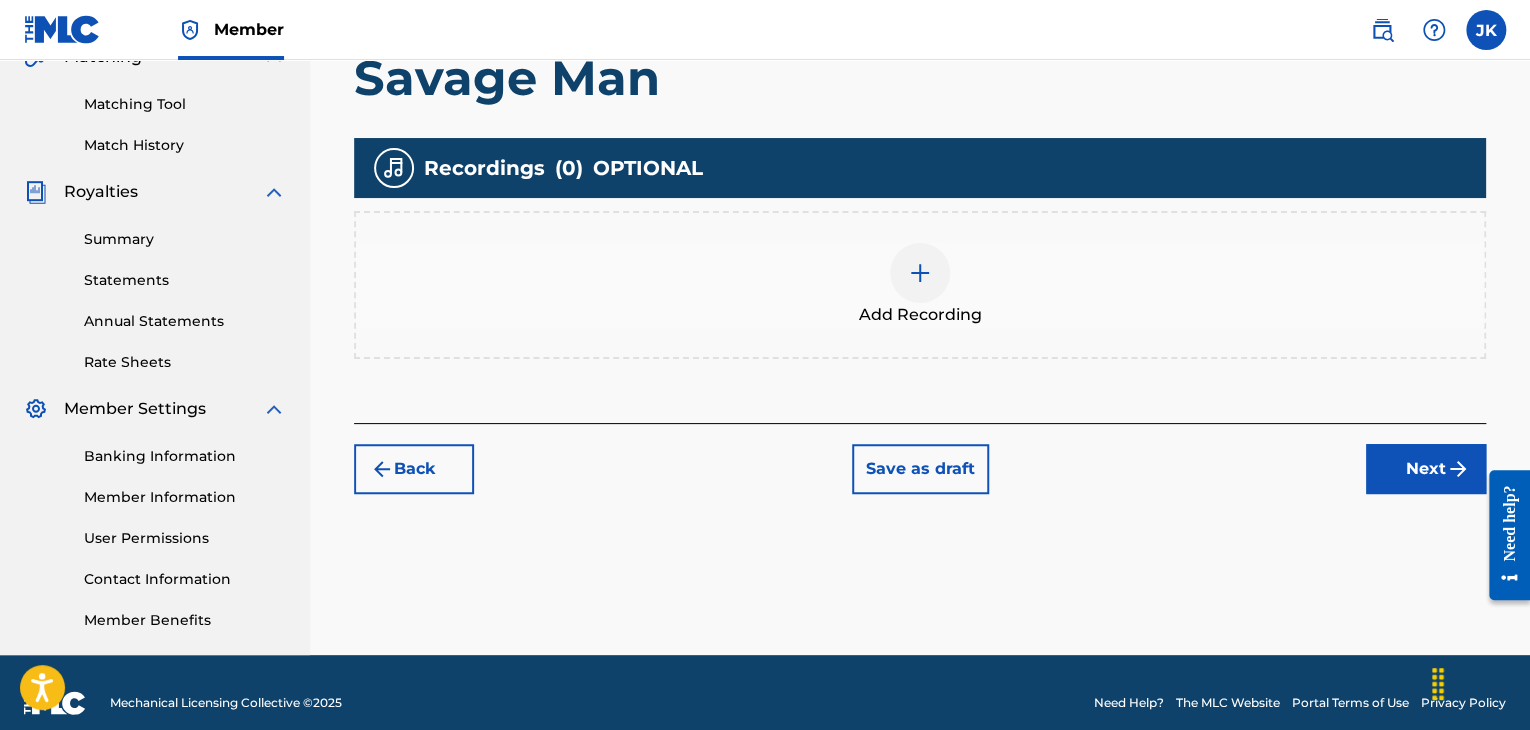 scroll, scrollTop: 490, scrollLeft: 0, axis: vertical 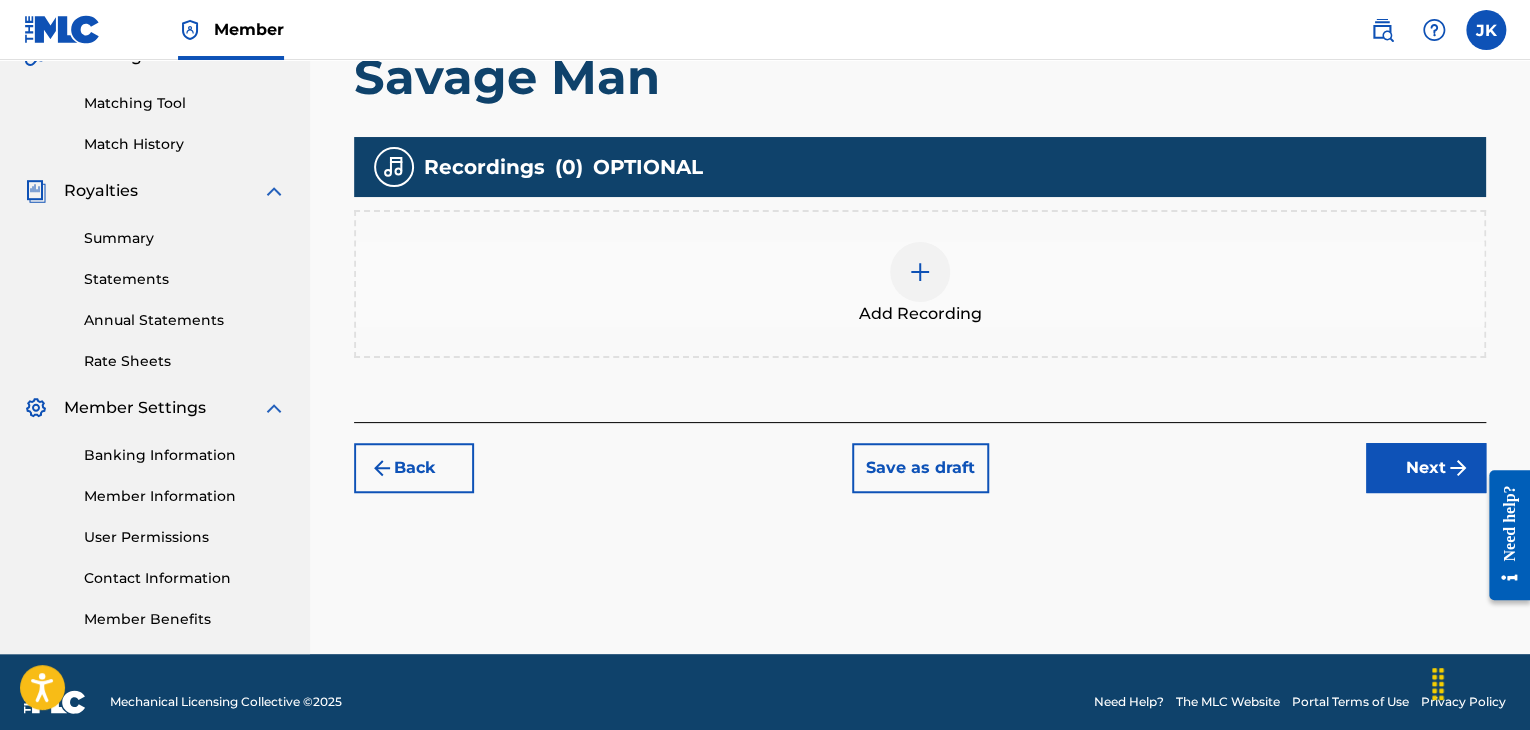 click on "Back" at bounding box center (414, 468) 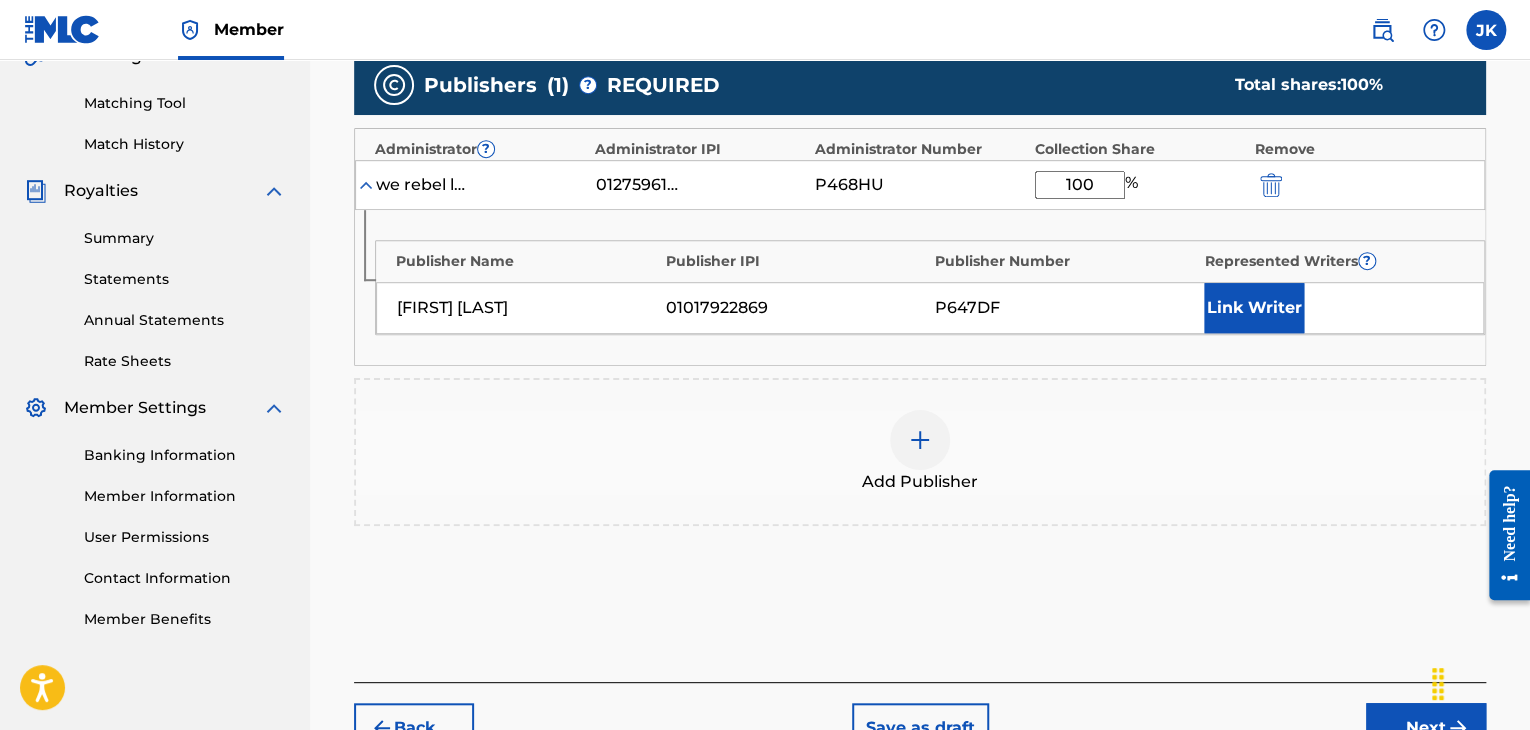 click on "100" at bounding box center [1080, 185] 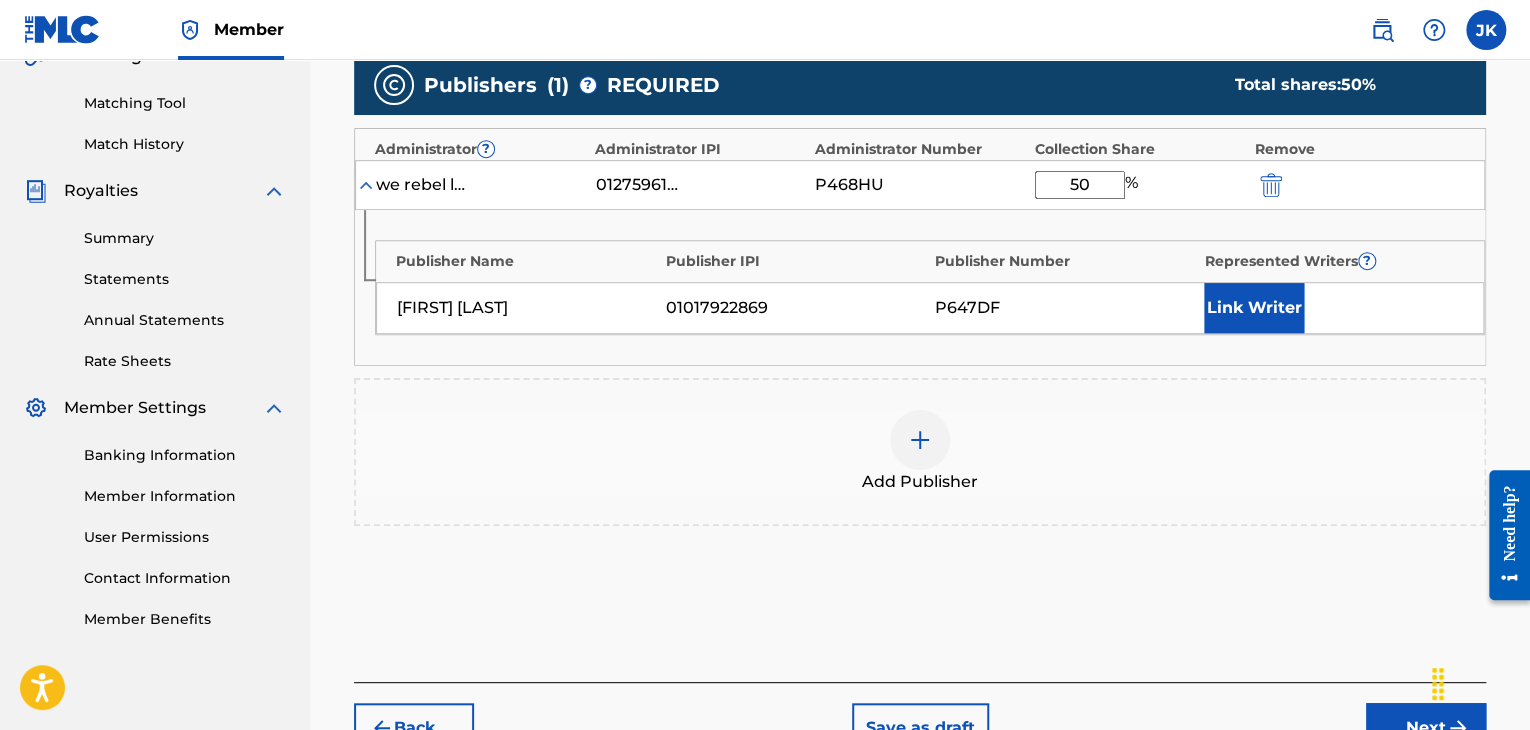 type on "50" 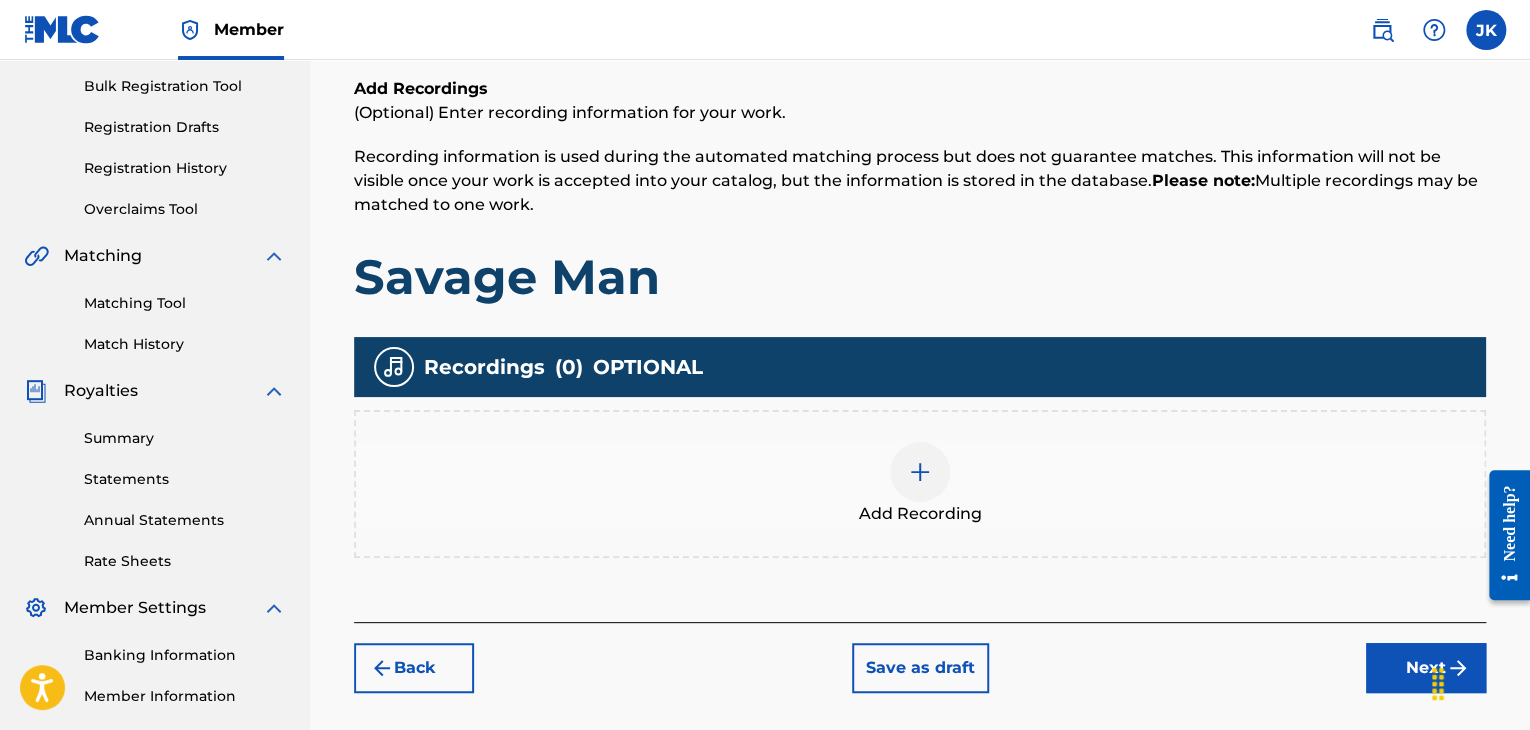scroll, scrollTop: 390, scrollLeft: 0, axis: vertical 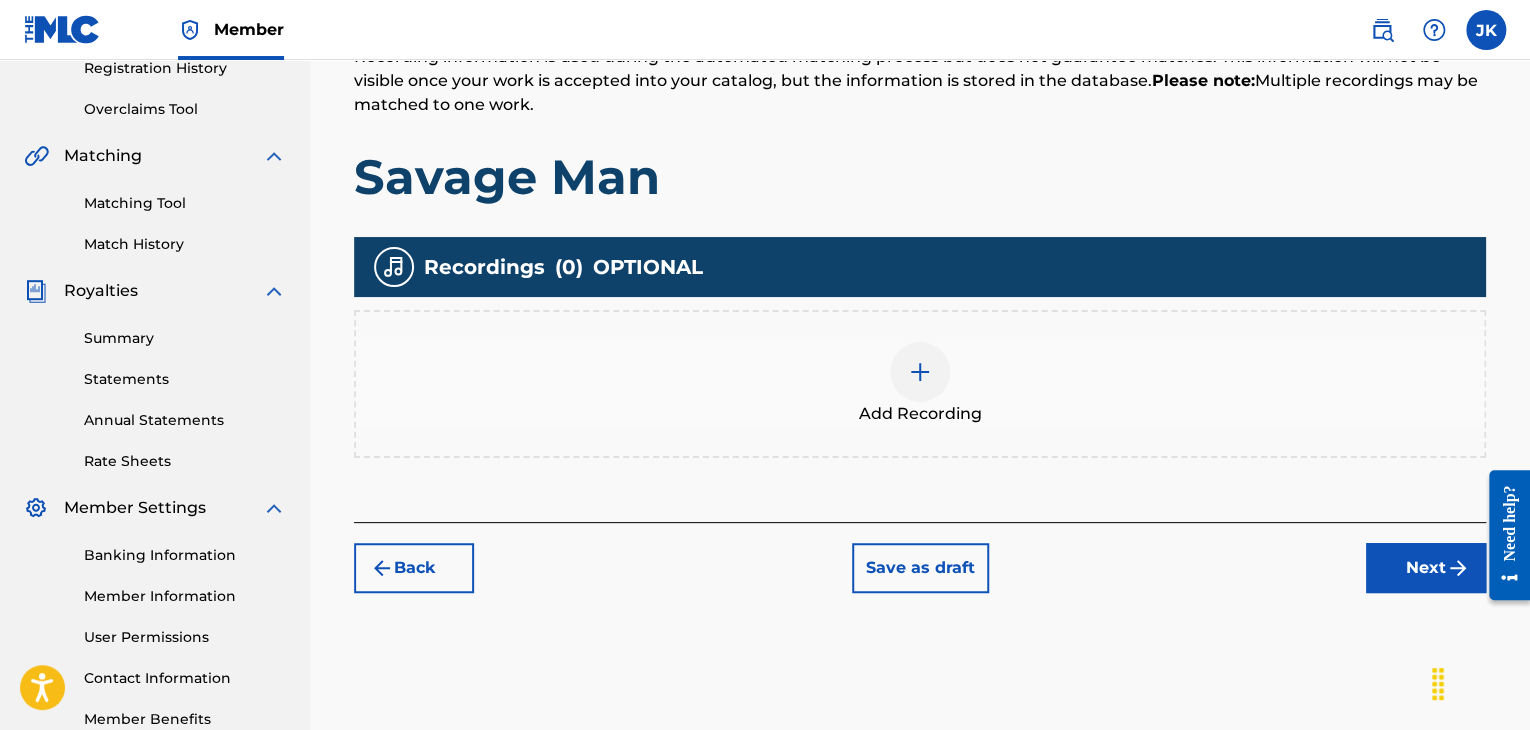click at bounding box center [920, 372] 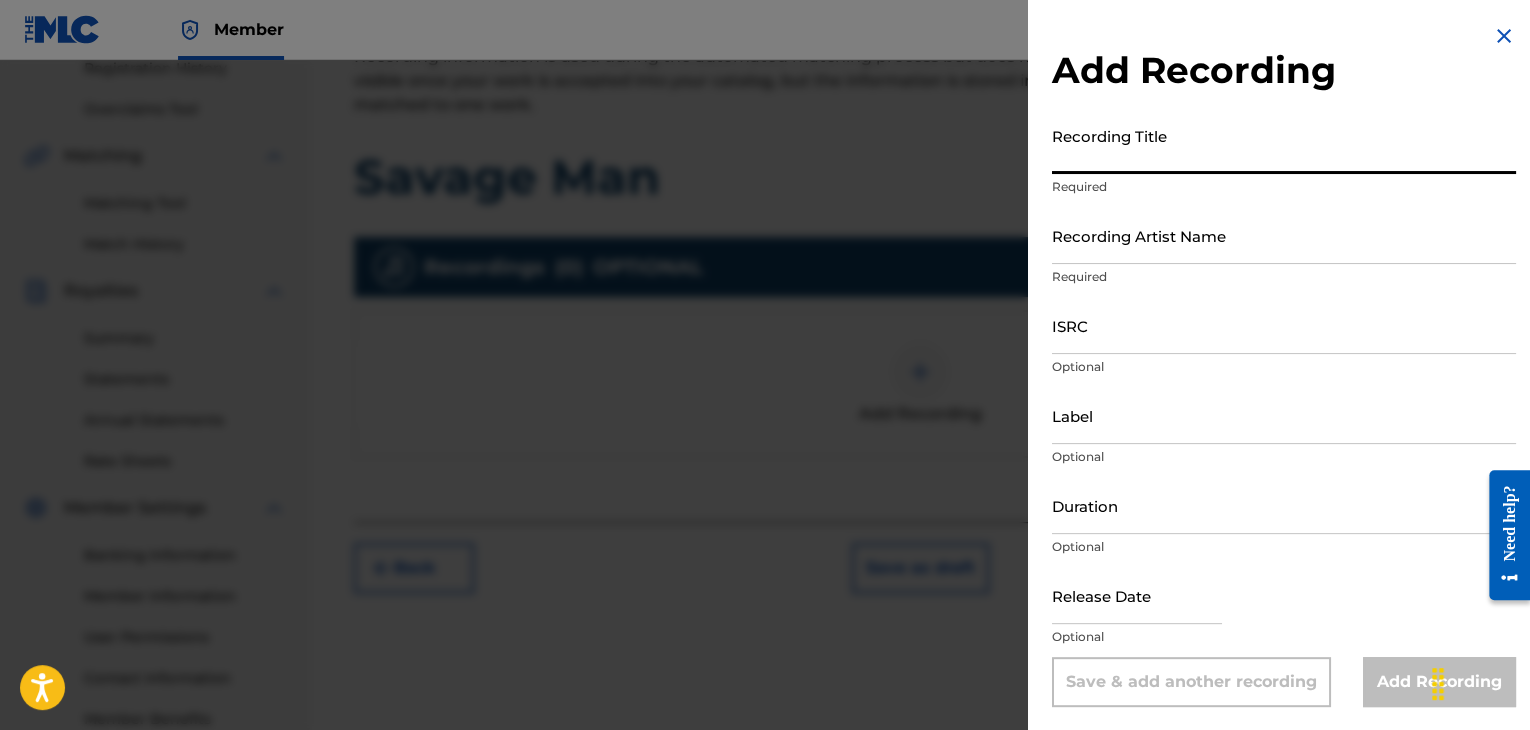 click on "Recording Title" at bounding box center (1284, 145) 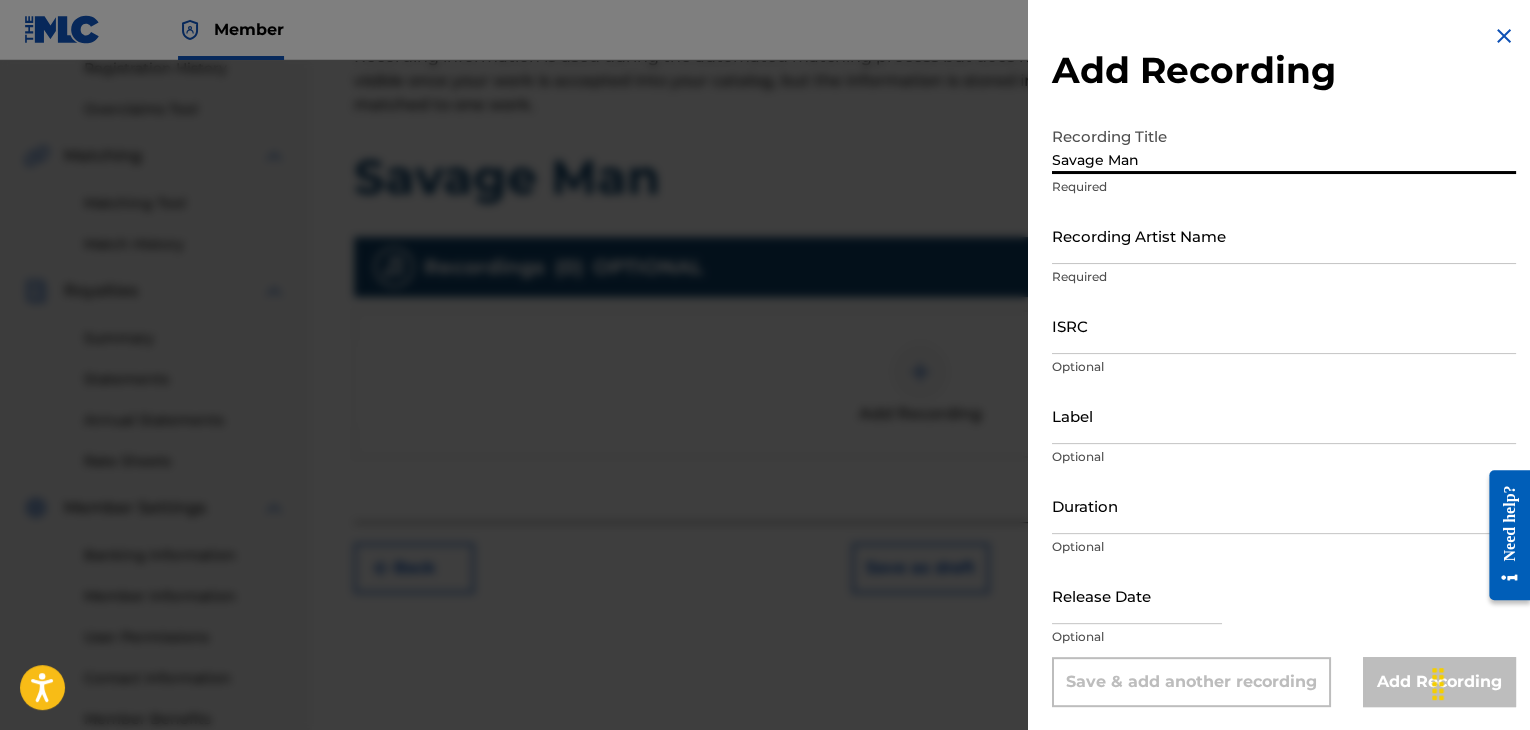 type on "Savage Man" 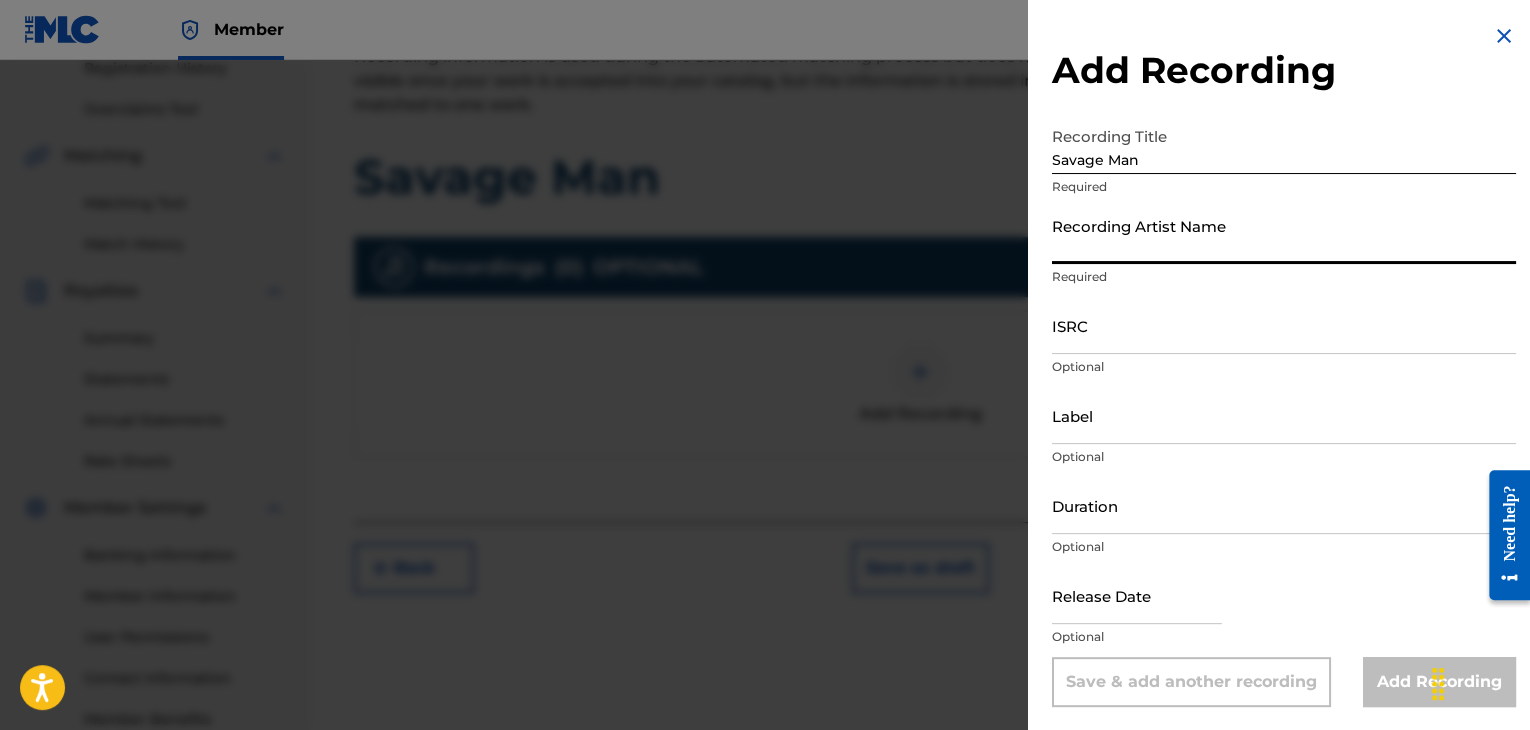click on "Recording Artist Name" at bounding box center [1284, 235] 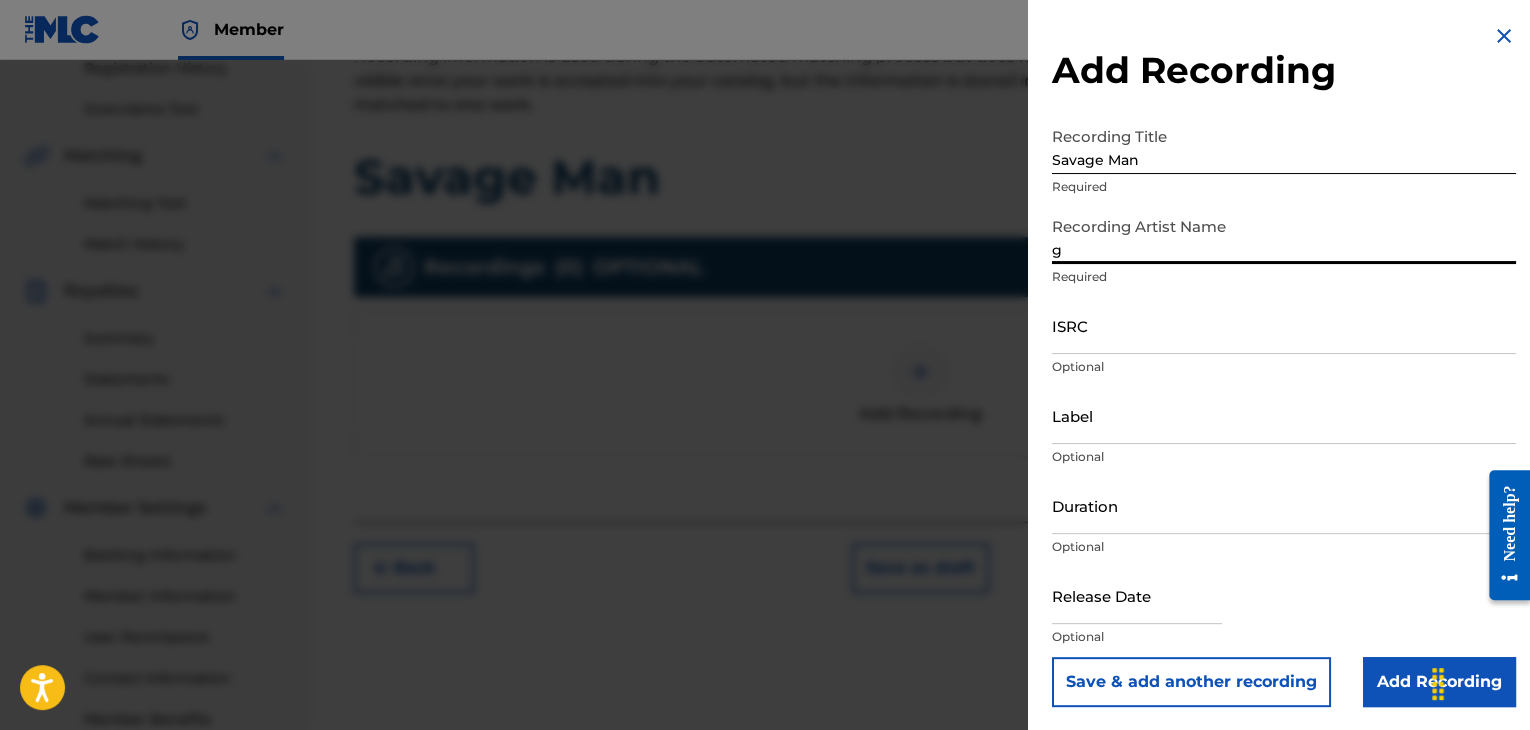 type on "[FIRST] [LAST]" 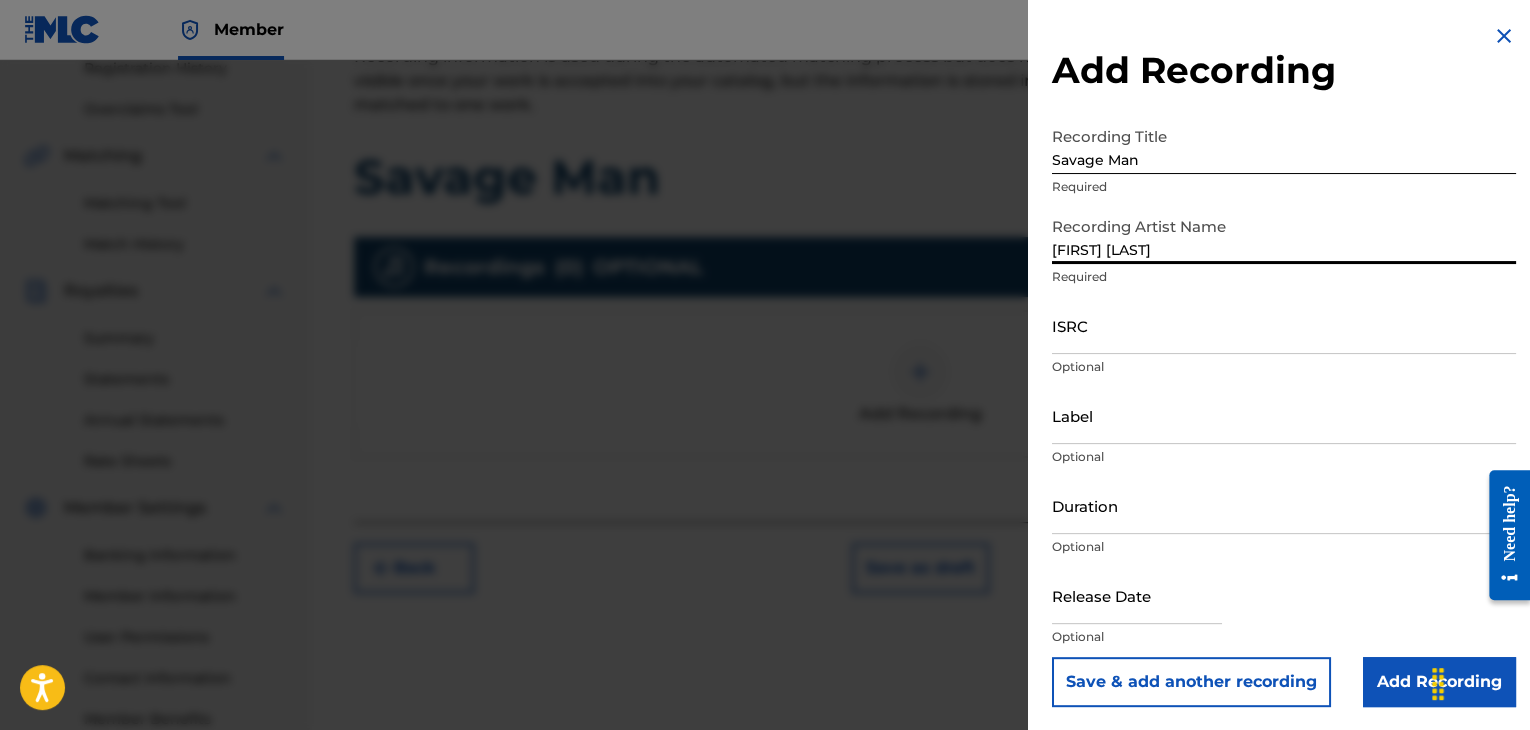 click on "ISRC" at bounding box center [1284, 325] 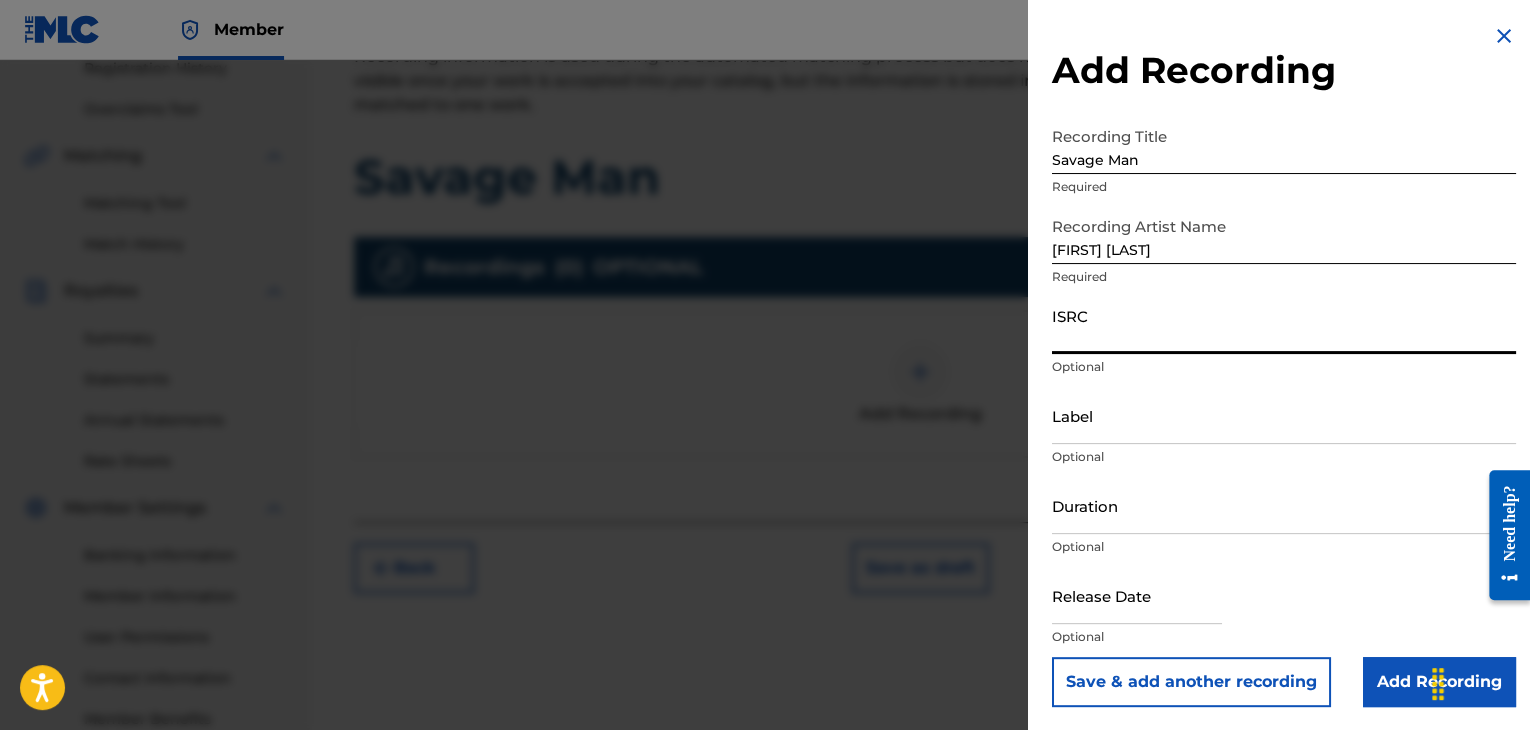 paste on "[ID]" 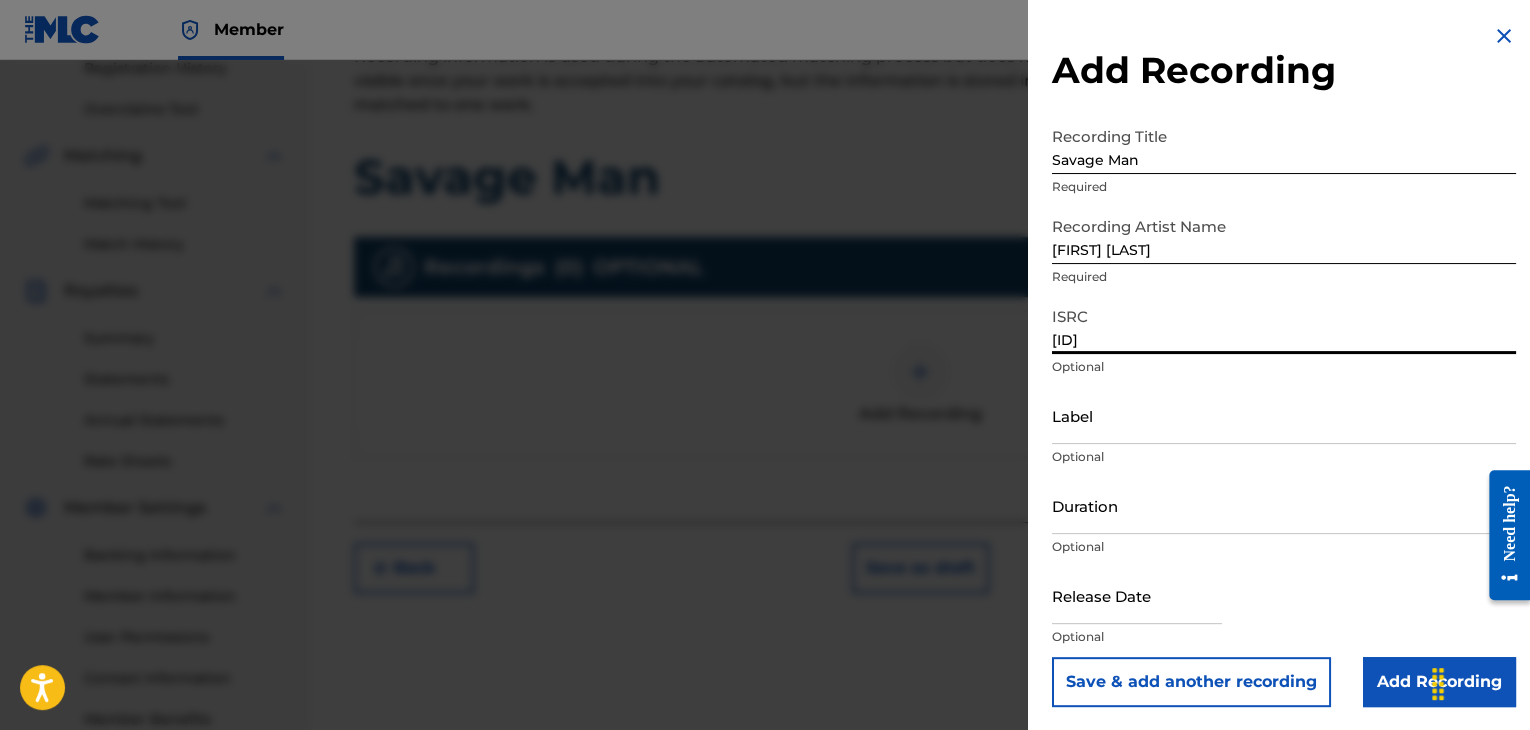 type on "[ID]" 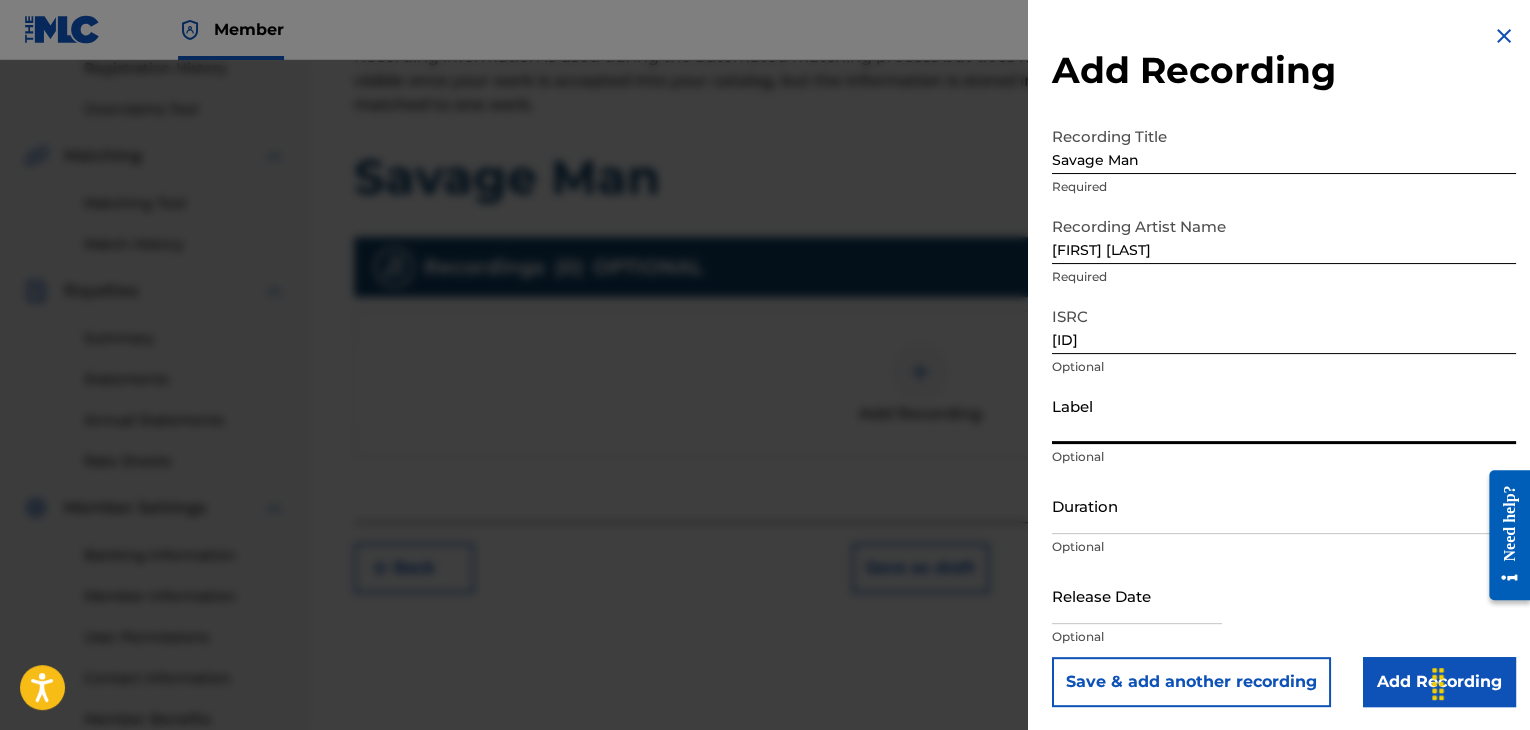 type on ".wav|Lab productions" 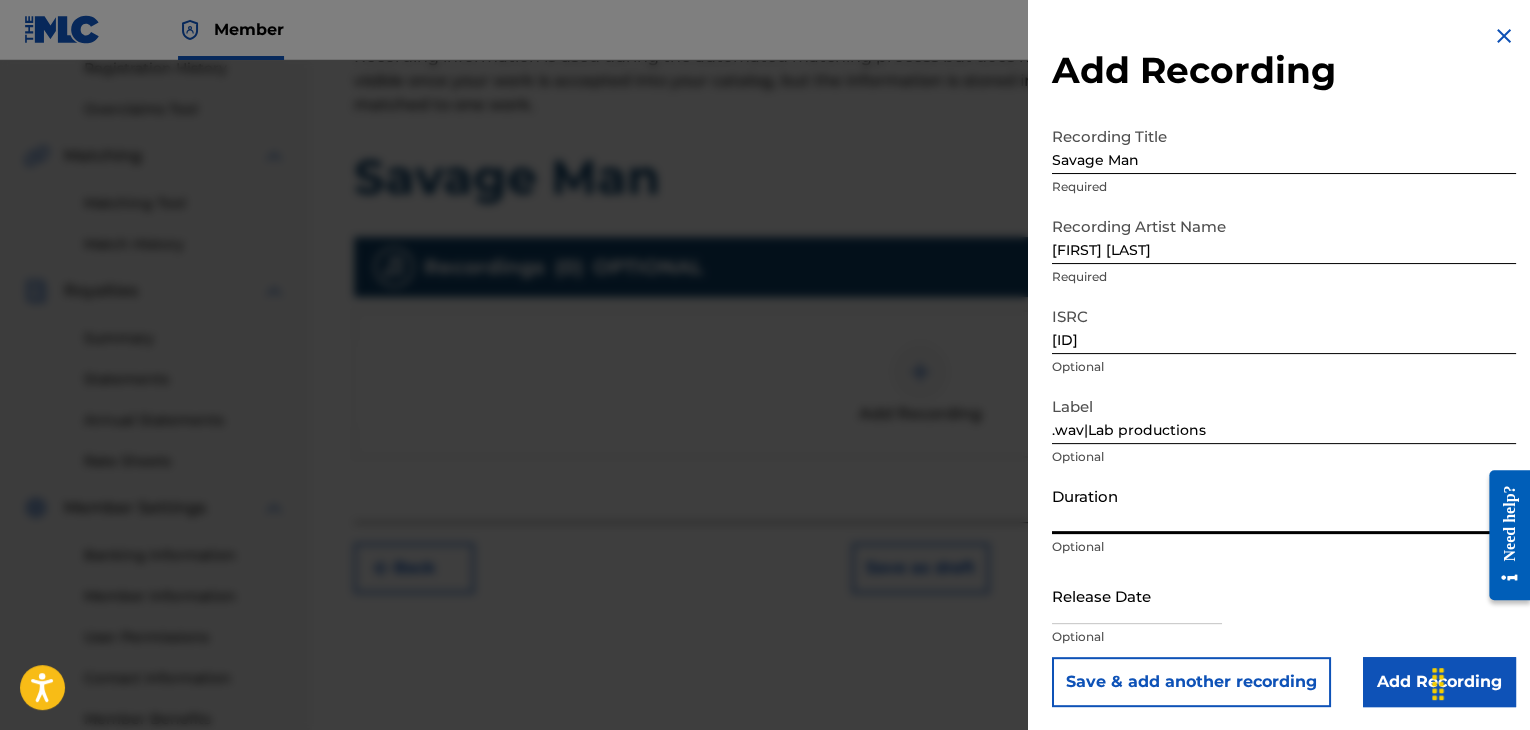 click on "Duration" at bounding box center [1284, 505] 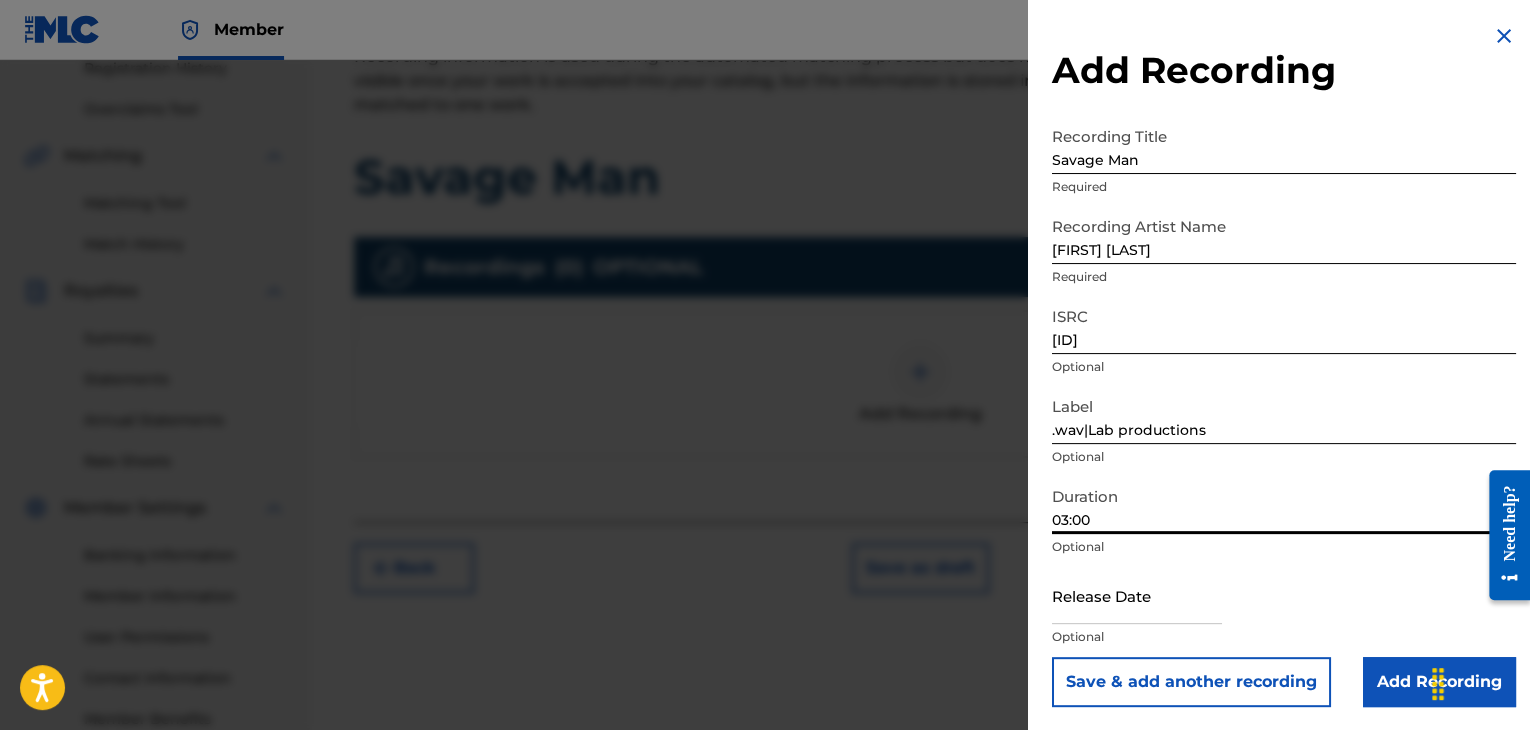 type on "03:00" 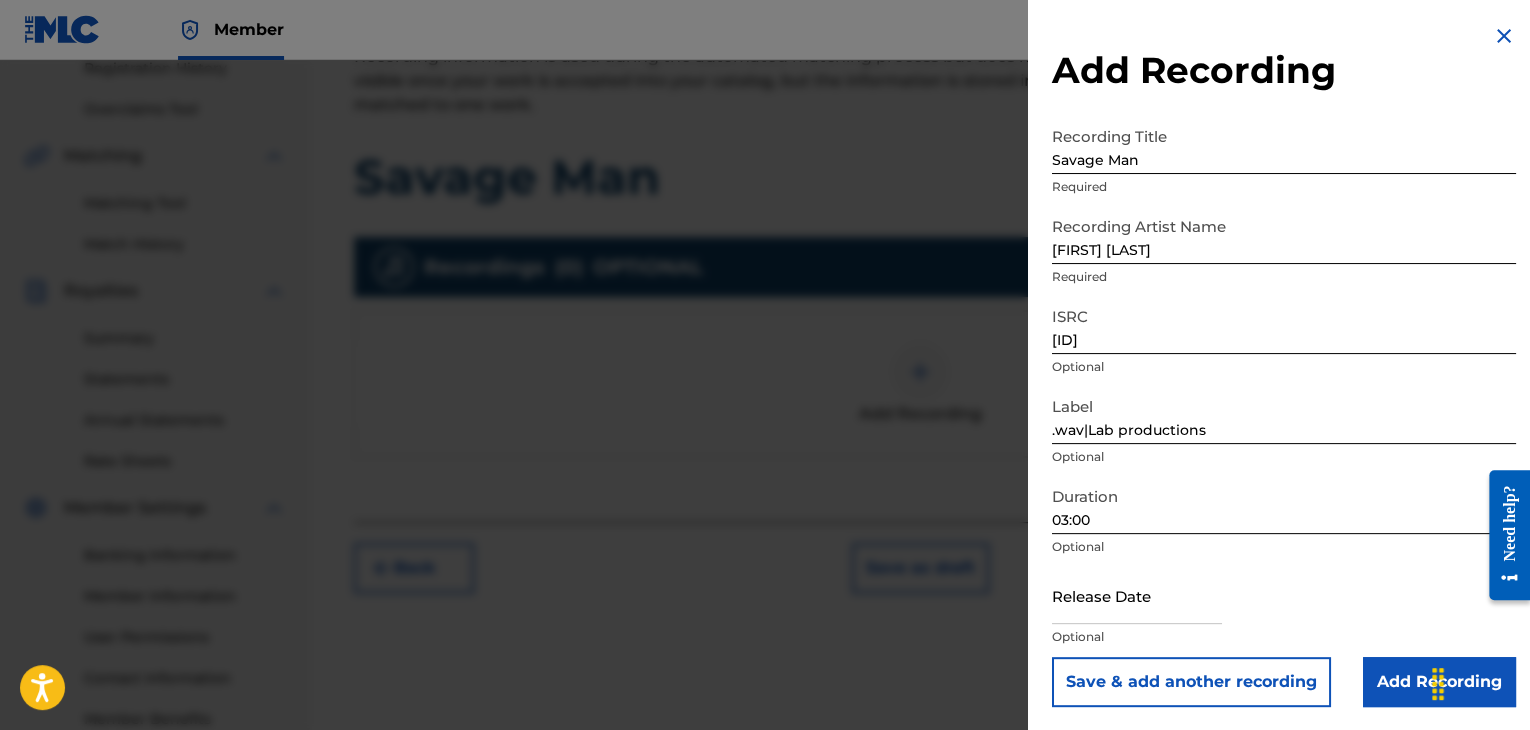 click on "Duration 03:00 Optional" at bounding box center [1284, 522] 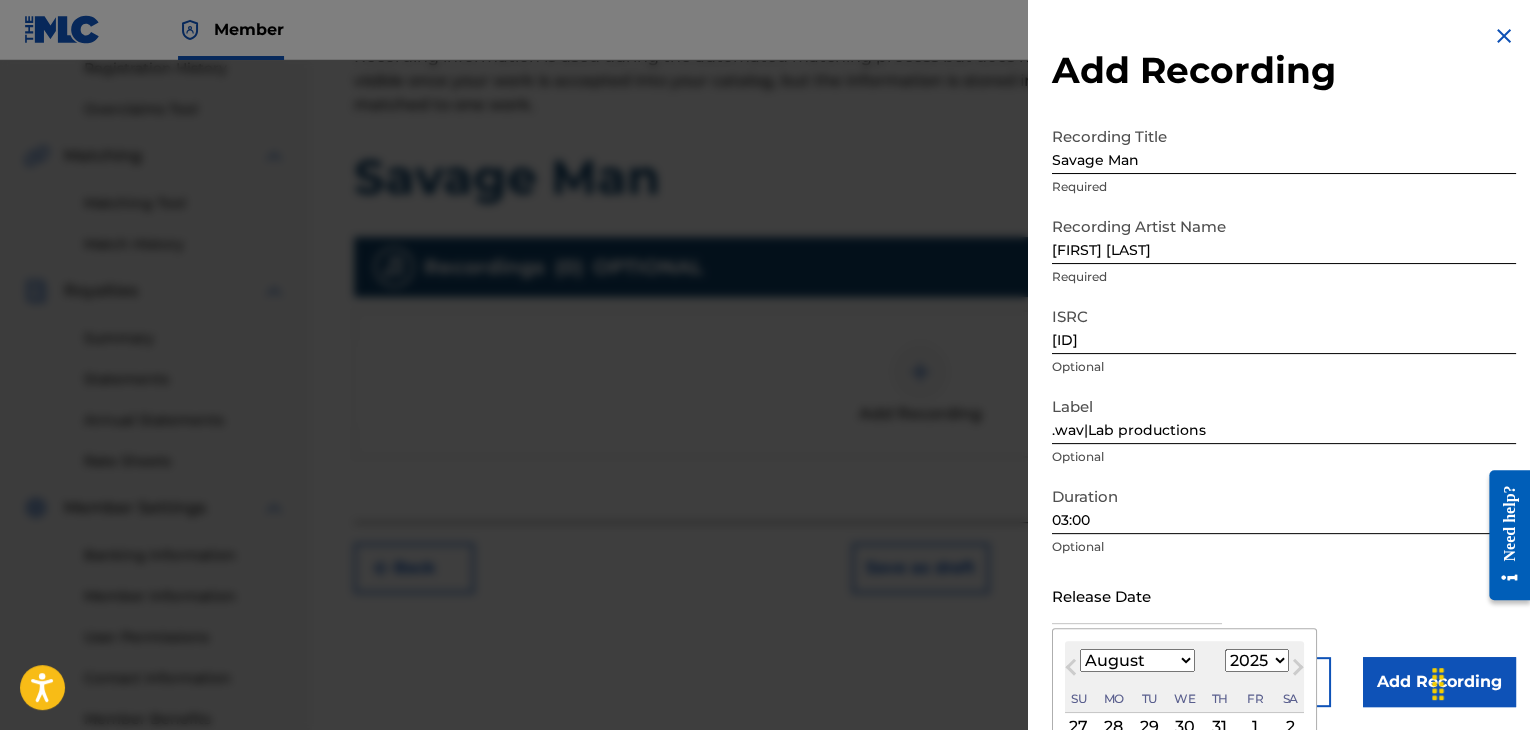 click on "January February March April May June July August September October November December" at bounding box center [1137, 660] 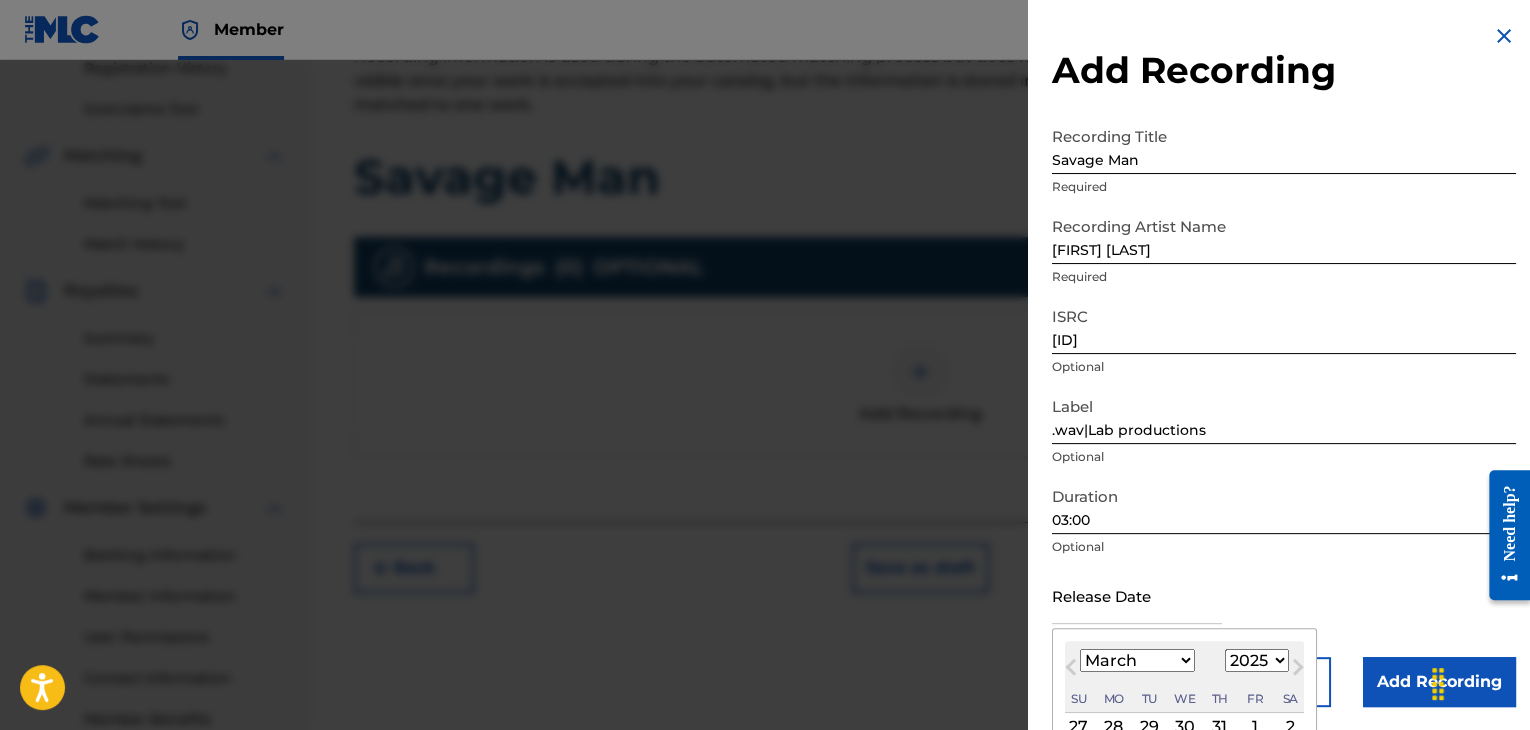 click on "January February March April May June July August September October November December" at bounding box center [1137, 660] 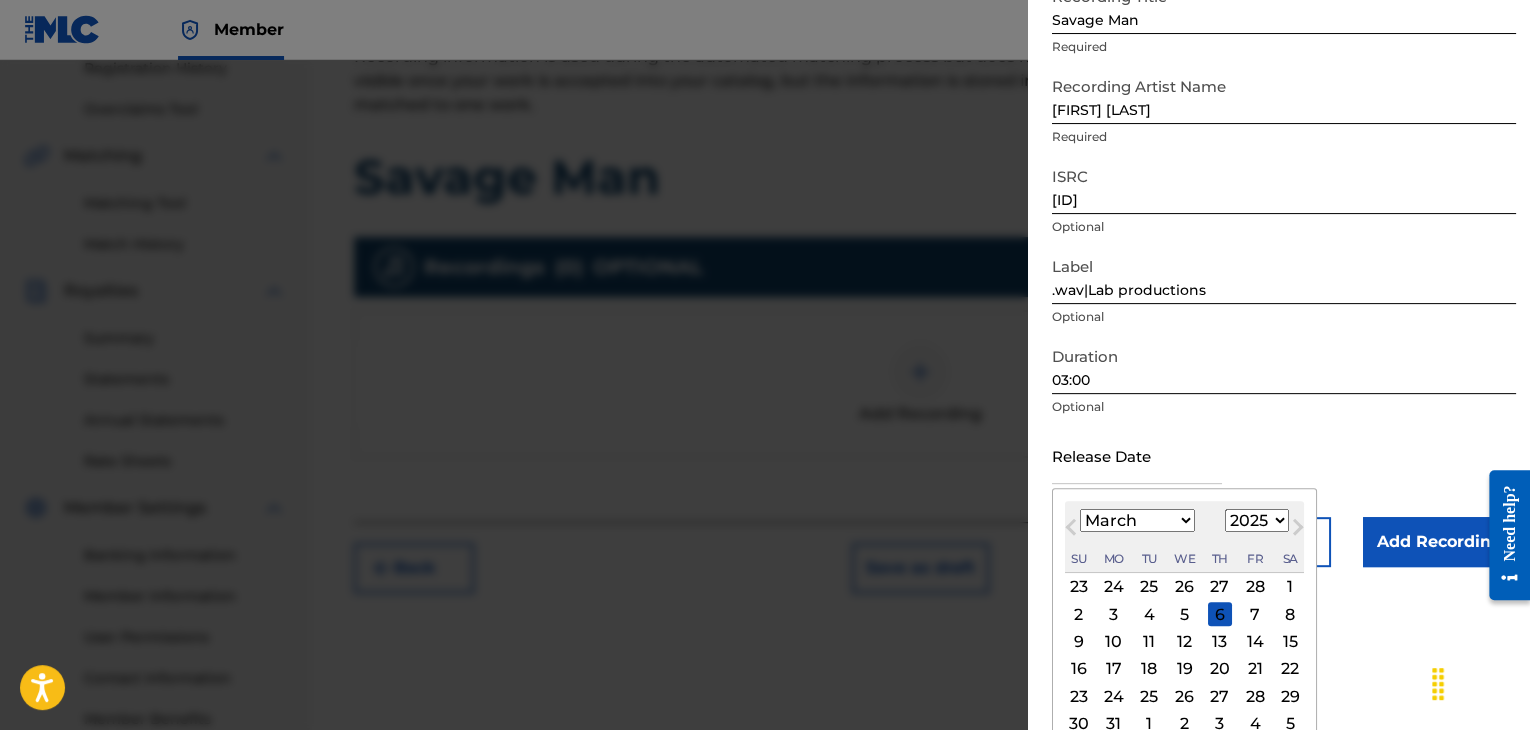 scroll, scrollTop: 187, scrollLeft: 0, axis: vertical 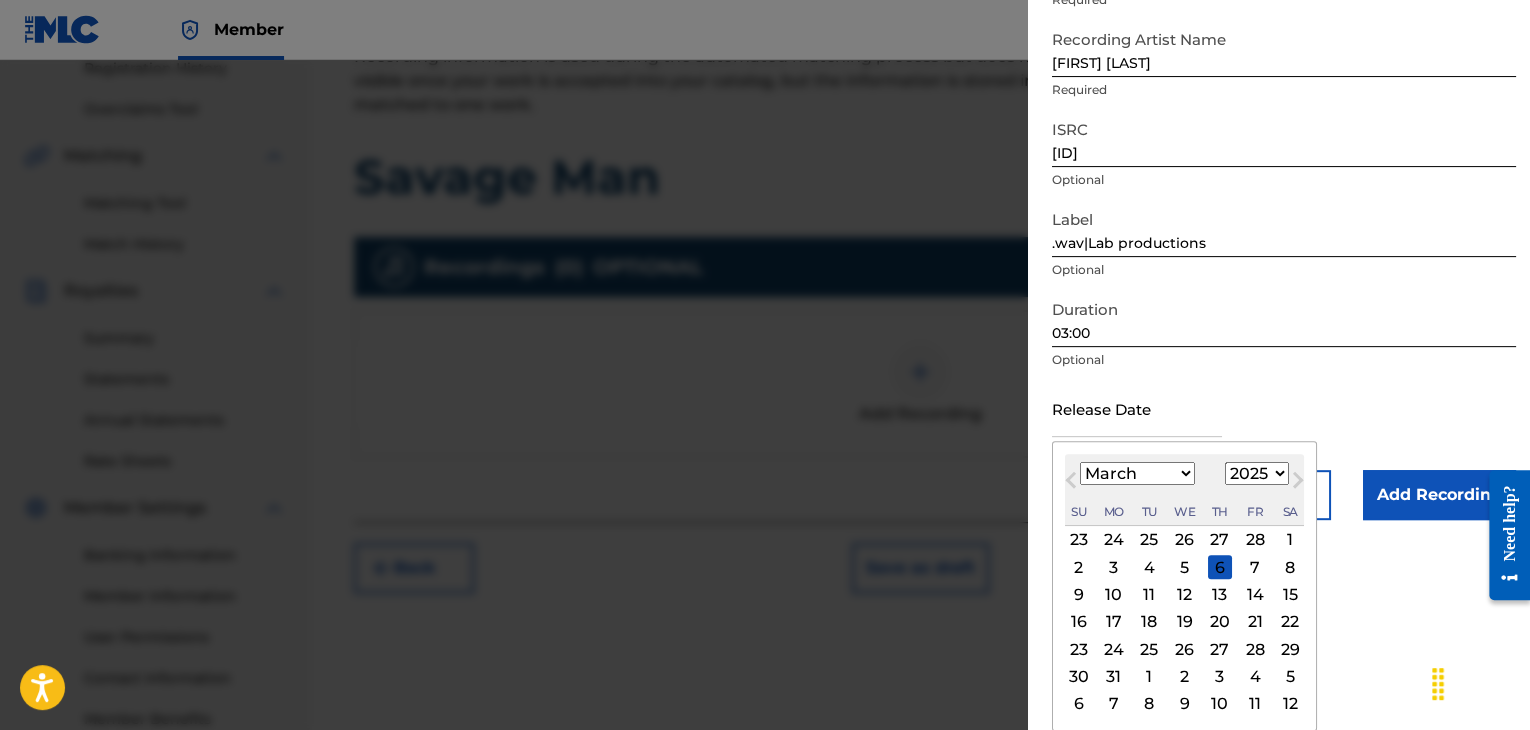 click on "15" at bounding box center [1290, 595] 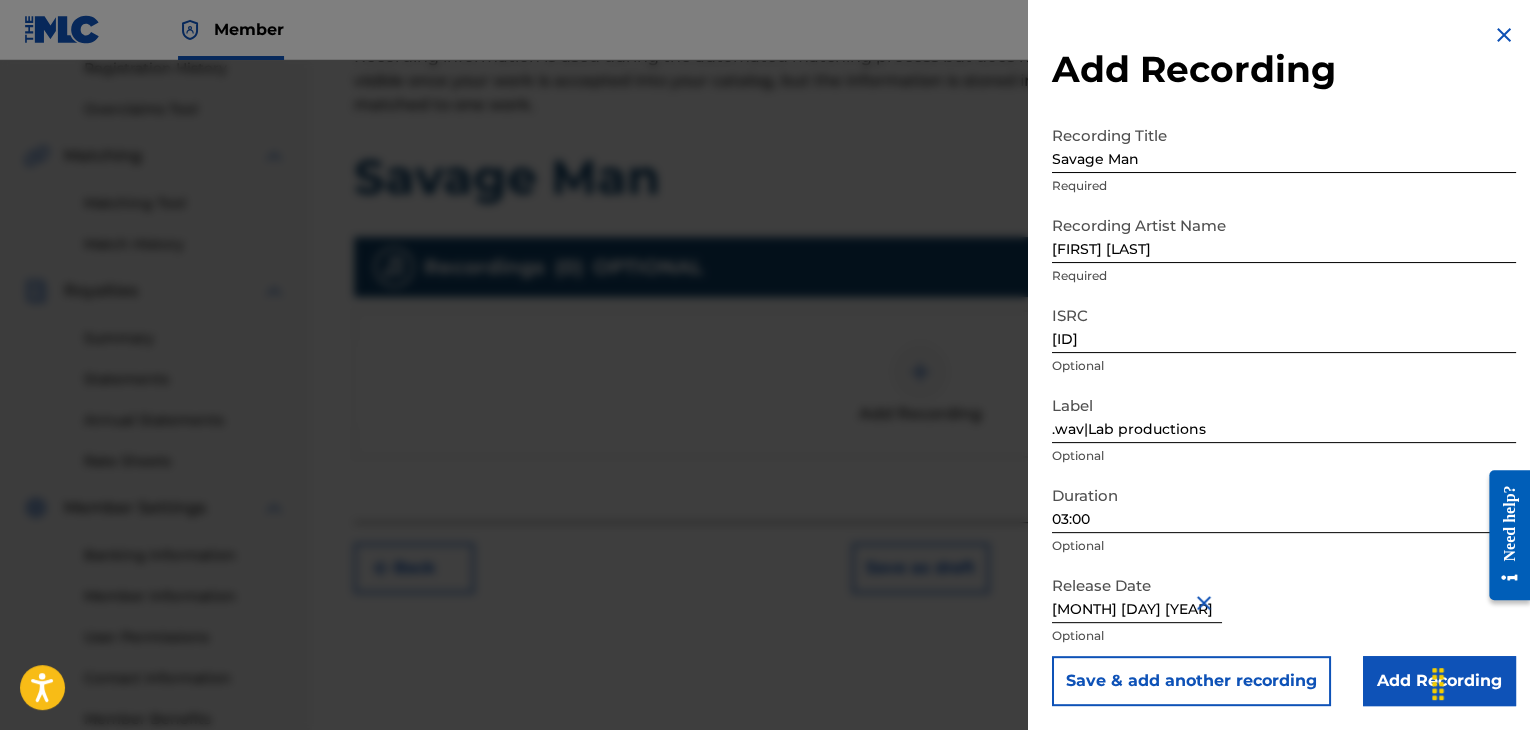 scroll, scrollTop: 1, scrollLeft: 0, axis: vertical 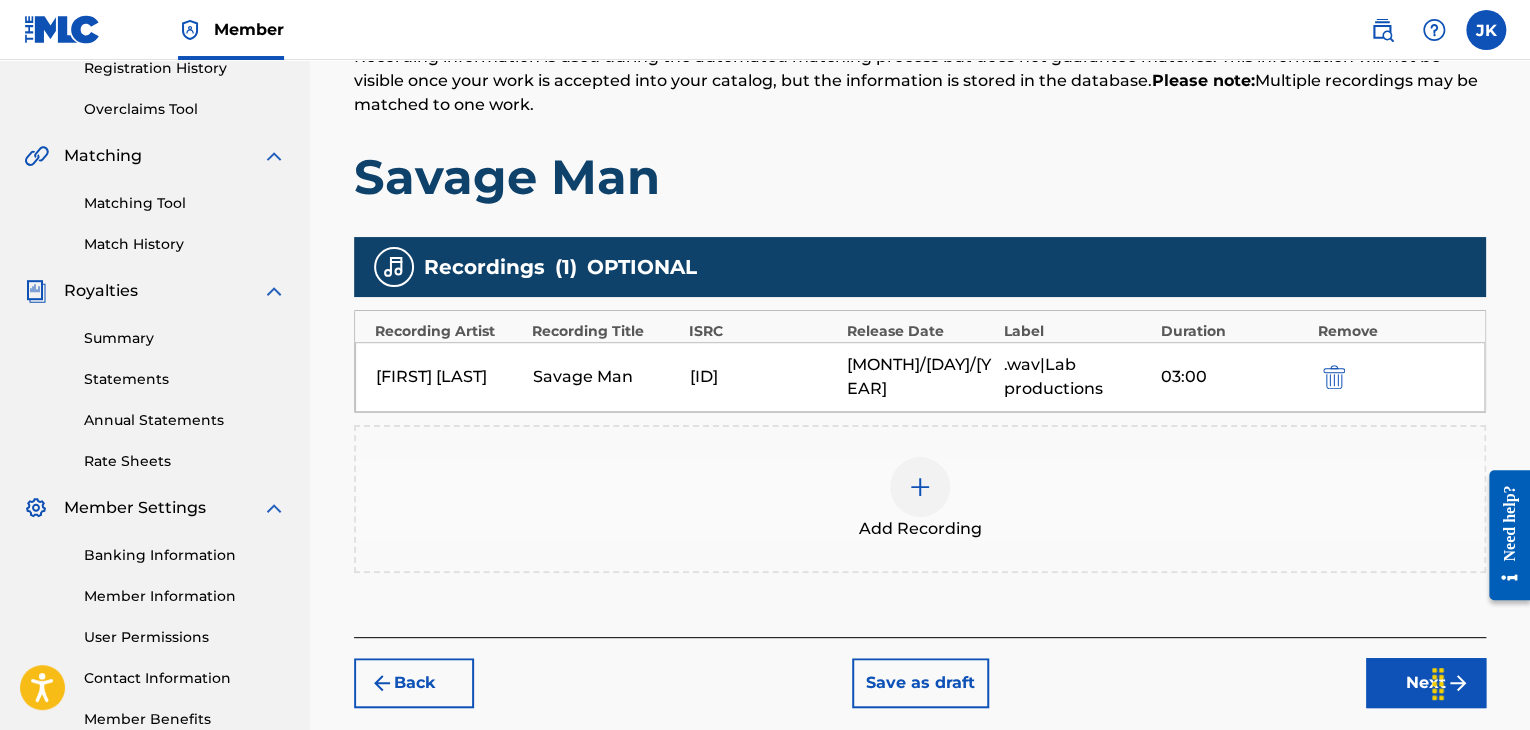 click on "Next" at bounding box center [1426, 683] 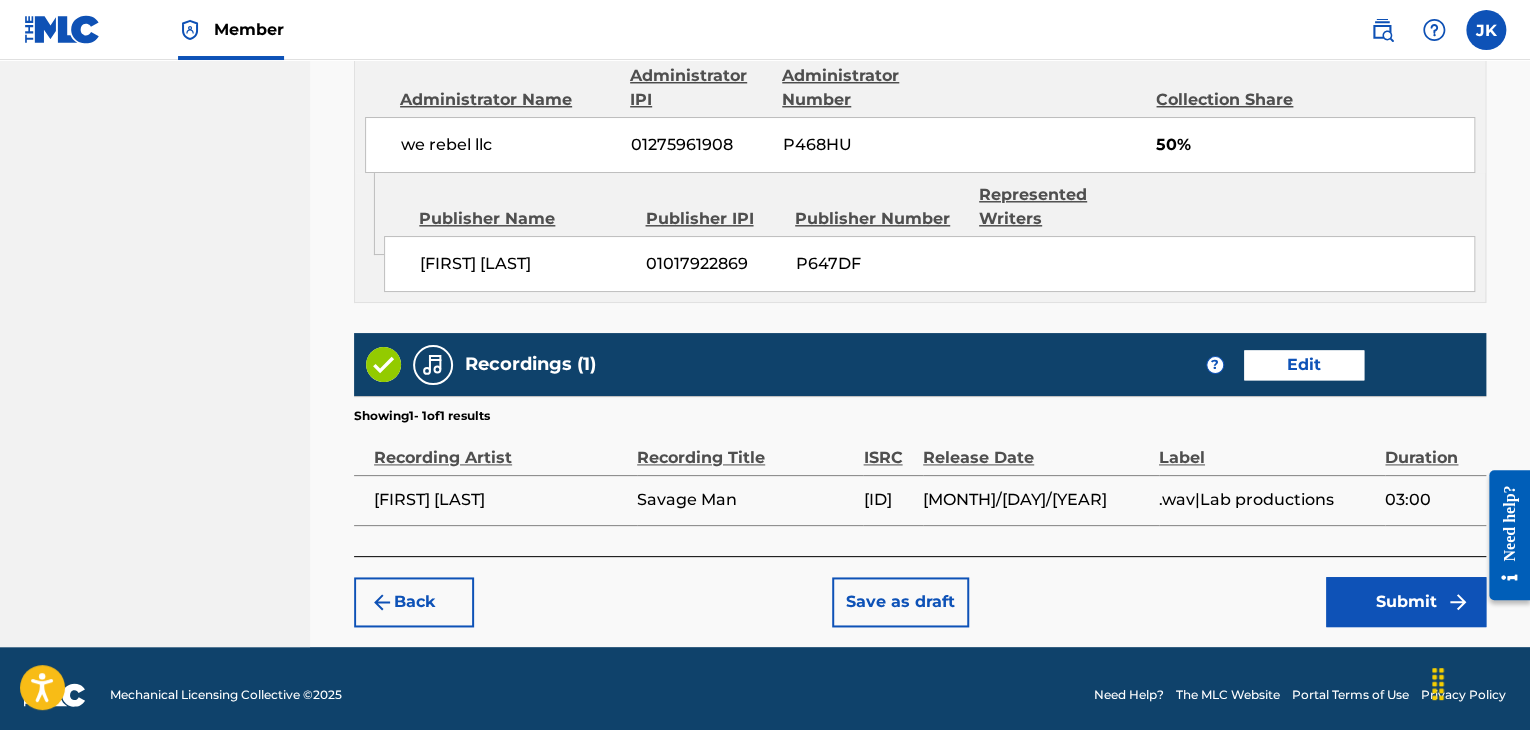 scroll, scrollTop: 1132, scrollLeft: 0, axis: vertical 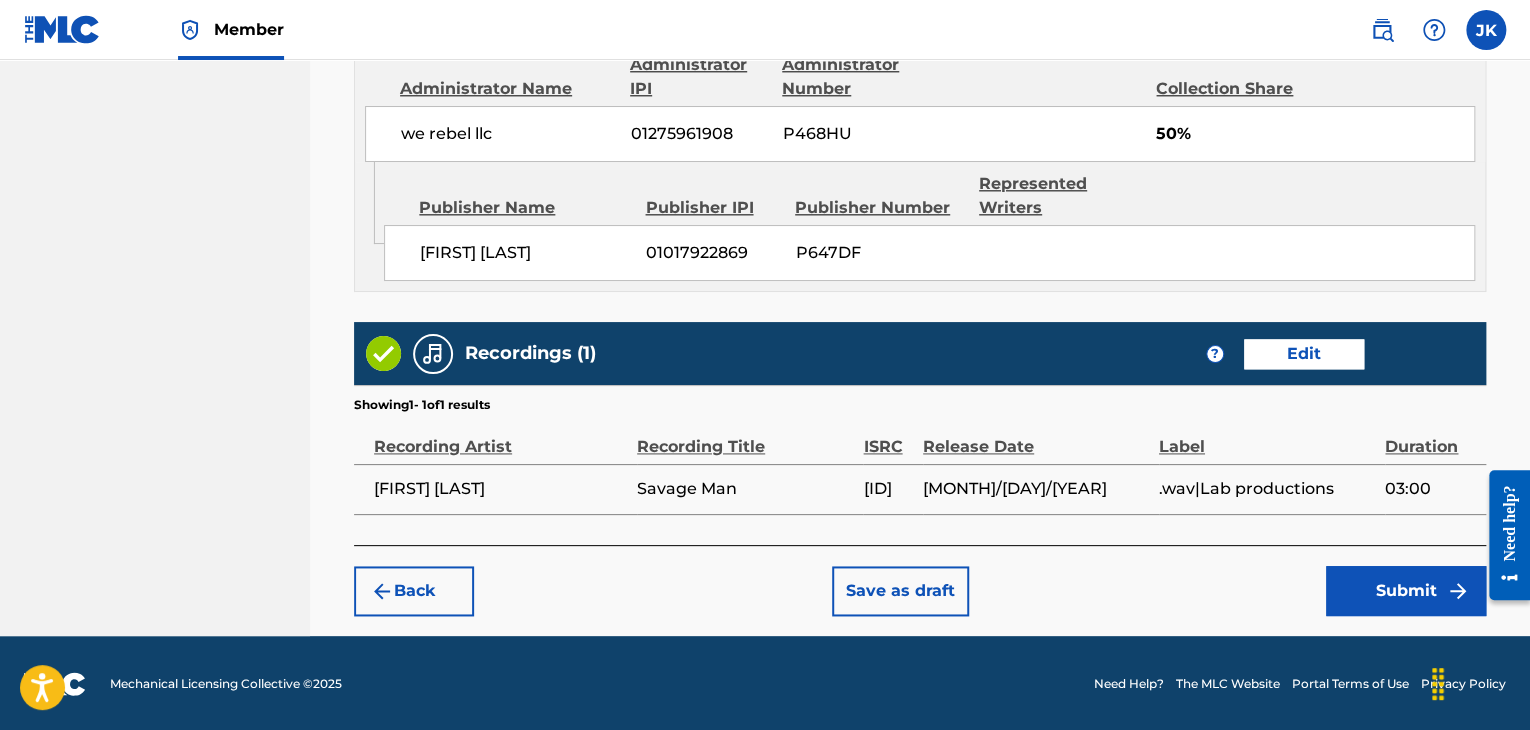 click on "Submit" at bounding box center [1406, 591] 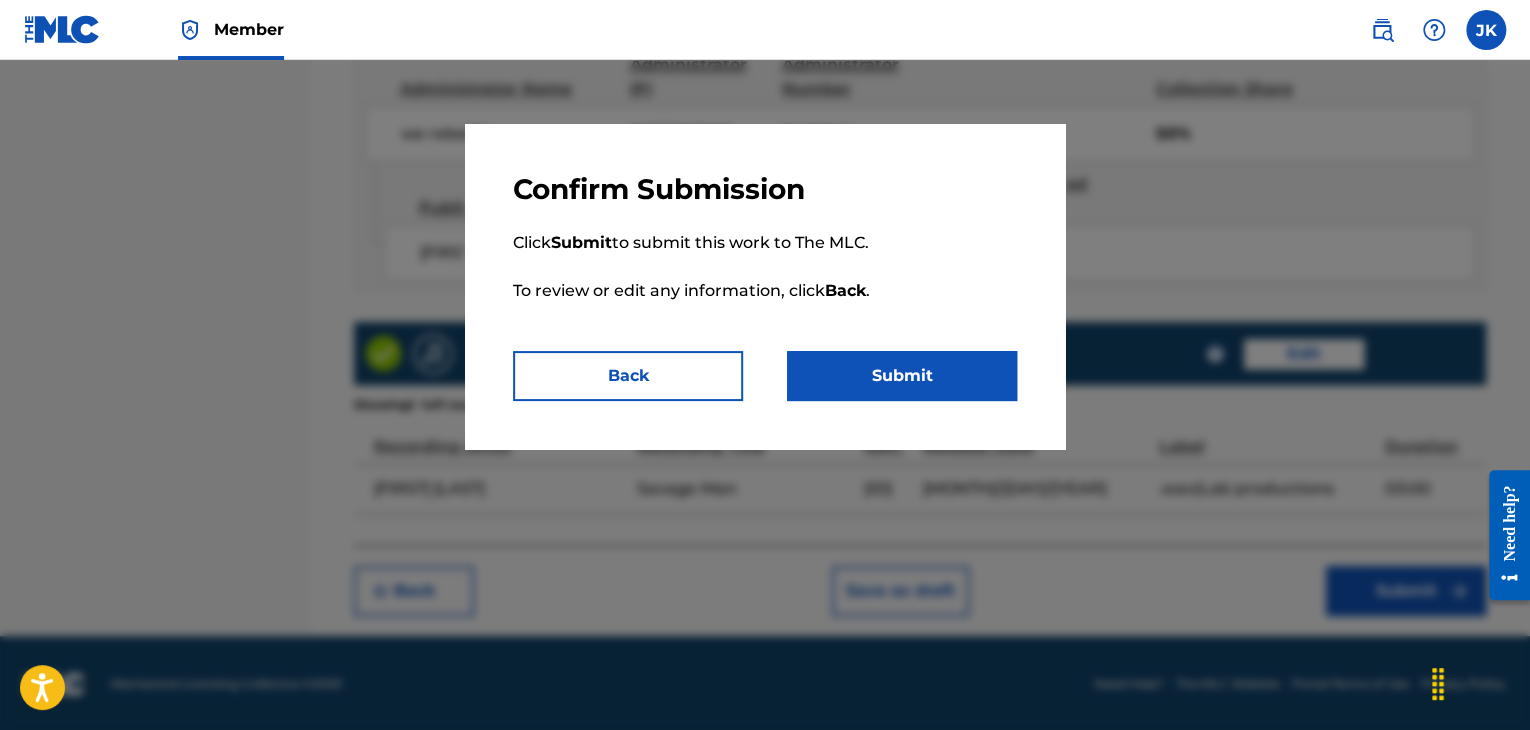 click on "Submit" at bounding box center (902, 376) 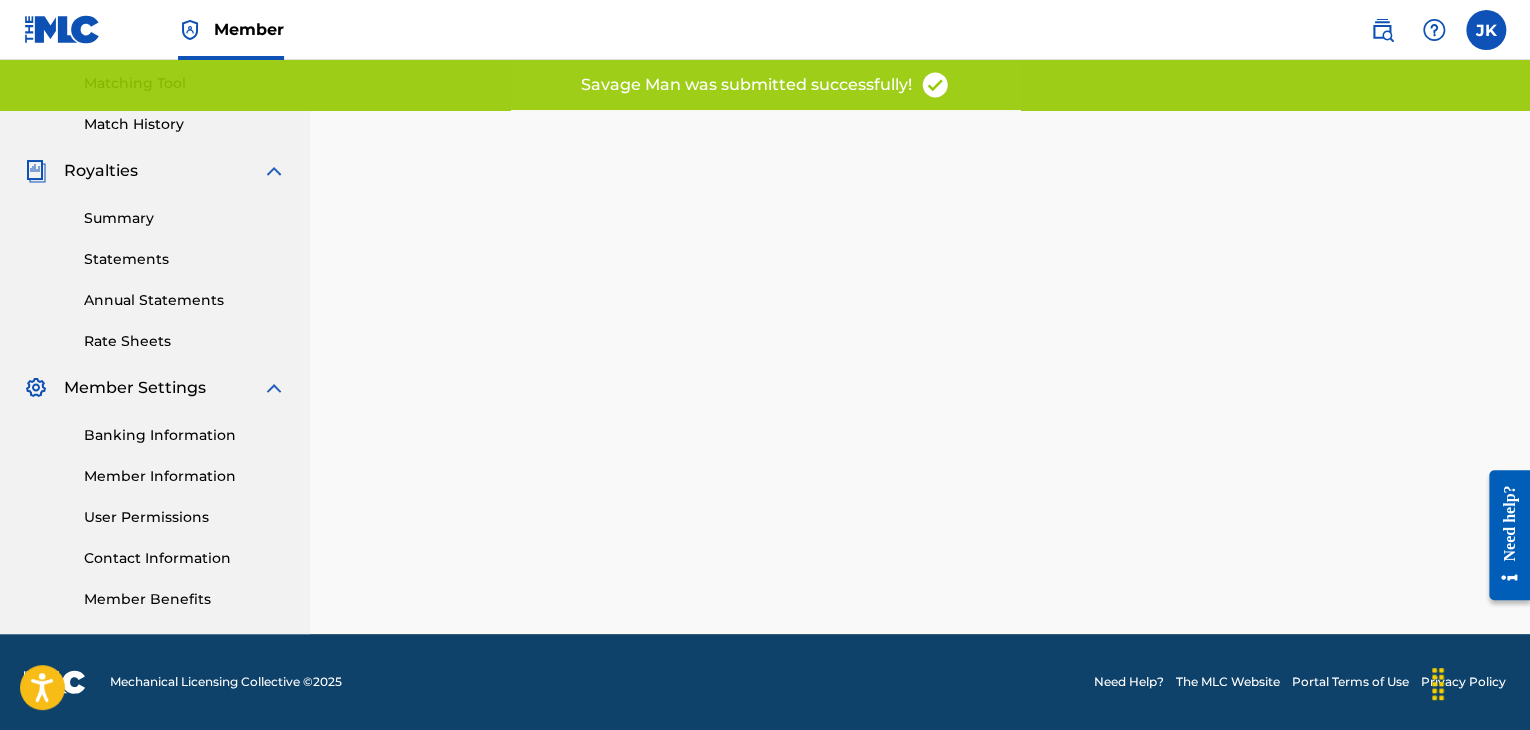 scroll, scrollTop: 0, scrollLeft: 0, axis: both 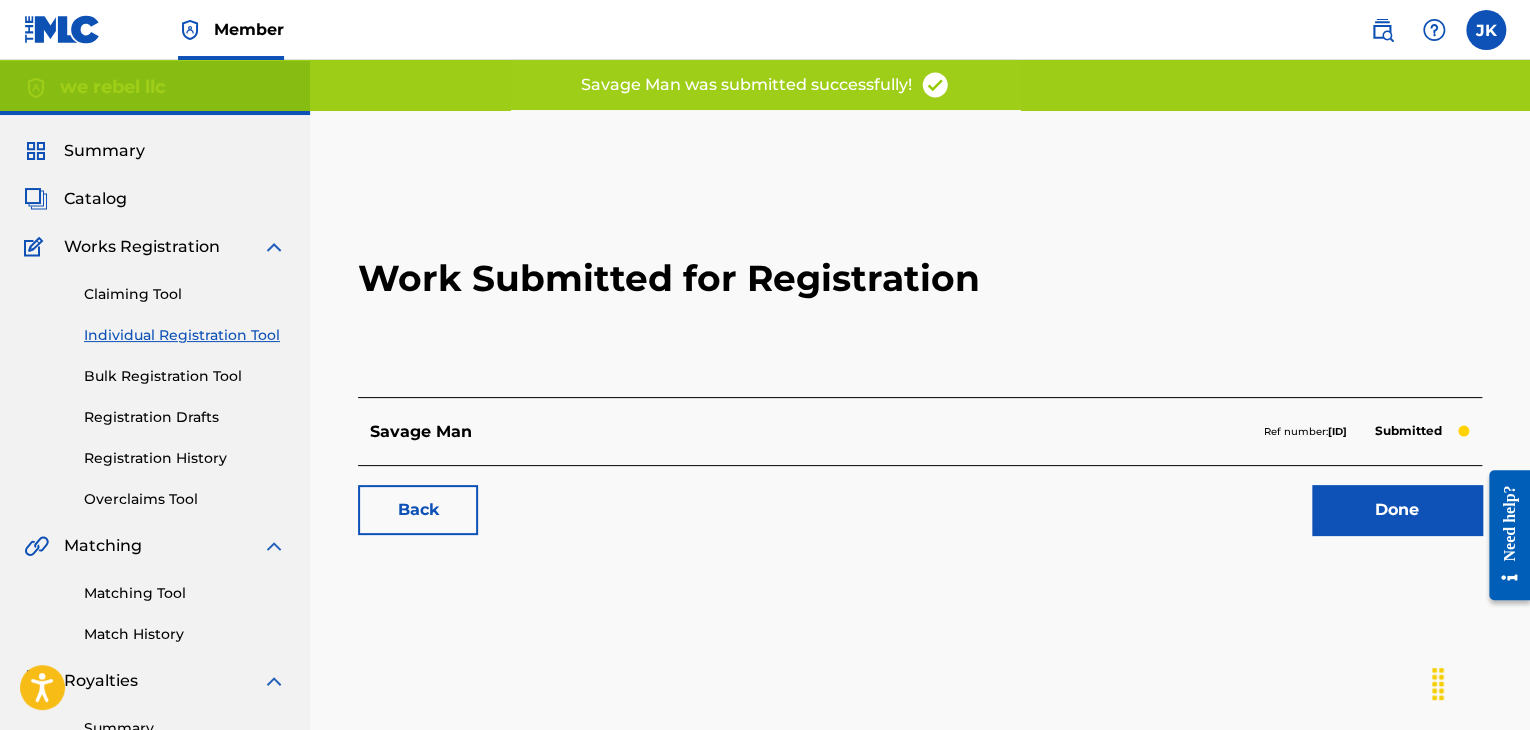 click on "Done" at bounding box center [1397, 510] 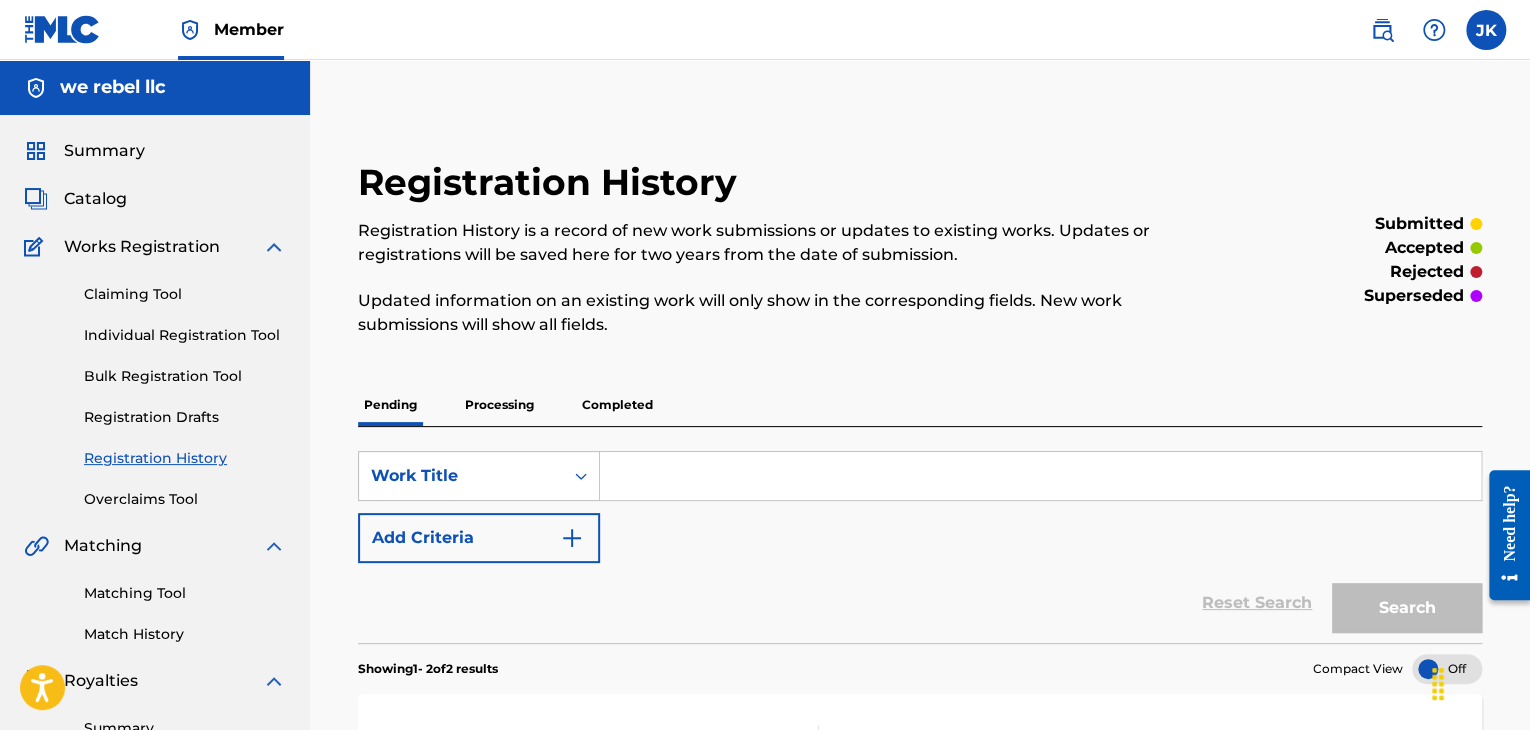 click on "Individual Registration Tool" at bounding box center (185, 335) 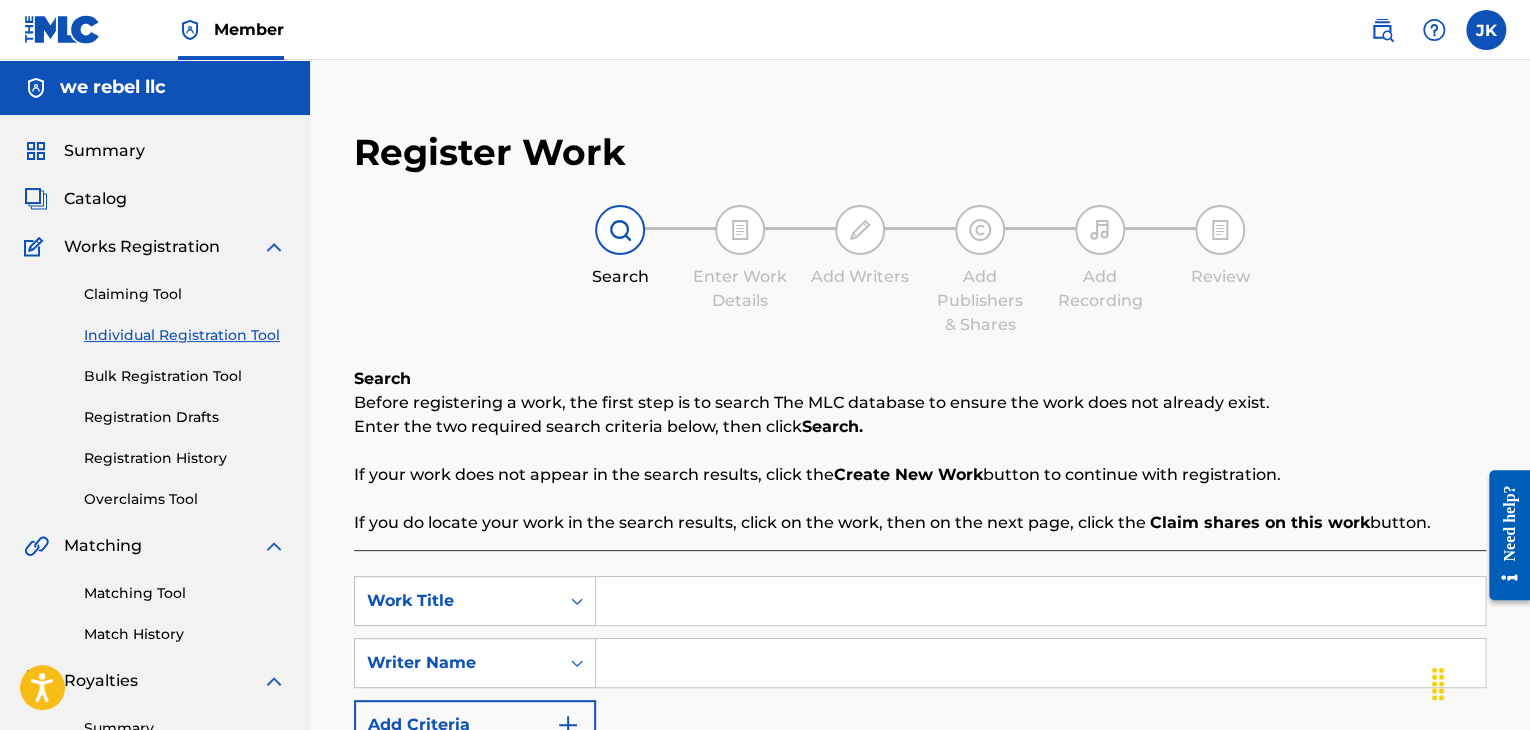 scroll, scrollTop: 100, scrollLeft: 0, axis: vertical 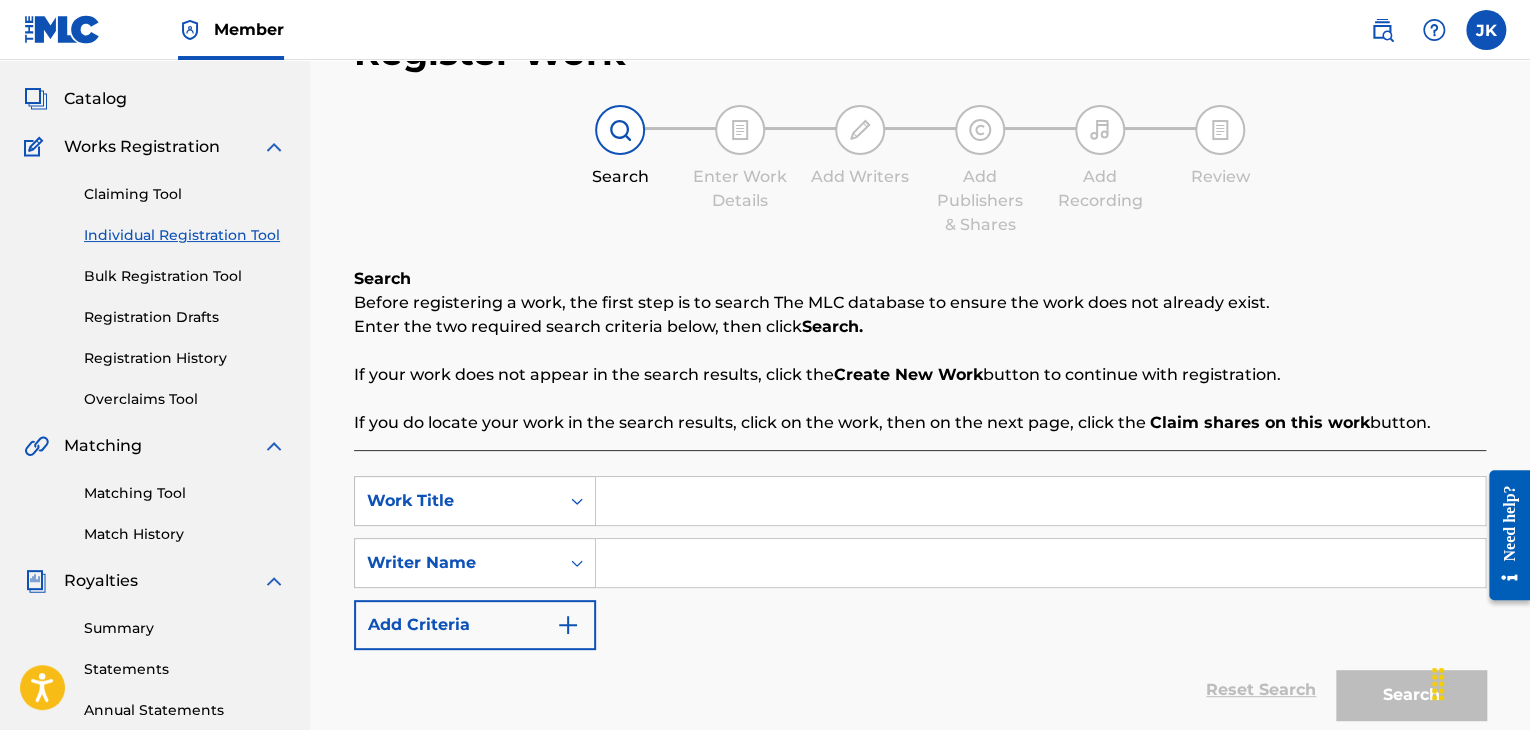 click on "Individual Registration Tool" at bounding box center [185, 235] 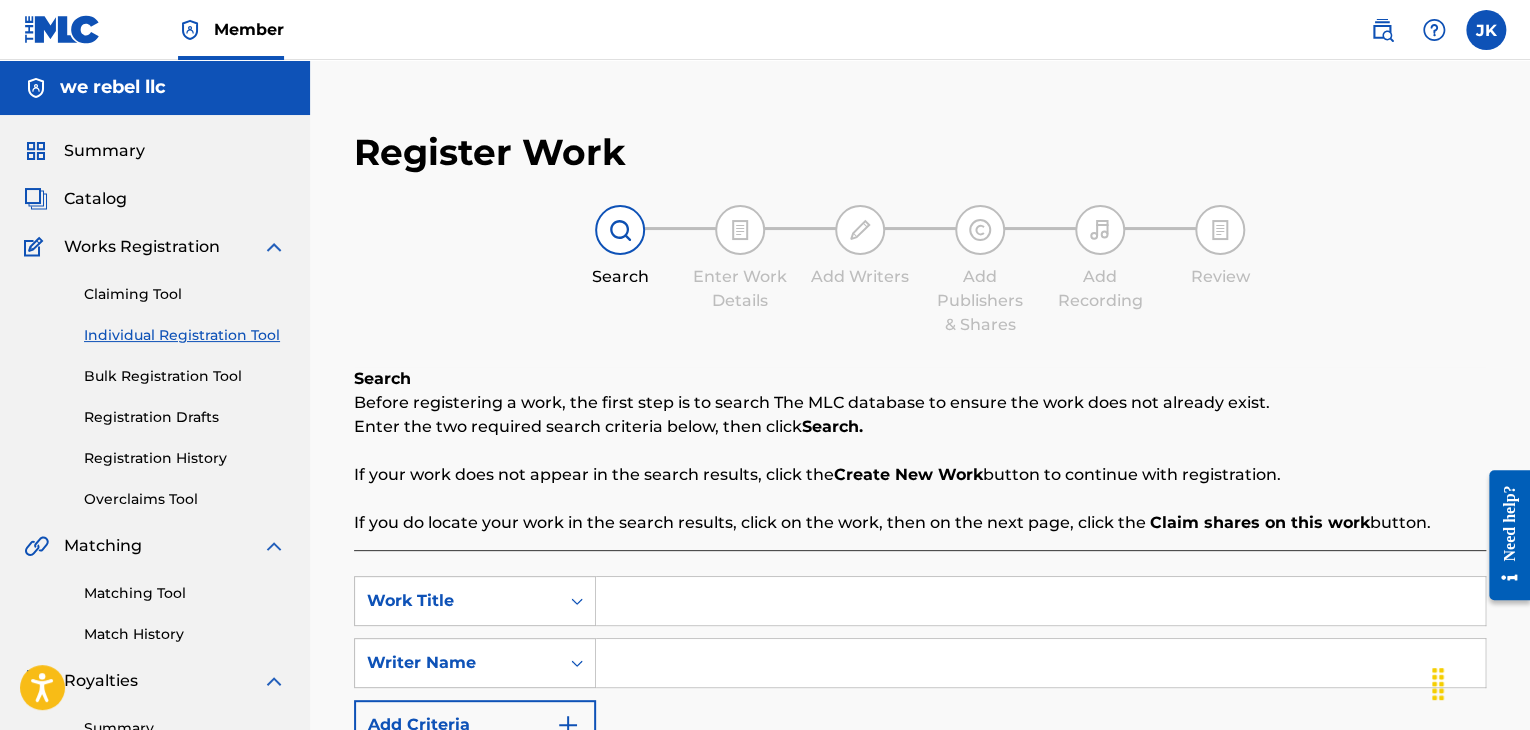 click at bounding box center [1040, 601] 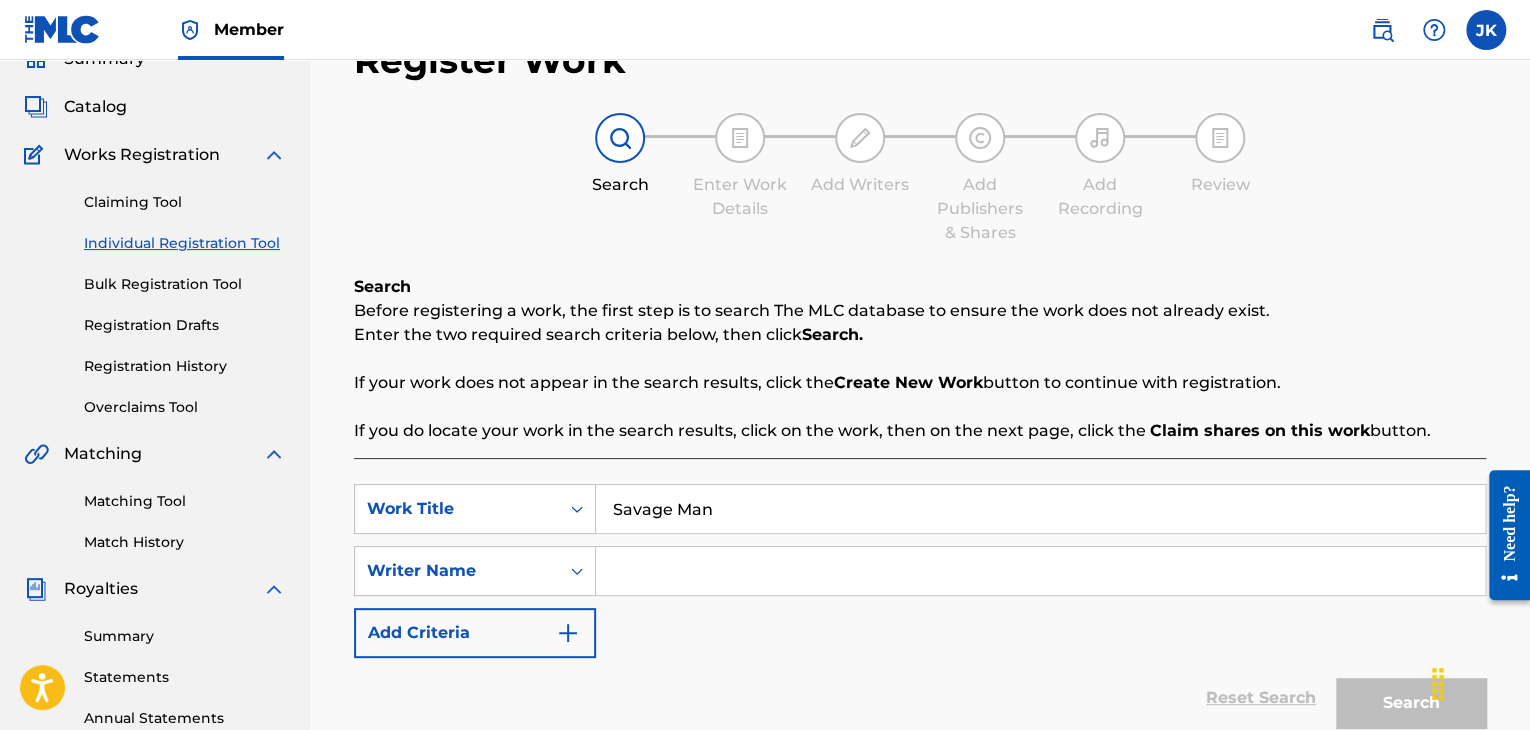 scroll, scrollTop: 200, scrollLeft: 0, axis: vertical 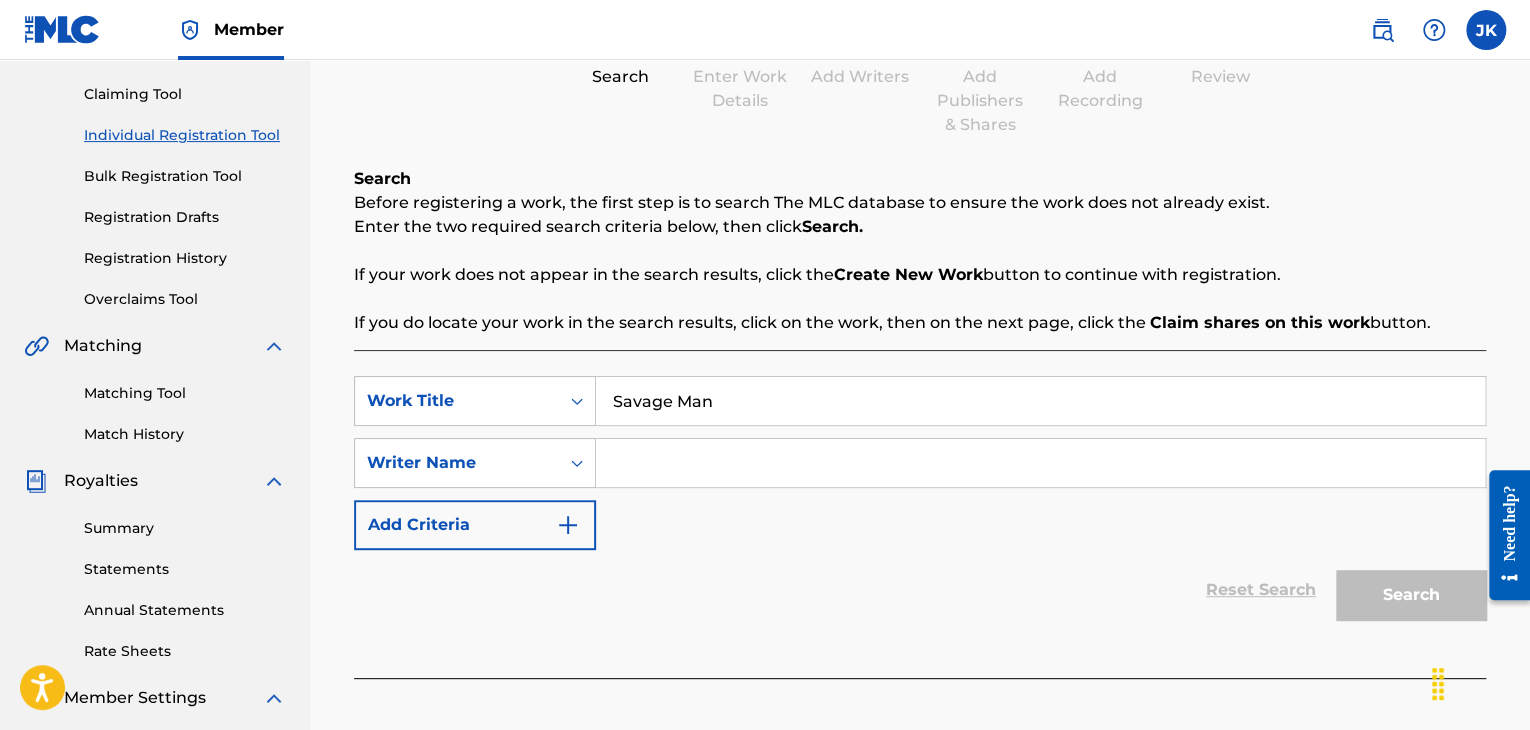 type on "Savage Man" 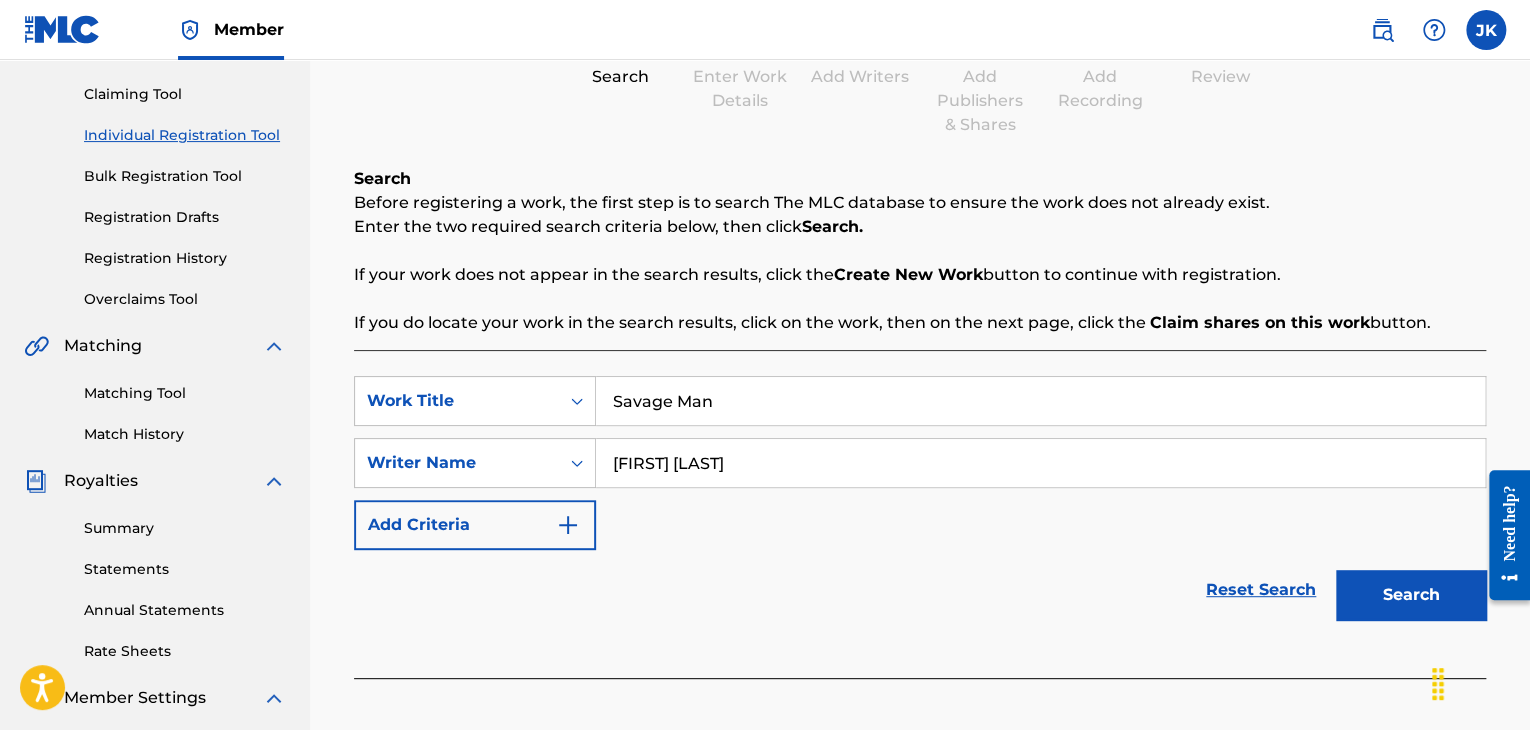 click on "Search" at bounding box center [1411, 595] 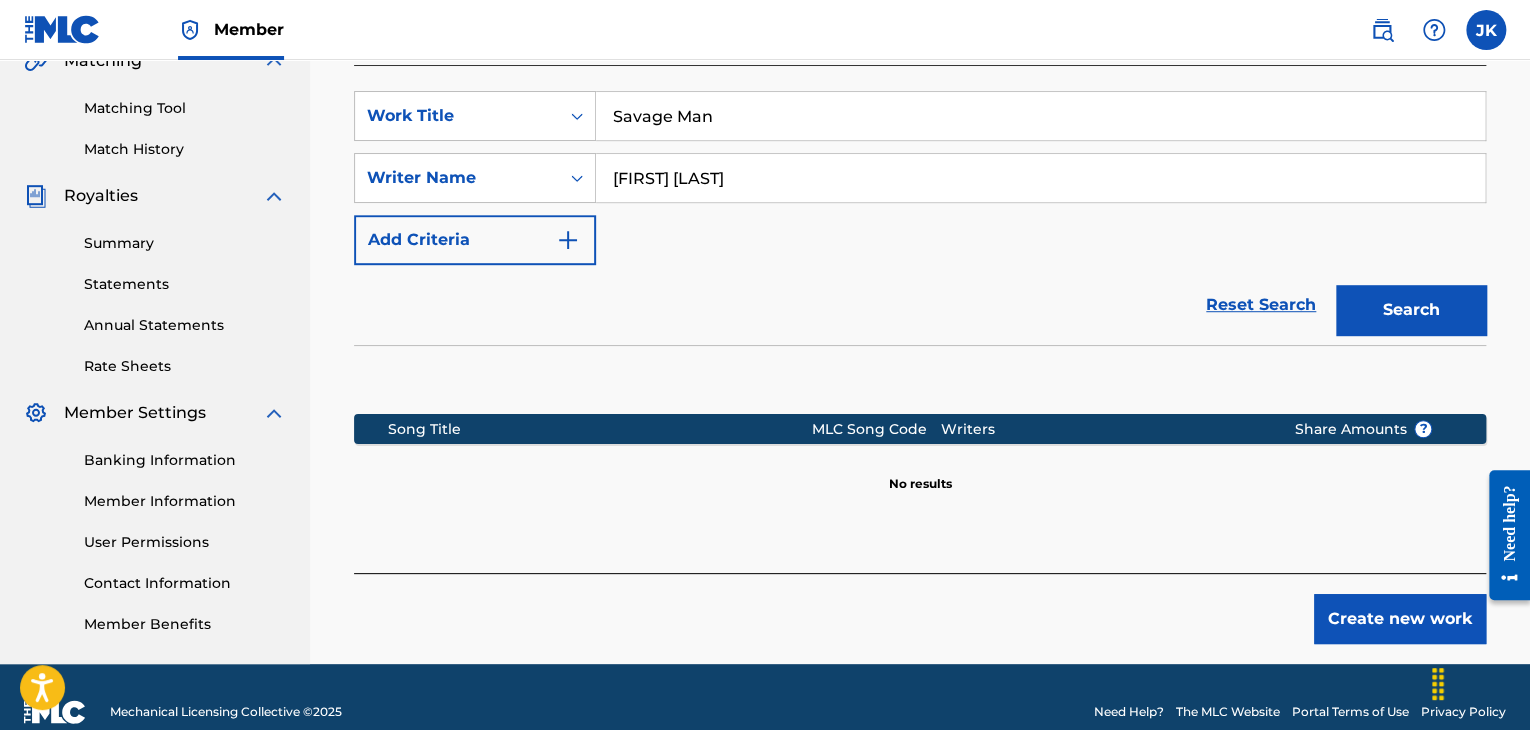 scroll, scrollTop: 500, scrollLeft: 0, axis: vertical 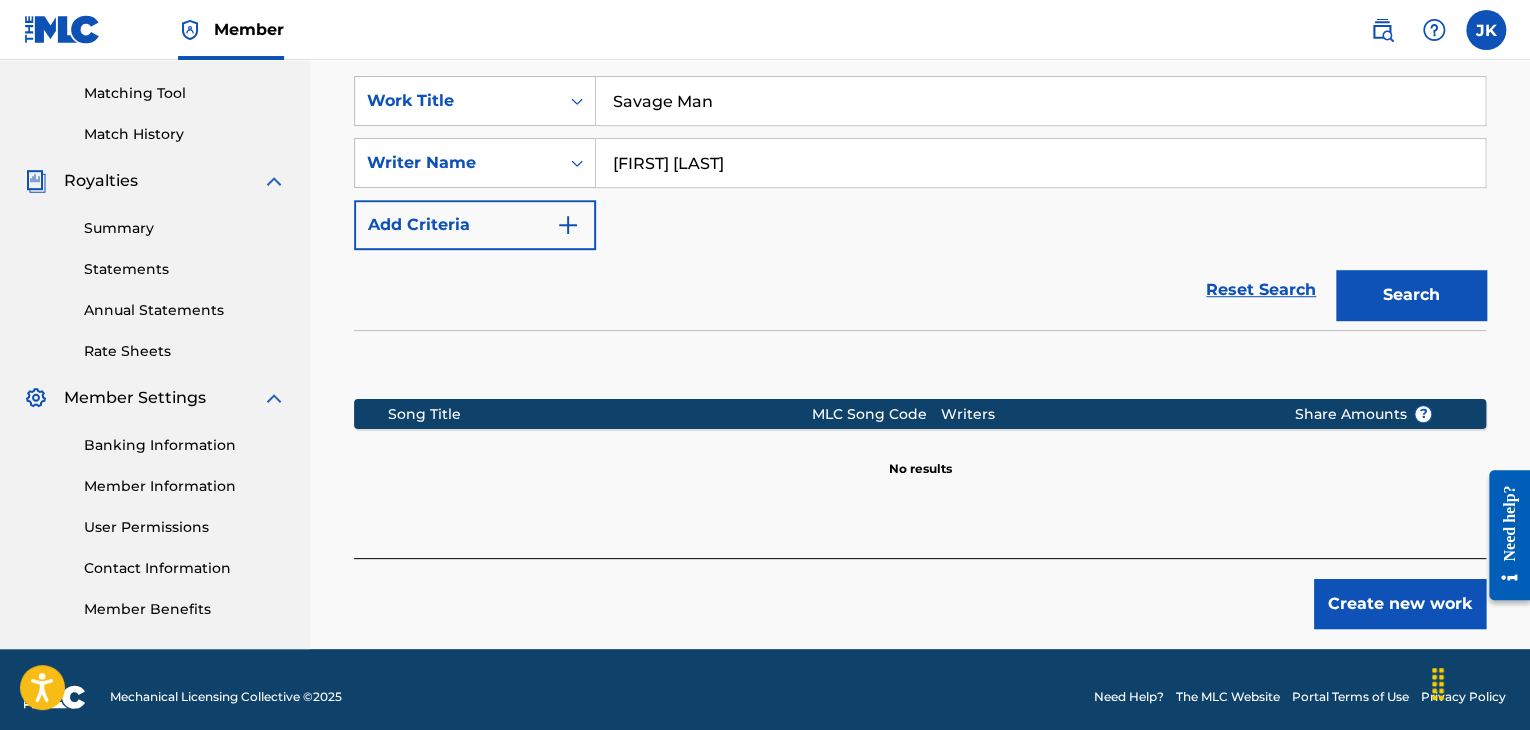click on "Create new work" at bounding box center (1400, 604) 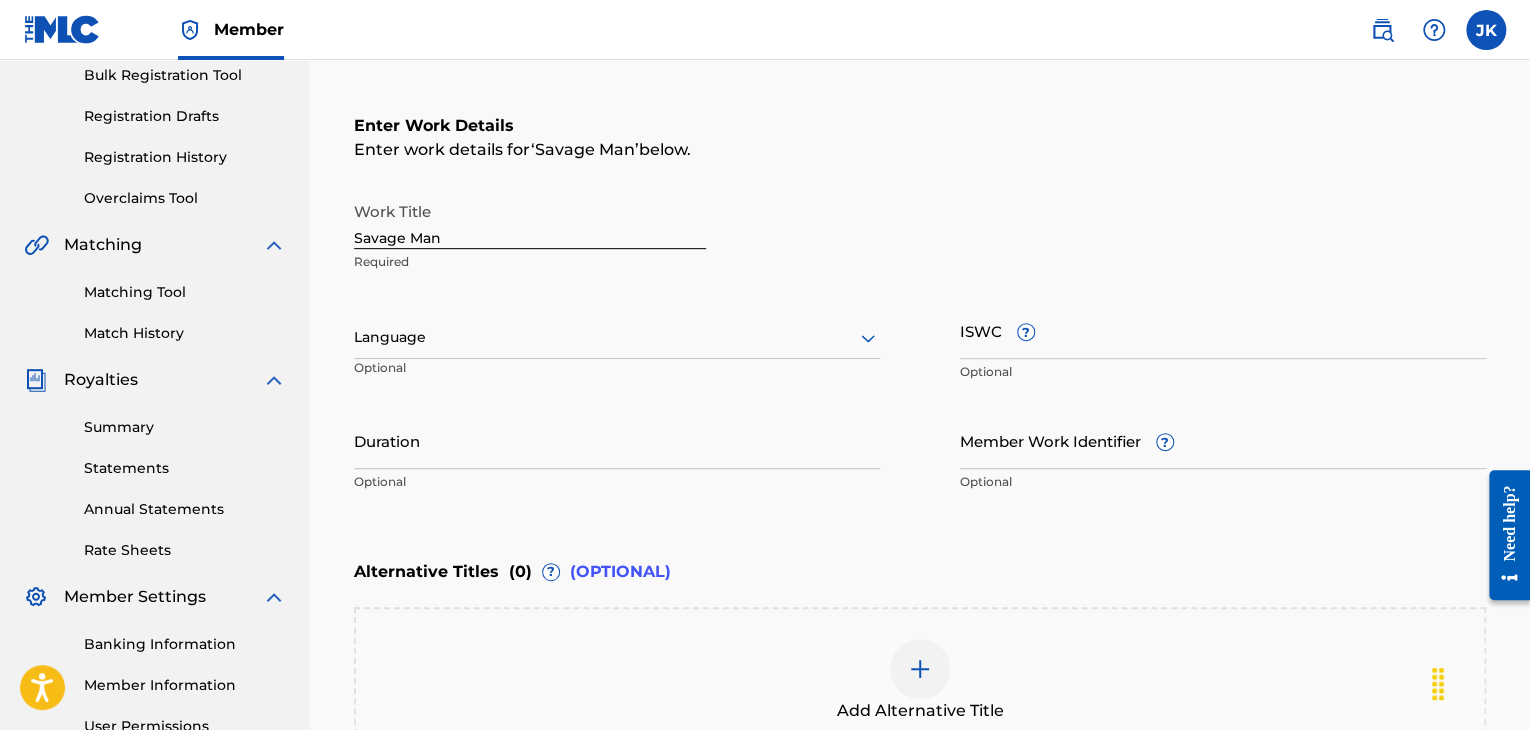 scroll, scrollTop: 300, scrollLeft: 0, axis: vertical 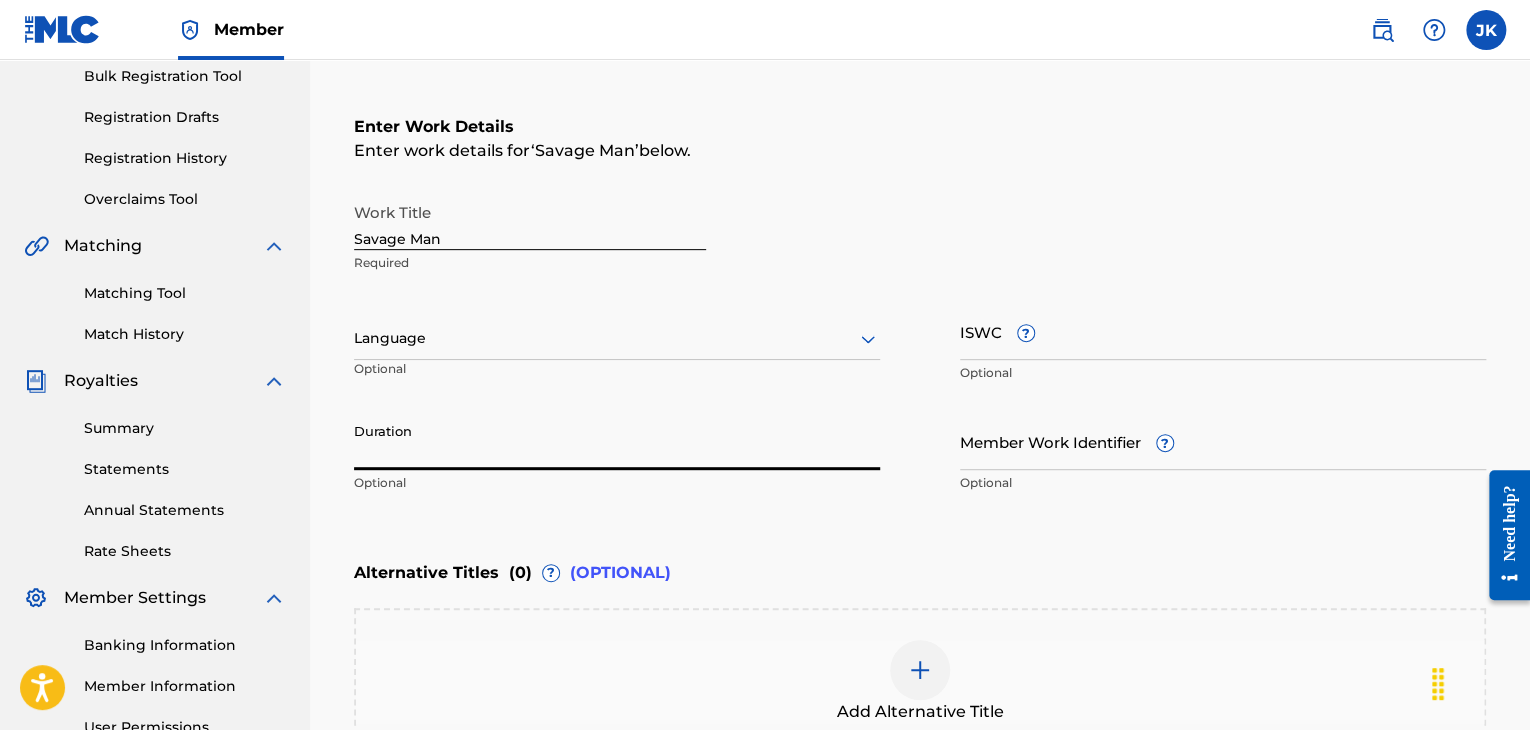 click on "Duration" at bounding box center (617, 441) 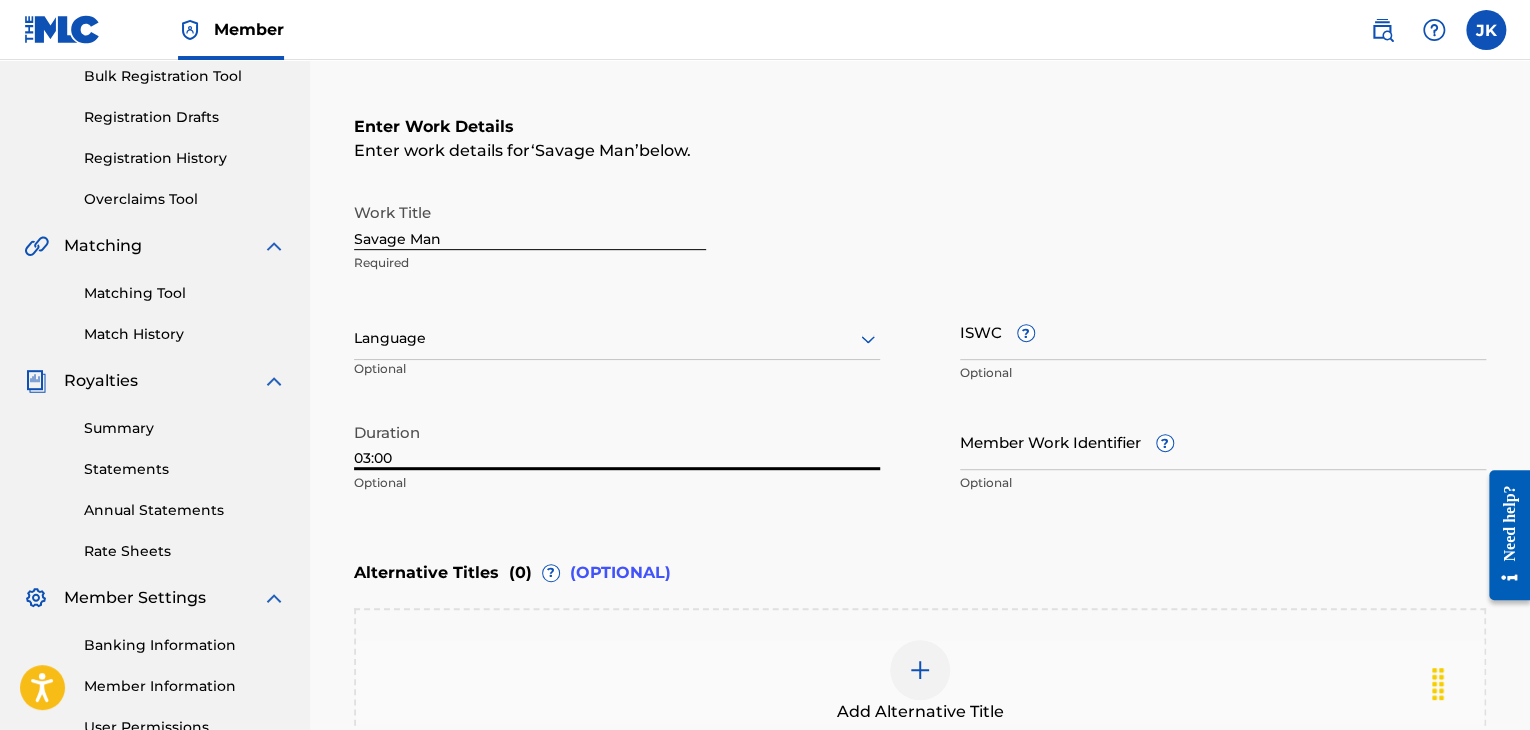 type on "03:00" 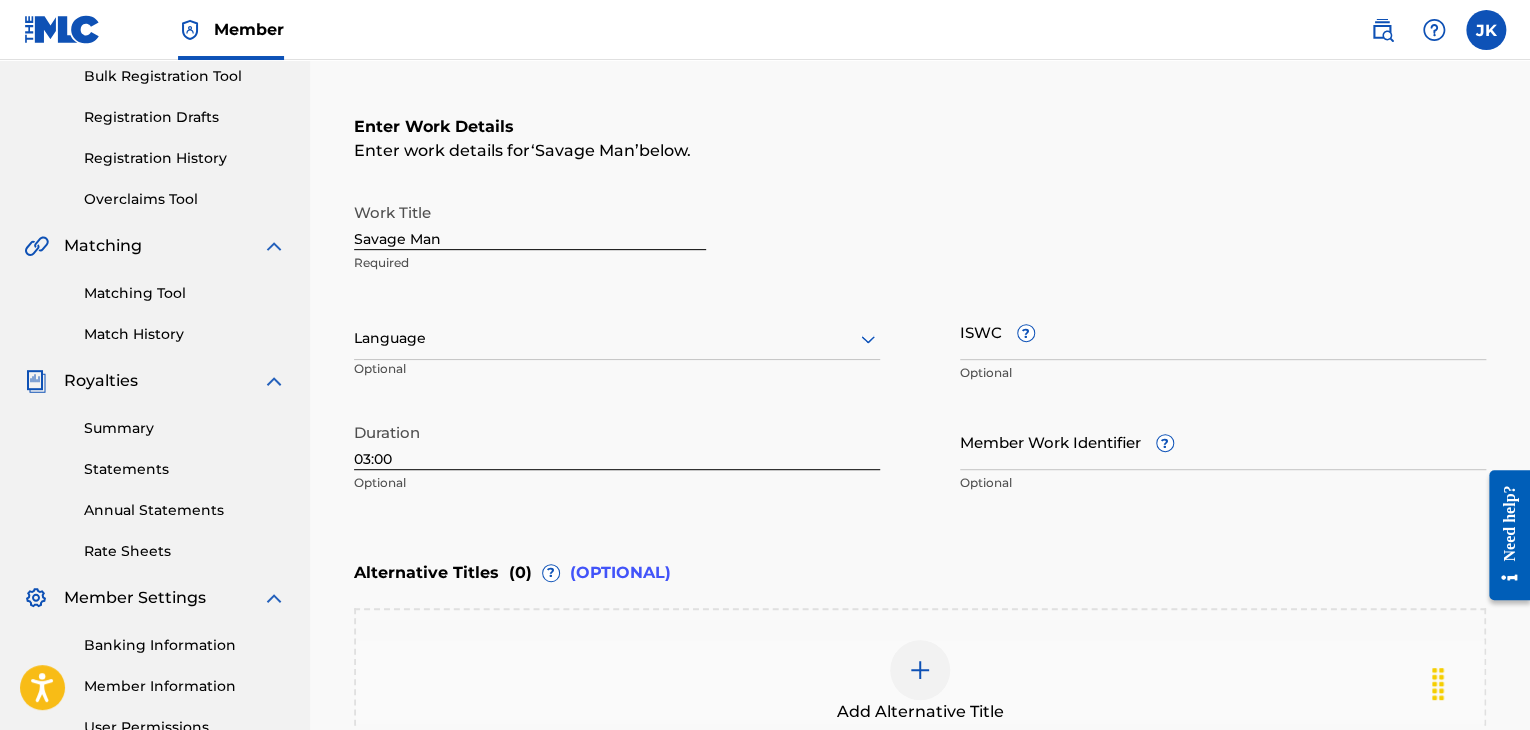 click on "Alternative Titles ( 0 ) ? (OPTIONAL)" at bounding box center (920, 573) 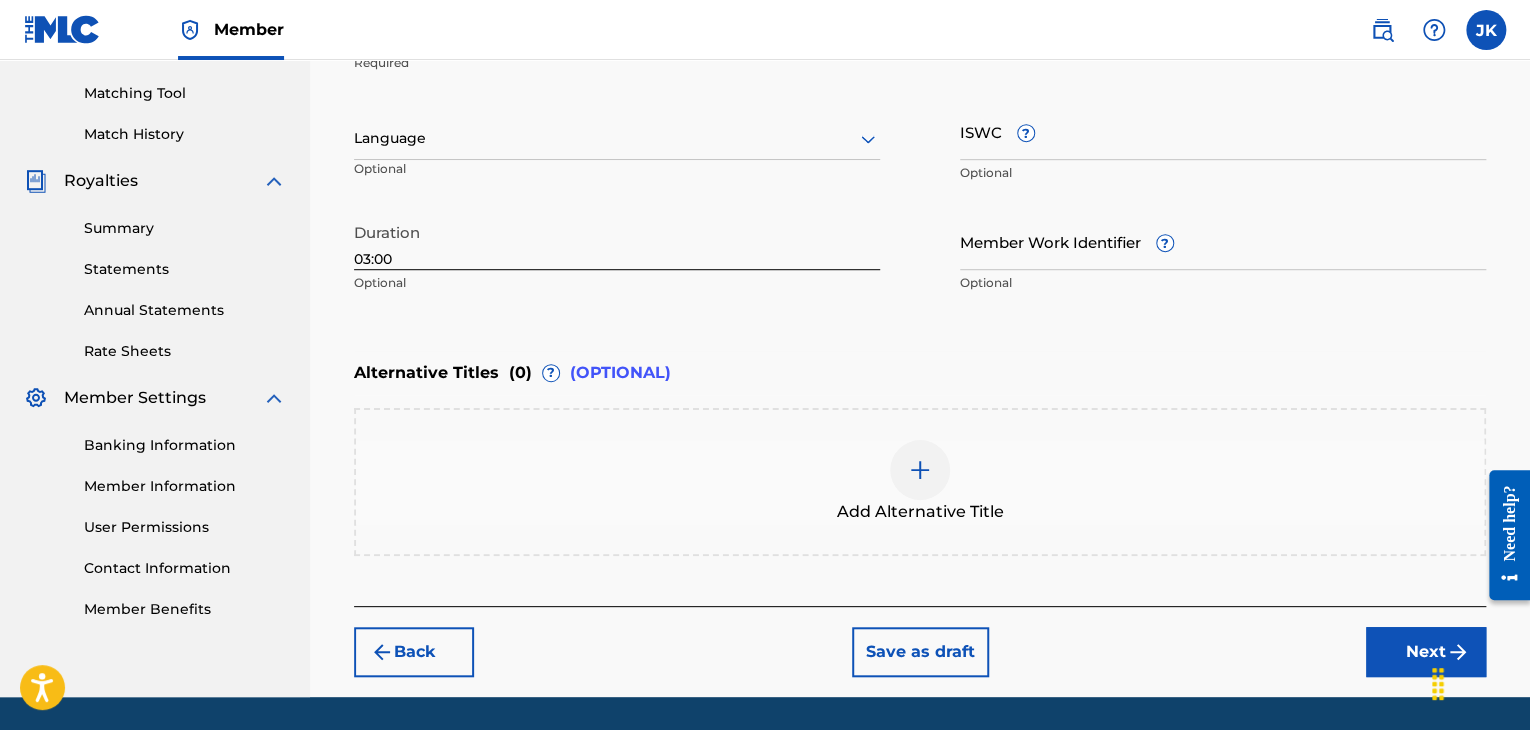 scroll, scrollTop: 400, scrollLeft: 0, axis: vertical 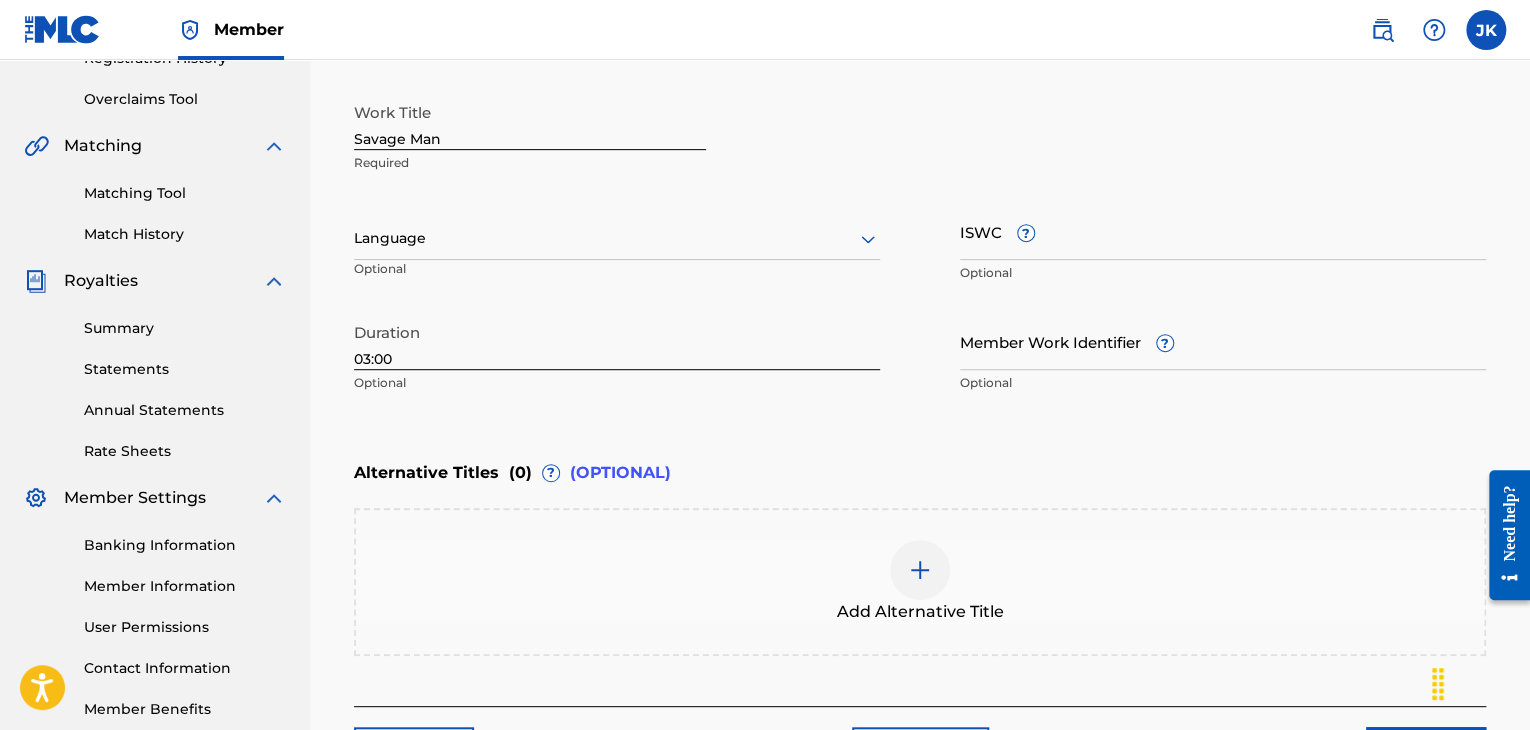 click 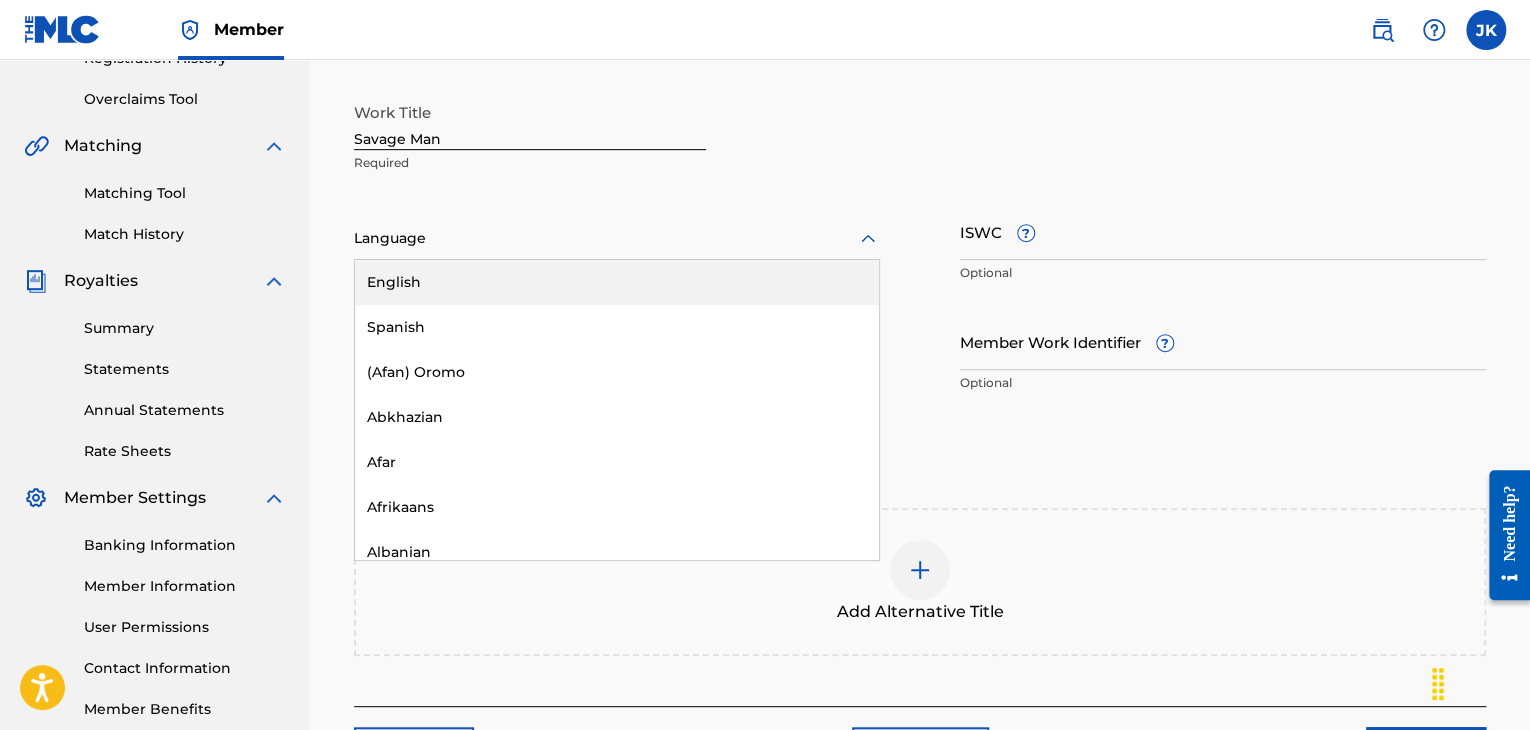 click on "English" at bounding box center [617, 282] 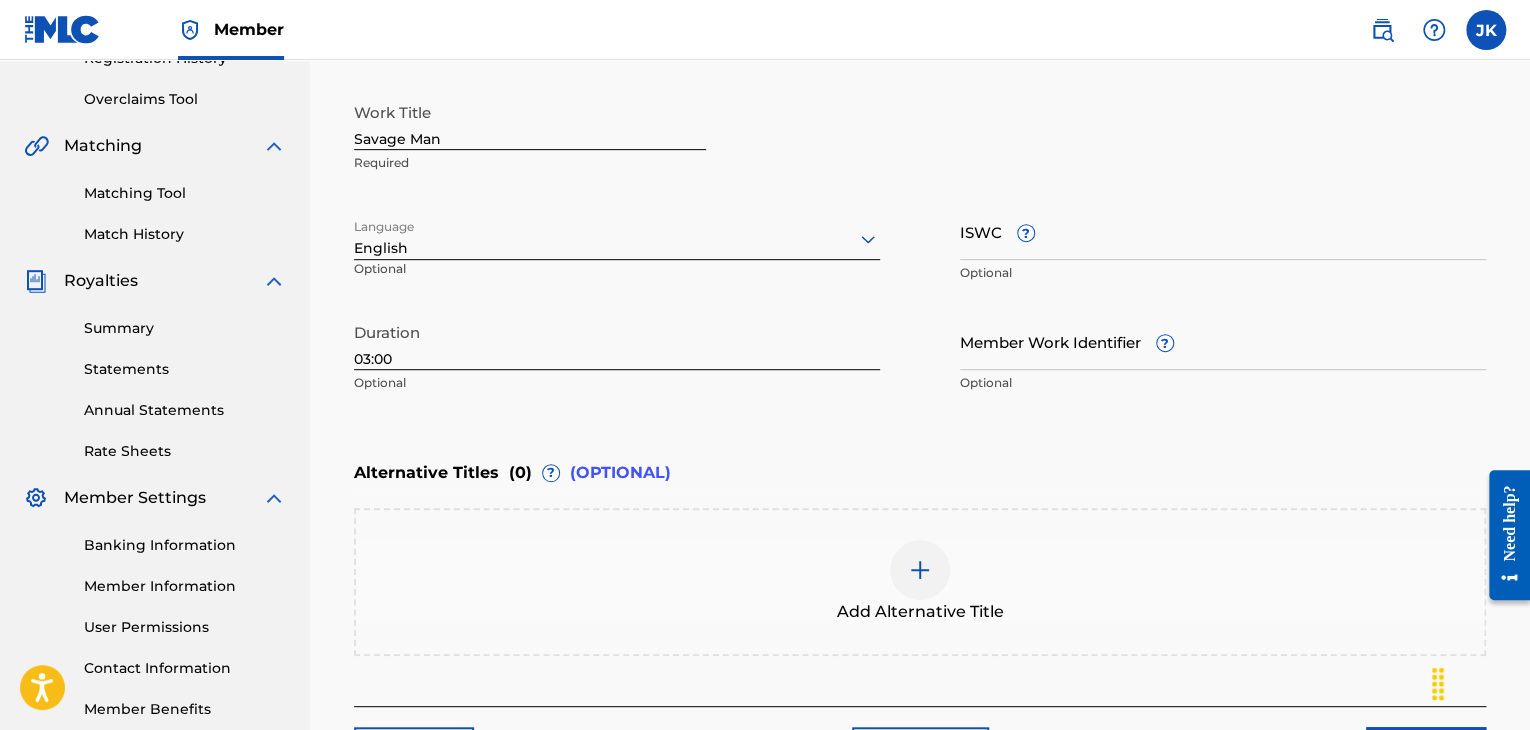 click on "Enter Work Details Enter work details for  ‘ Savage Man ’  below. Work Title   Savage Man Required Language English Optional ISWC   ? Optional Duration   03:00 Optional Member Work Identifier   ? Optional" at bounding box center (920, 209) 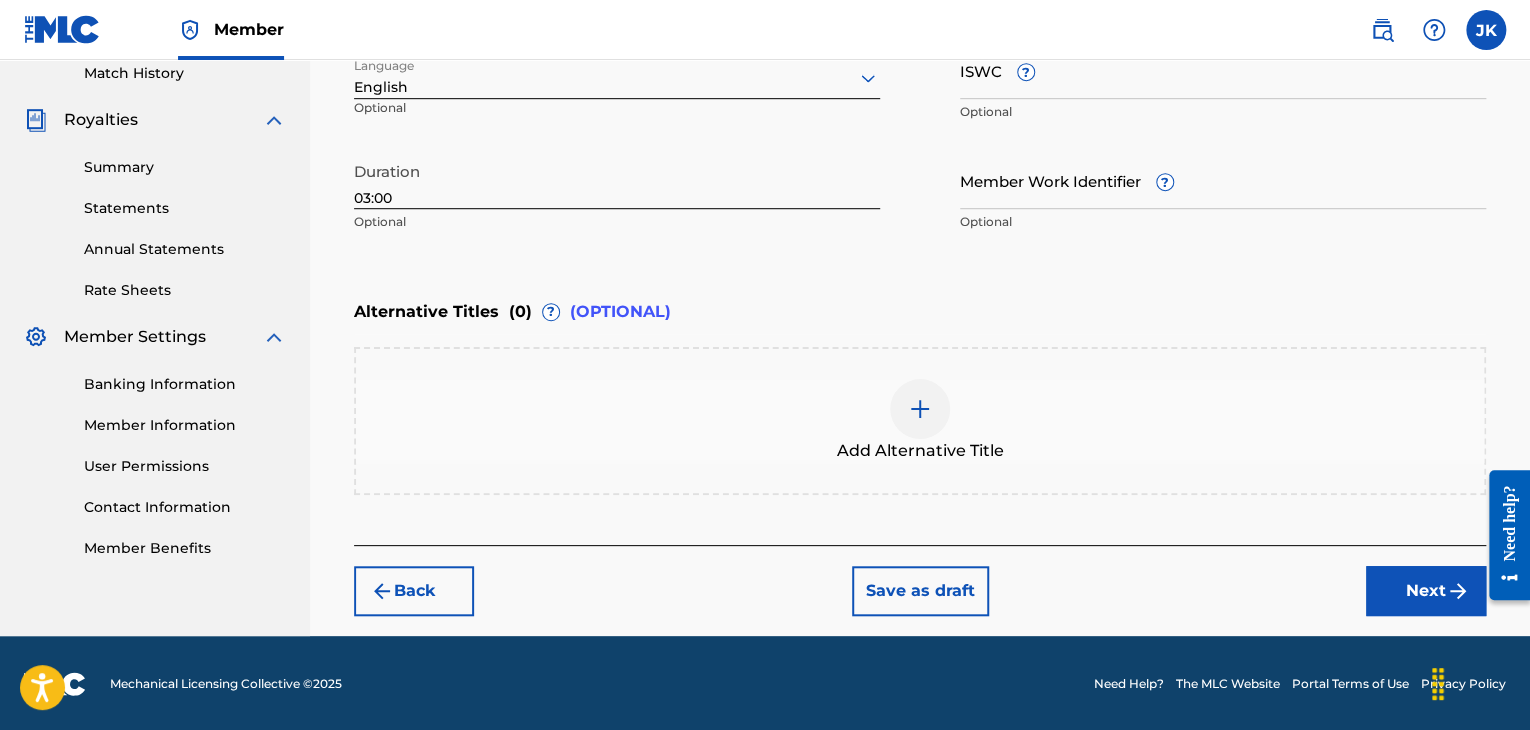 click on "Next" at bounding box center [1426, 591] 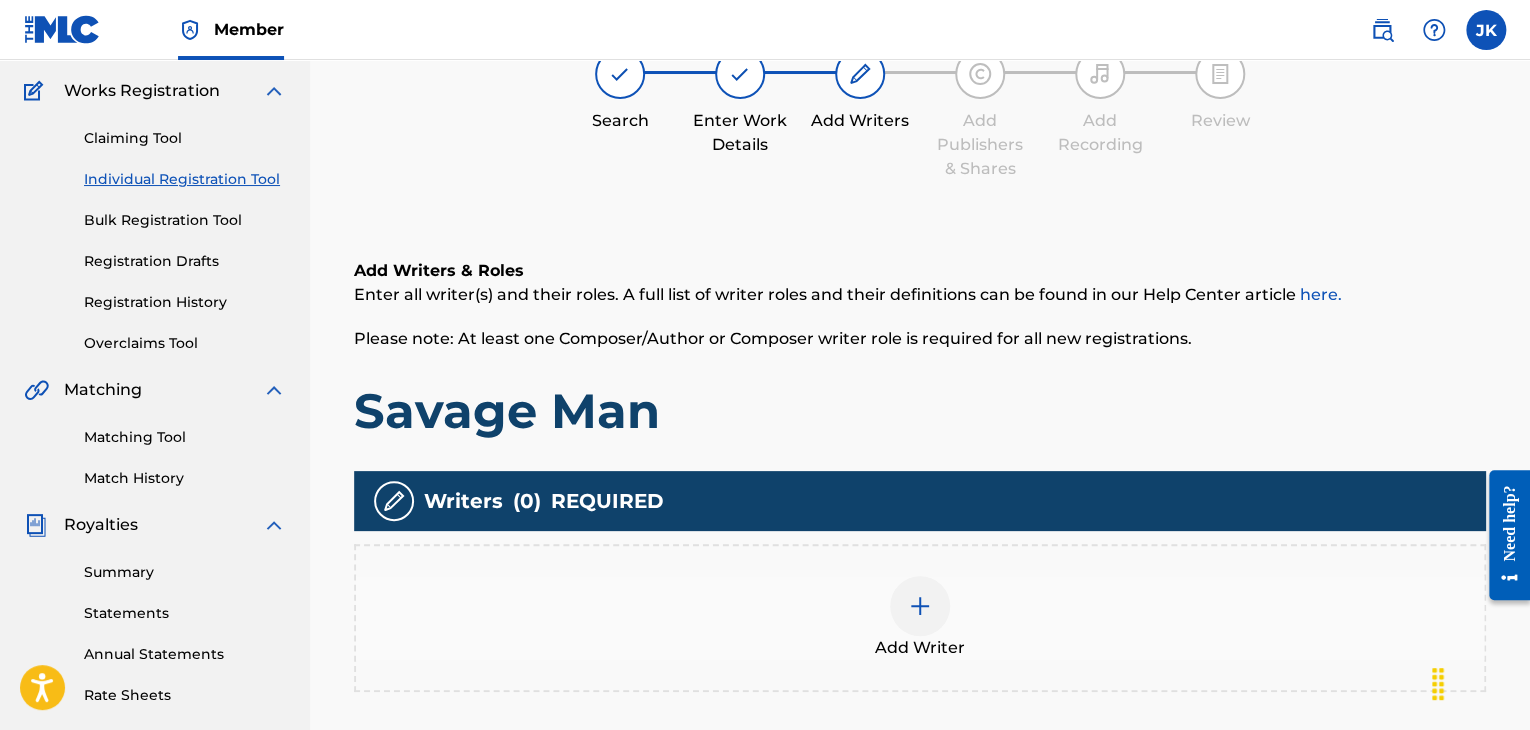 scroll, scrollTop: 190, scrollLeft: 0, axis: vertical 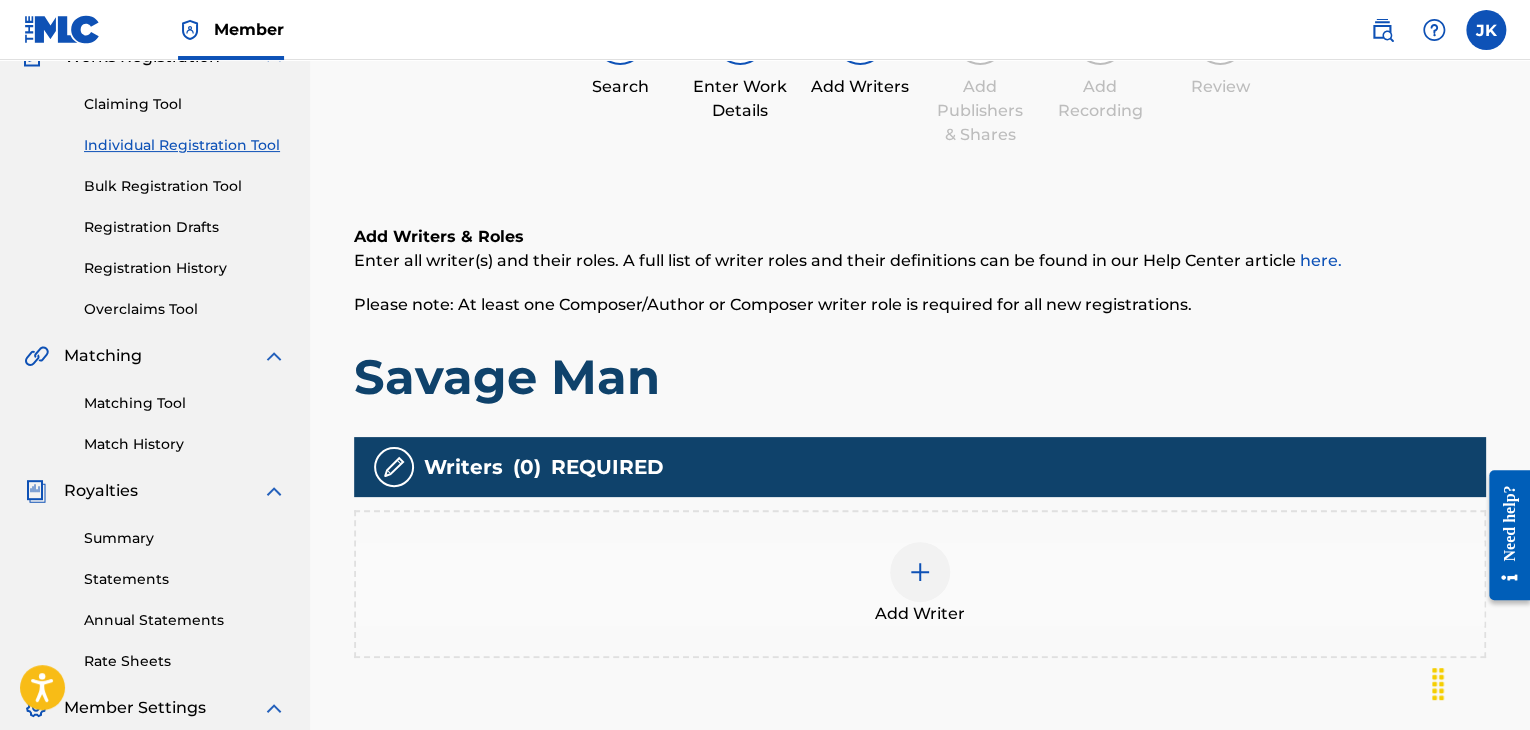 click at bounding box center (920, 572) 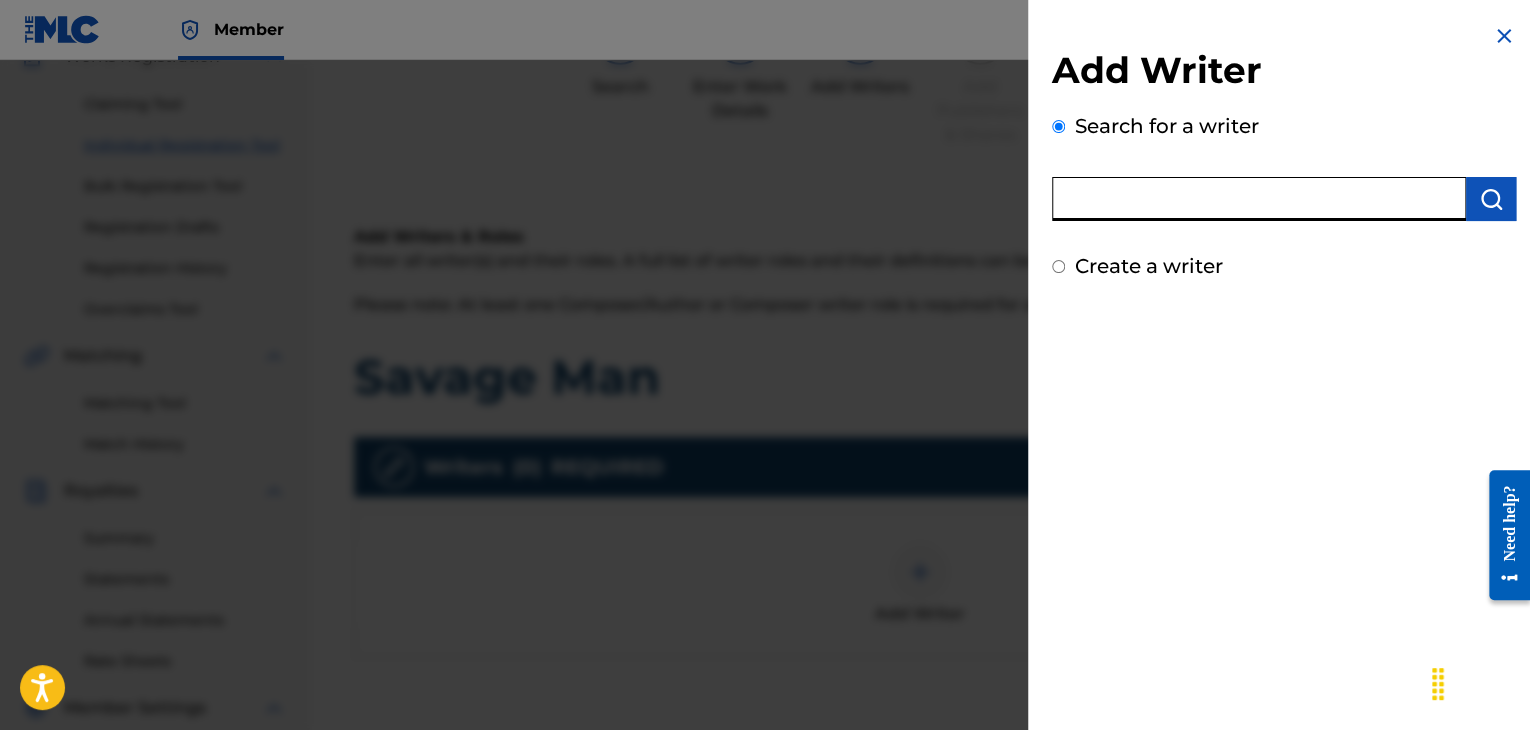 click at bounding box center [1259, 199] 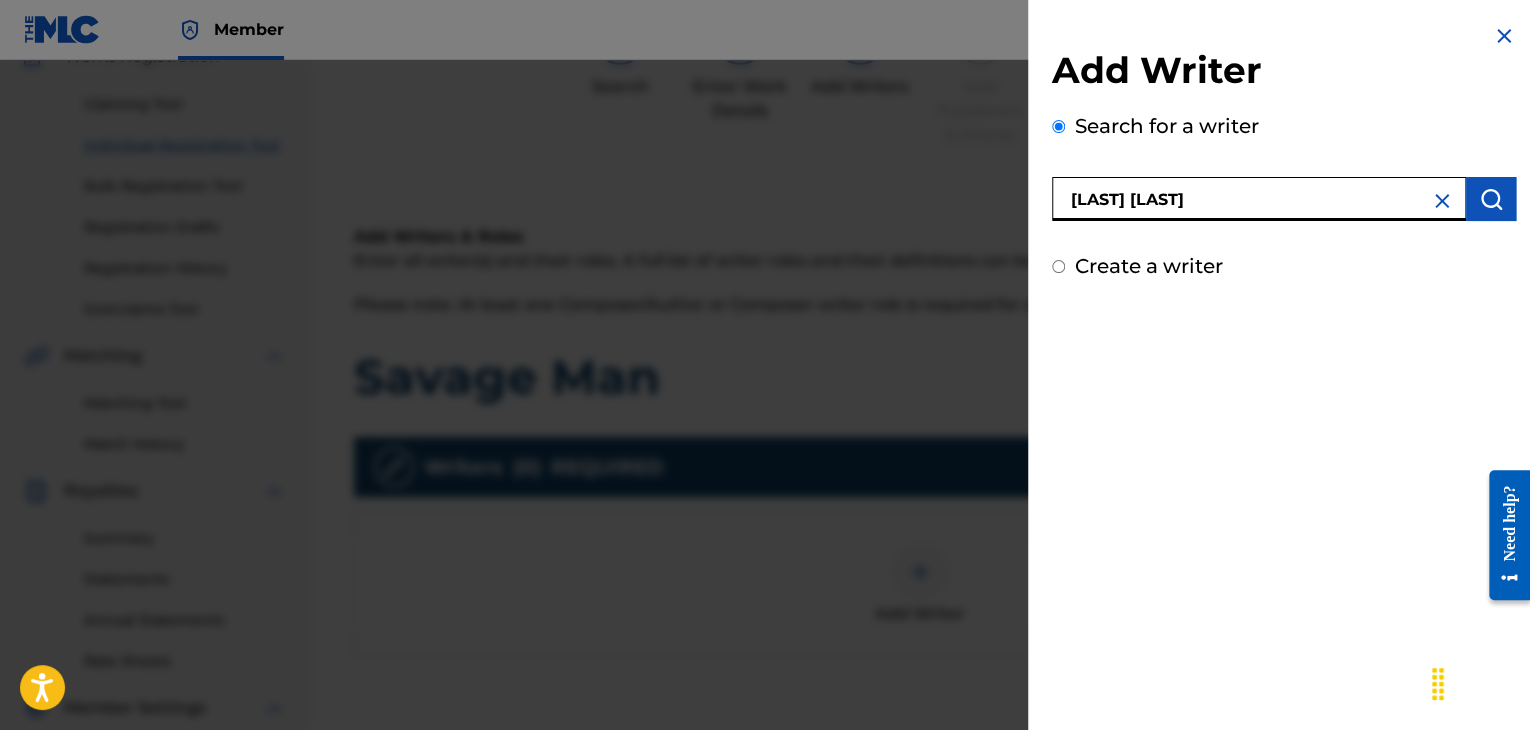type on "[LAST] [LAST]" 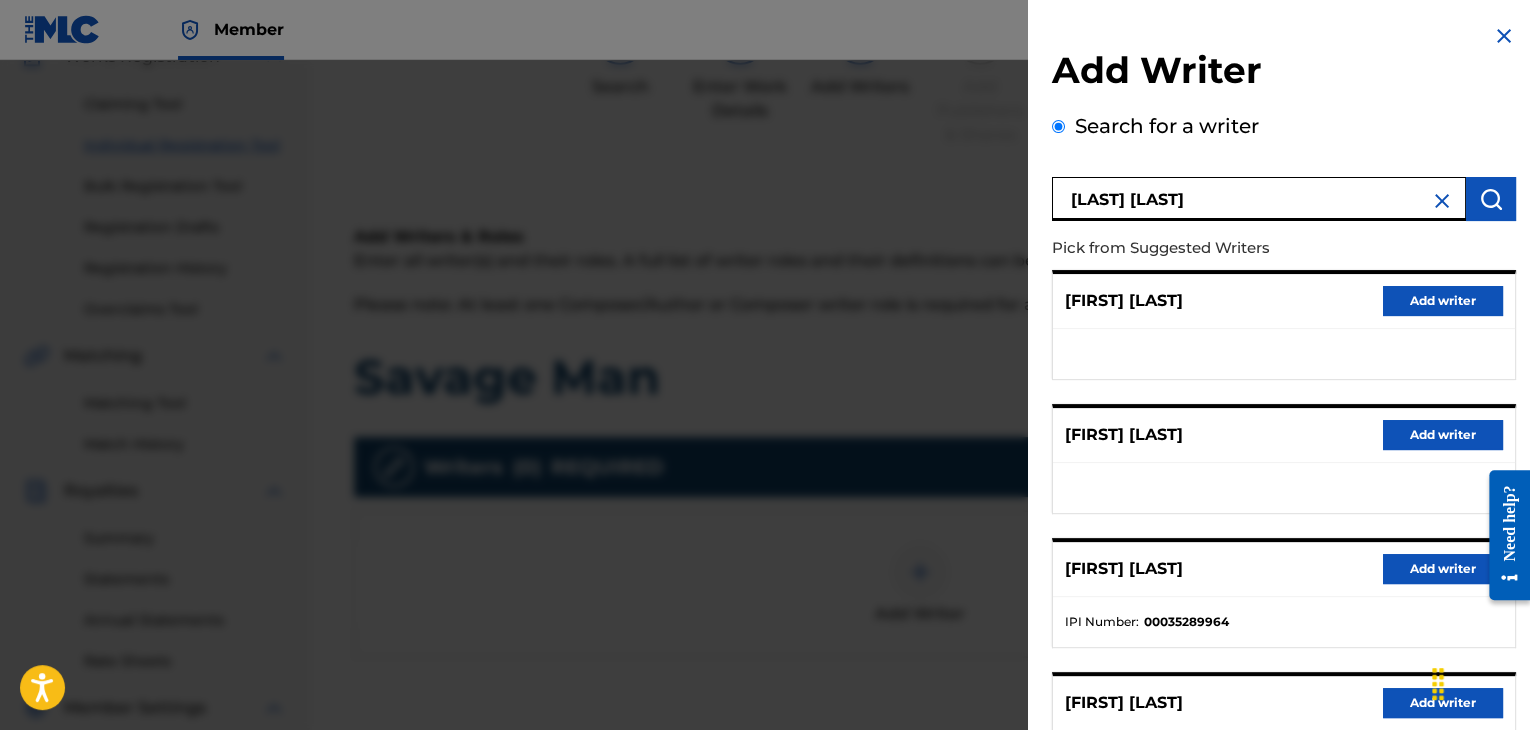 scroll, scrollTop: 300, scrollLeft: 0, axis: vertical 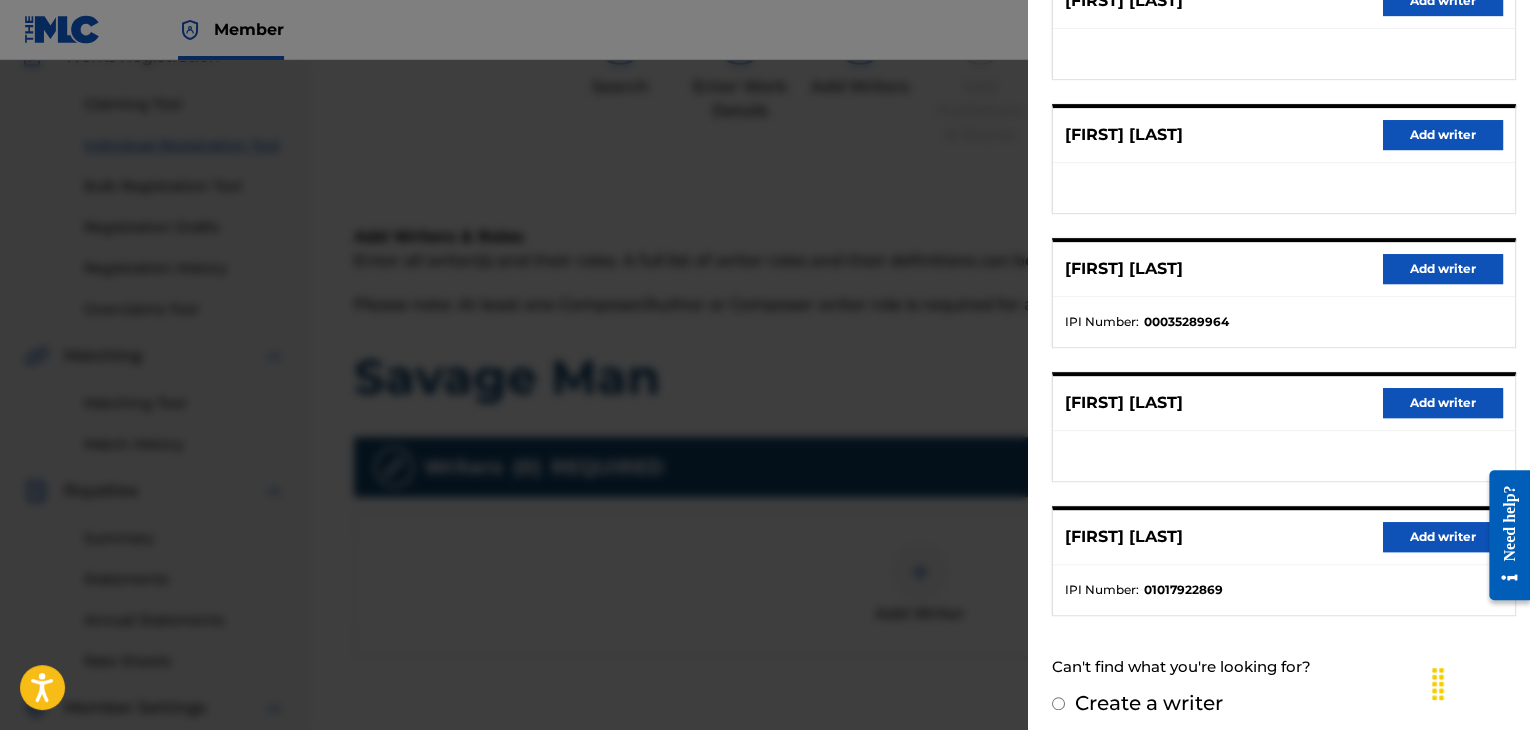 click on "Add writer" at bounding box center [1443, 537] 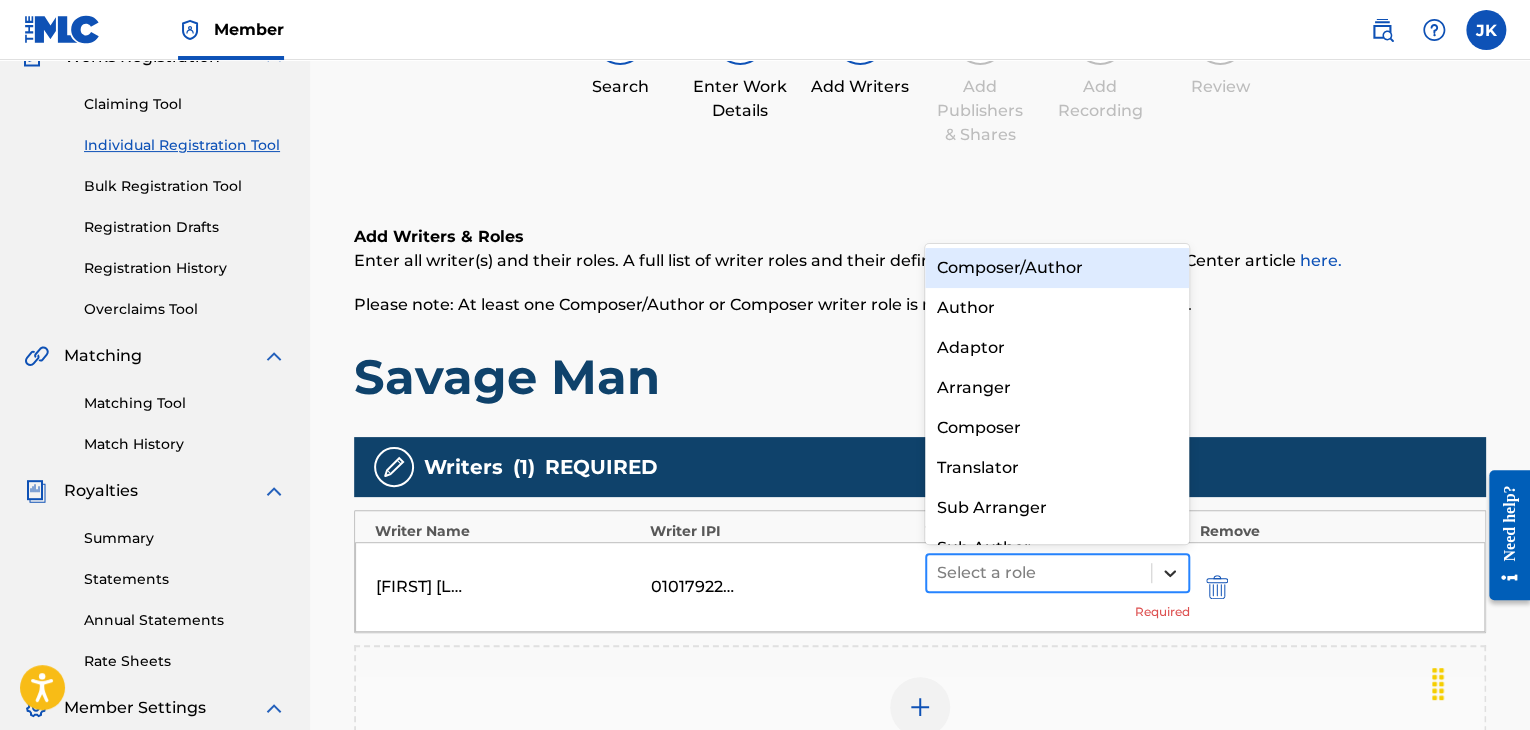 click 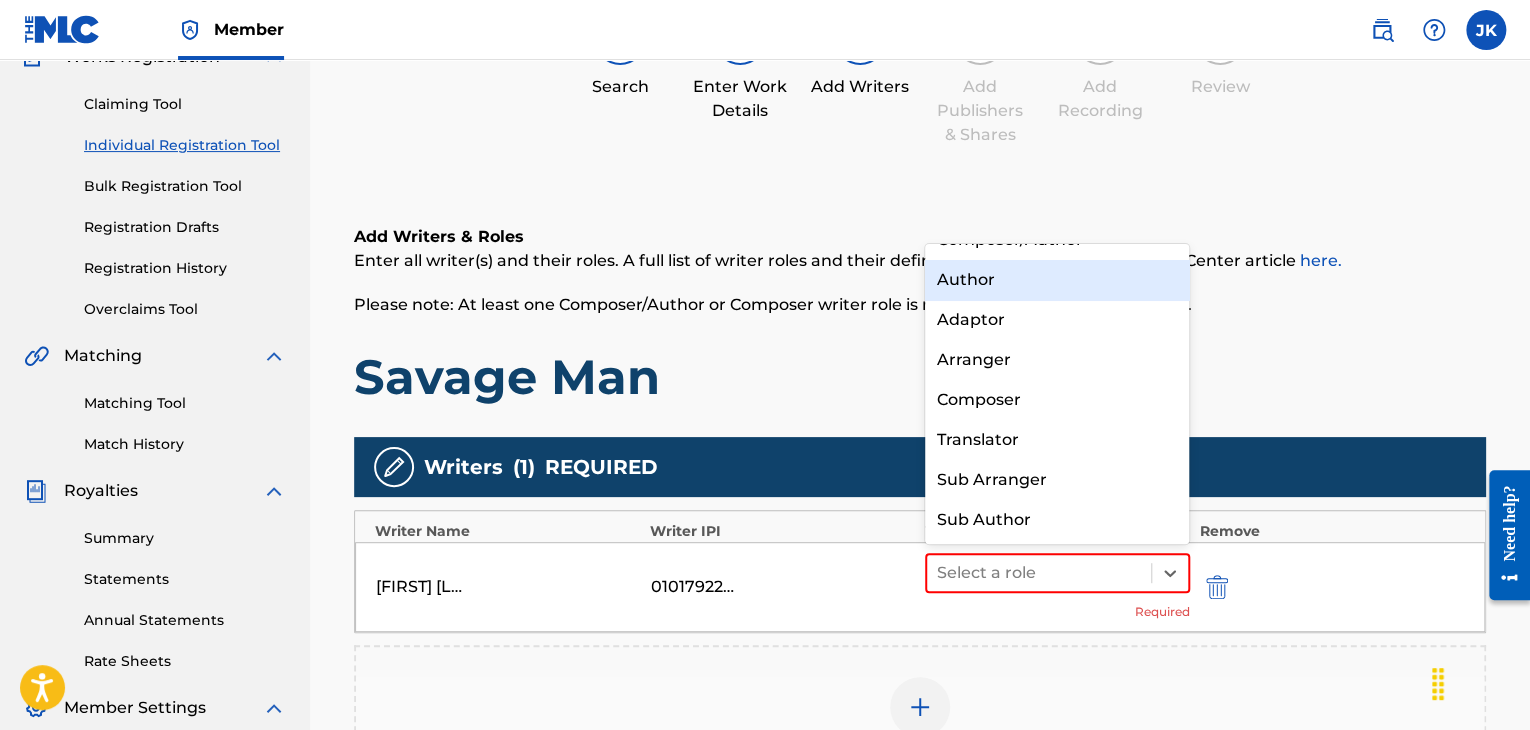 scroll, scrollTop: 0, scrollLeft: 0, axis: both 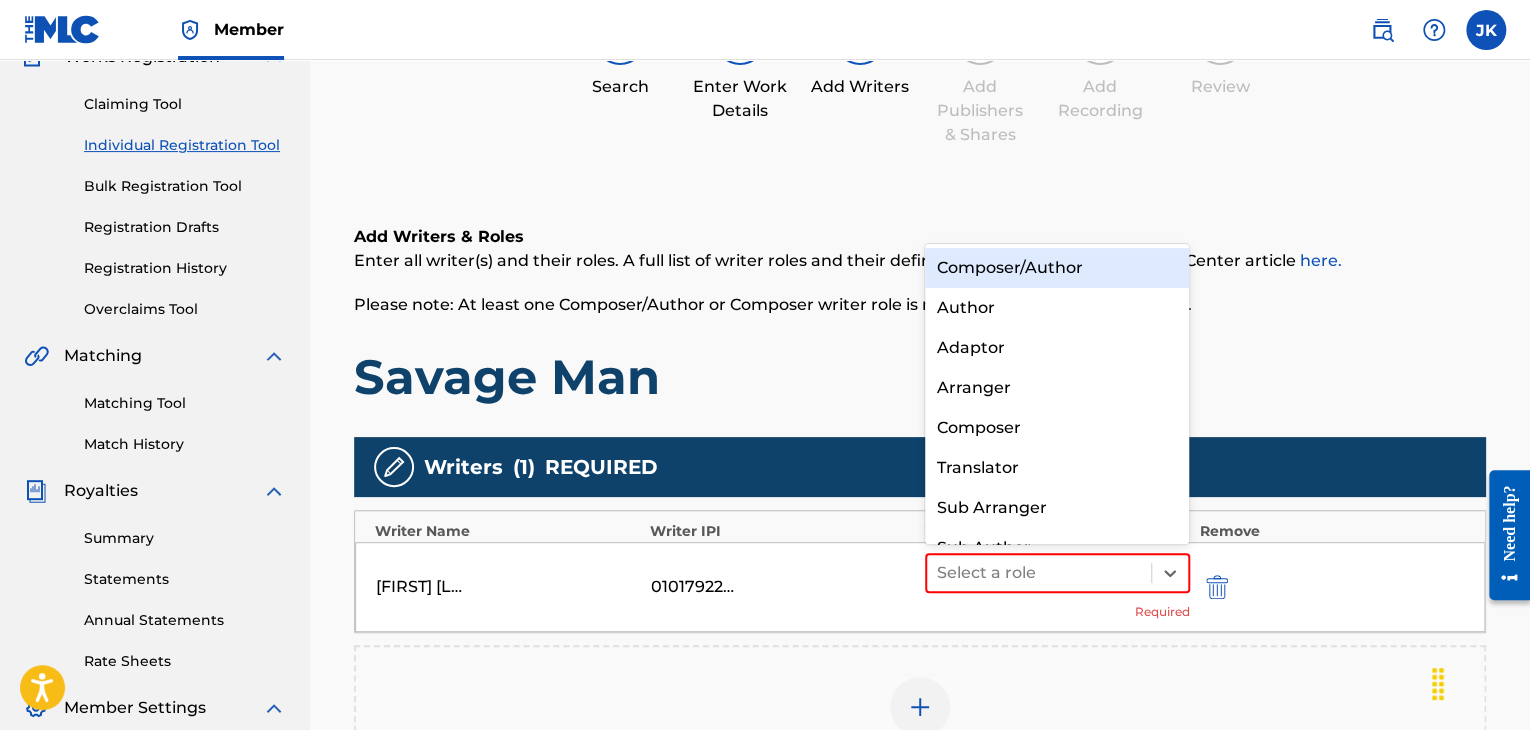 click on "Composer/Author" at bounding box center (1057, 268) 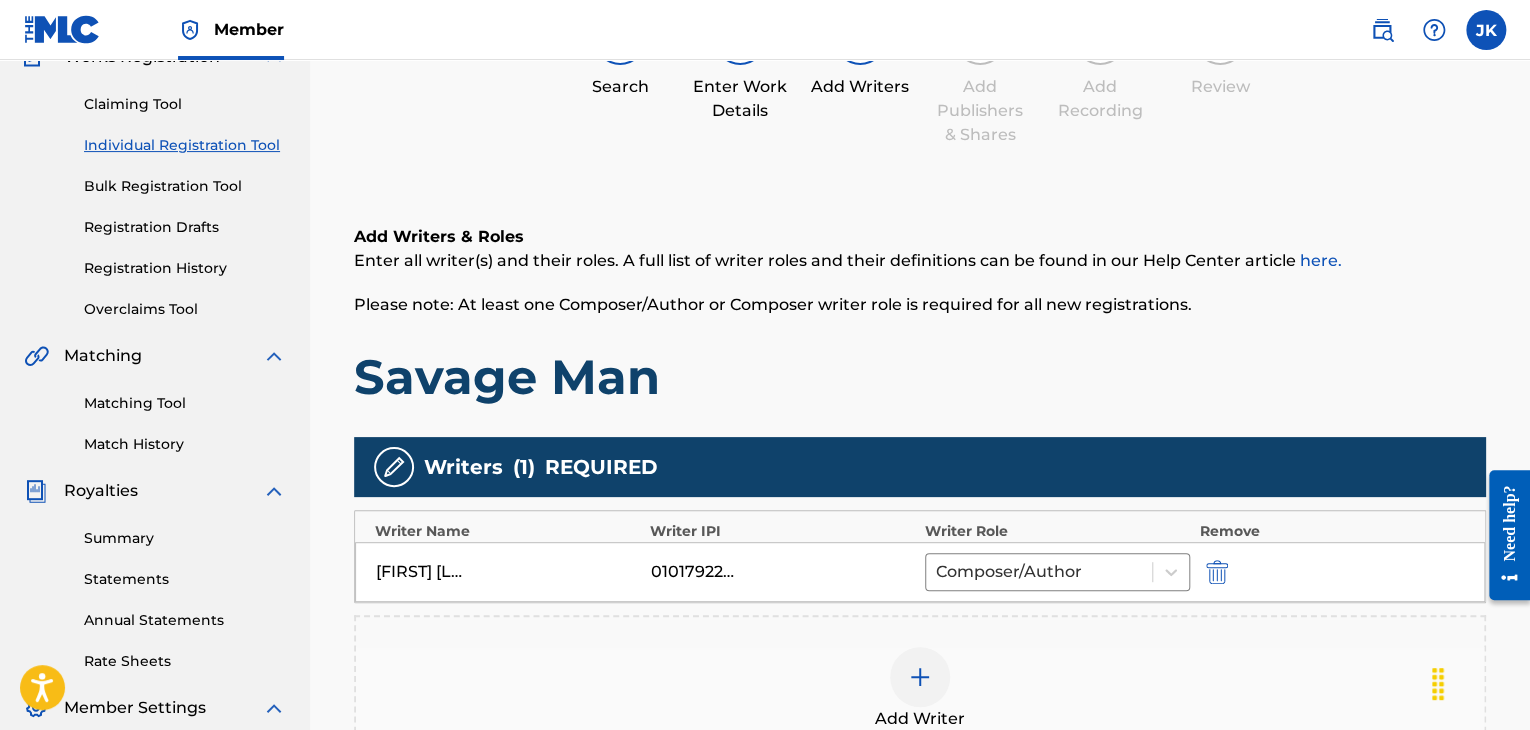click on "Add Writers & Roles Enter all writer(s) and their roles. A full list of writer roles and their definitions can be found in our Help Center article   here. Please note: At least one Composer/Author or Composer writer role is required for all new registrations. [LAST] [LAST]" at bounding box center [920, 316] 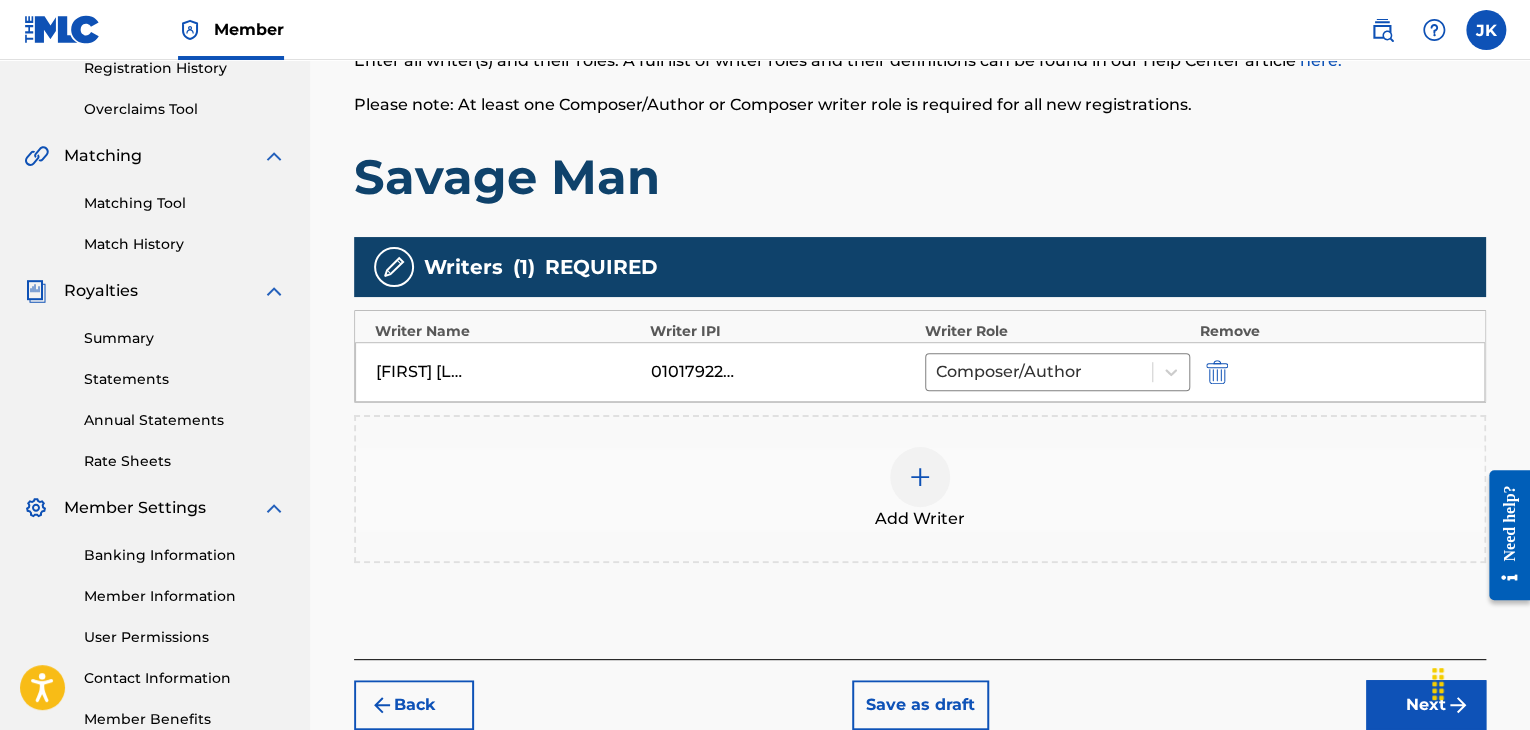 click on "Next" at bounding box center [1426, 705] 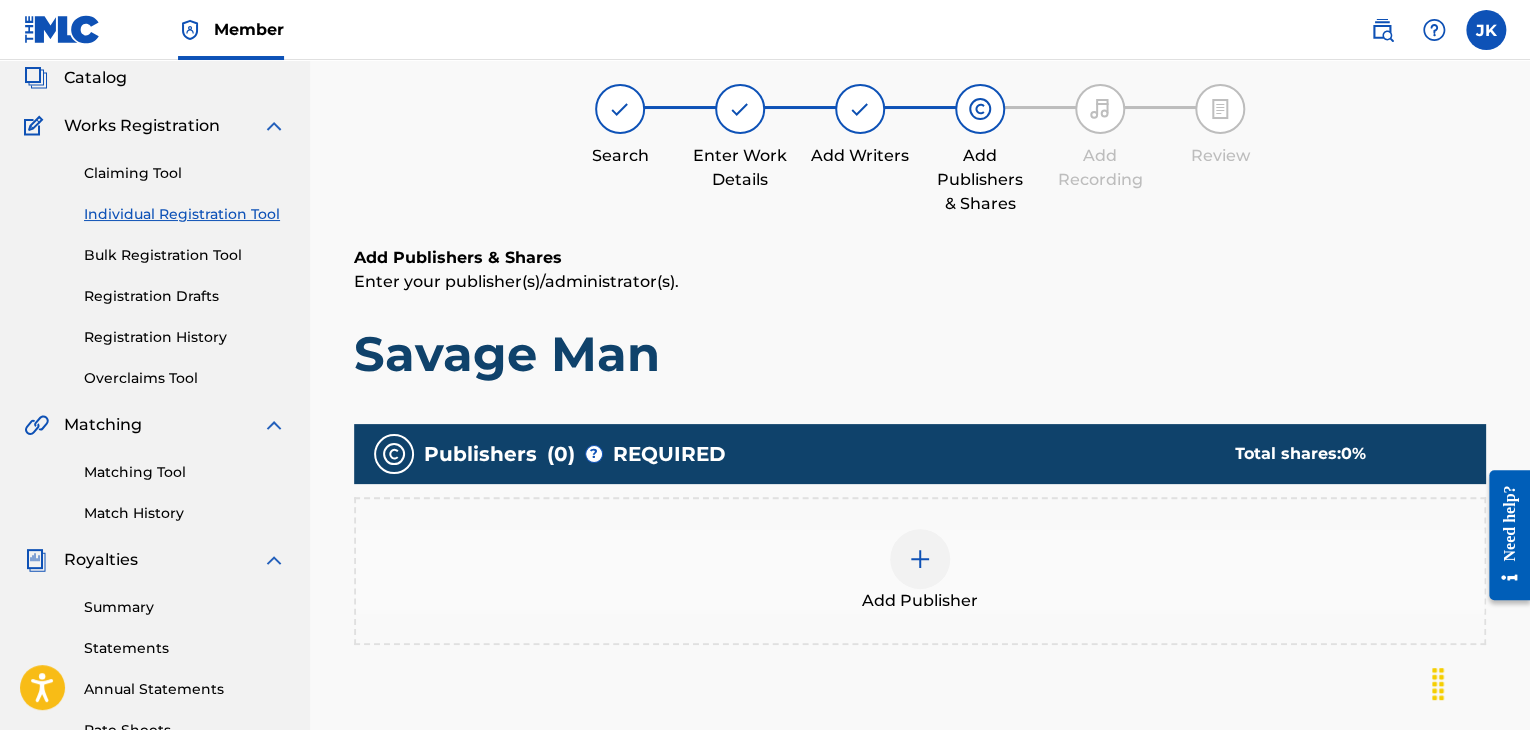 scroll, scrollTop: 90, scrollLeft: 0, axis: vertical 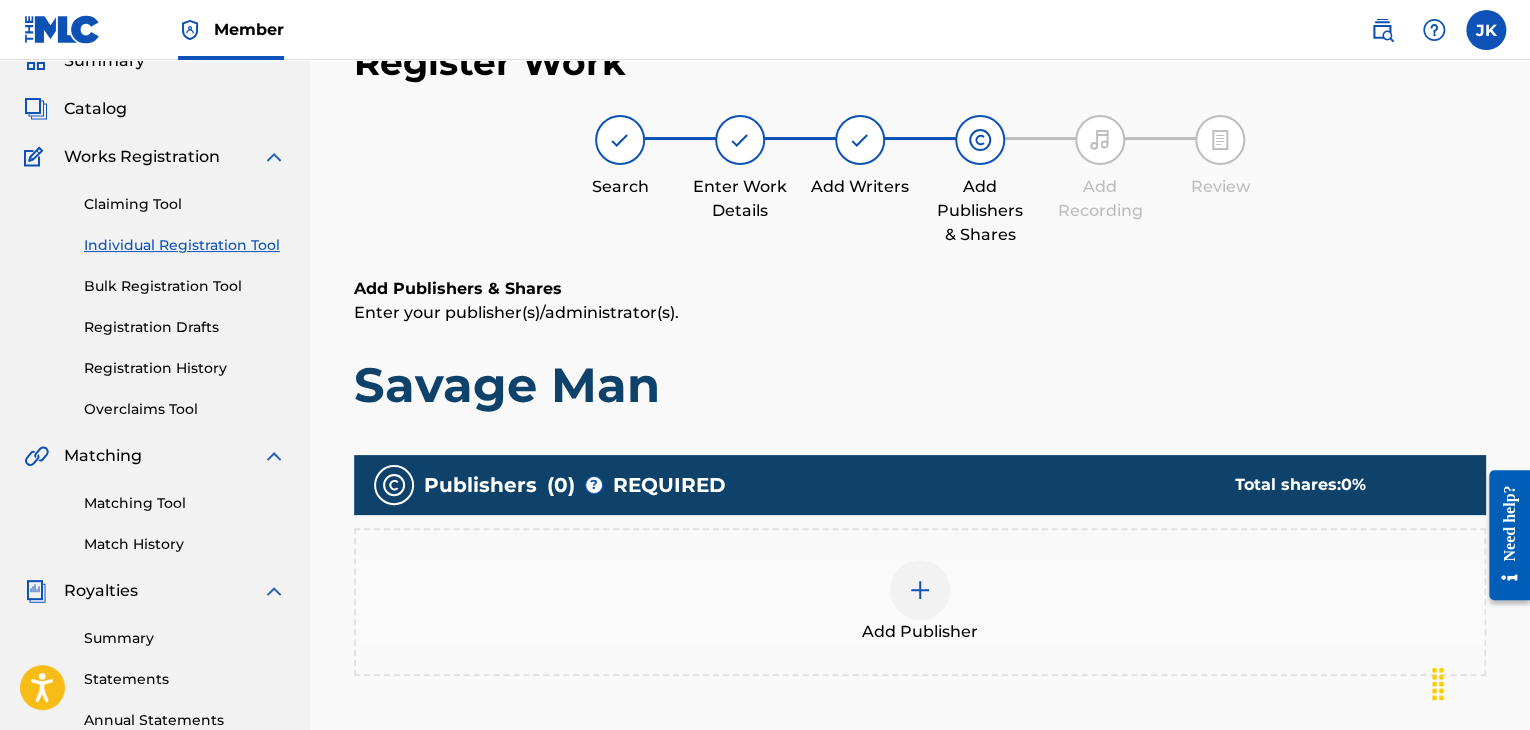 click at bounding box center (920, 590) 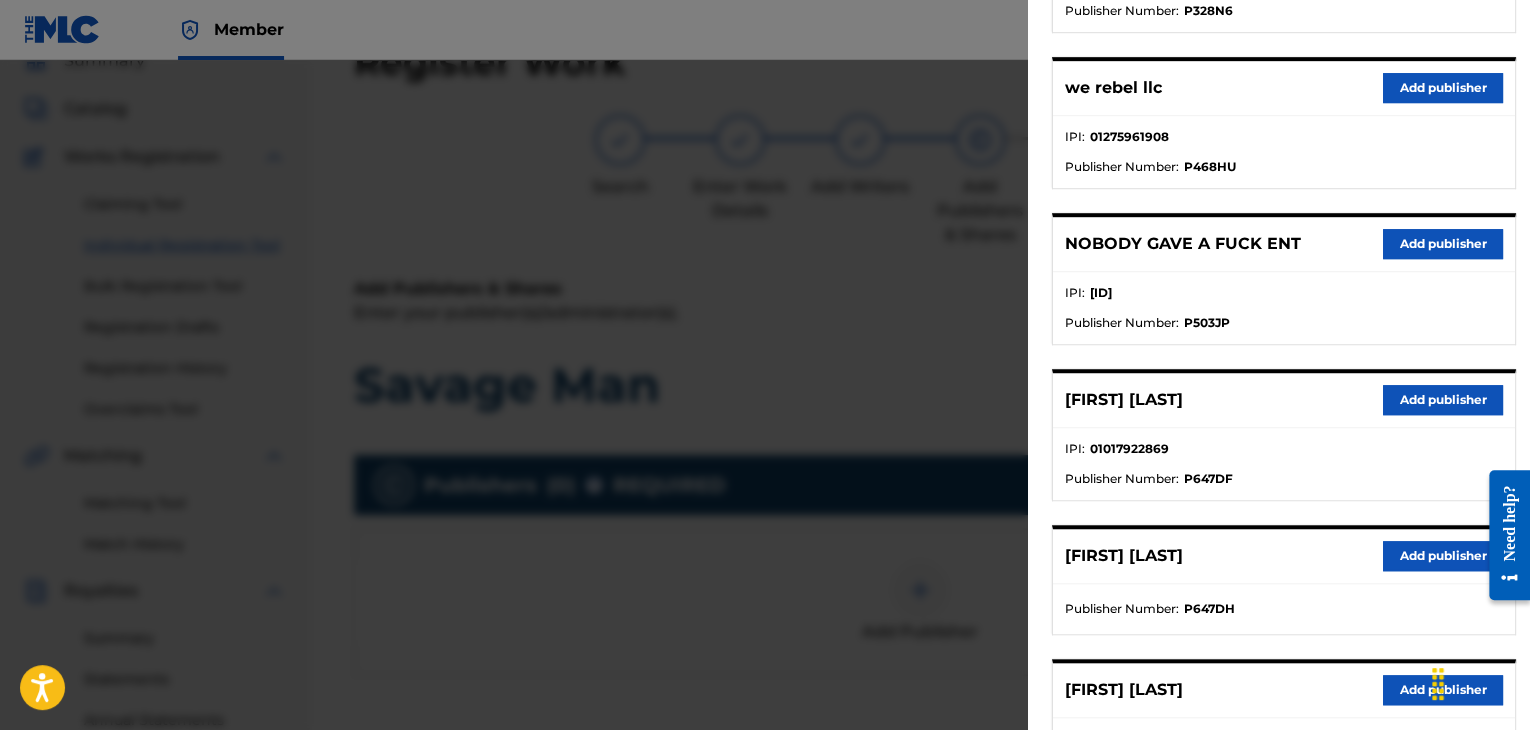 scroll, scrollTop: 500, scrollLeft: 0, axis: vertical 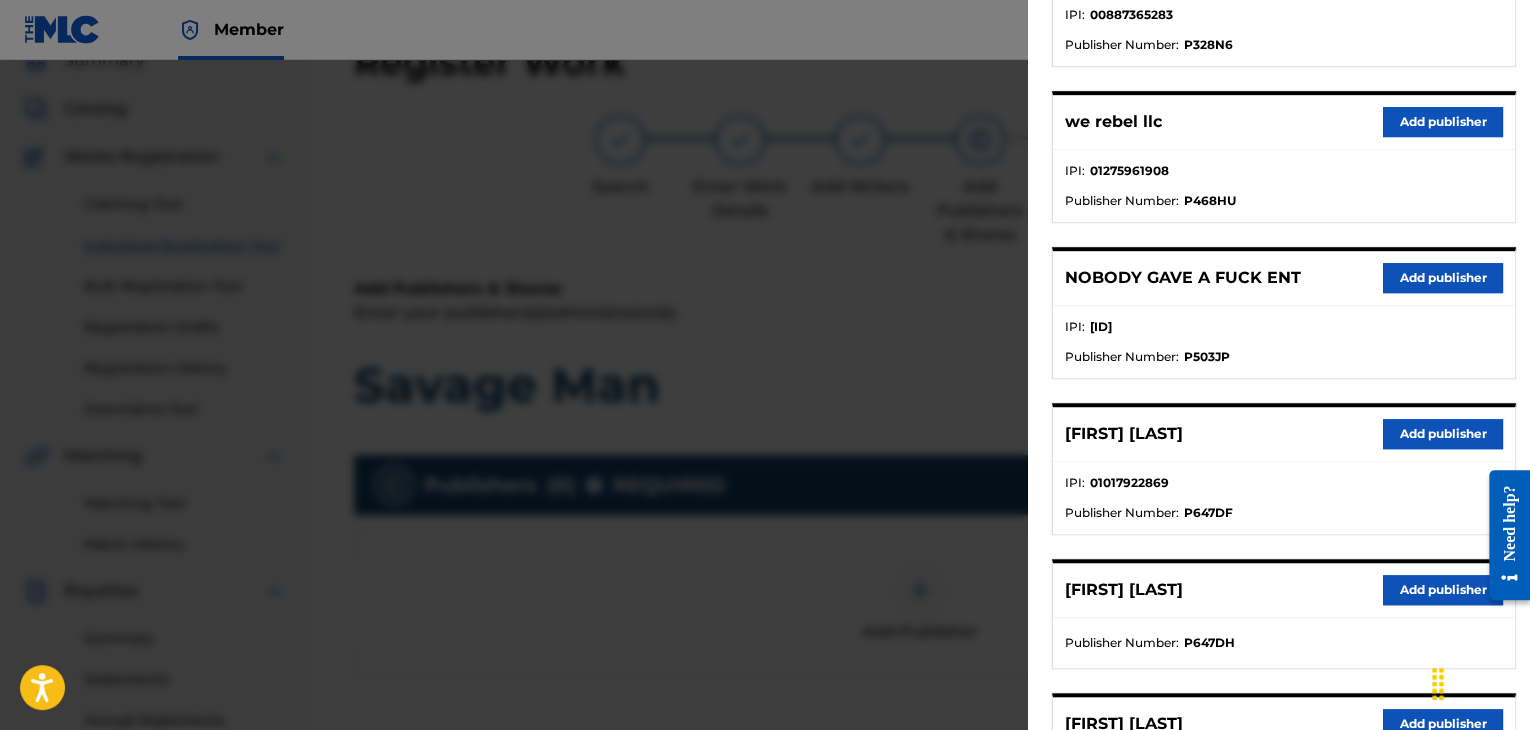 click on "Add publisher" at bounding box center [1443, 434] 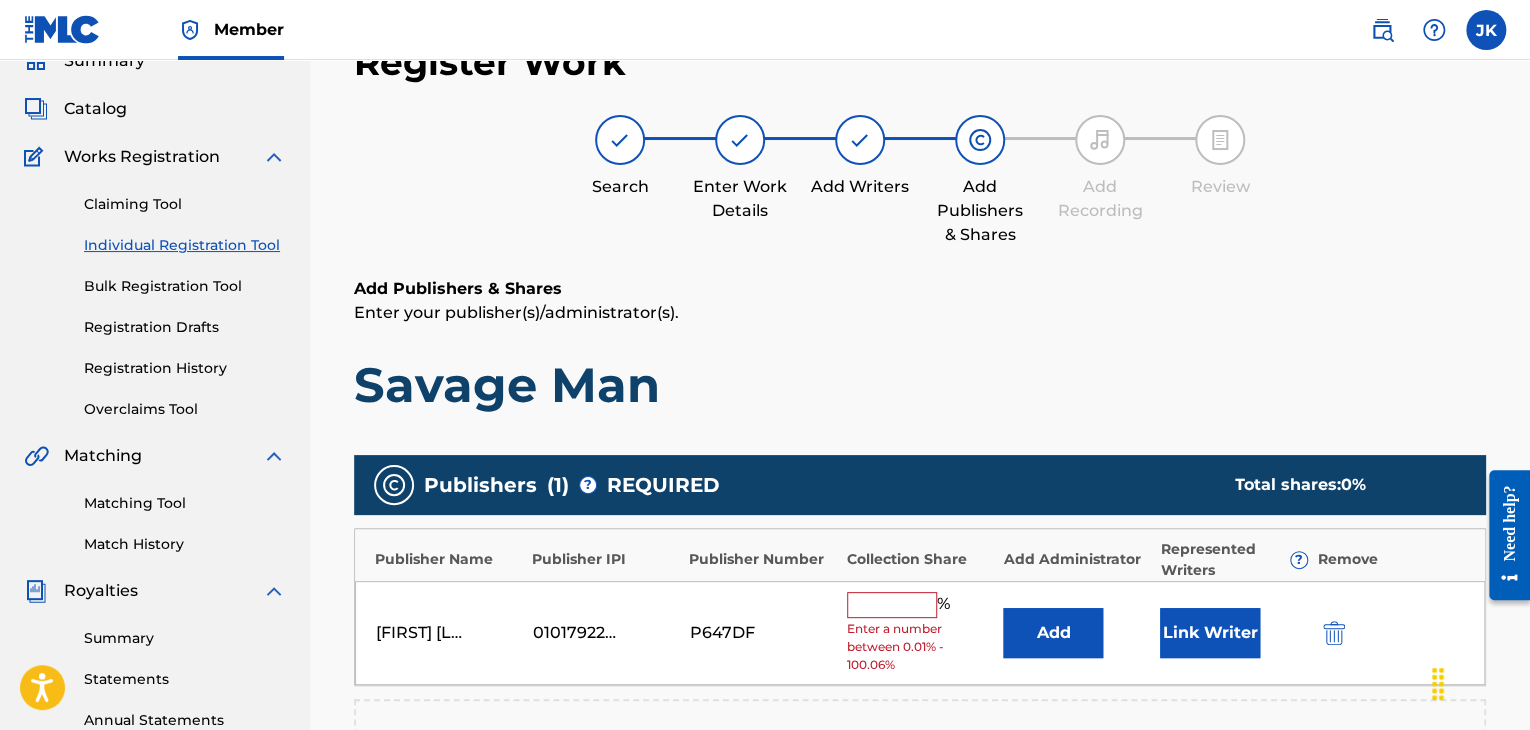click on "Add" at bounding box center [1053, 633] 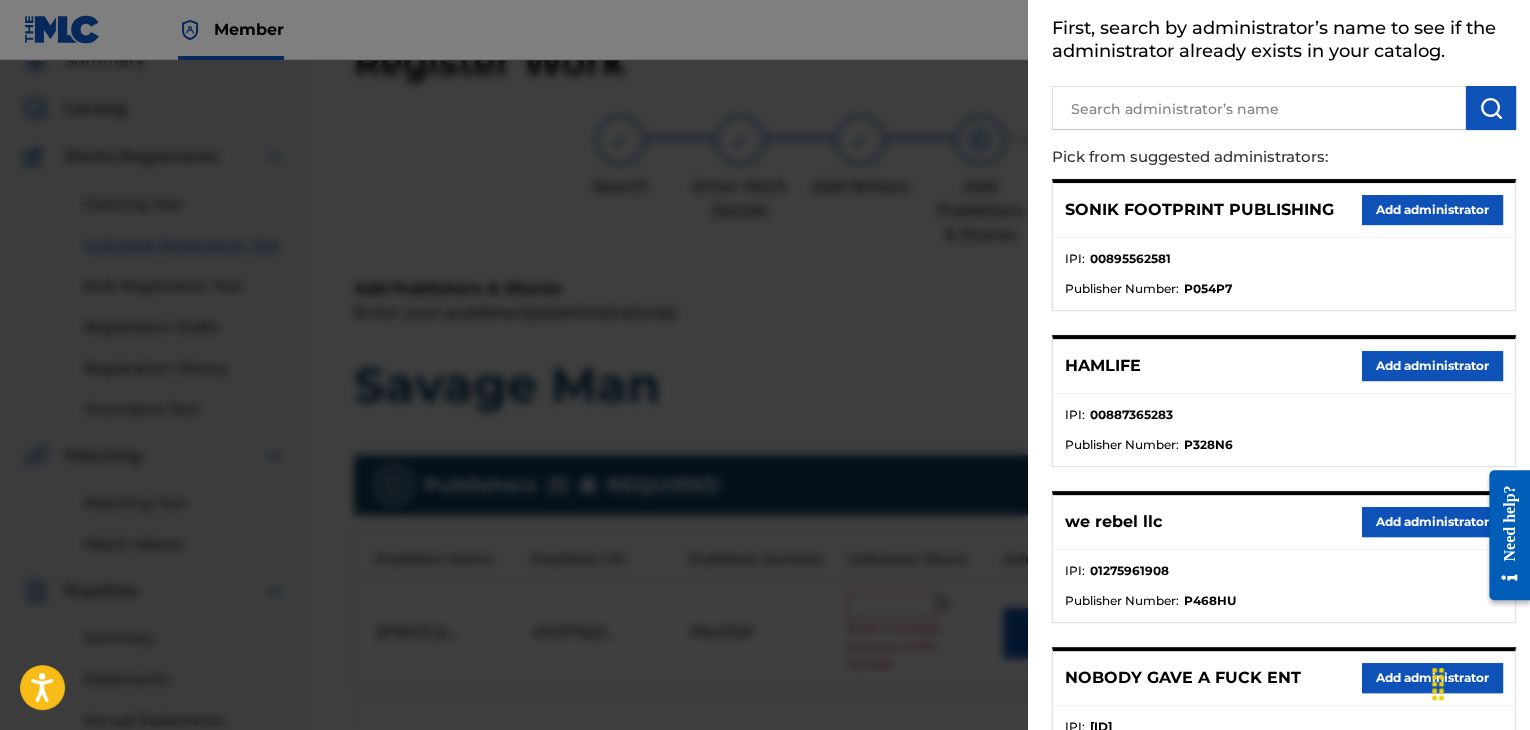 scroll, scrollTop: 200, scrollLeft: 0, axis: vertical 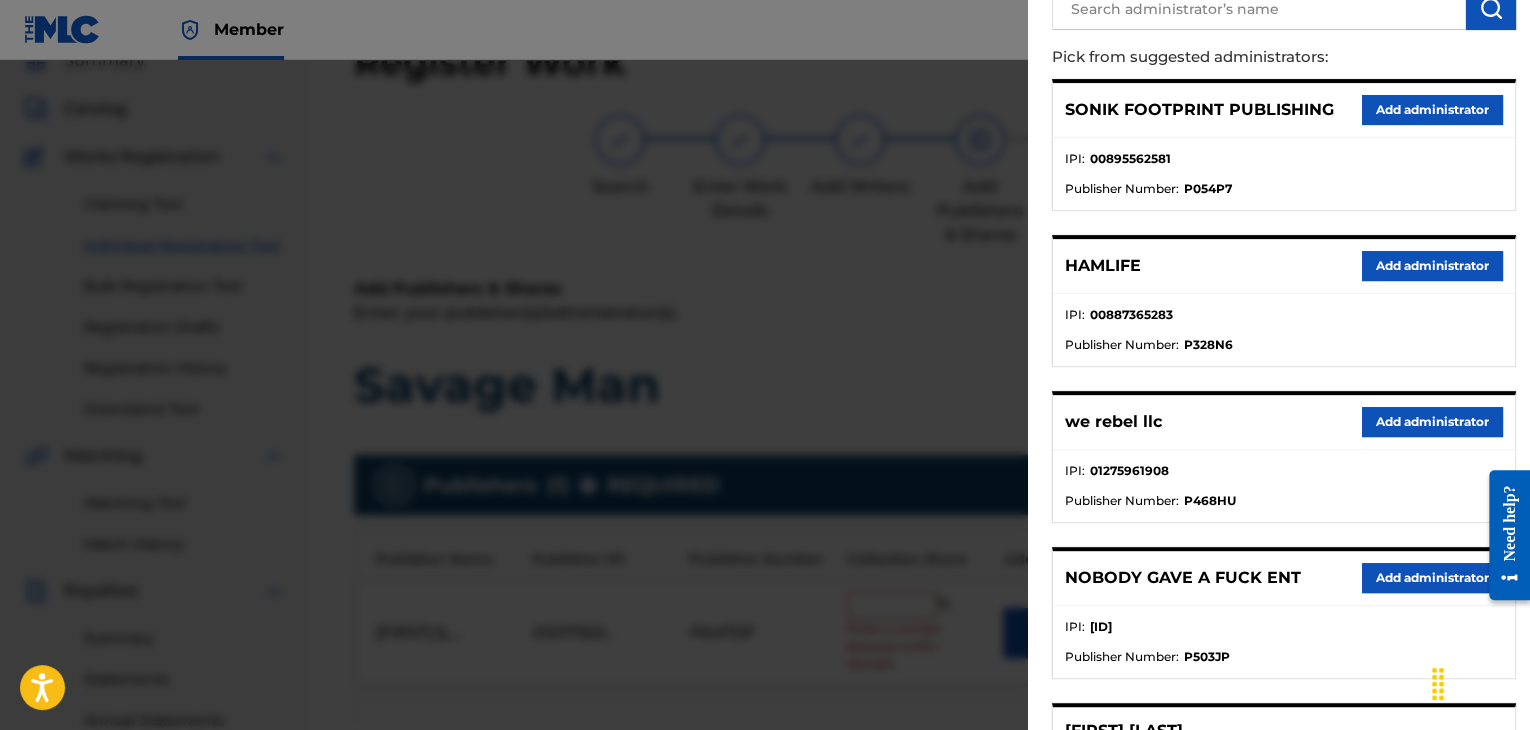 click on "Add administrator" at bounding box center (1432, 422) 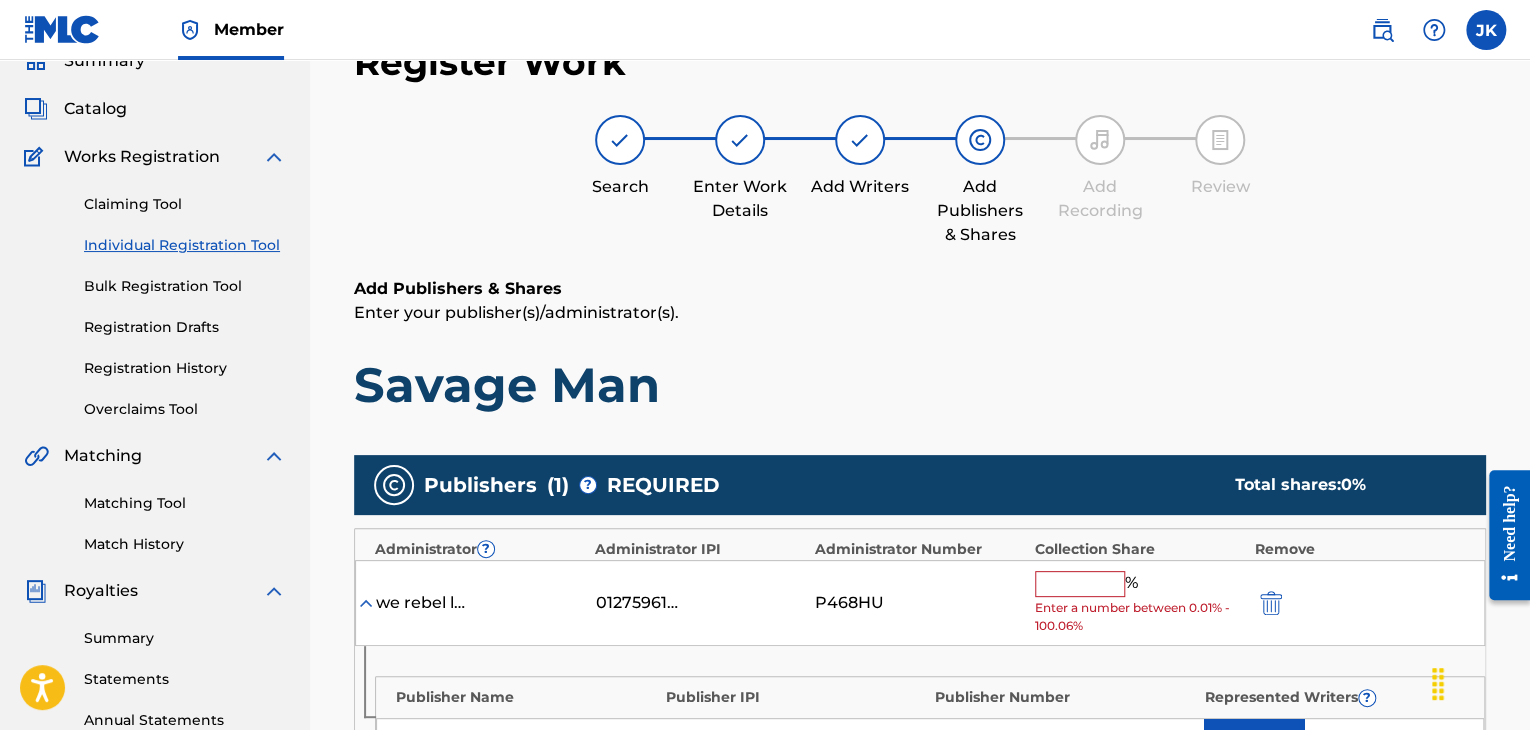 click at bounding box center (1080, 584) 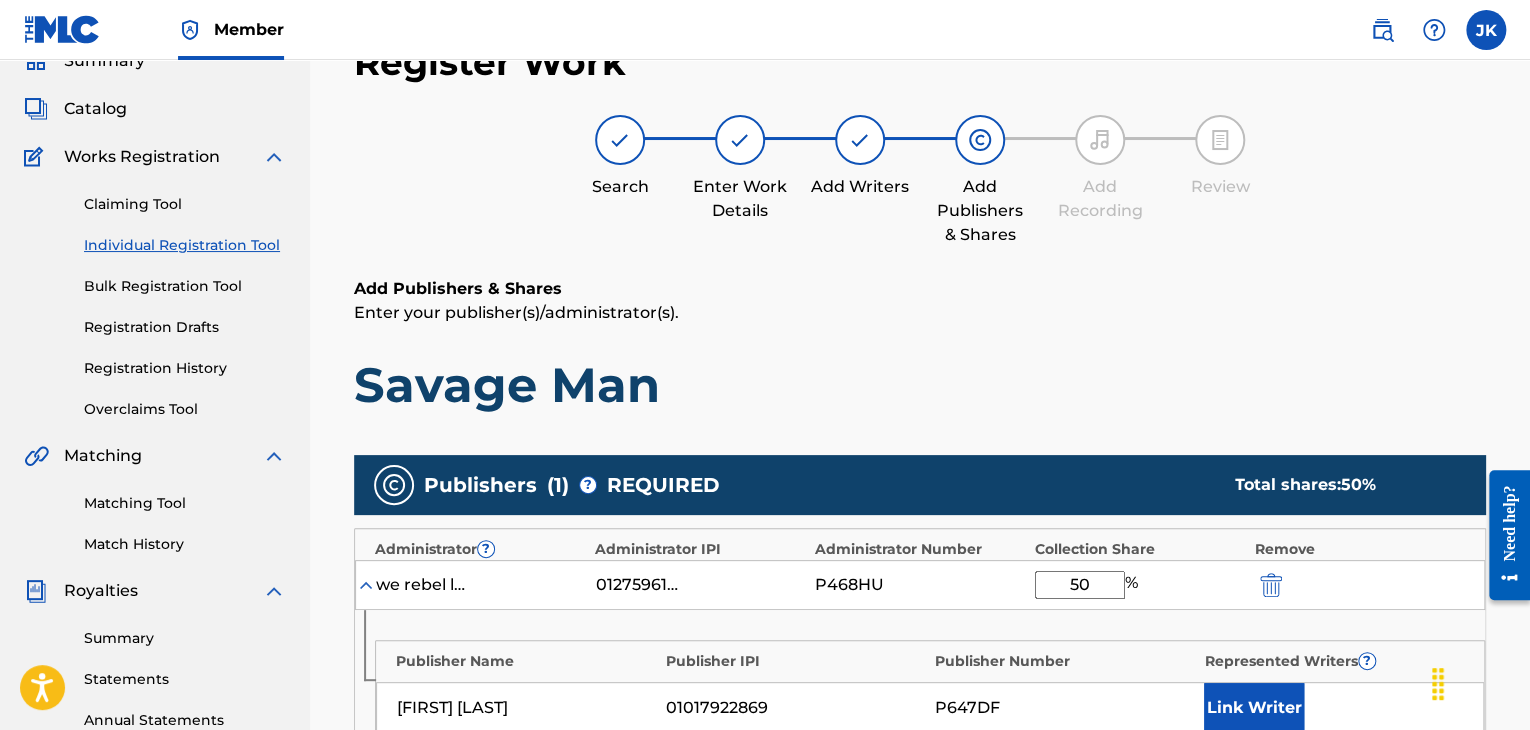 click on "Add Publishers & Shares Enter your publisher(s)/administrator(s). Savage Man" at bounding box center [920, 346] 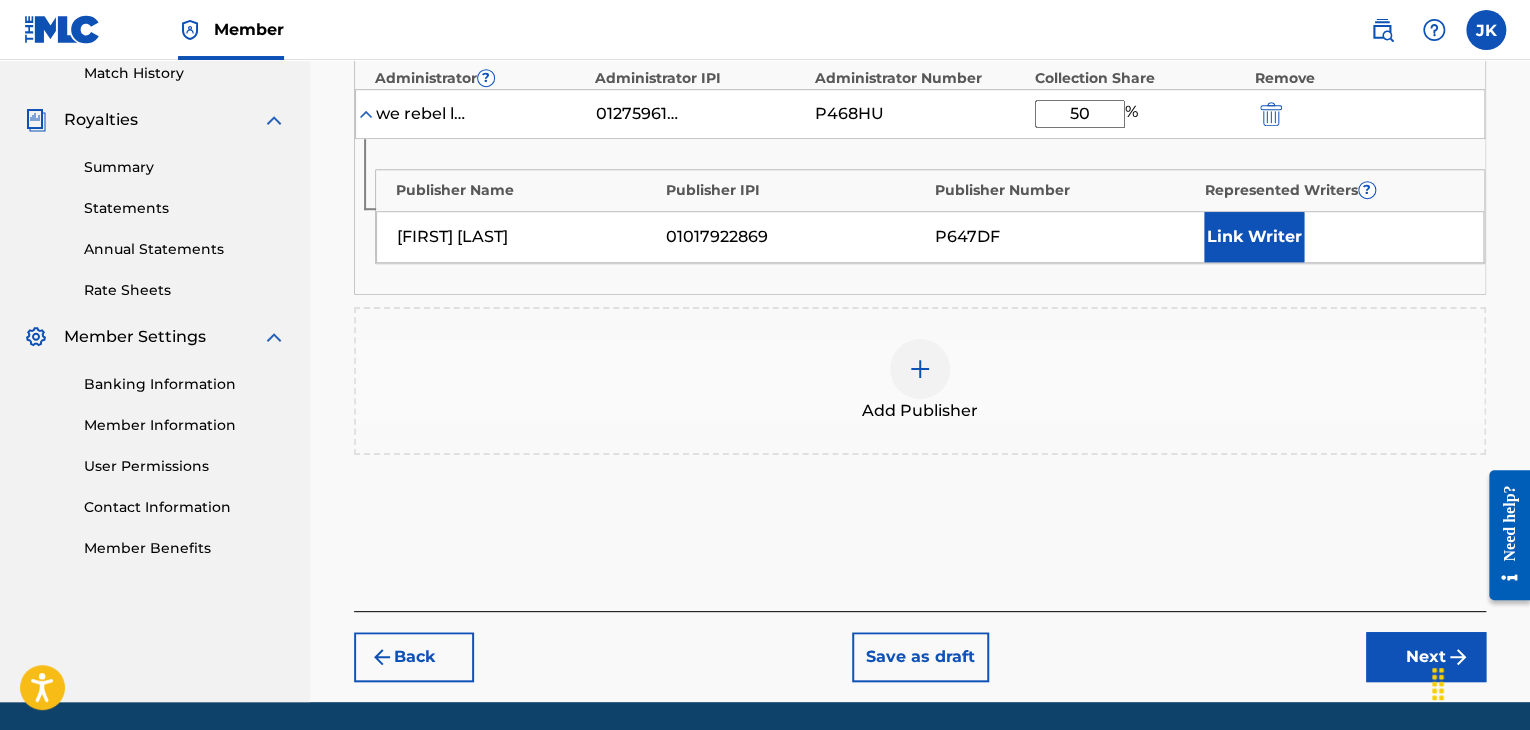 scroll, scrollTop: 590, scrollLeft: 0, axis: vertical 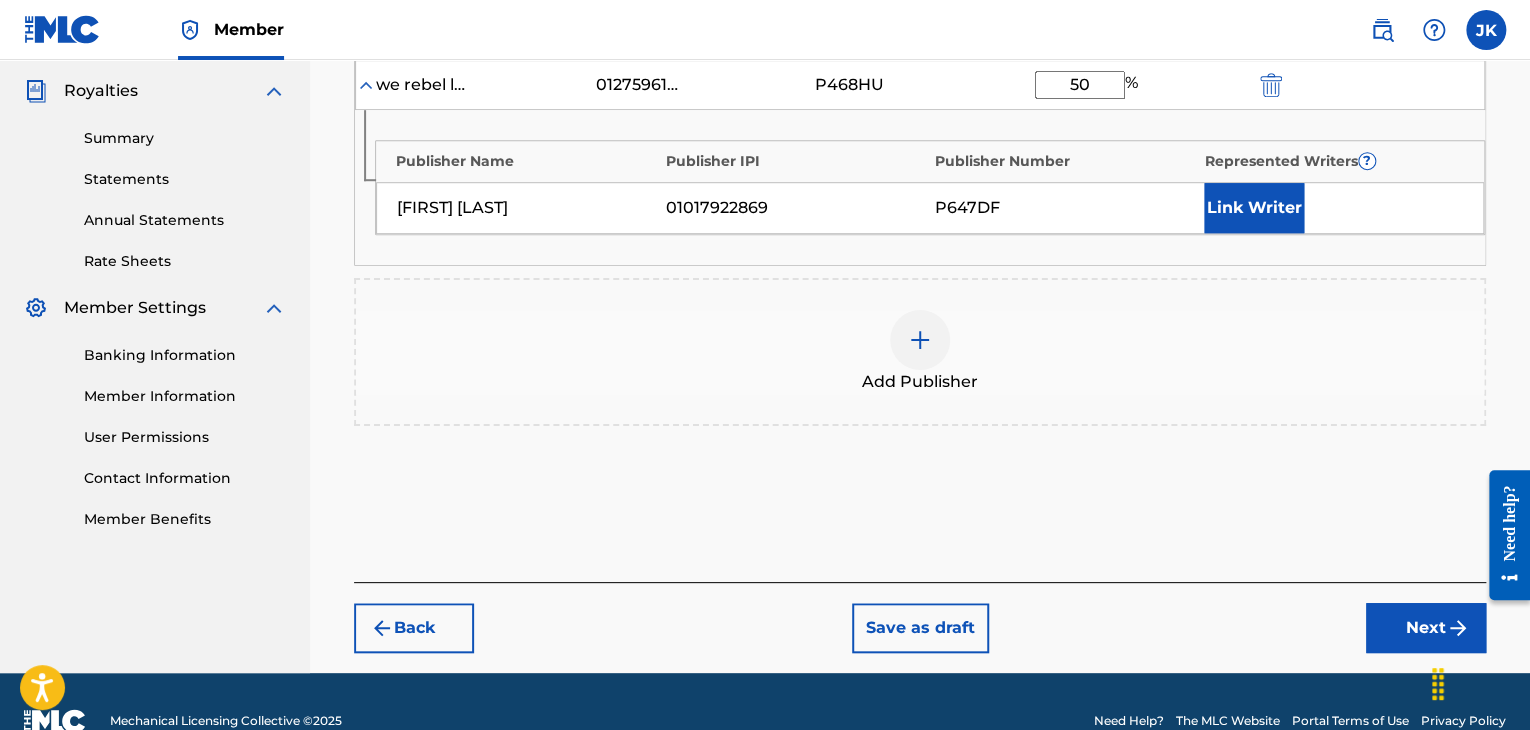 click on "Next" at bounding box center [1426, 628] 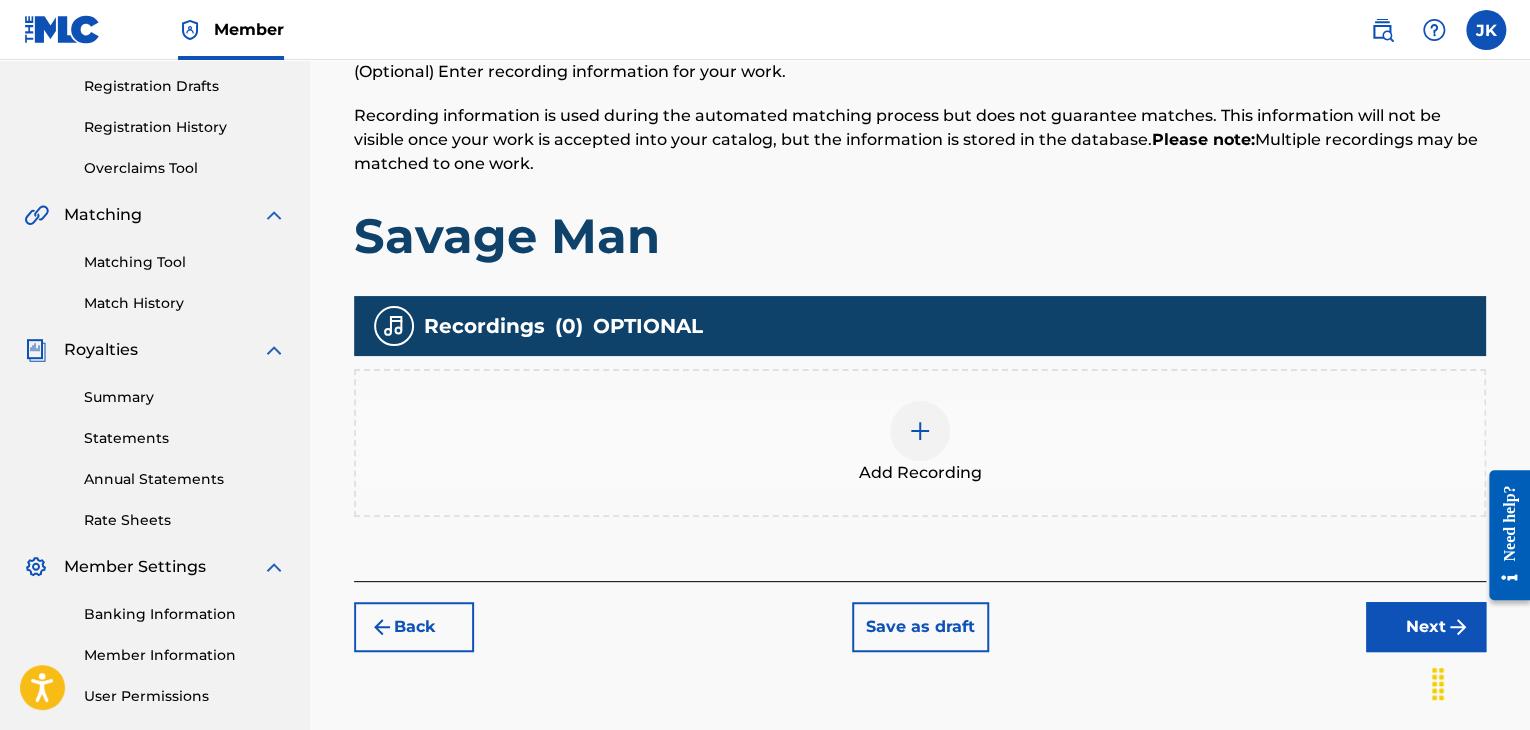 scroll, scrollTop: 390, scrollLeft: 0, axis: vertical 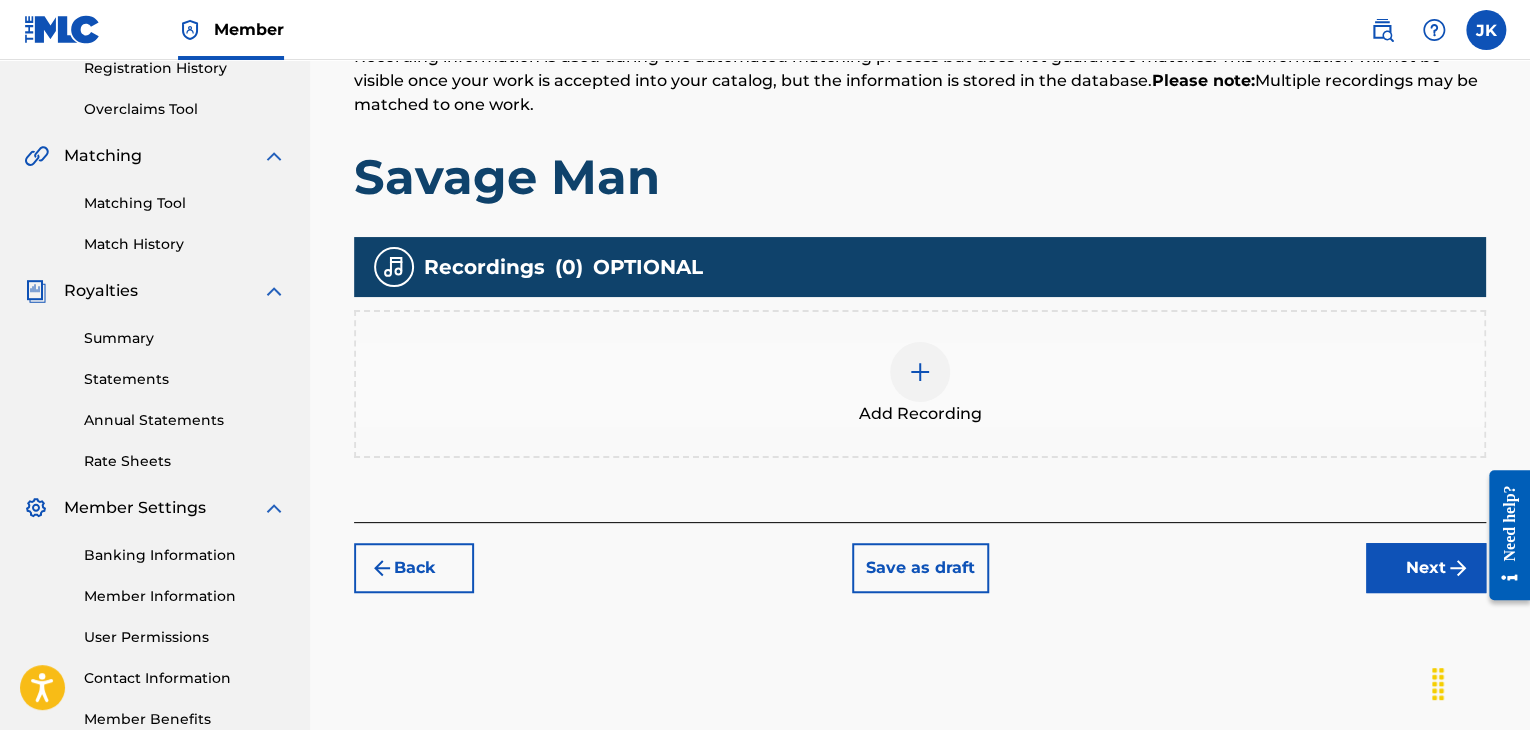 click at bounding box center [920, 372] 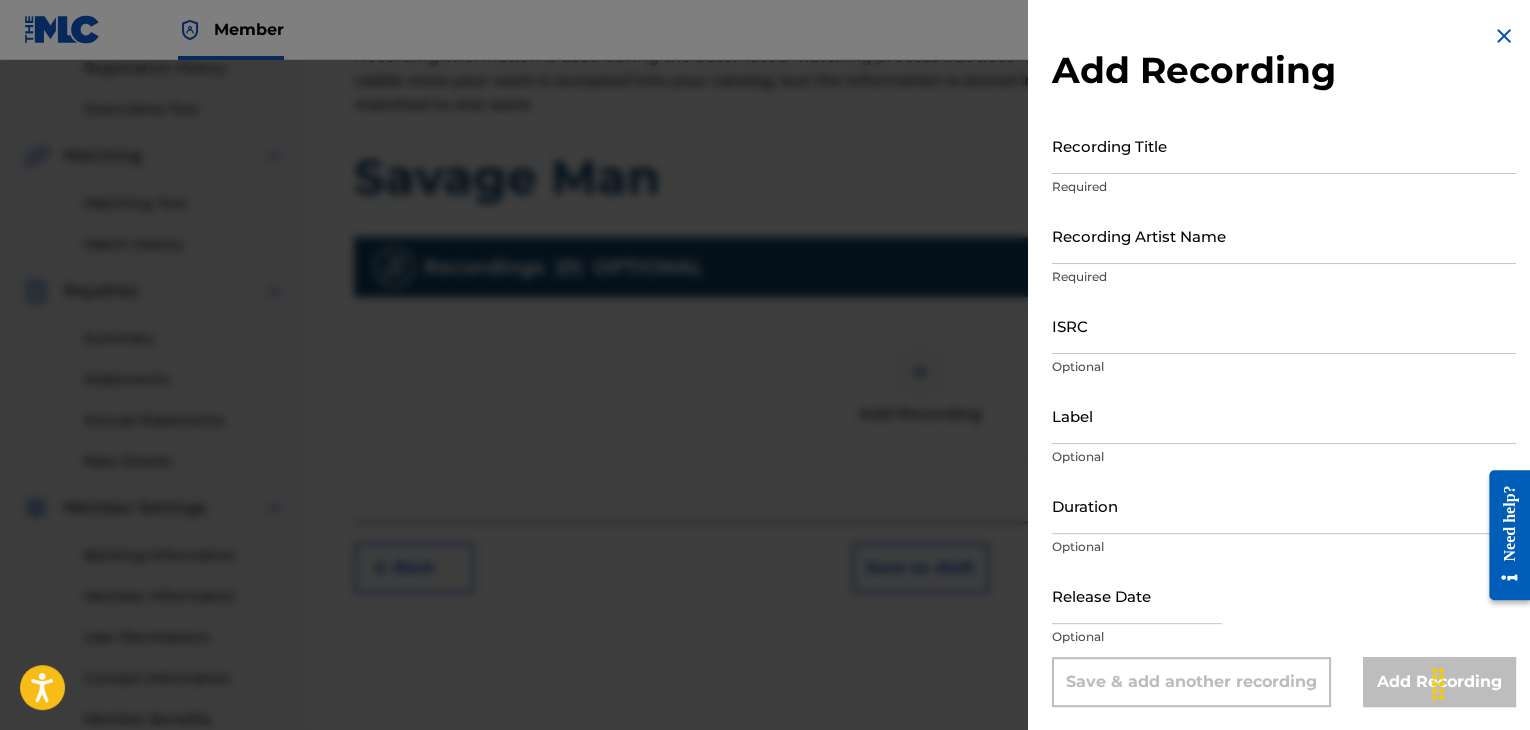 click on "Recording Title" at bounding box center (1284, 145) 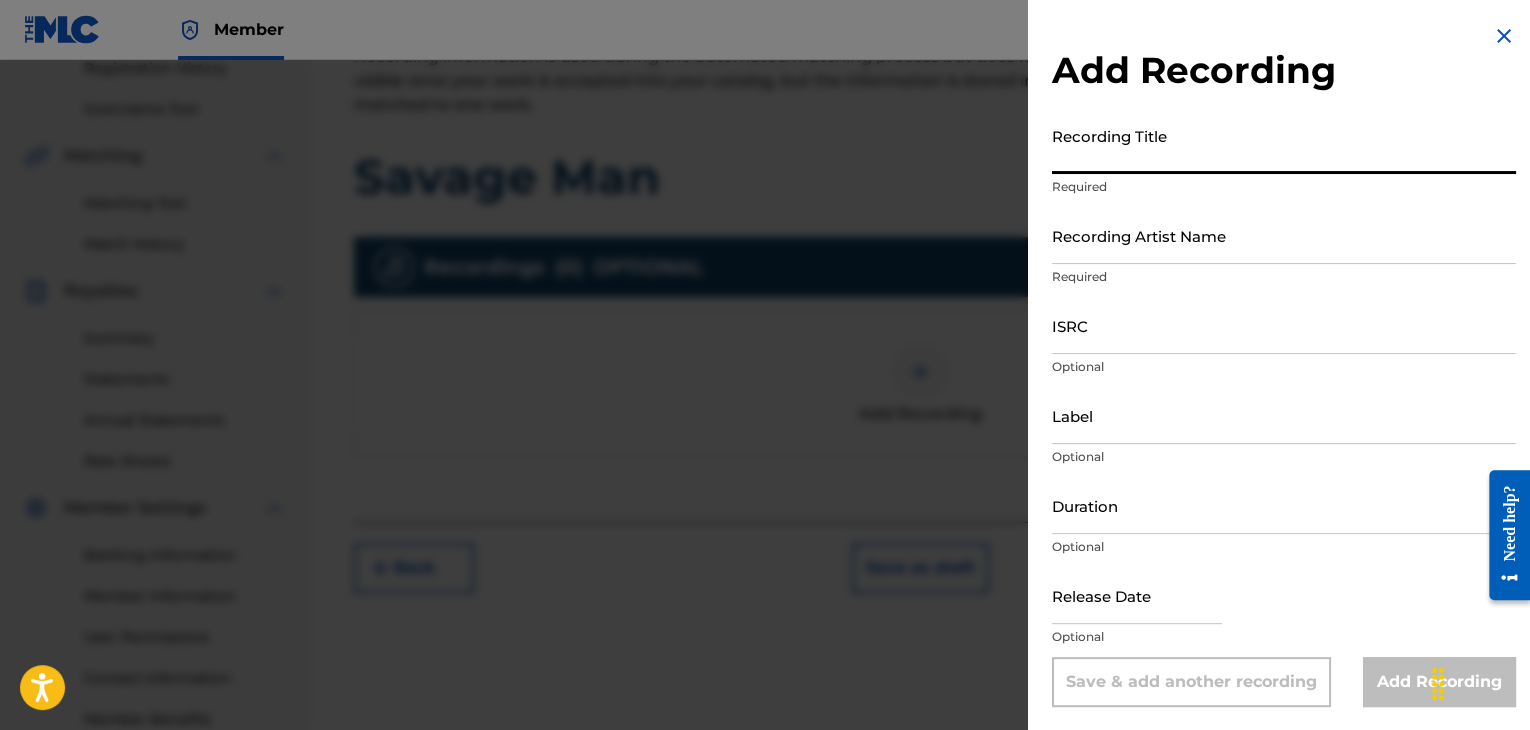 paste on "Savage Man" 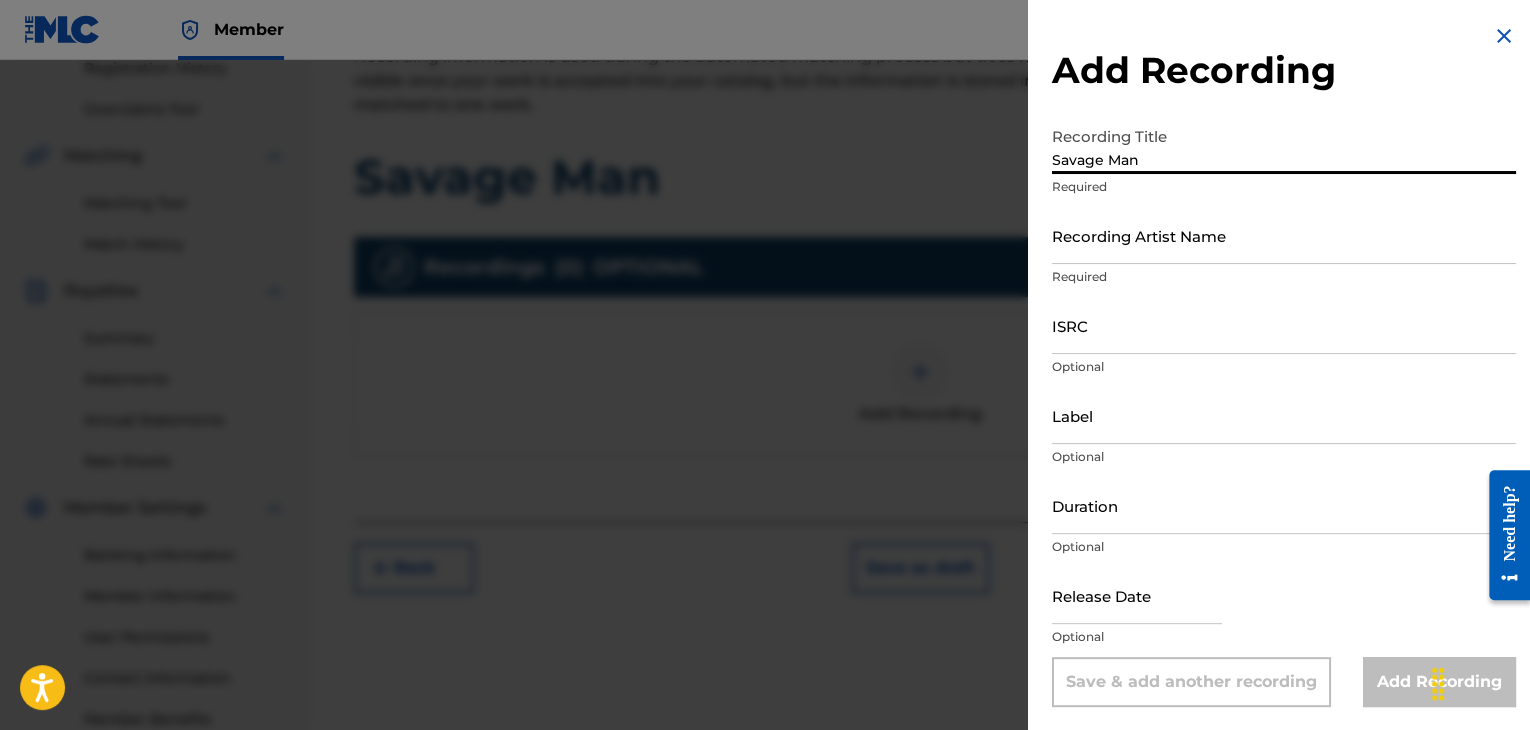 type on "Savage Man" 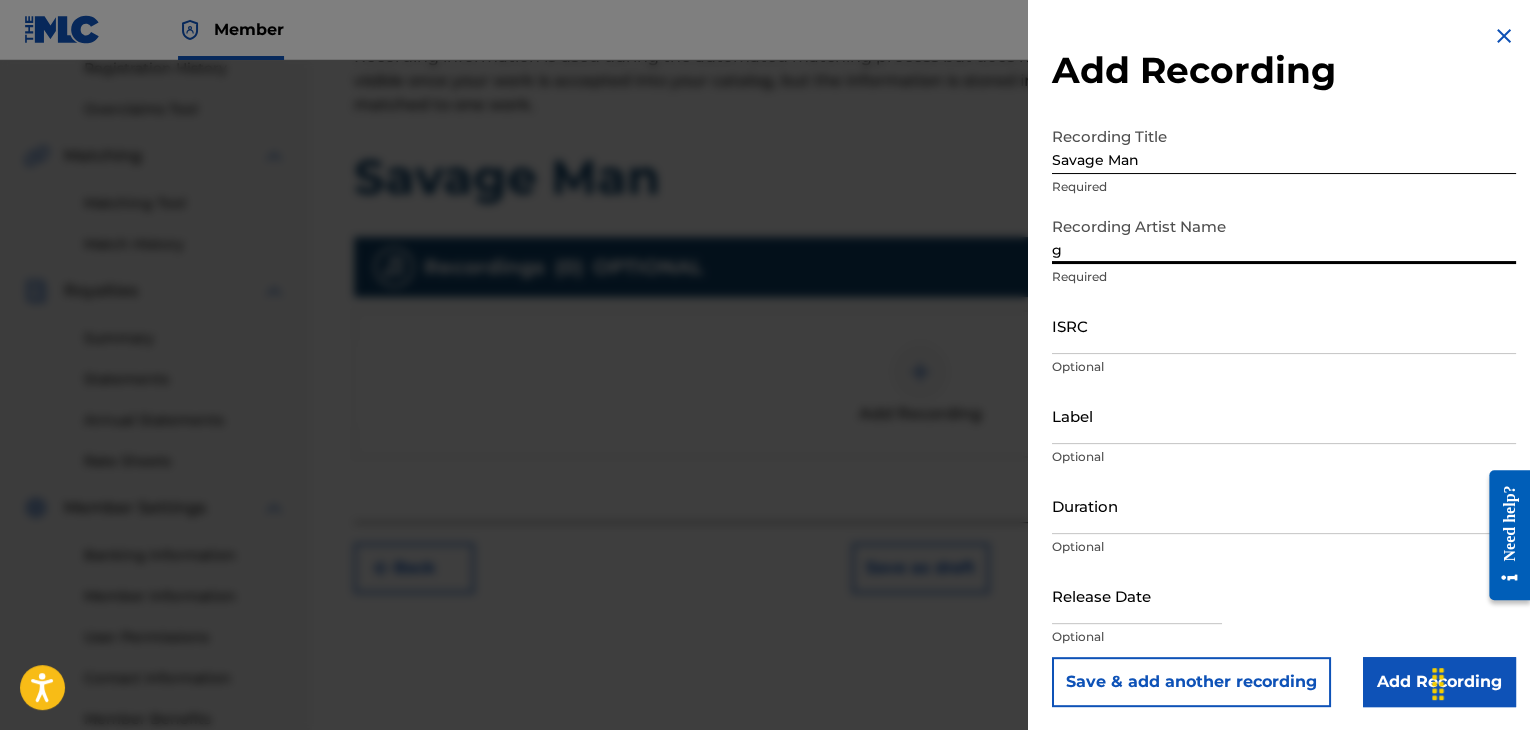 type on "[FIRST] [LAST]" 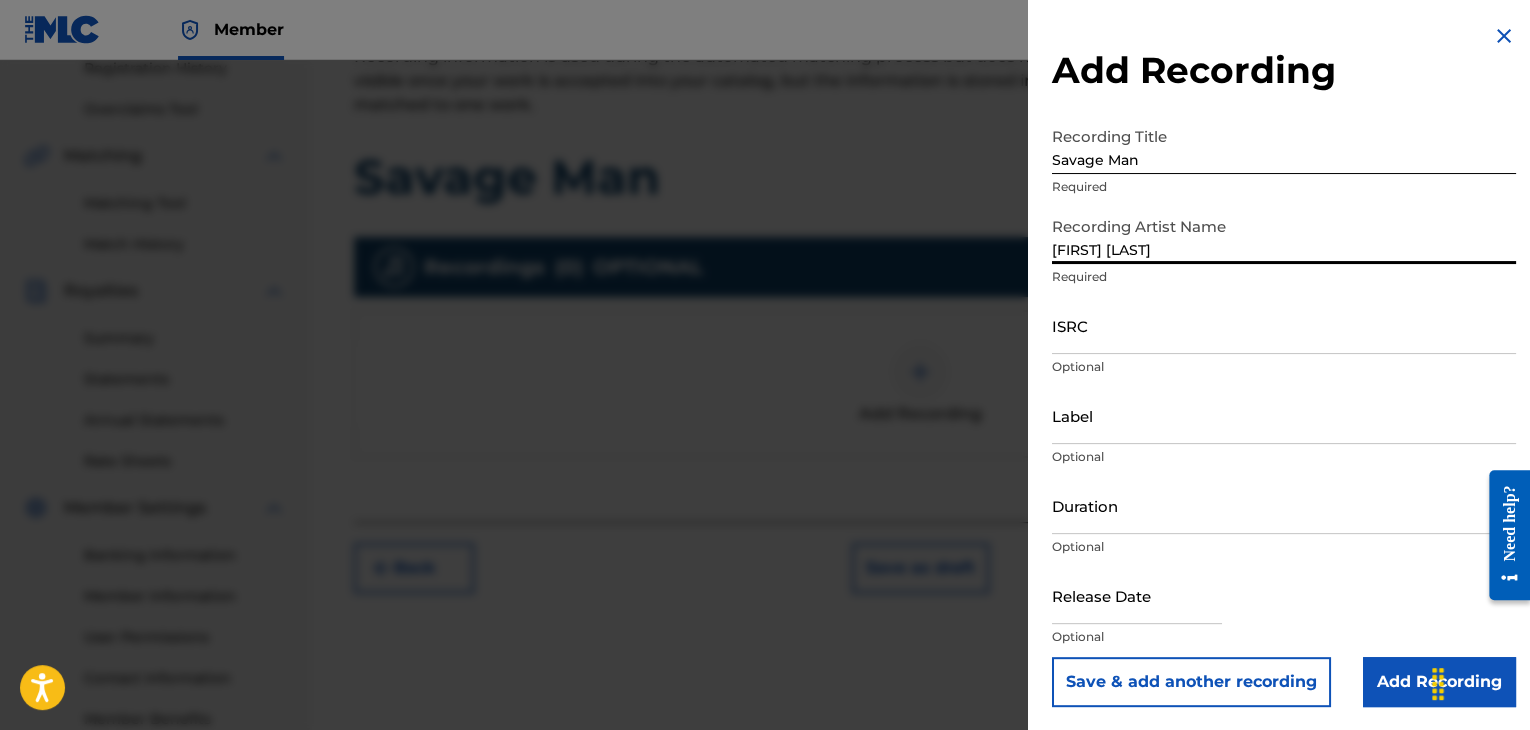 click on "ISRC" at bounding box center (1284, 325) 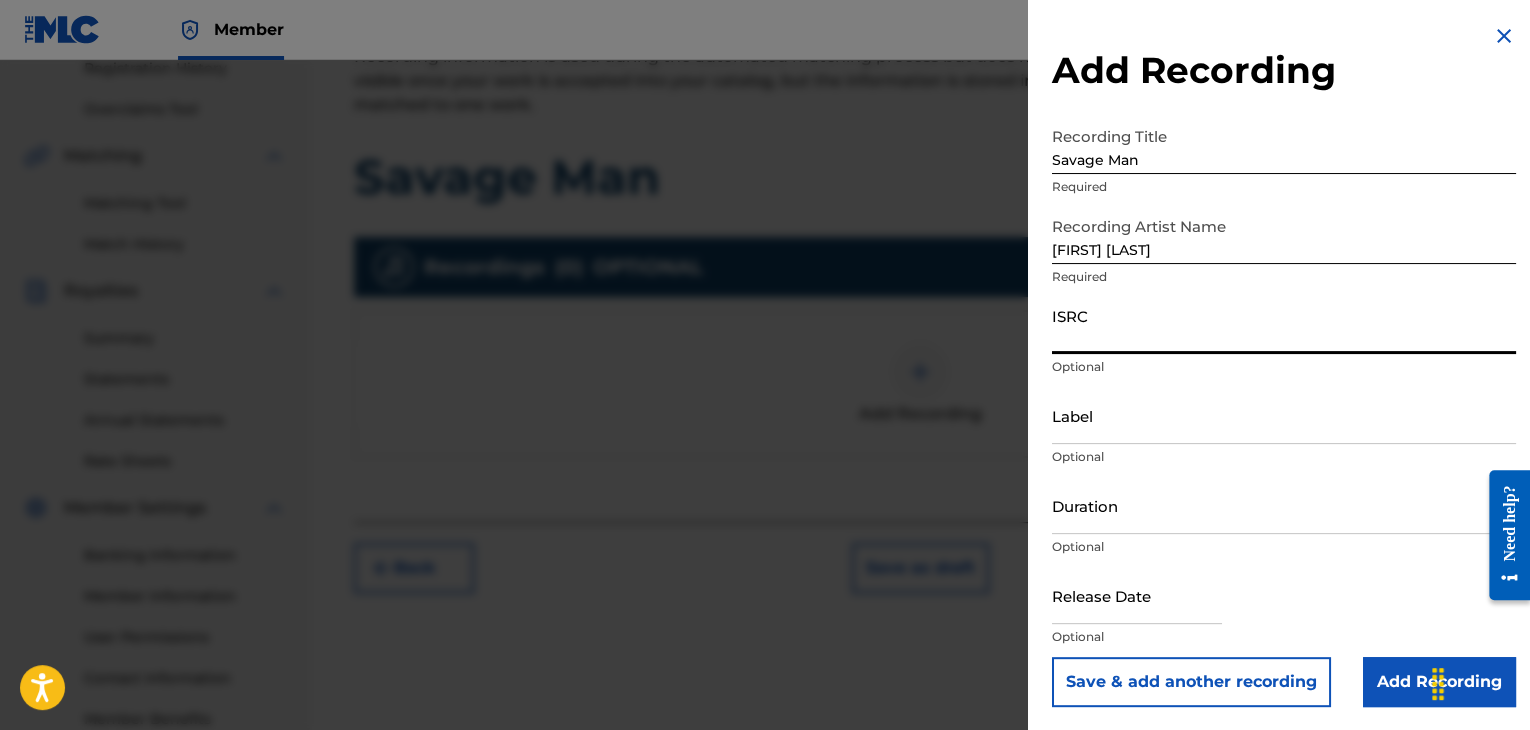 paste on "[ID]" 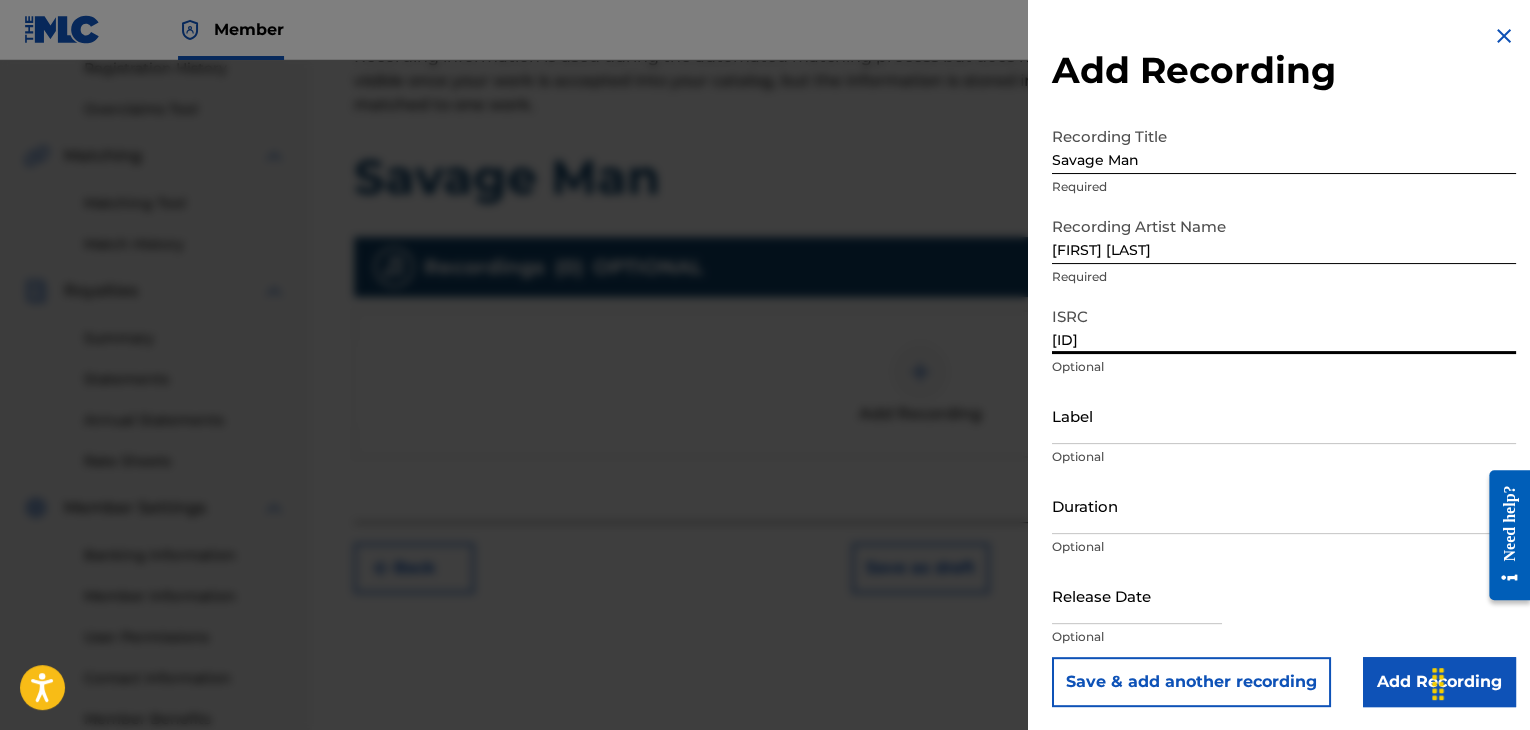 type on "[ID]" 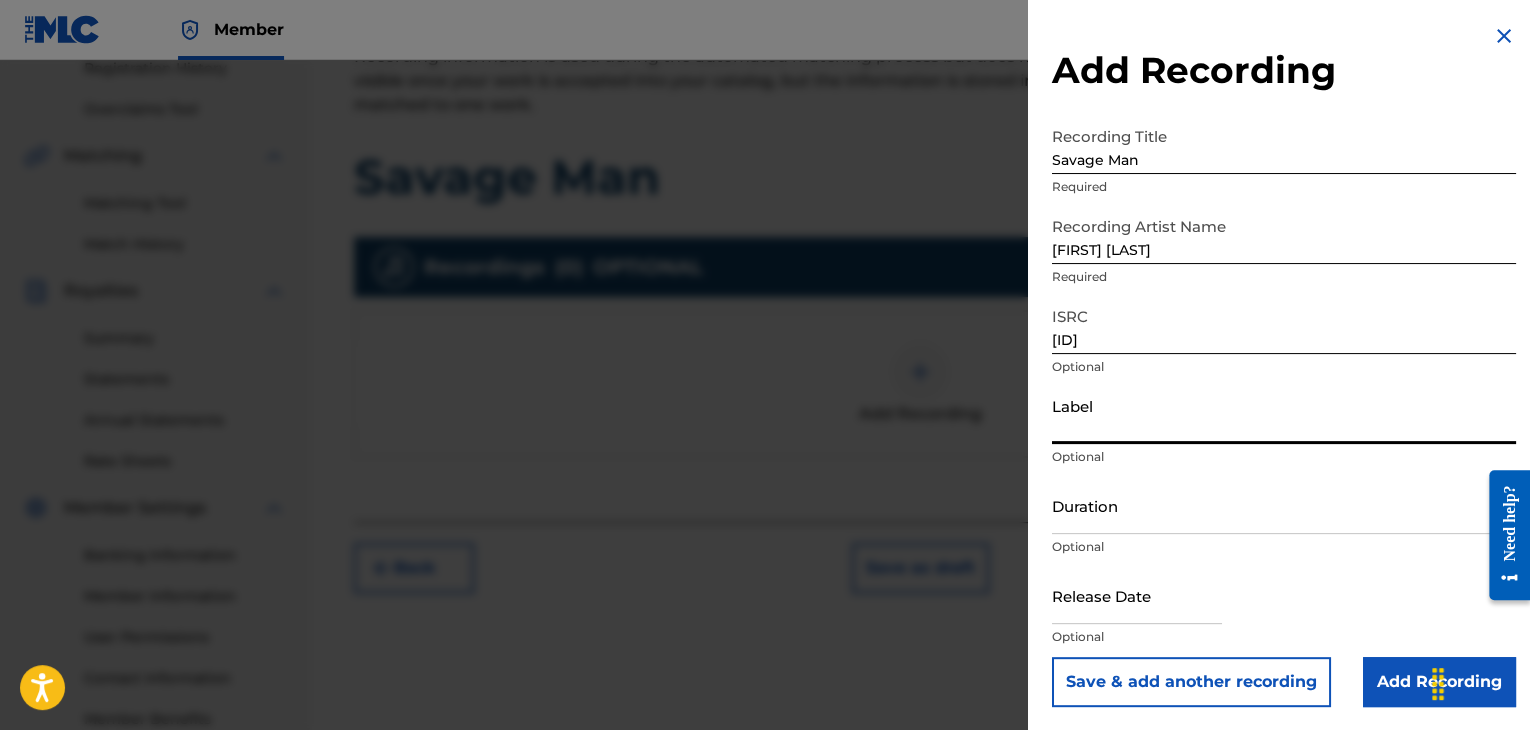 click on "Label" at bounding box center [1284, 415] 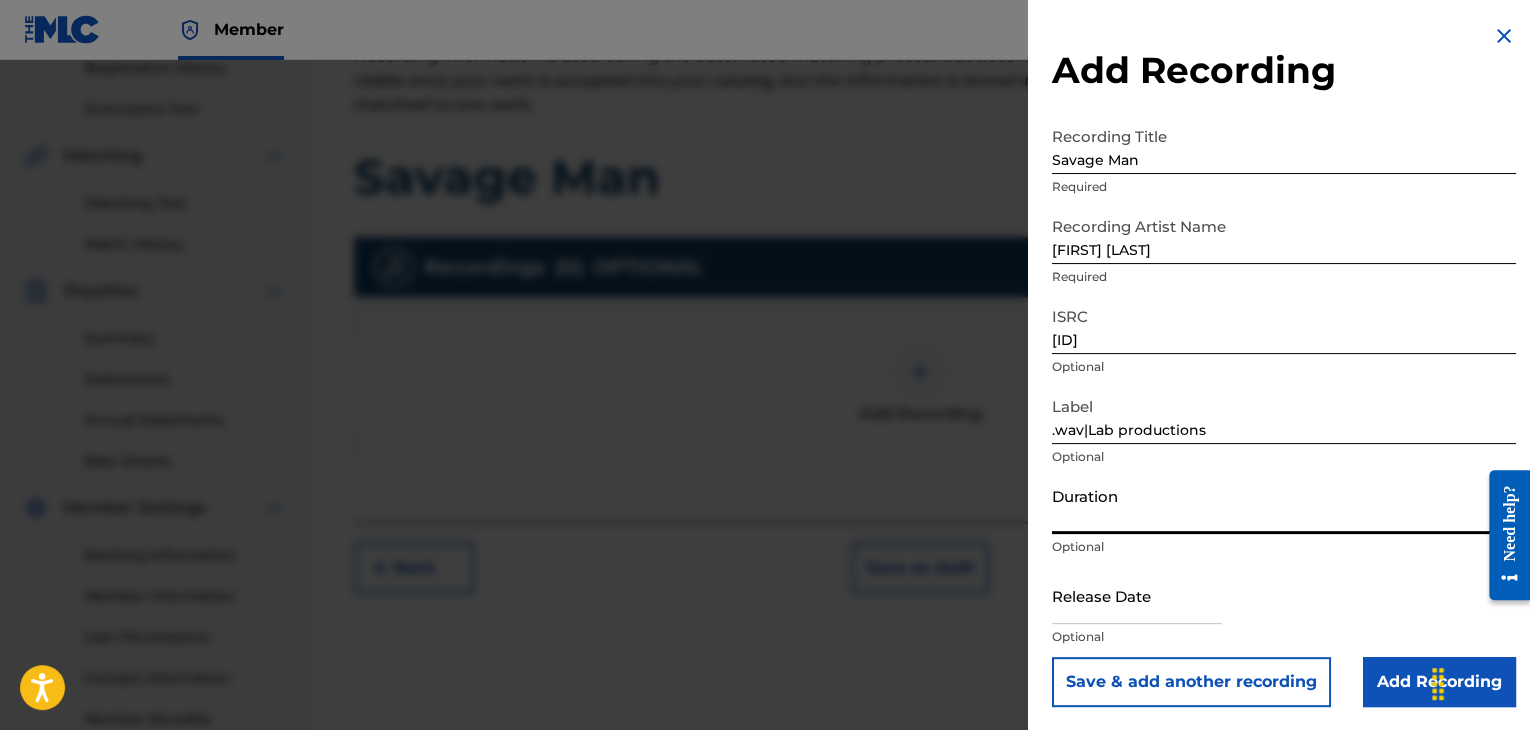 click on "Duration" at bounding box center [1284, 505] 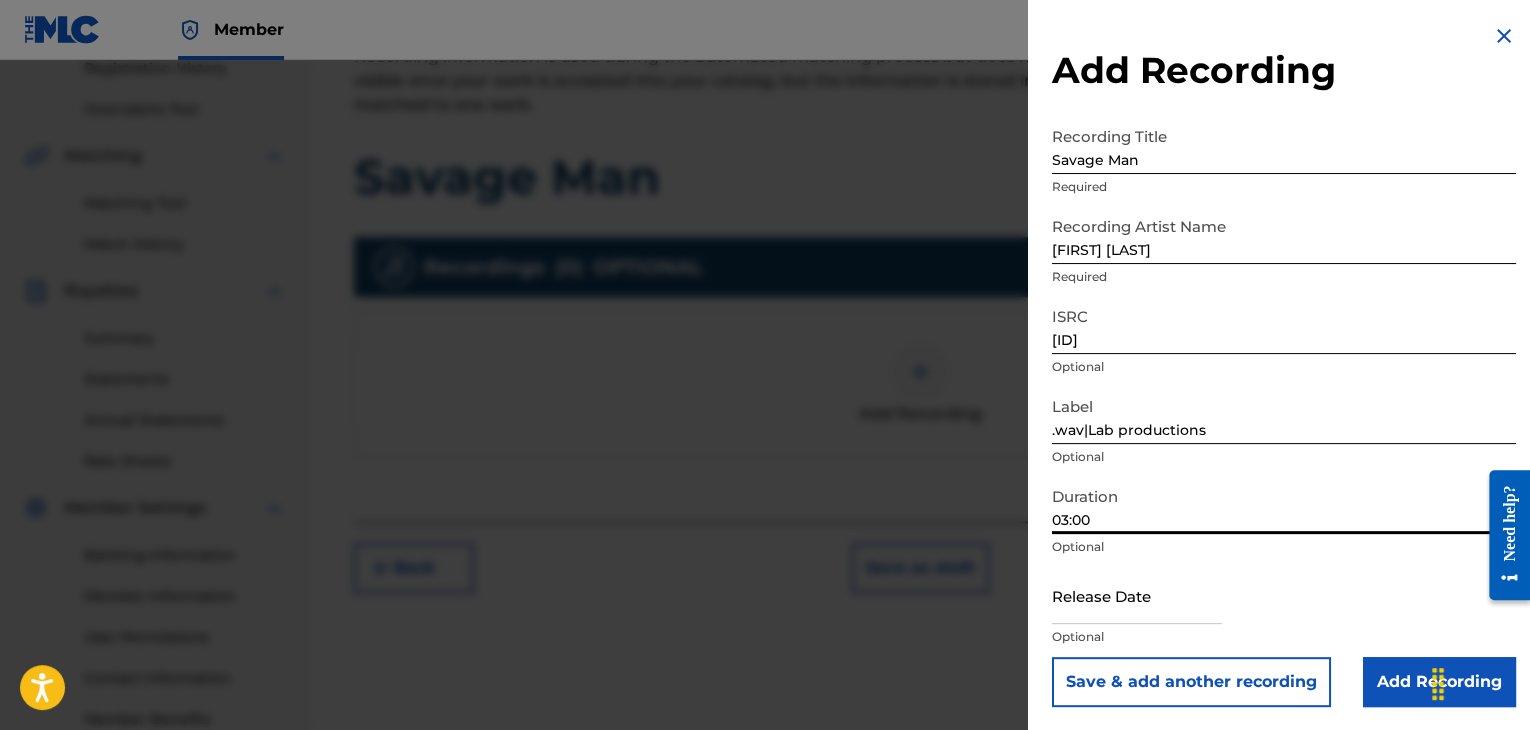 type on "03:00" 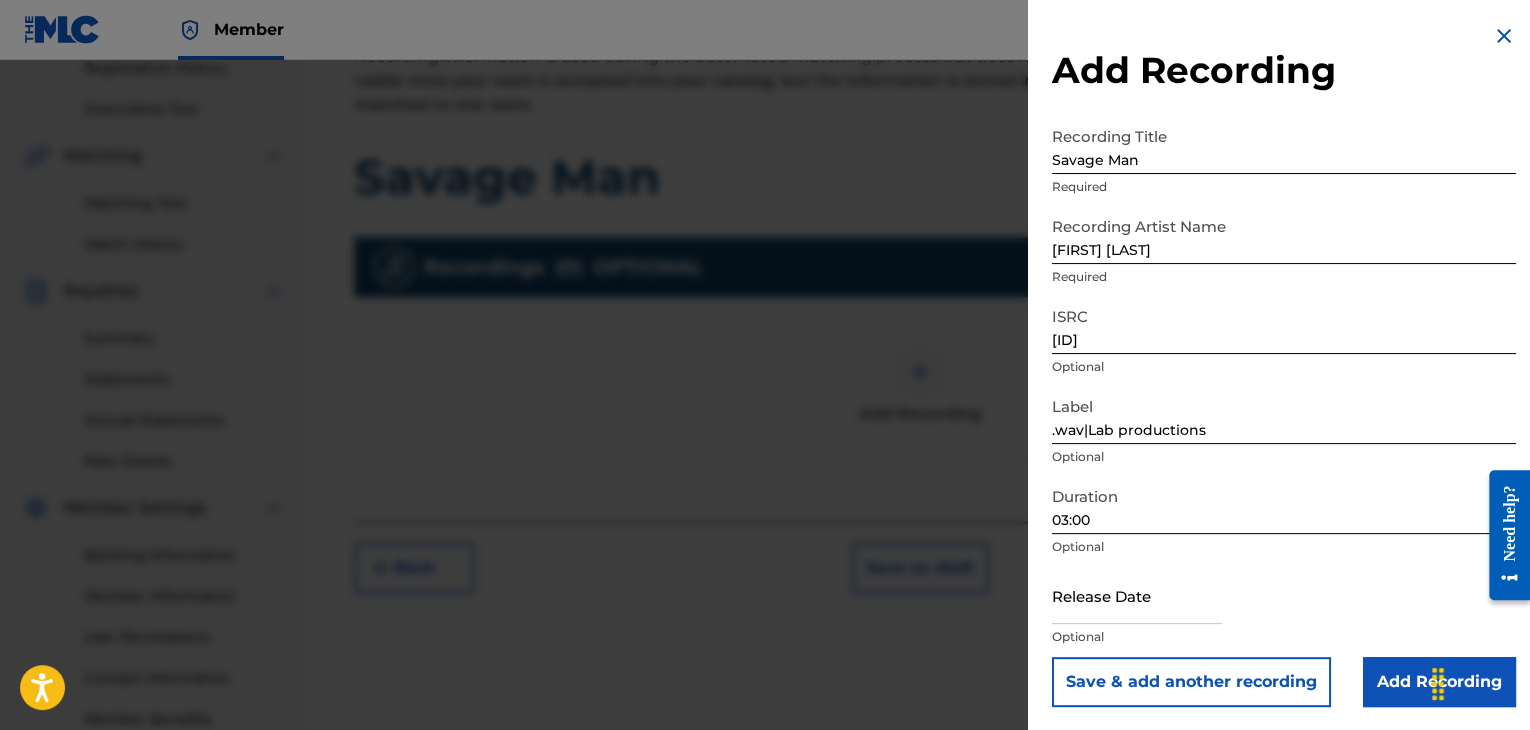 click on "Optional" at bounding box center [1284, 547] 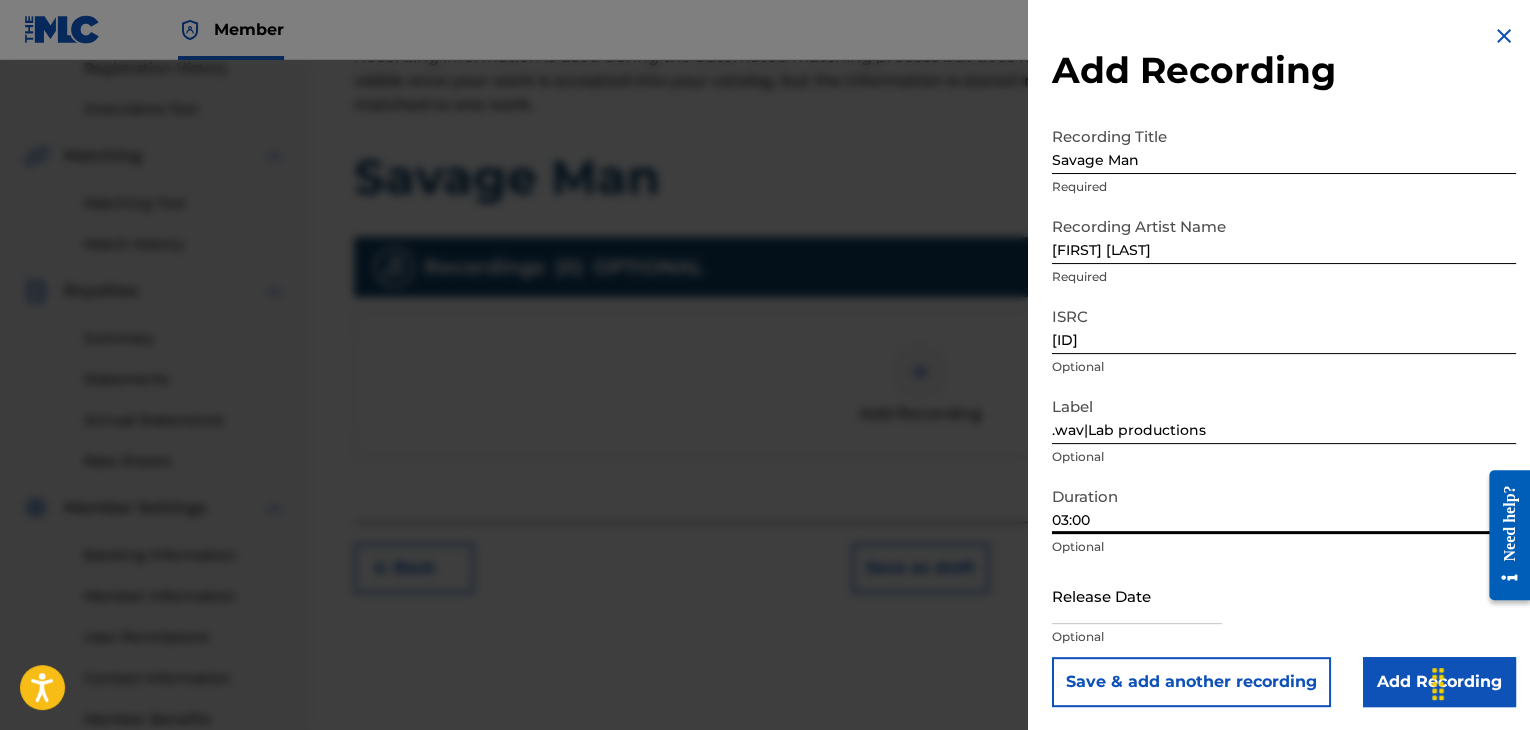 click on "03:00" at bounding box center [1284, 505] 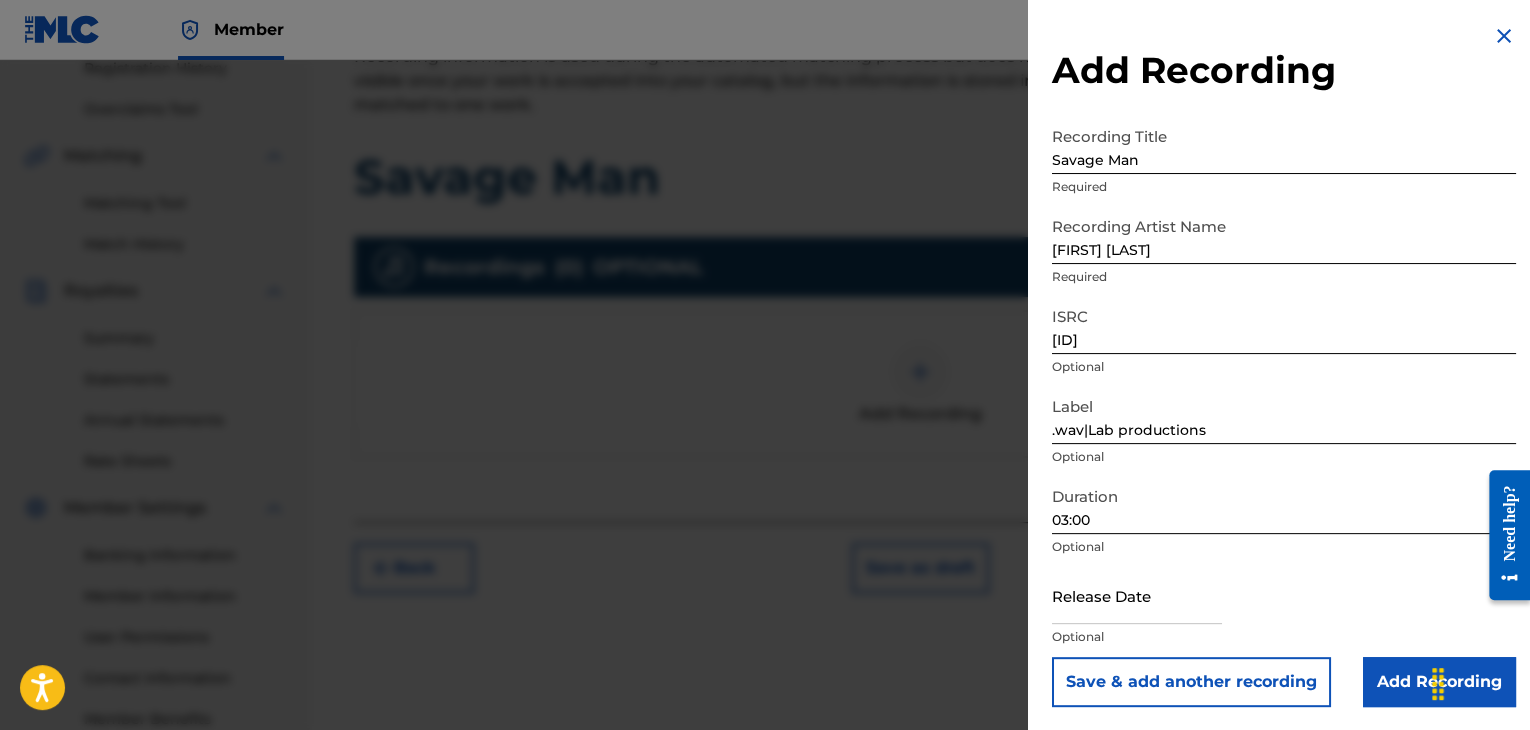click at bounding box center [1137, 595] 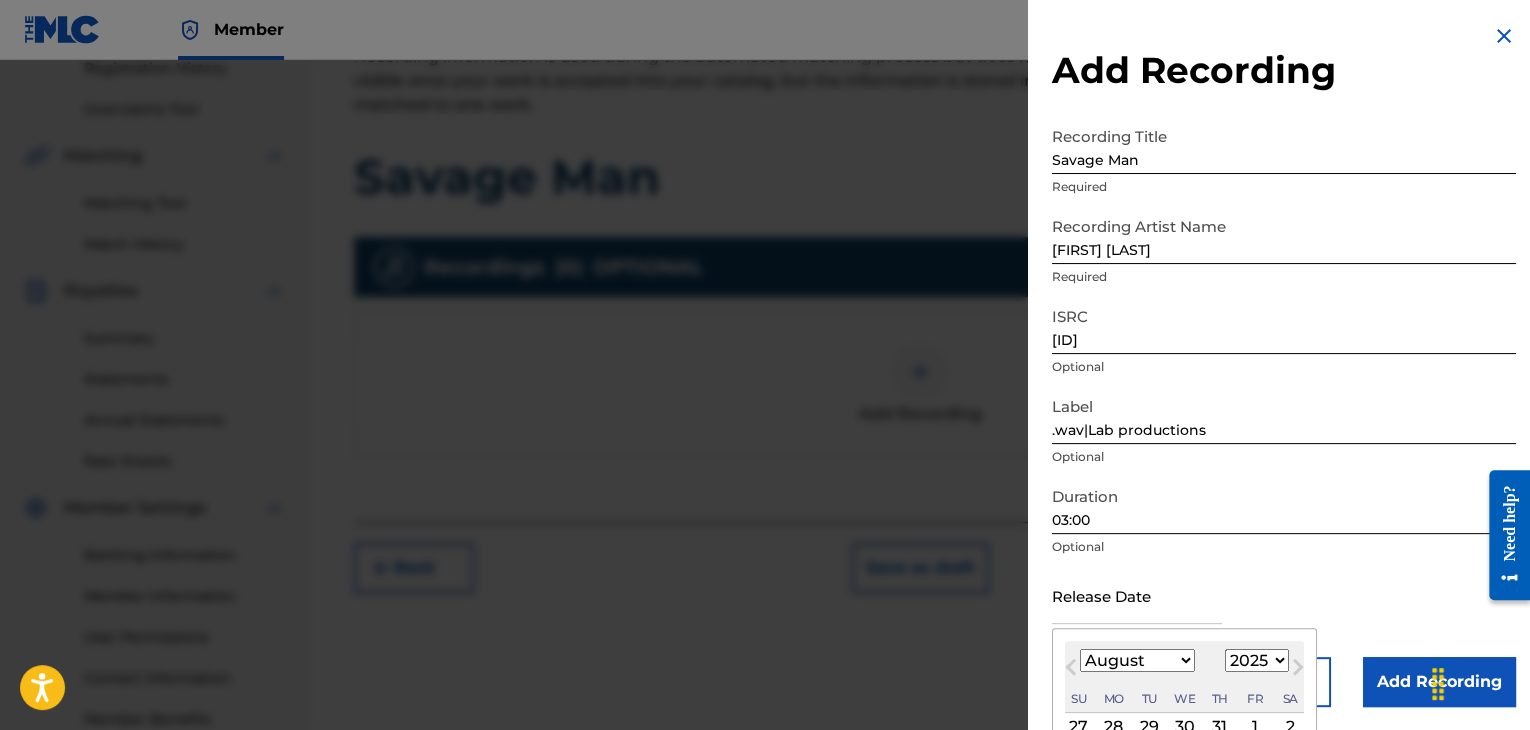 scroll, scrollTop: 100, scrollLeft: 0, axis: vertical 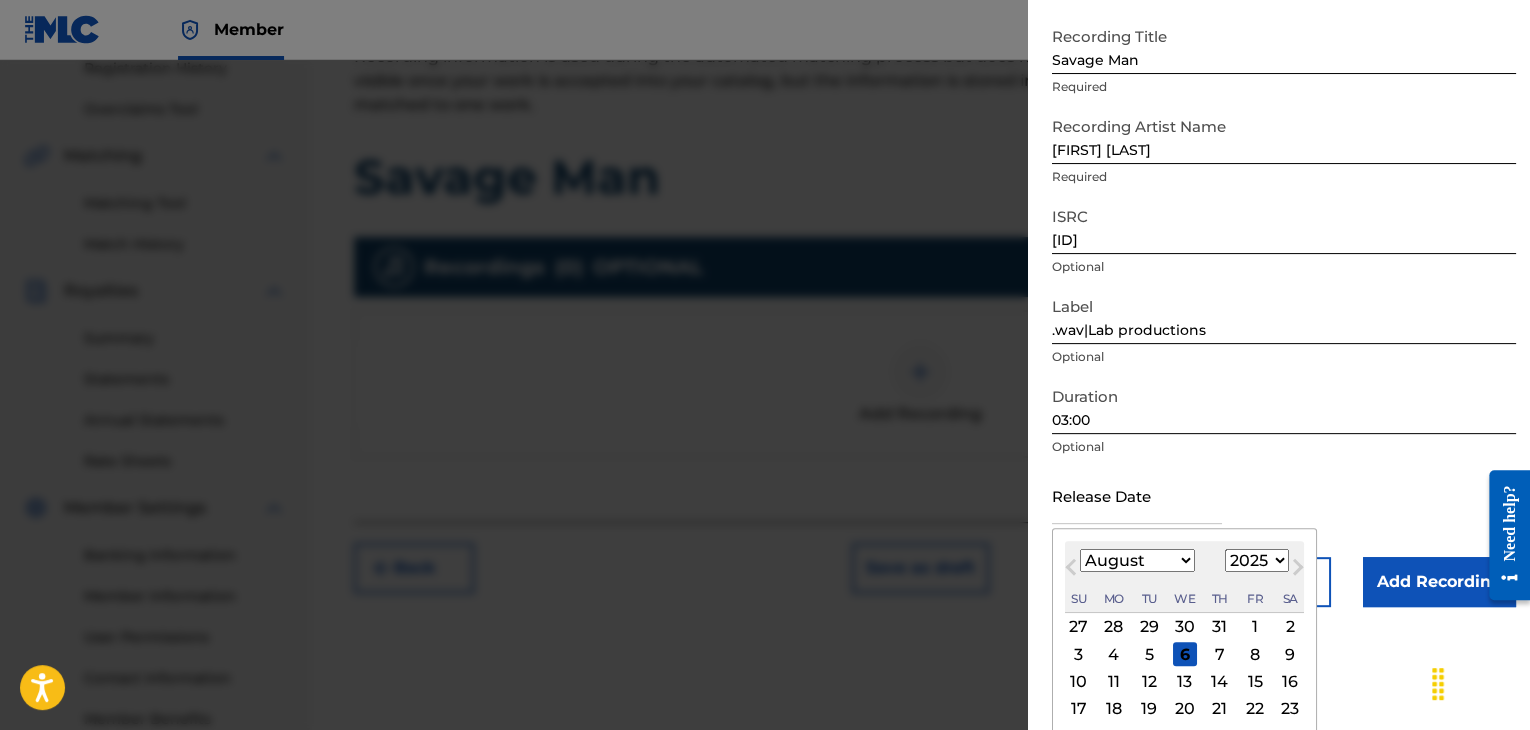 click on "January February March April May June July August September October November December" at bounding box center [1137, 560] 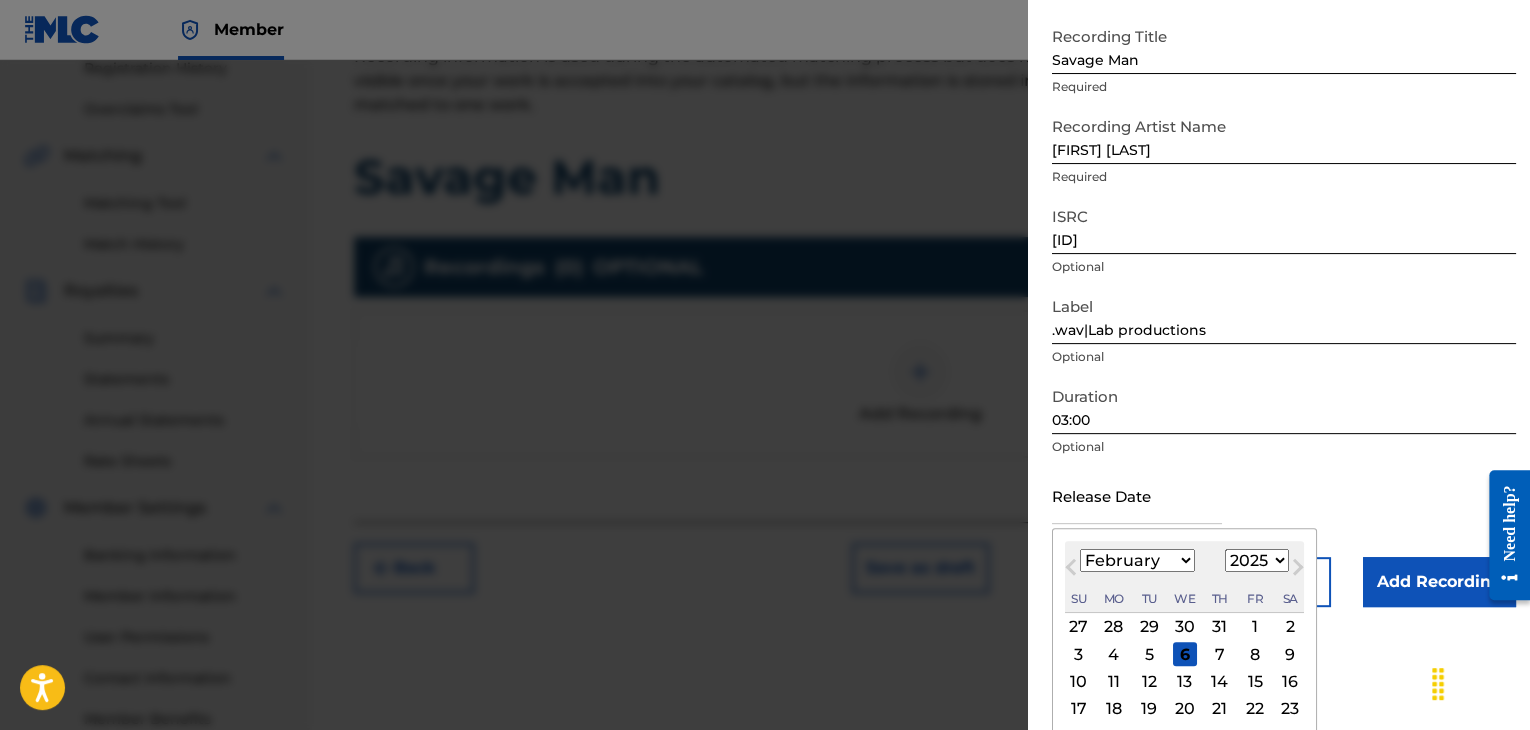 click on "January February March April May June July August September October November December" at bounding box center (1137, 560) 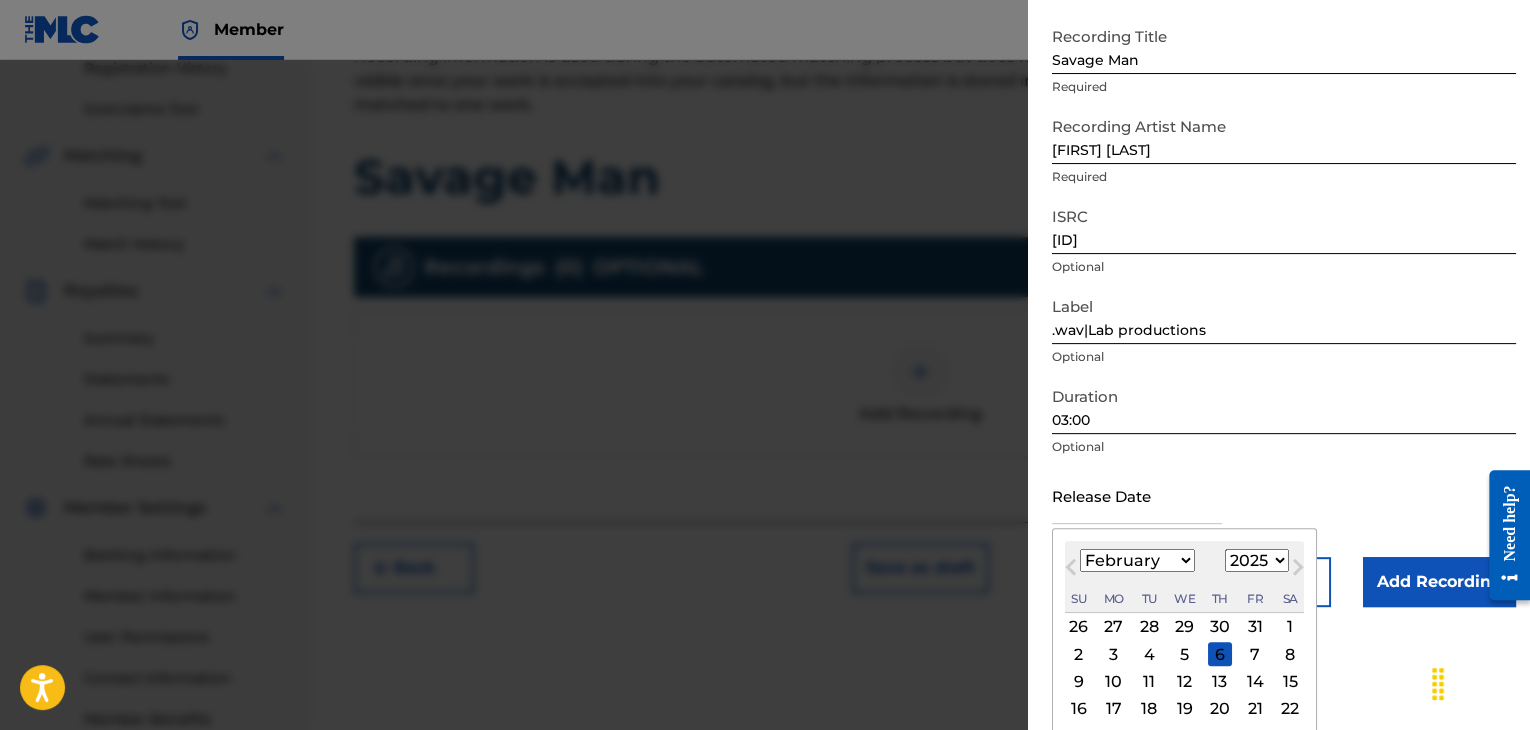scroll, scrollTop: 160, scrollLeft: 0, axis: vertical 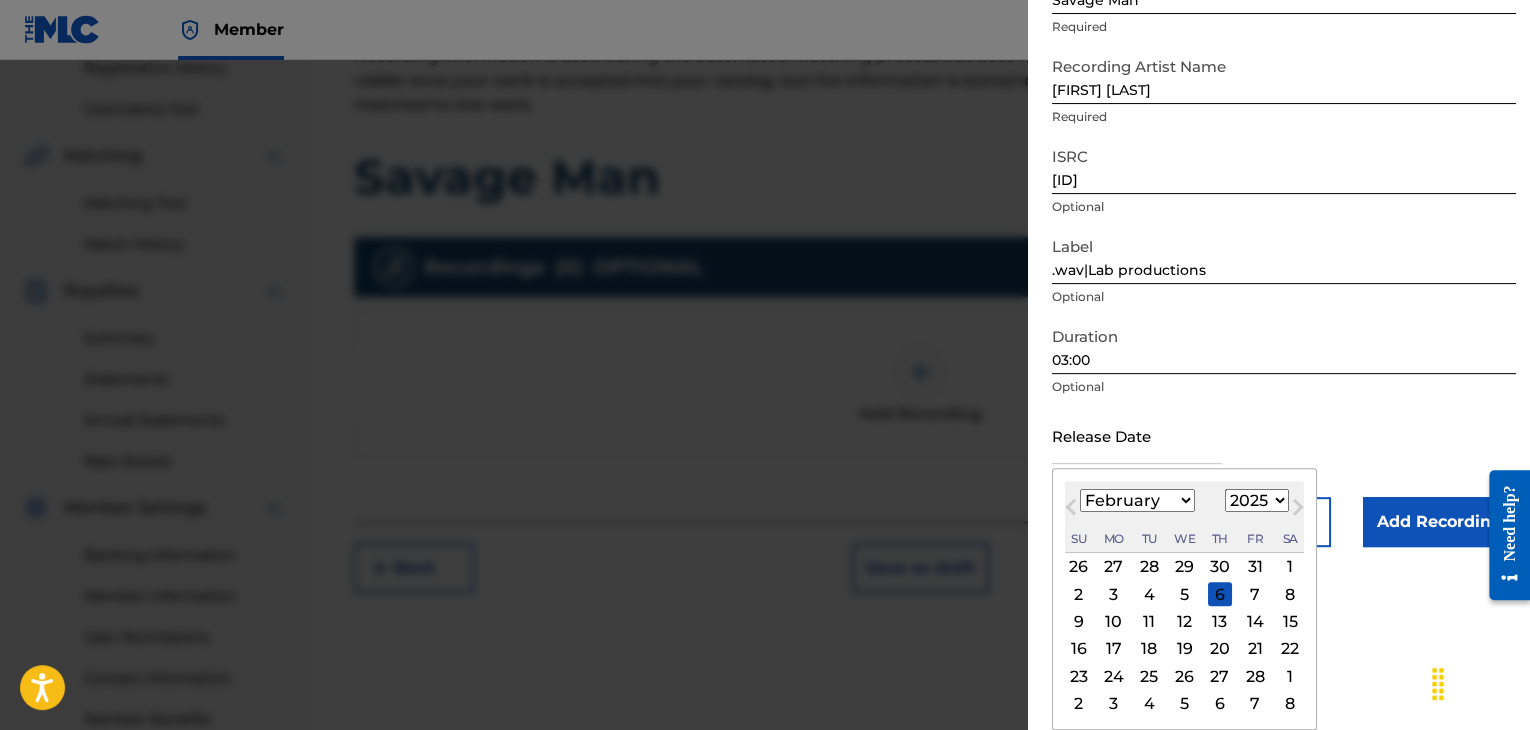 click on "25" at bounding box center [1149, 676] 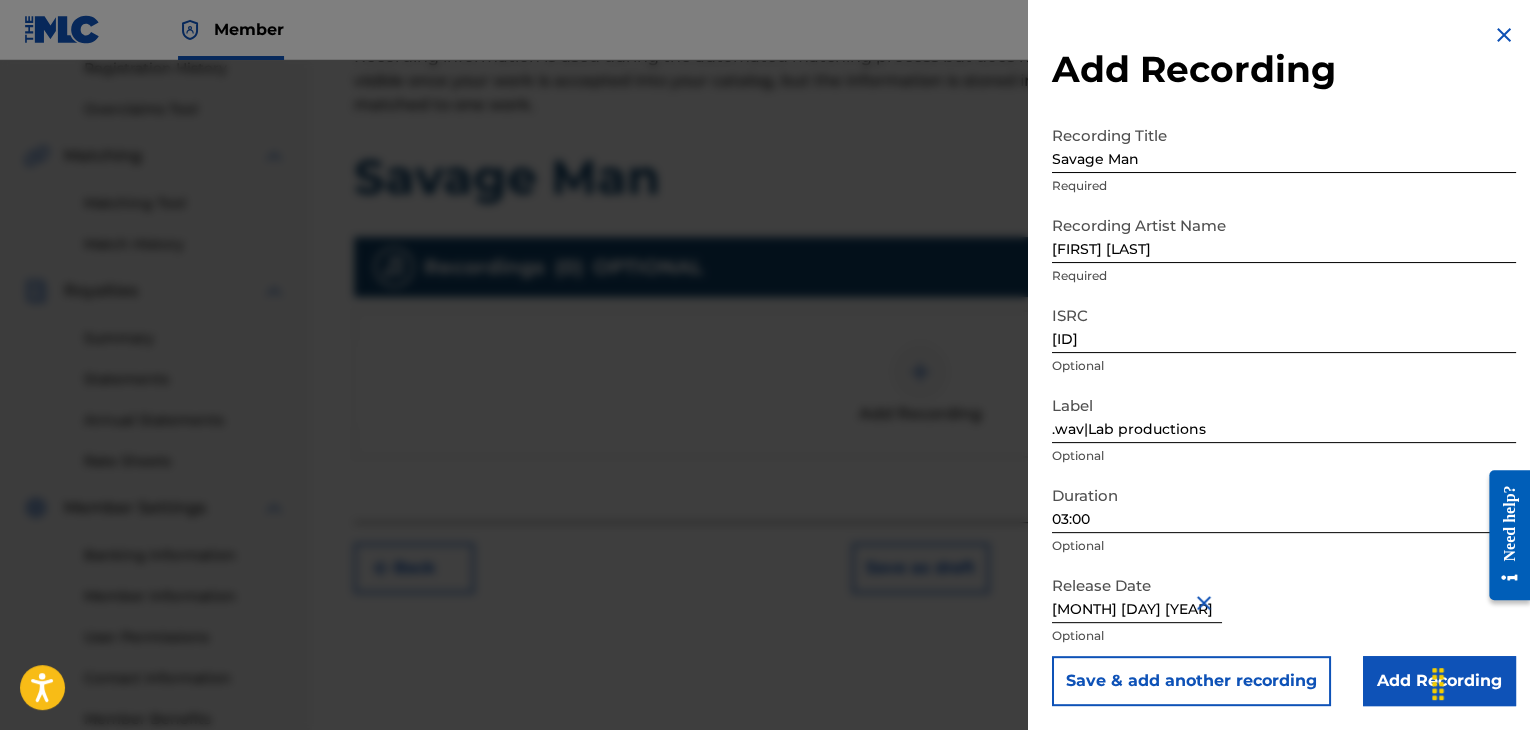 scroll, scrollTop: 1, scrollLeft: 0, axis: vertical 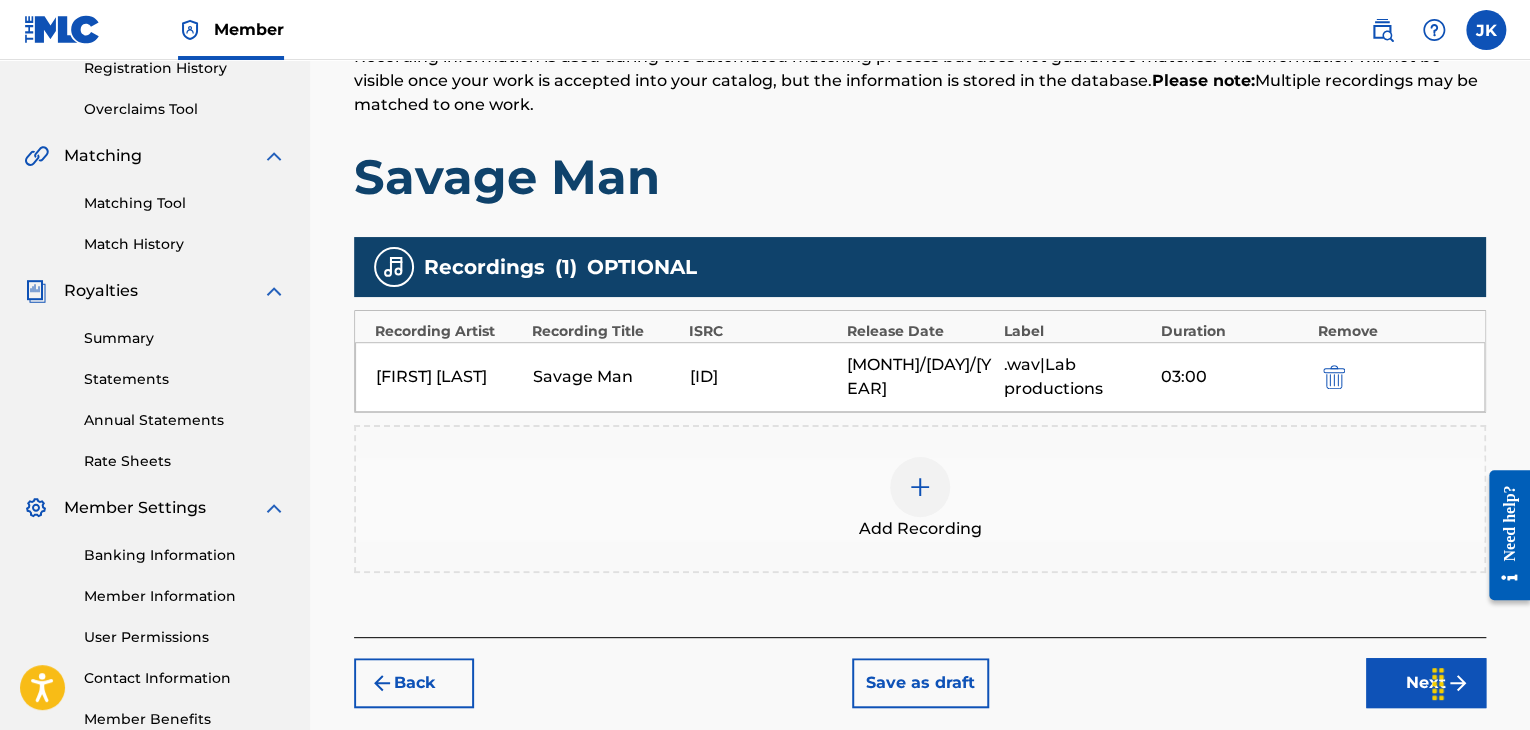 click on "Next" at bounding box center [1426, 683] 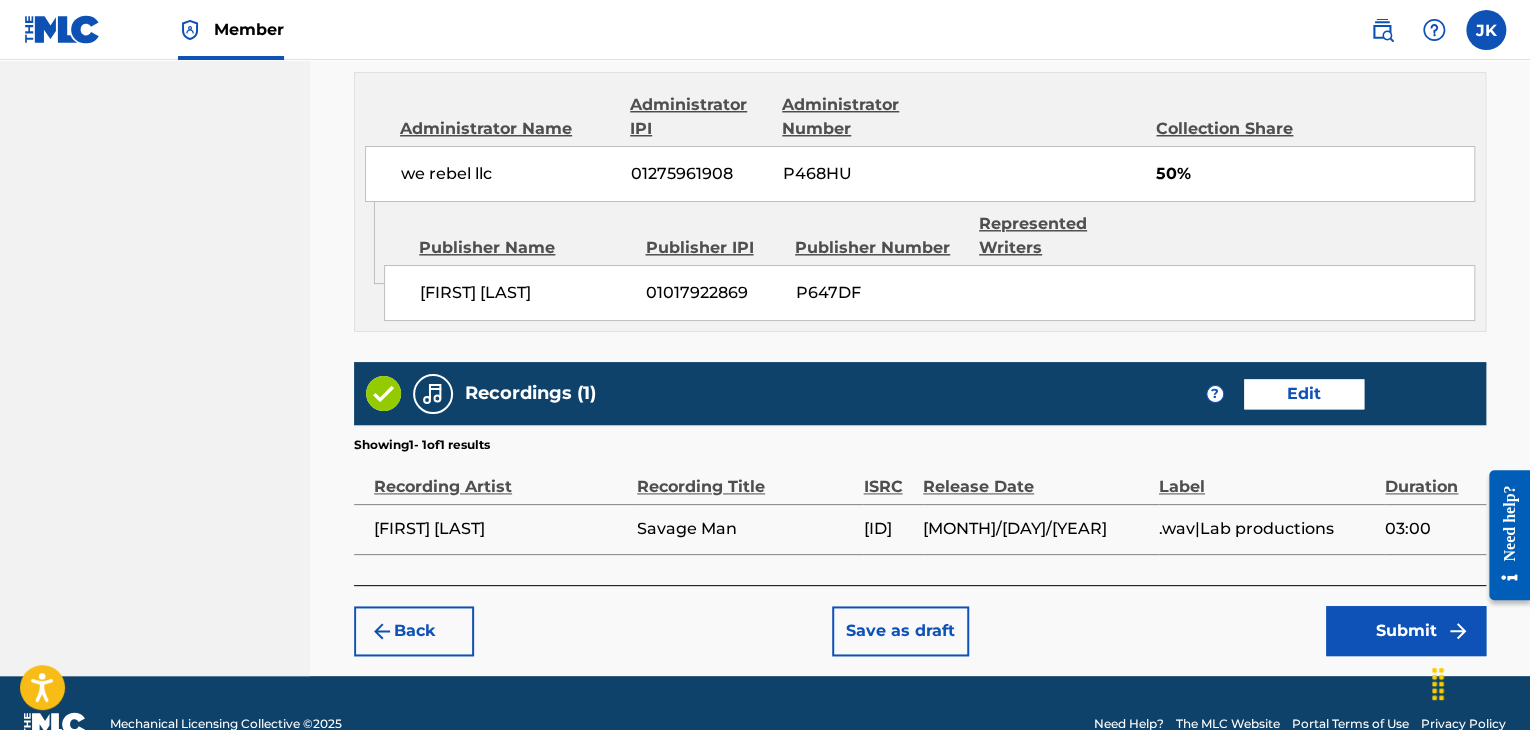 scroll, scrollTop: 1132, scrollLeft: 0, axis: vertical 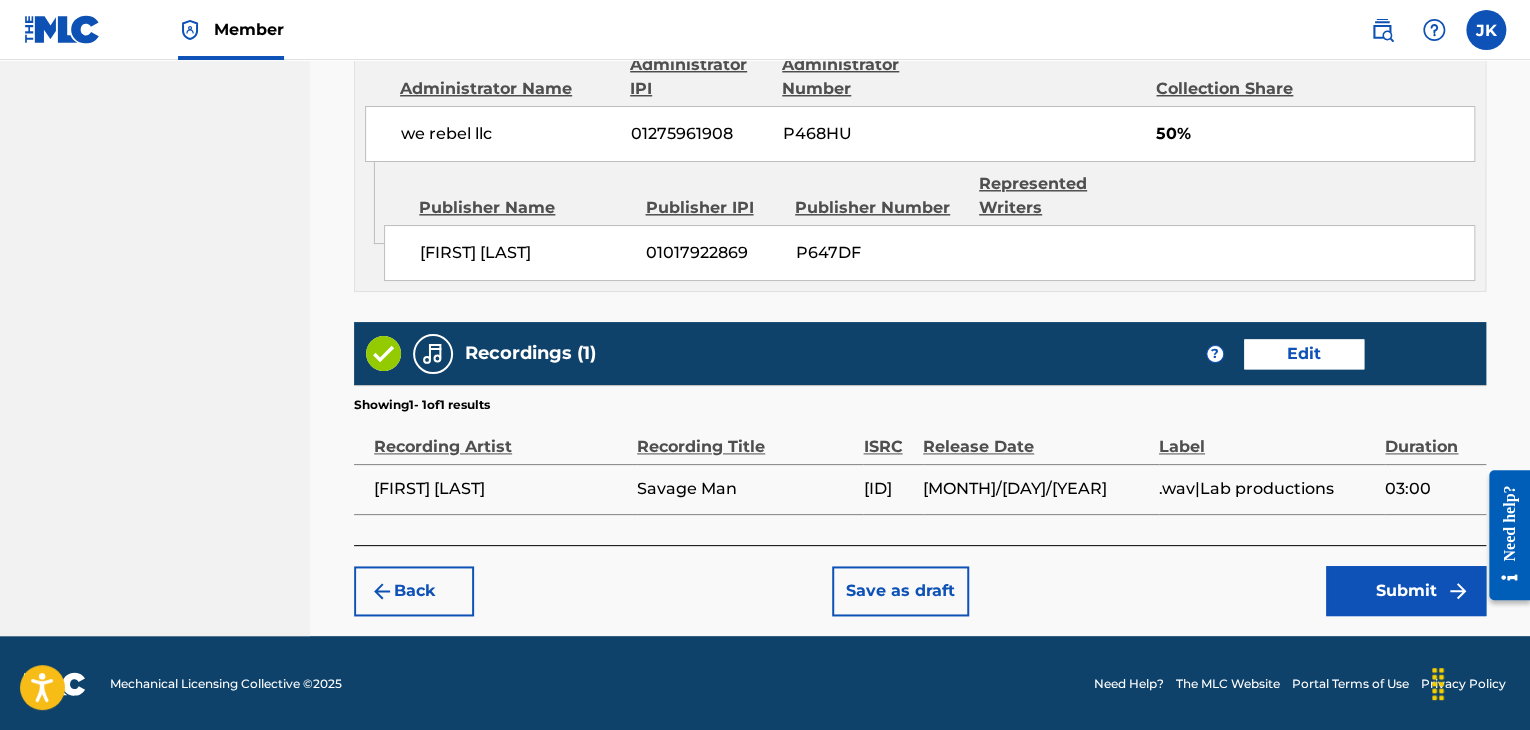 click on "Submit" at bounding box center [1406, 591] 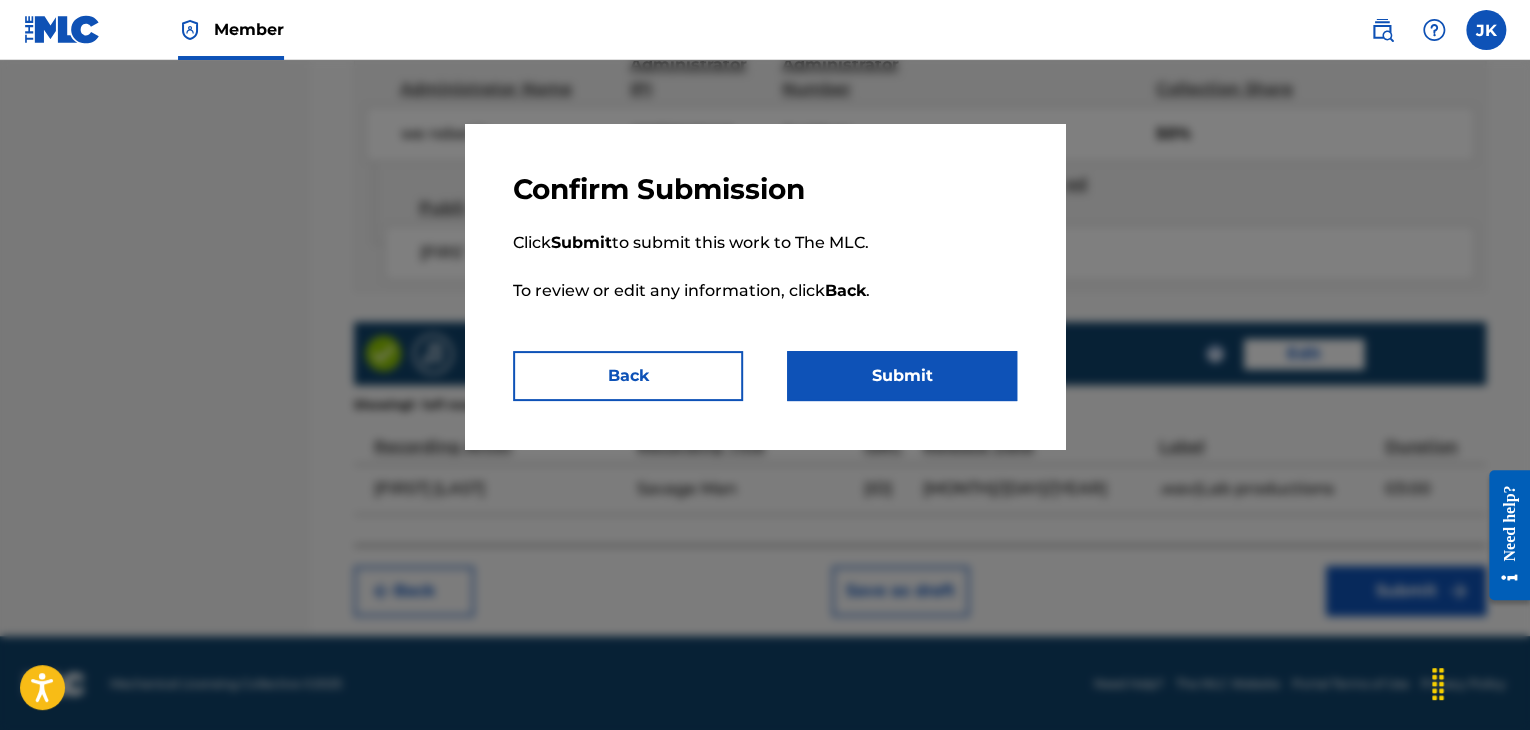 click on "Submit" at bounding box center (902, 376) 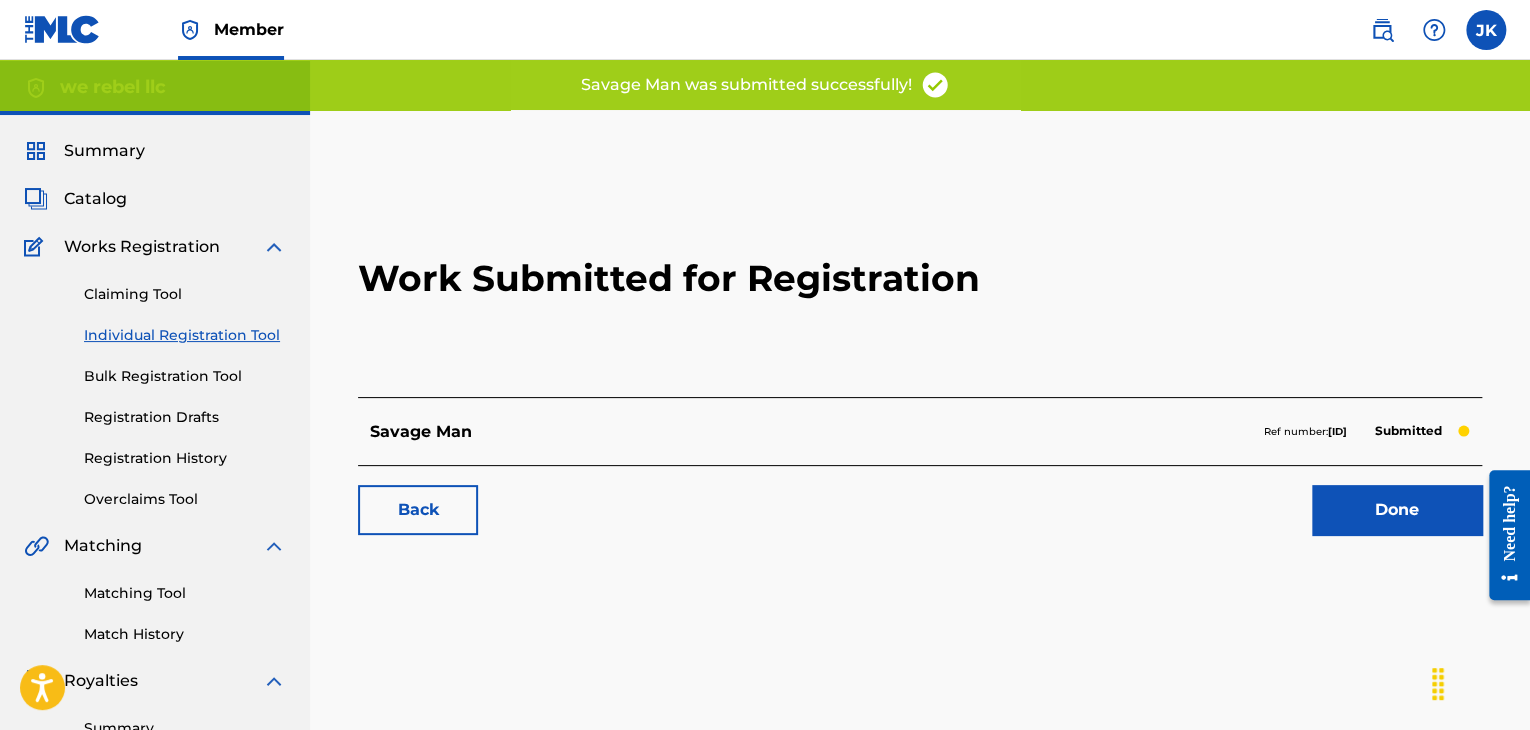 click on "Done" at bounding box center (1397, 510) 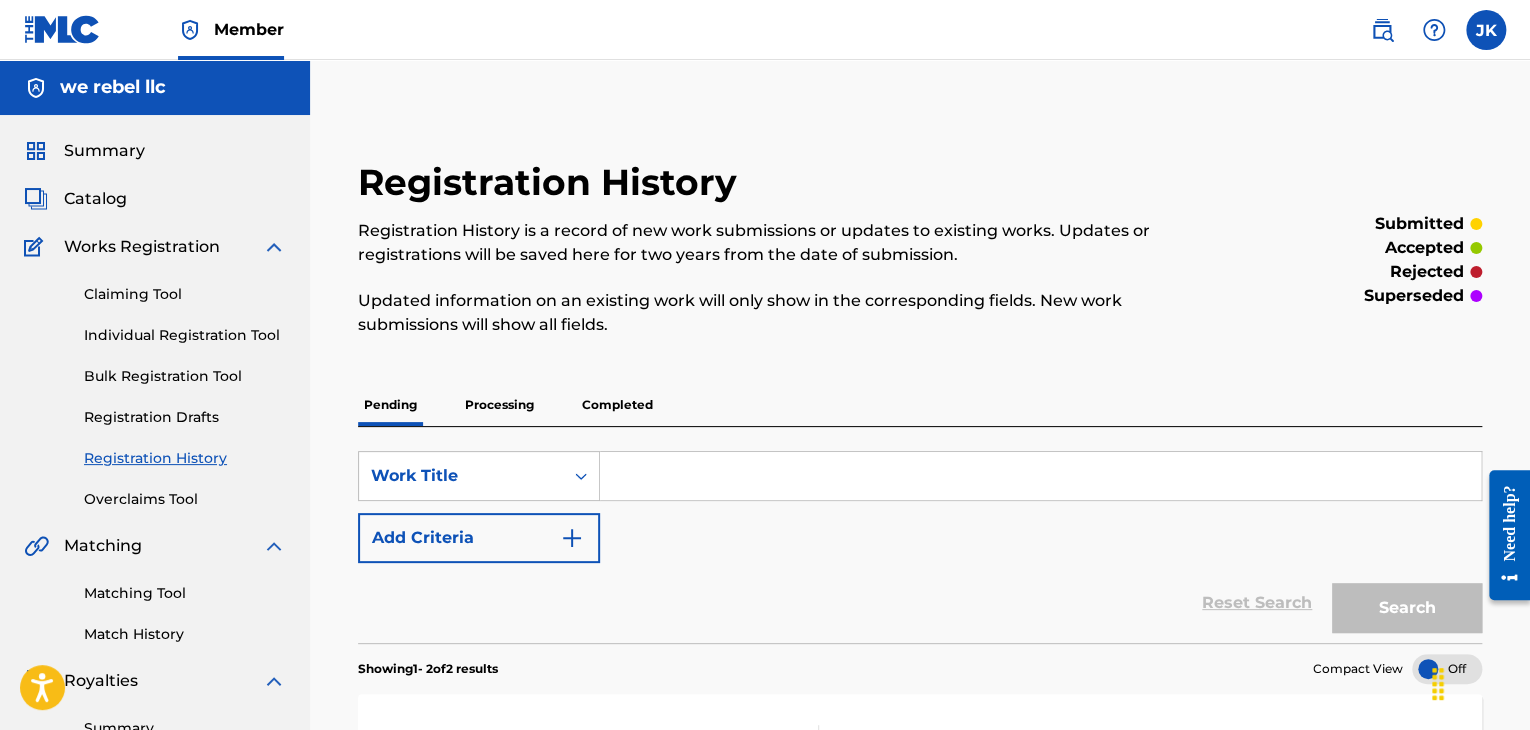 click on "Individual Registration Tool" at bounding box center (185, 335) 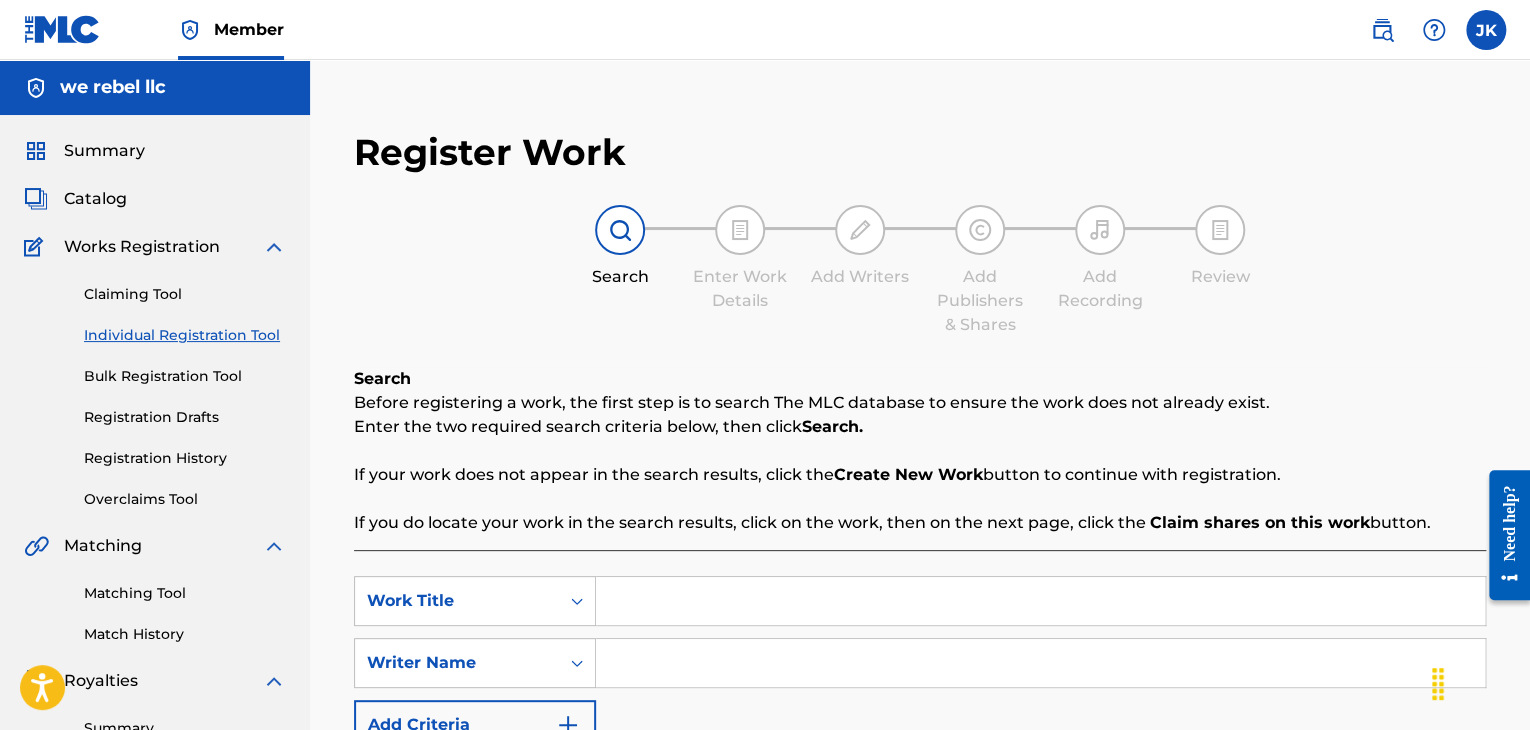 click at bounding box center (1040, 601) 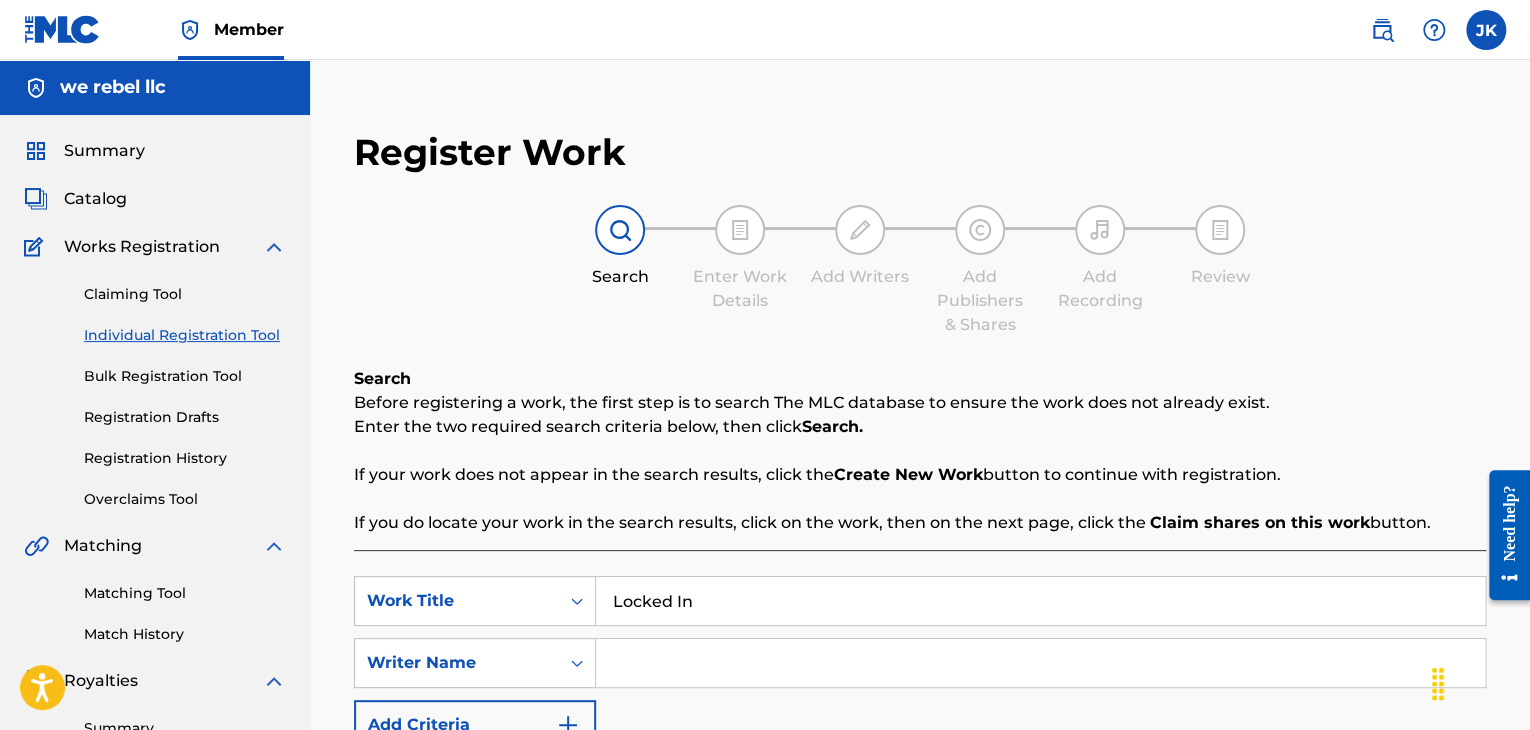 type on "Locked In" 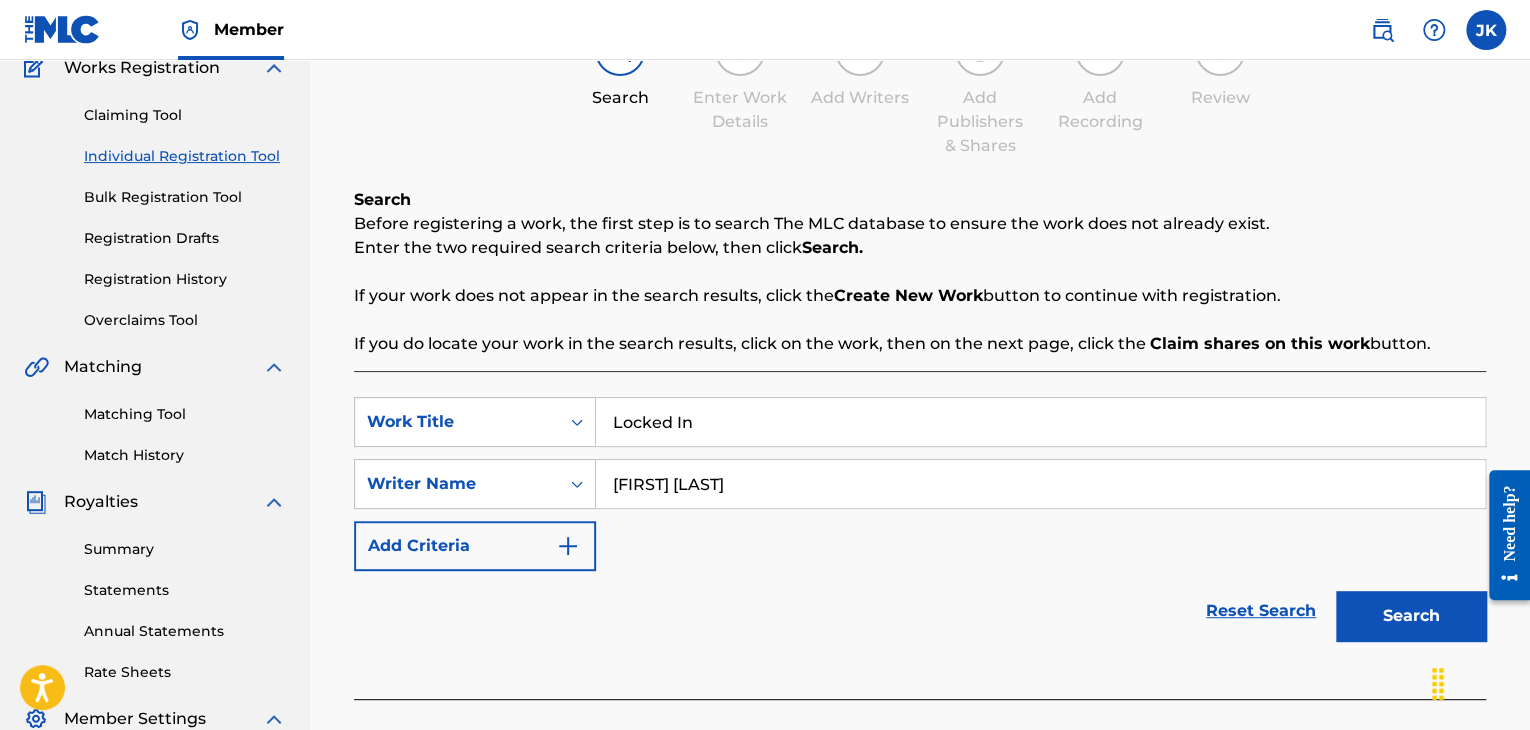 scroll, scrollTop: 200, scrollLeft: 0, axis: vertical 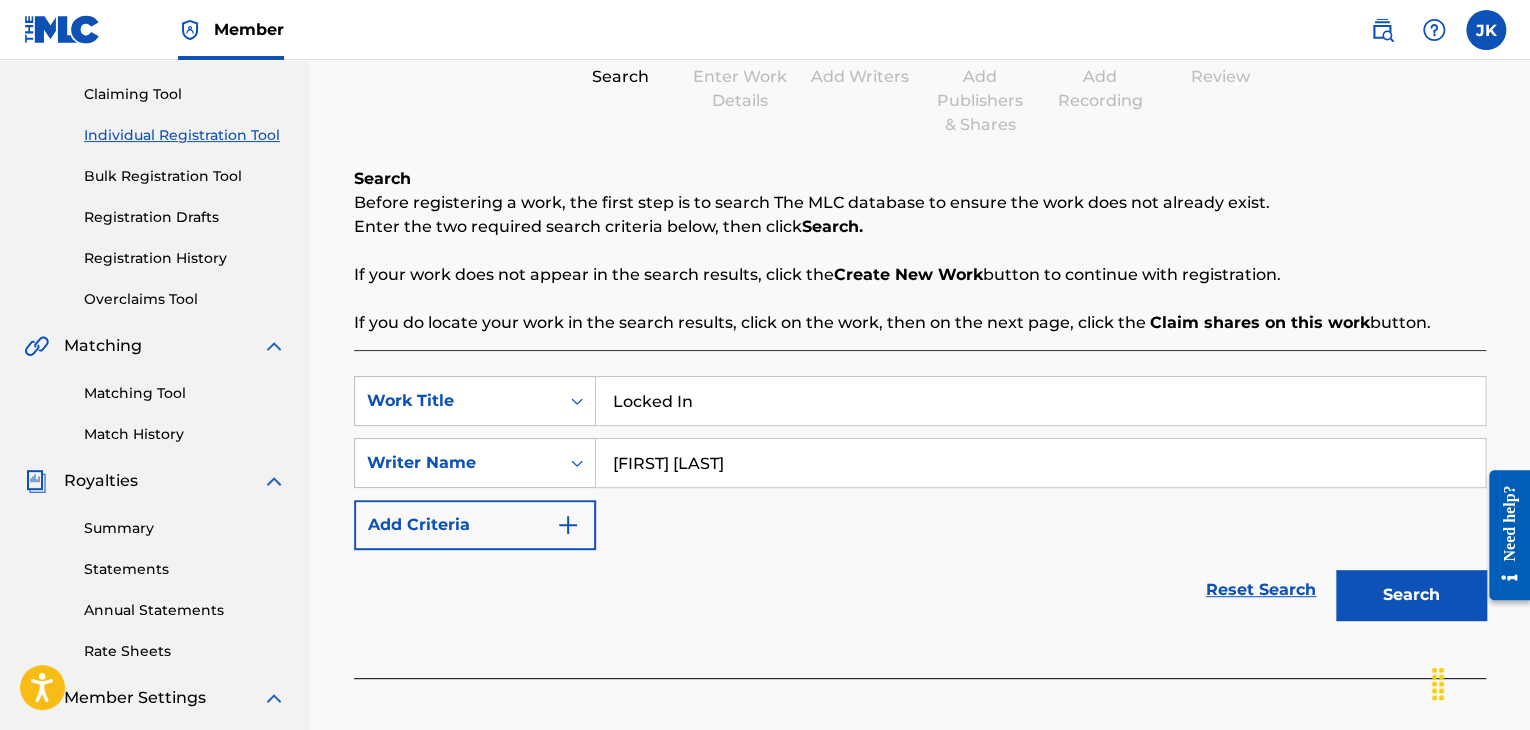 click on "Search" at bounding box center (1411, 595) 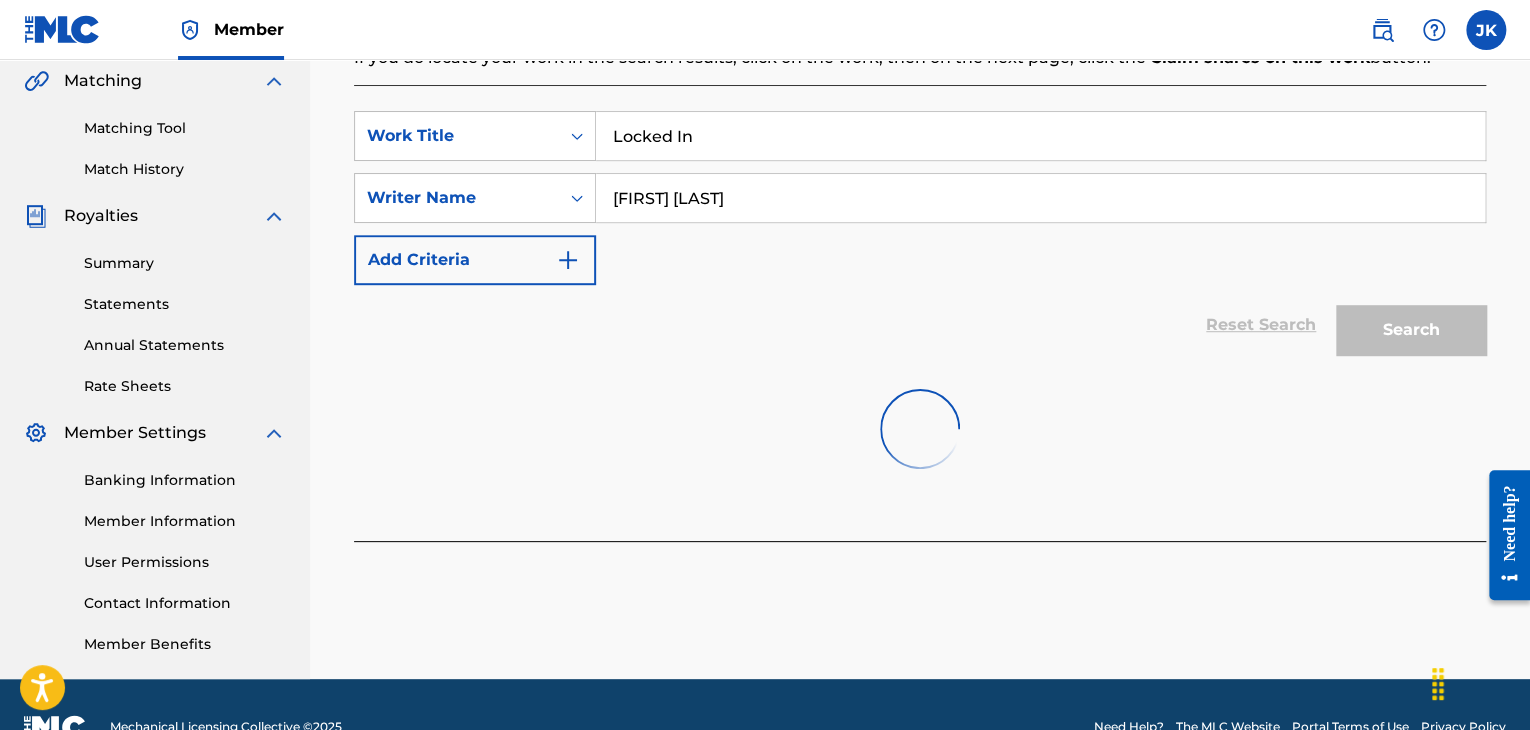 scroll, scrollTop: 500, scrollLeft: 0, axis: vertical 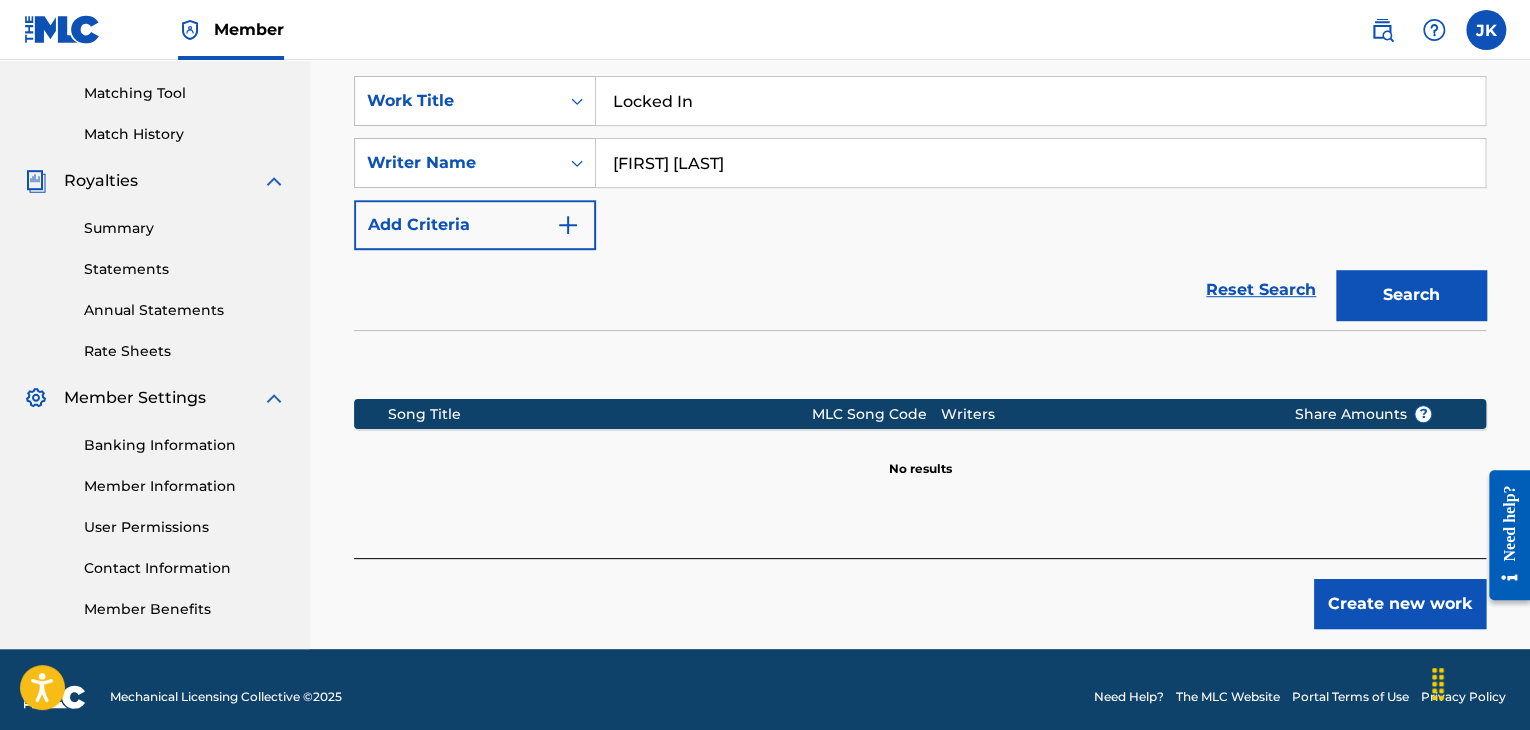 click on "Create new work" at bounding box center [1400, 604] 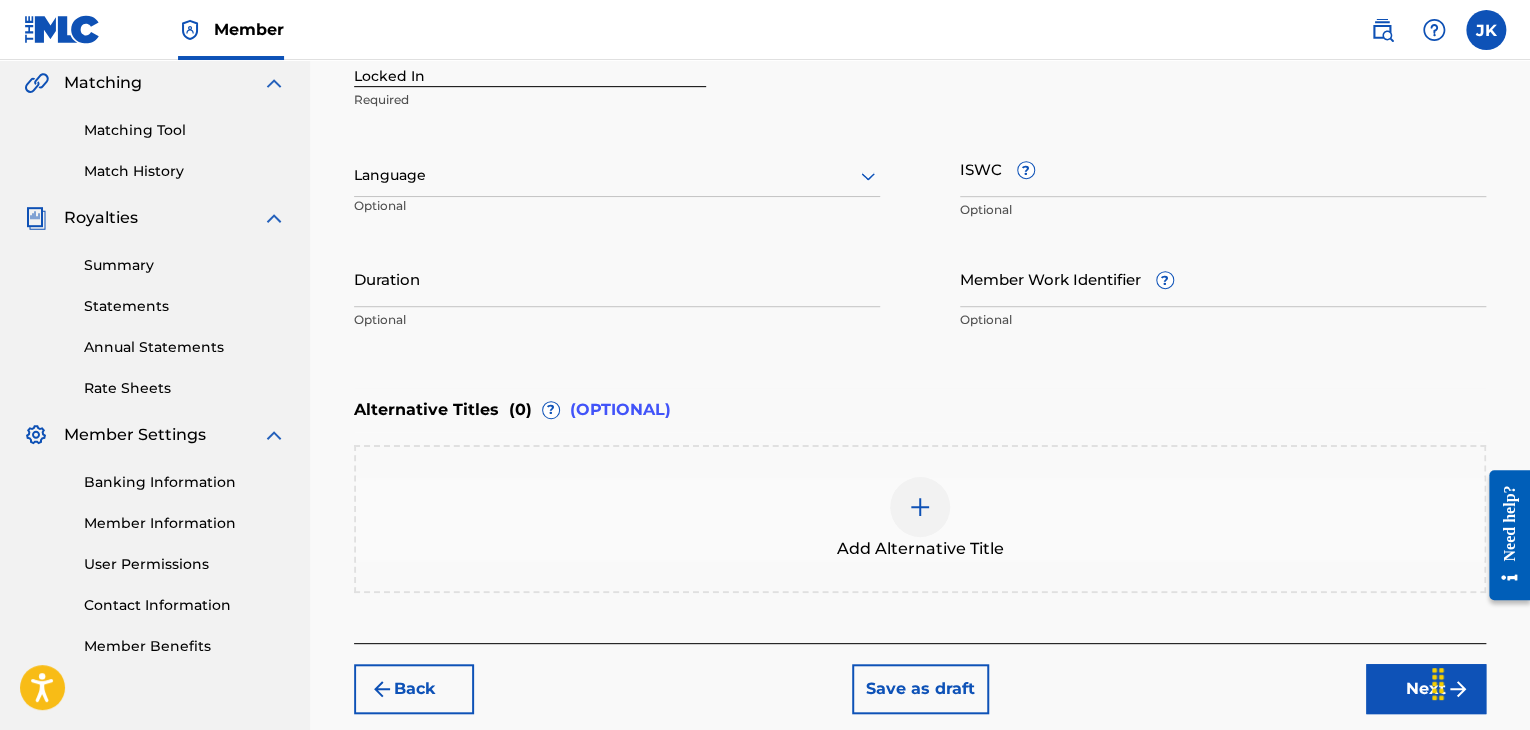 scroll, scrollTop: 400, scrollLeft: 0, axis: vertical 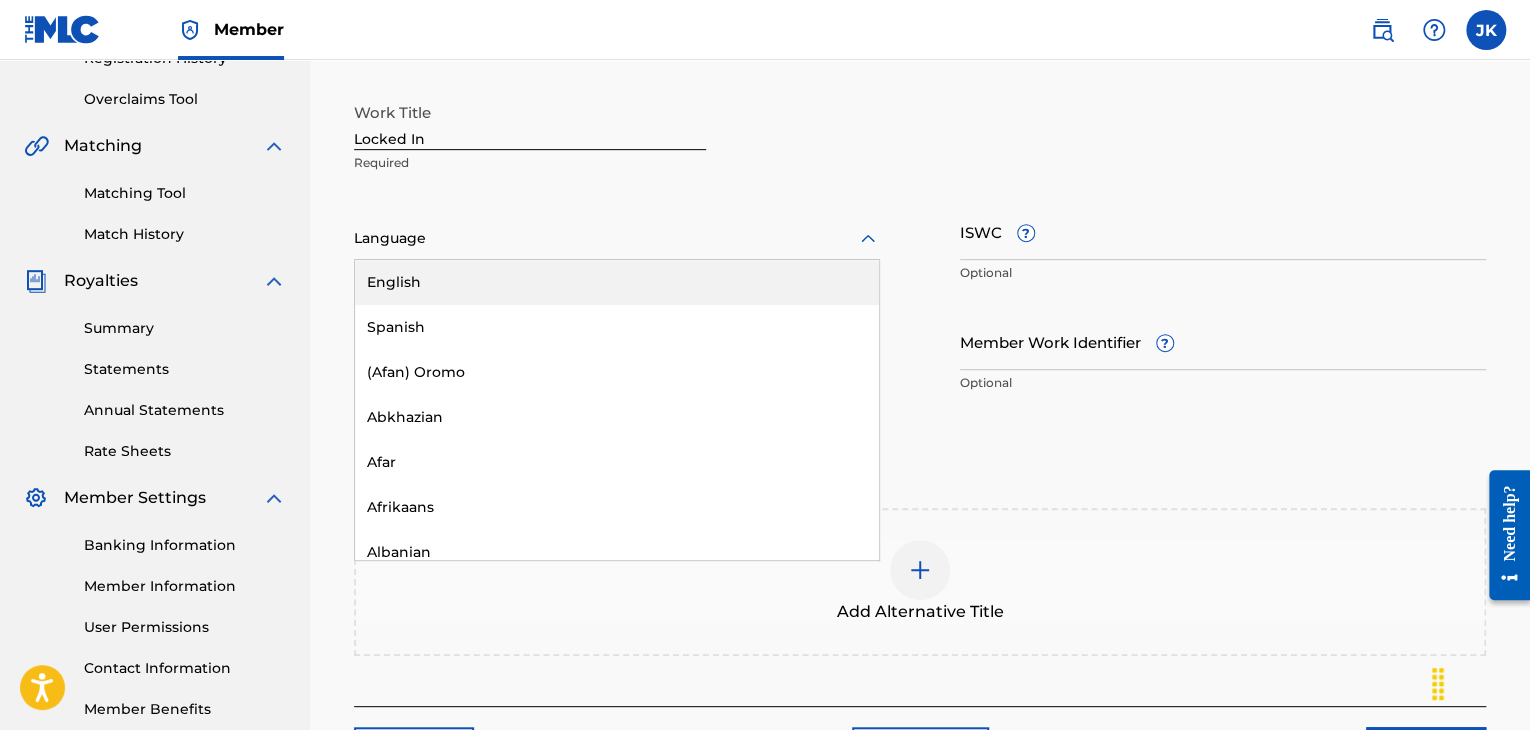 click at bounding box center [617, 238] 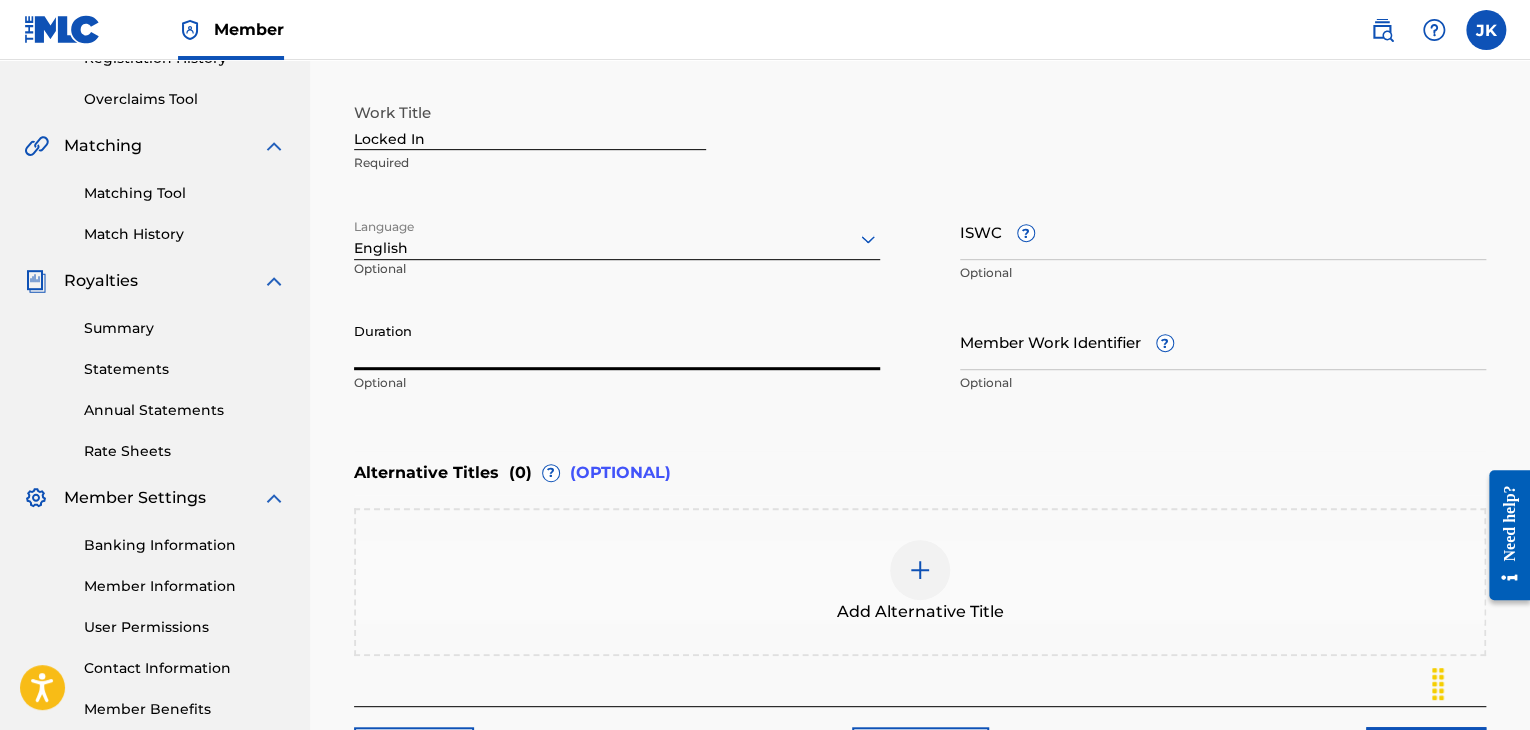 click on "Duration" at bounding box center [617, 341] 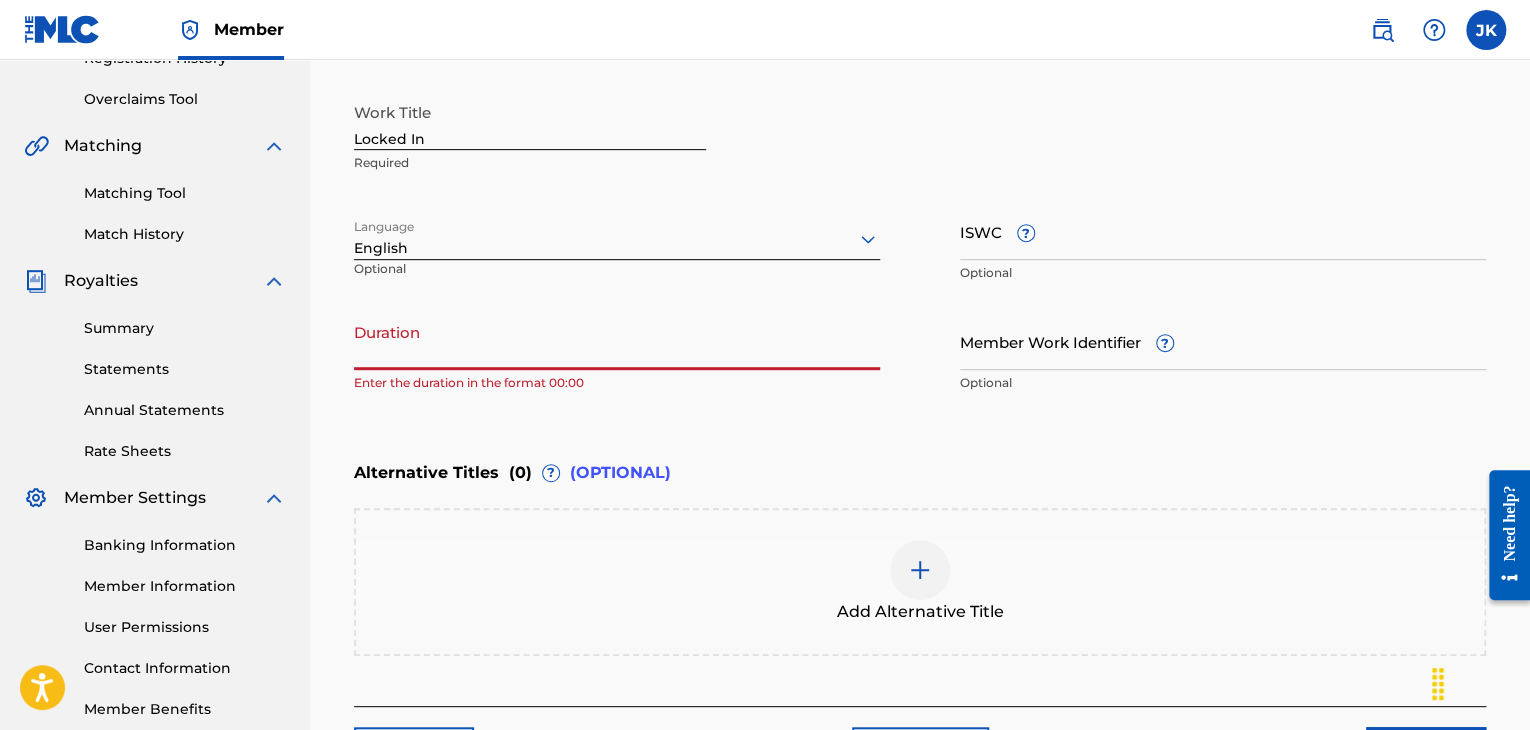 click on "Duration" at bounding box center (617, 341) 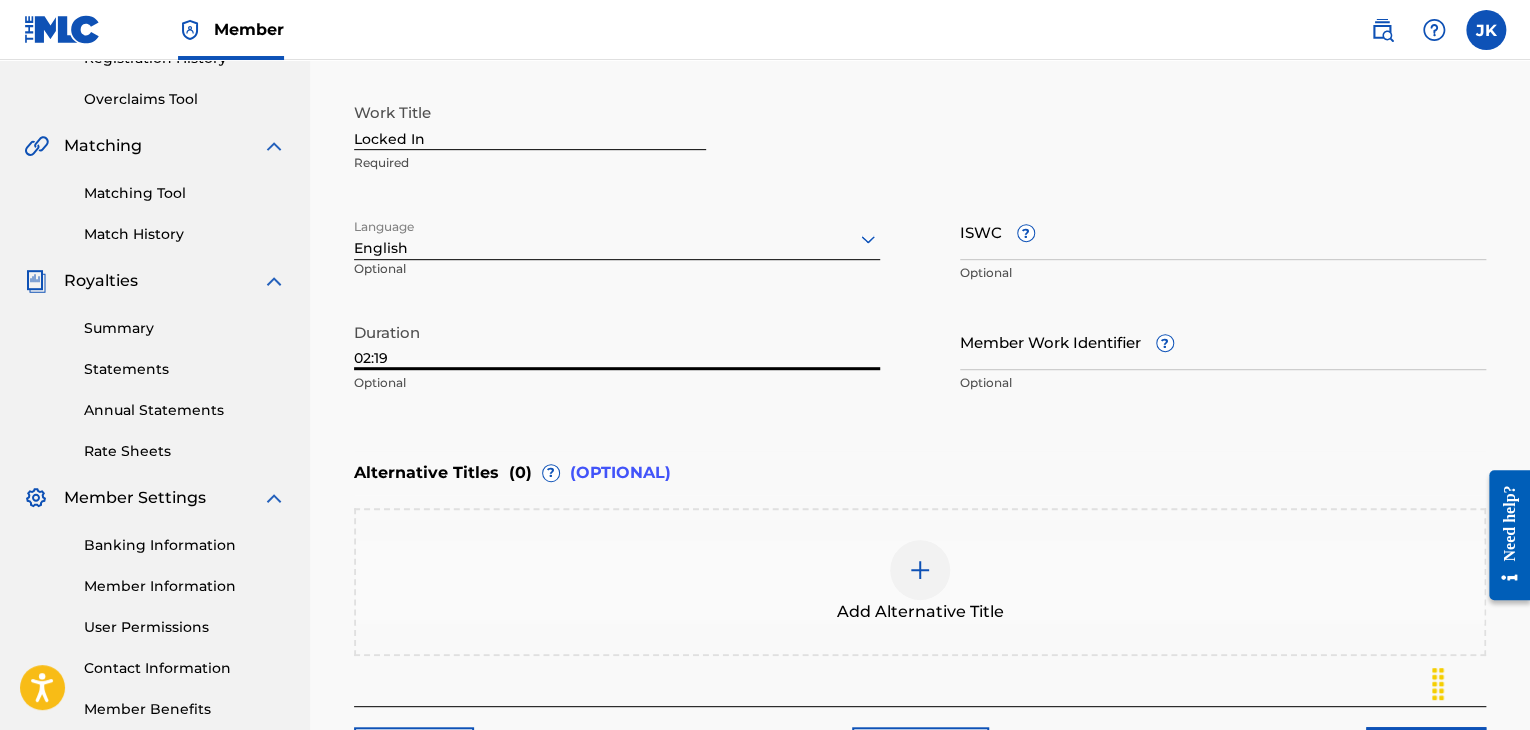 type on "02:19" 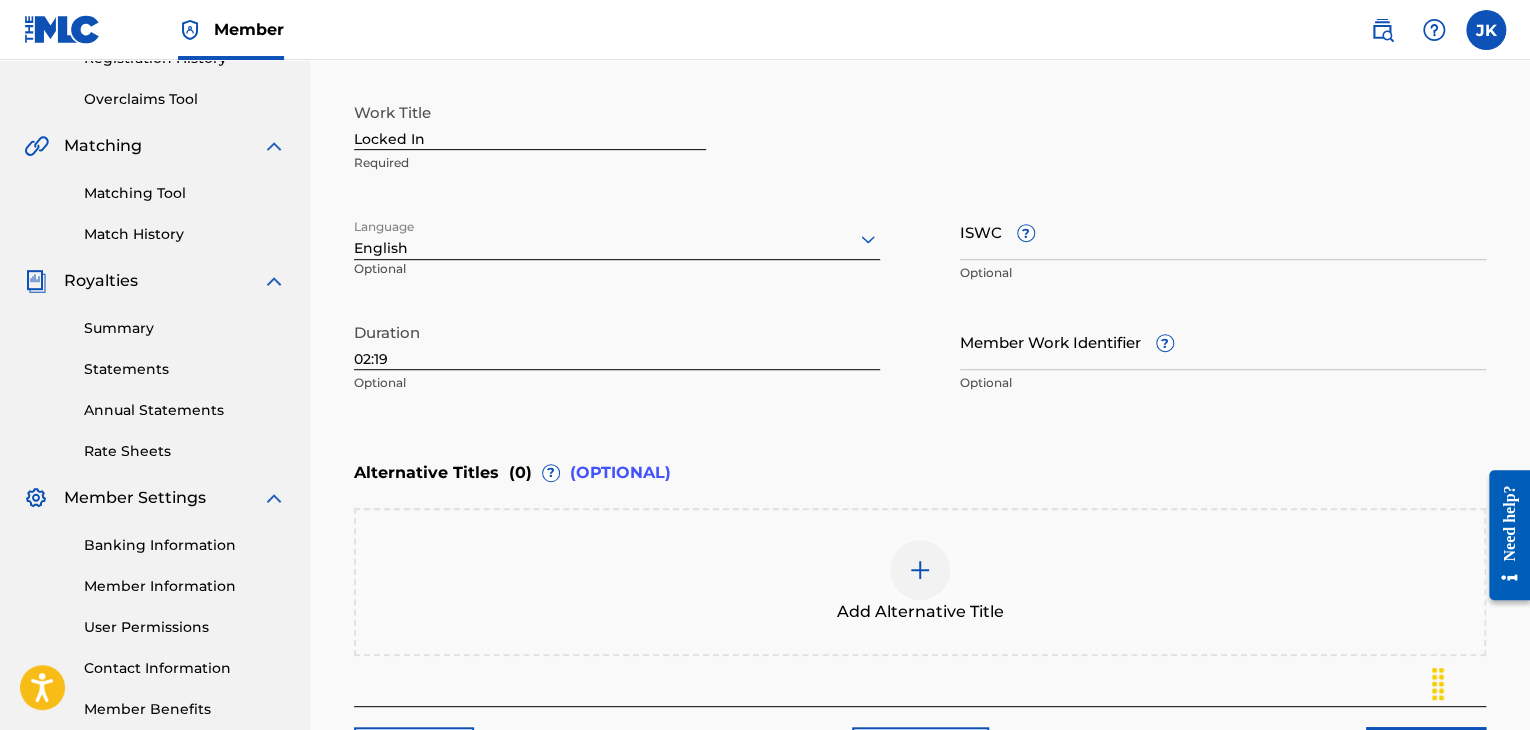 scroll, scrollTop: 500, scrollLeft: 0, axis: vertical 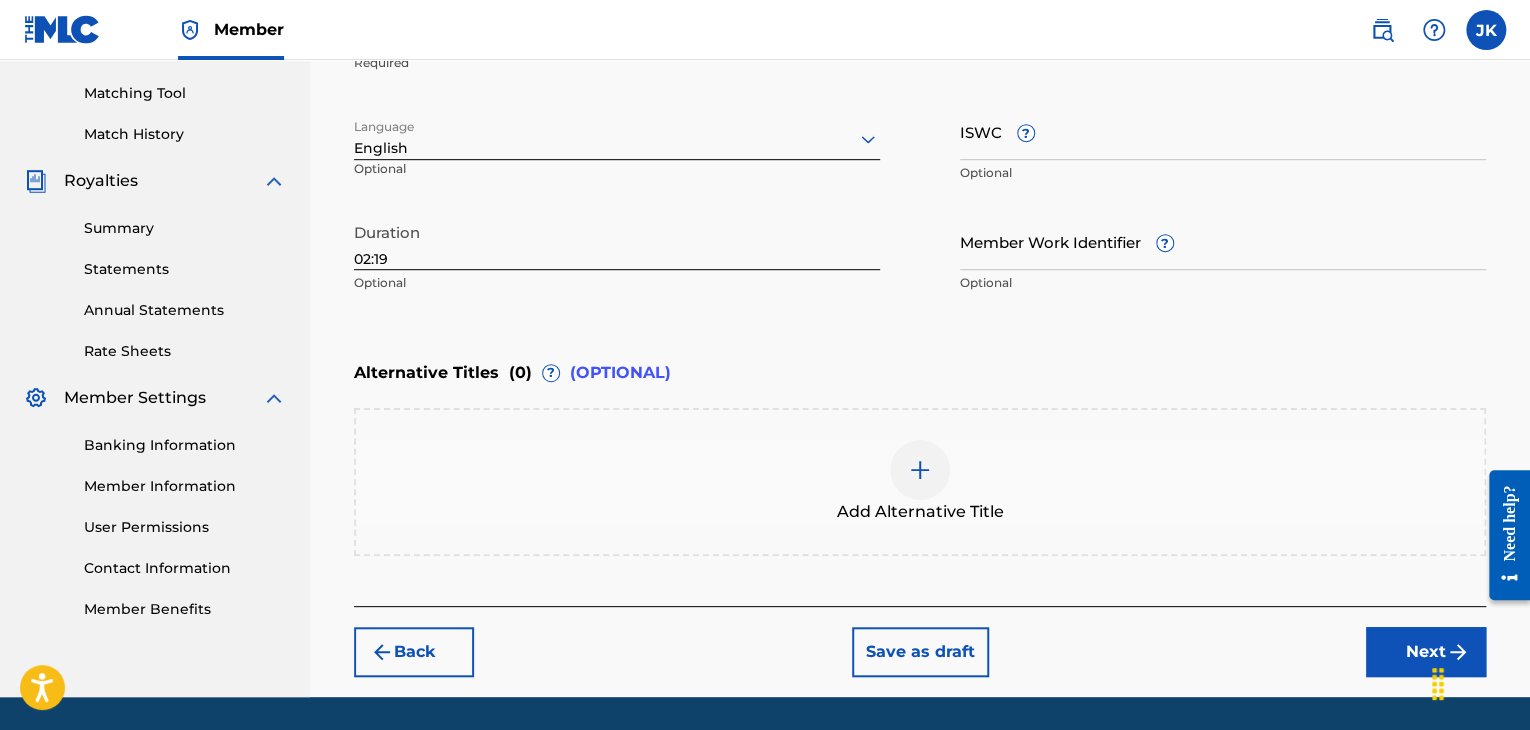 click on "Next" at bounding box center [1426, 652] 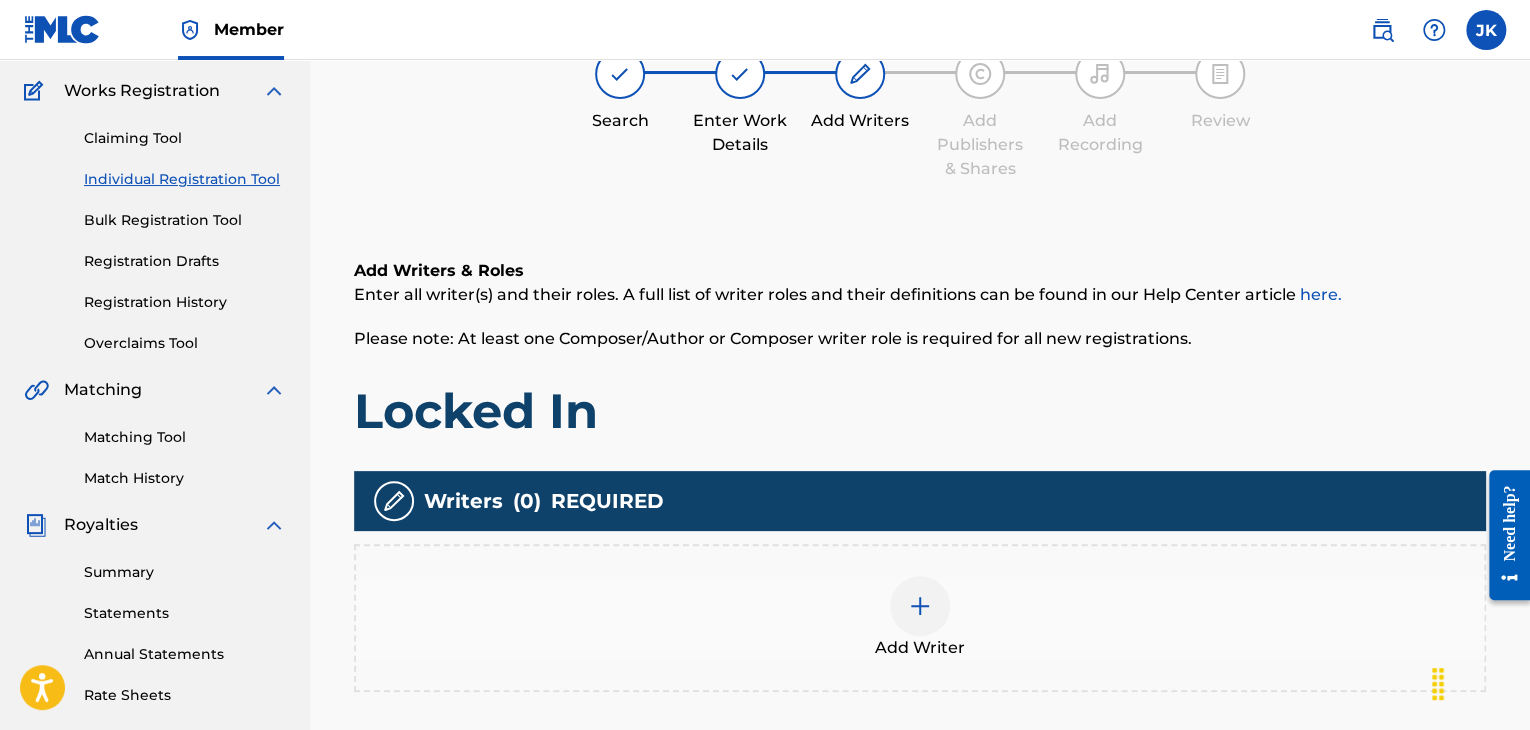scroll, scrollTop: 190, scrollLeft: 0, axis: vertical 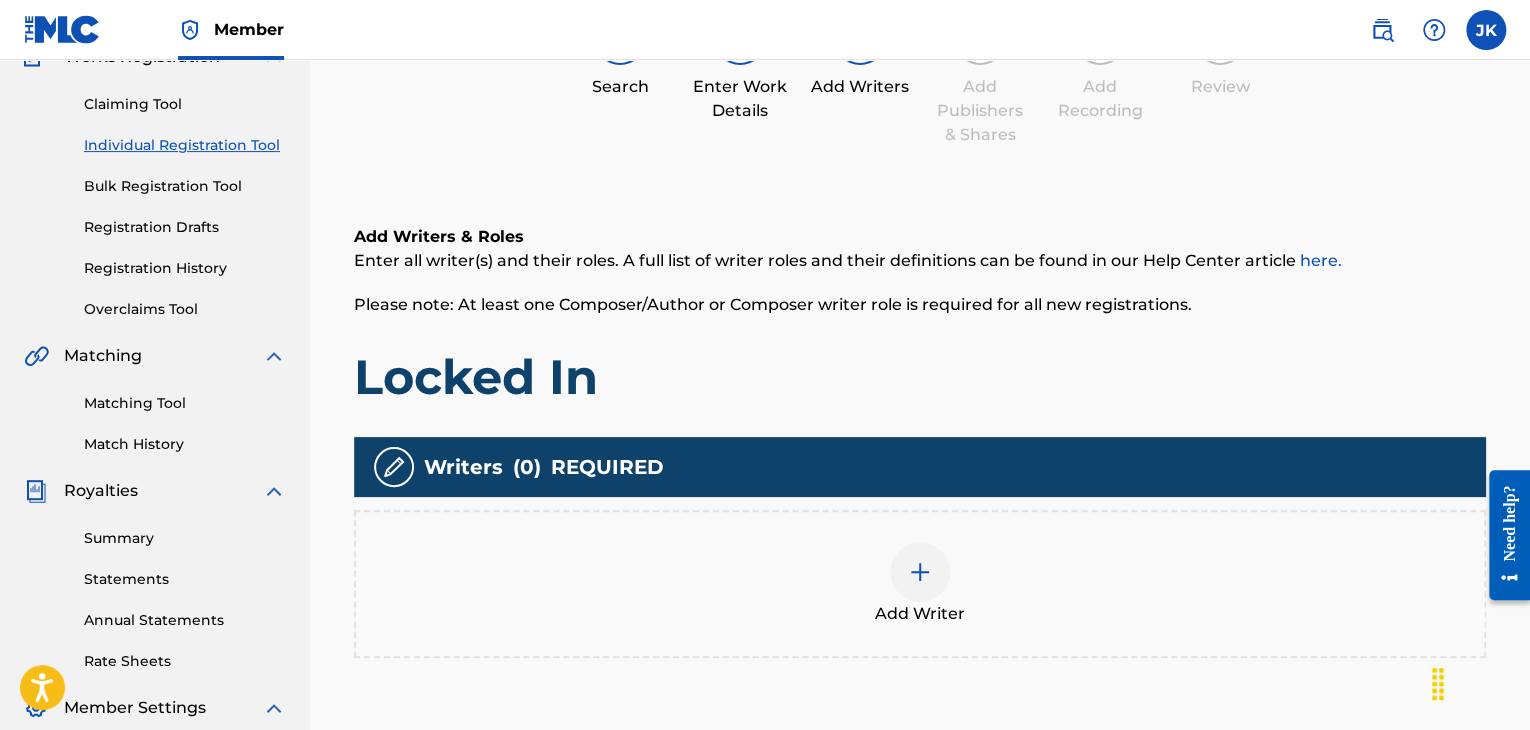 click at bounding box center (920, 572) 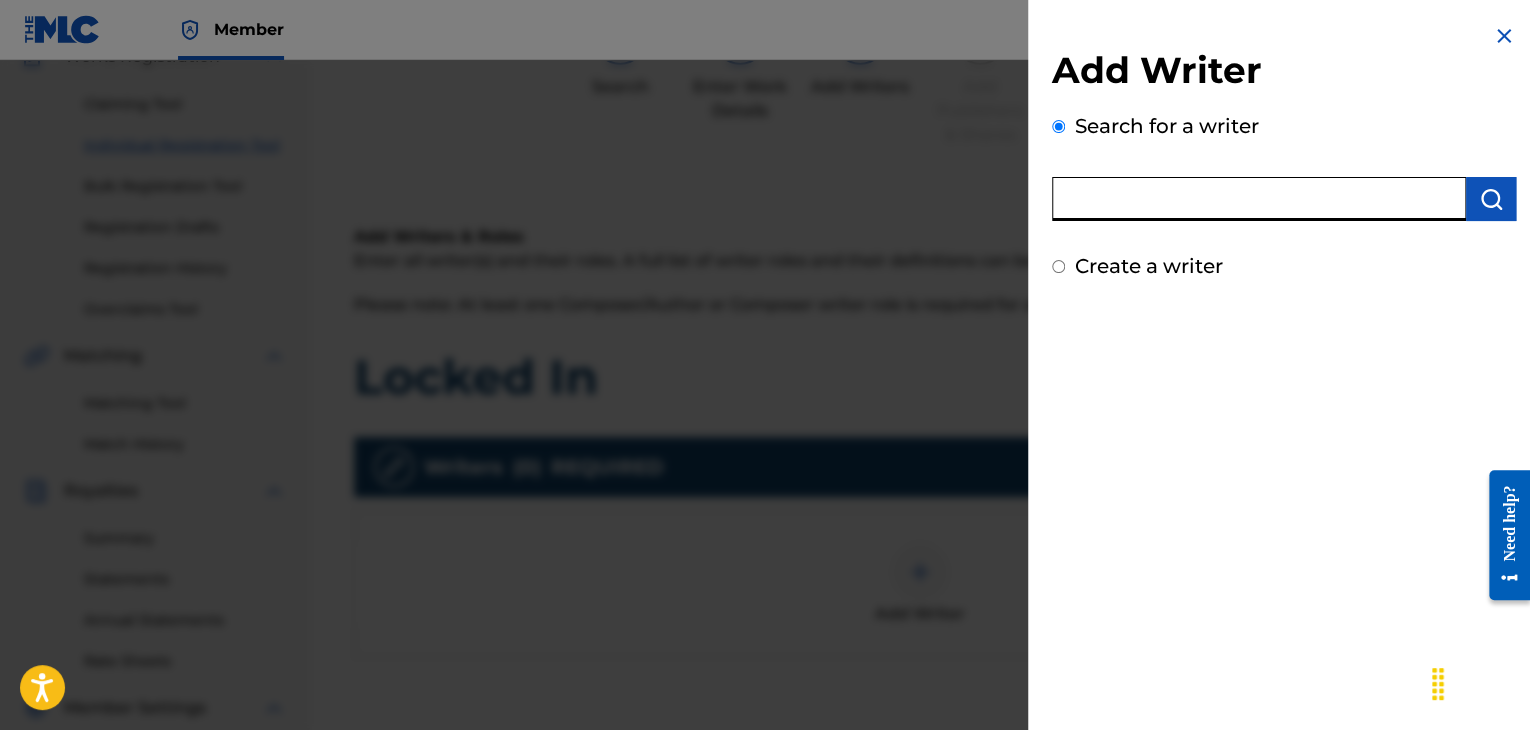 click at bounding box center (1259, 199) 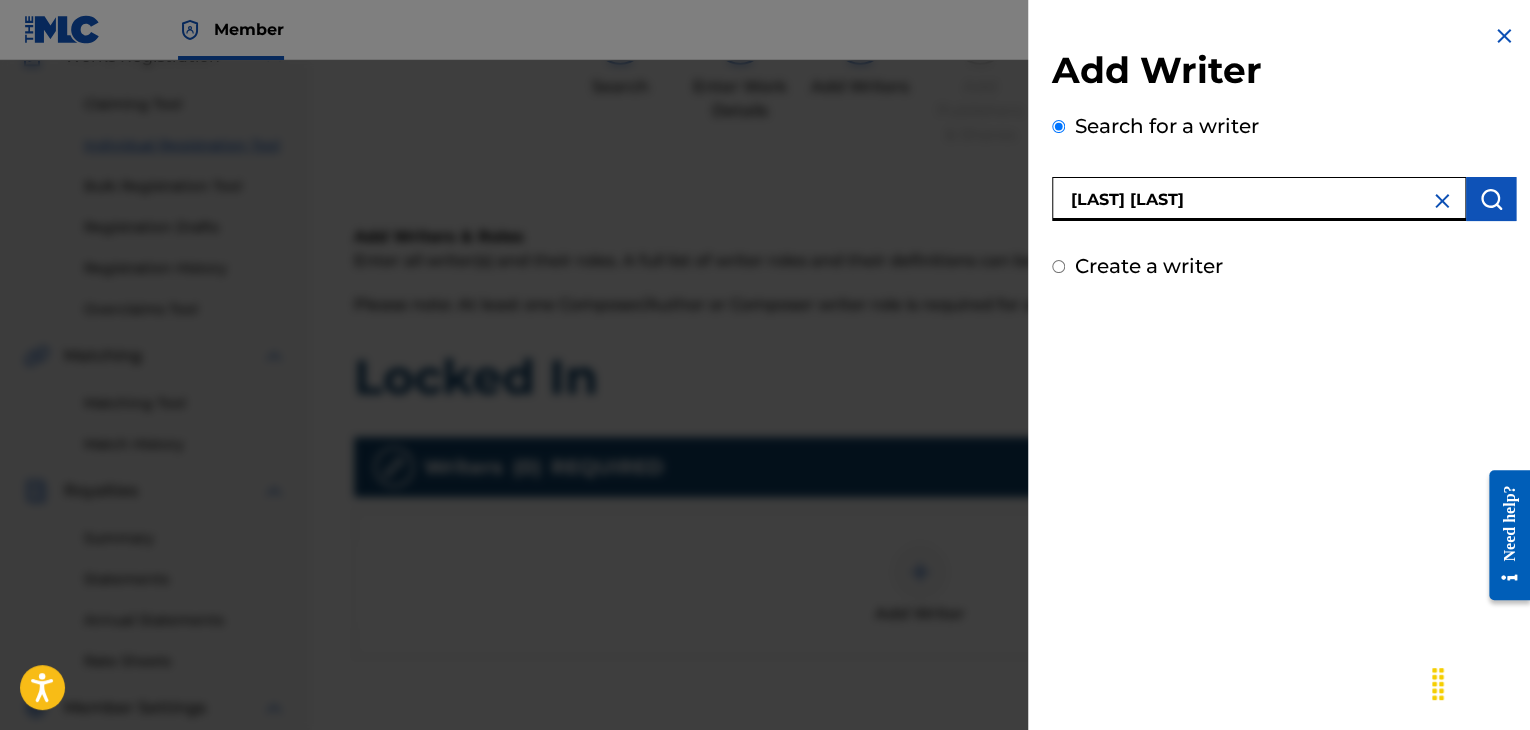 type on "[LAST] [LAST]" 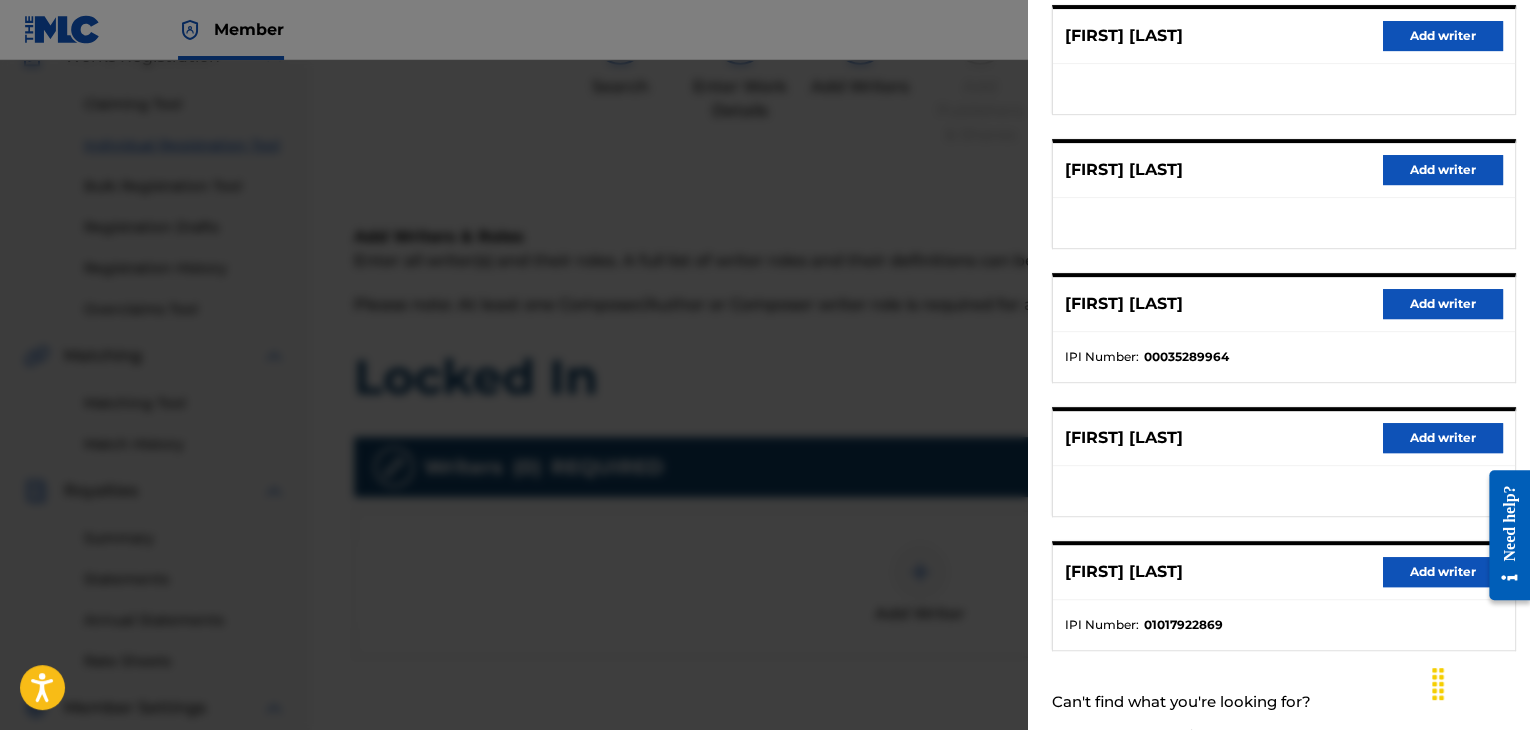 scroll, scrollTop: 300, scrollLeft: 0, axis: vertical 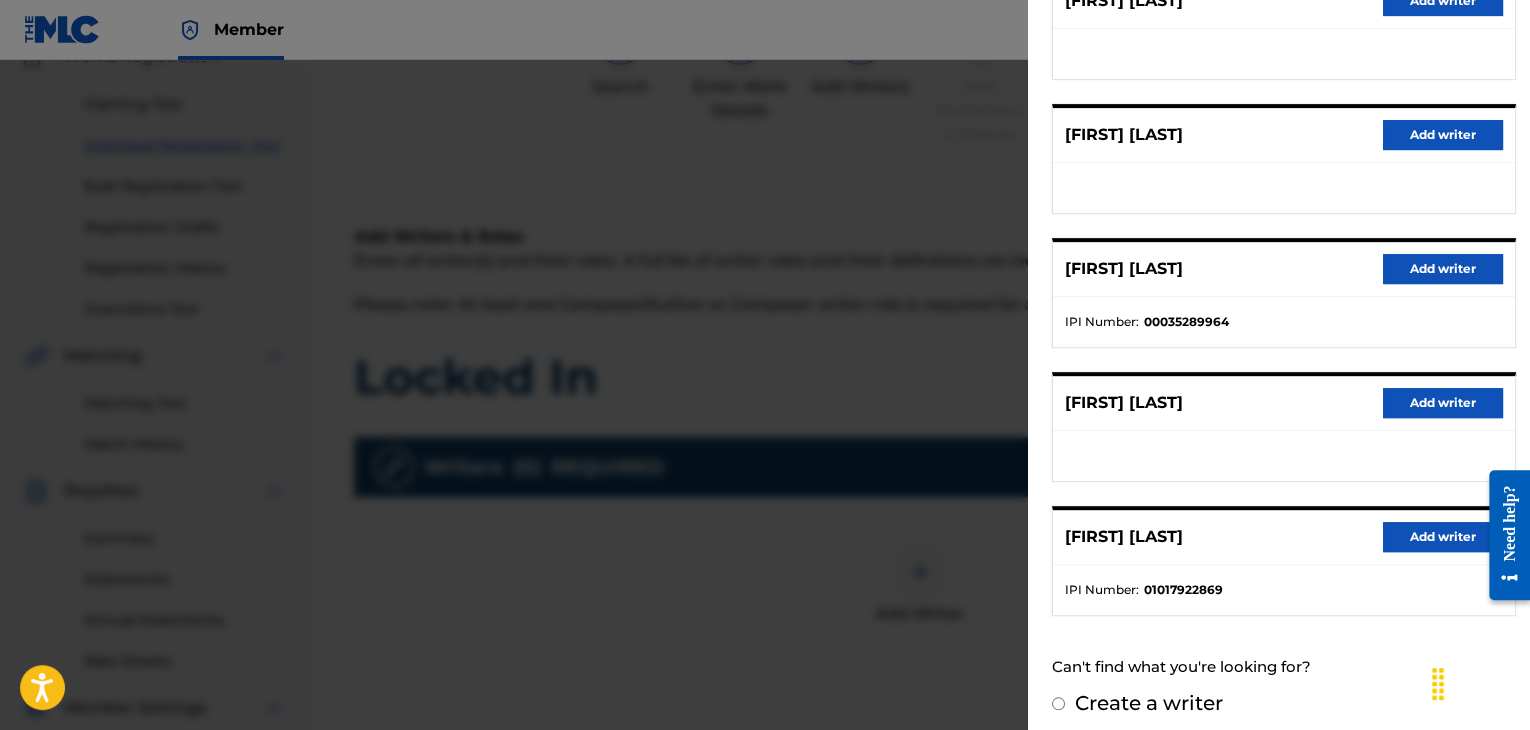 click on "Add writer" at bounding box center (1443, 537) 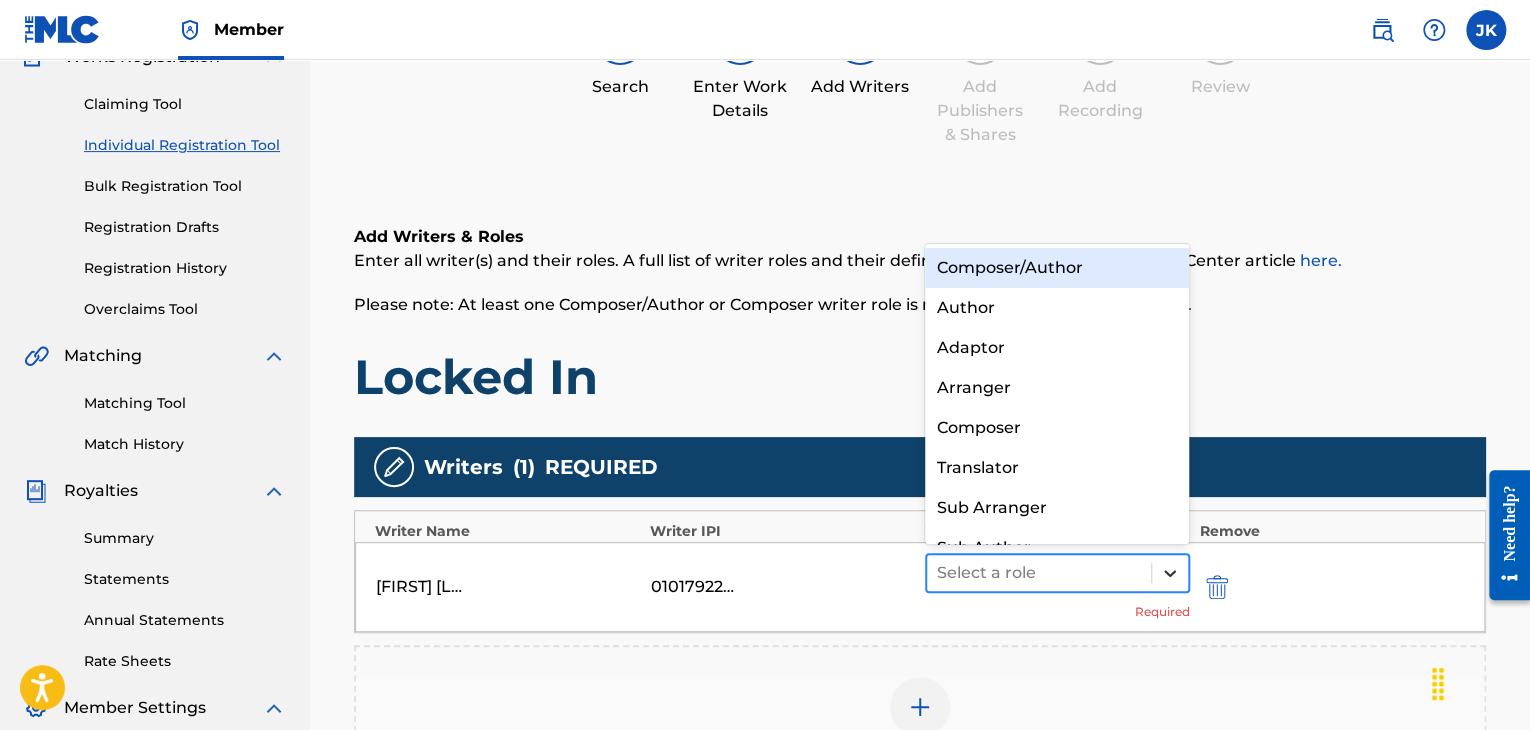 click 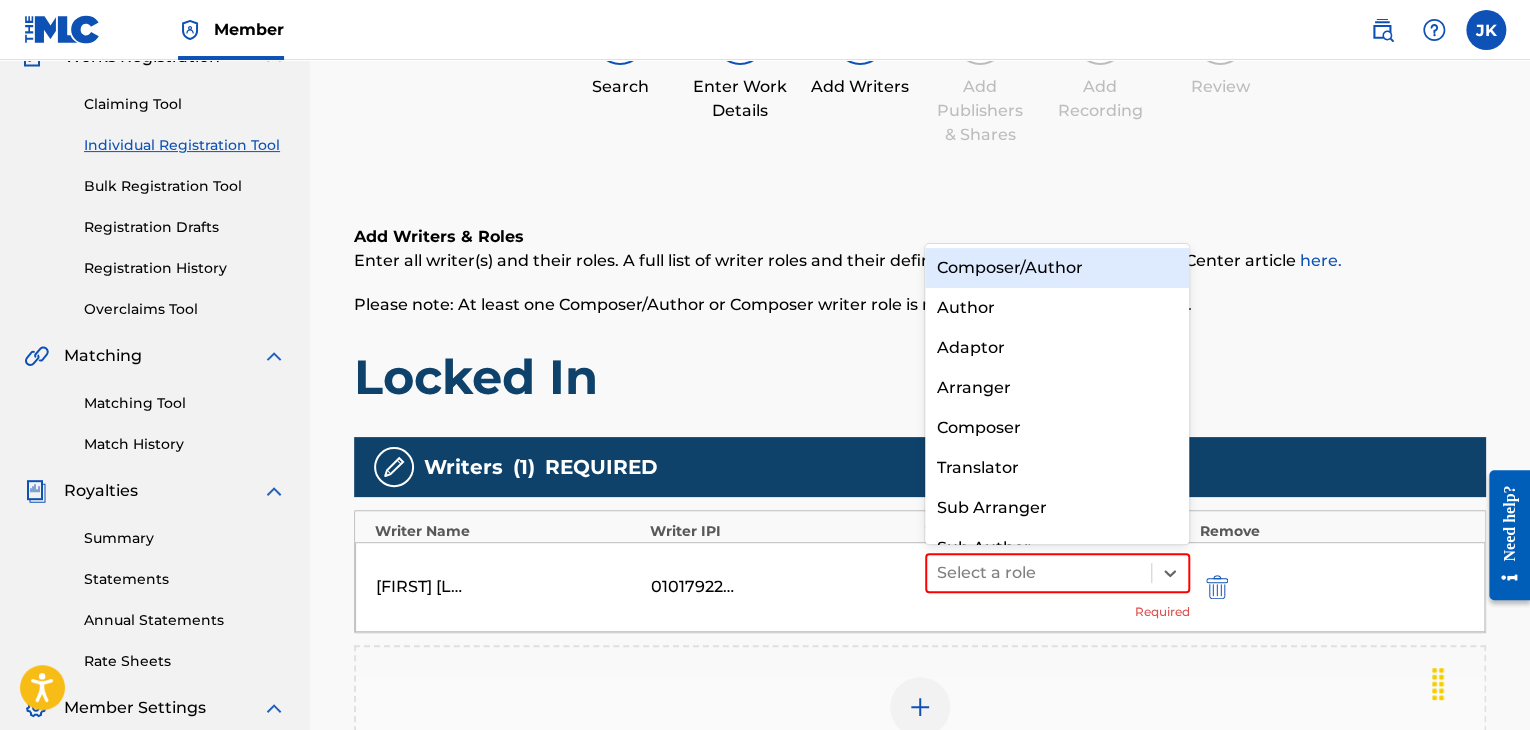 scroll, scrollTop: 28, scrollLeft: 0, axis: vertical 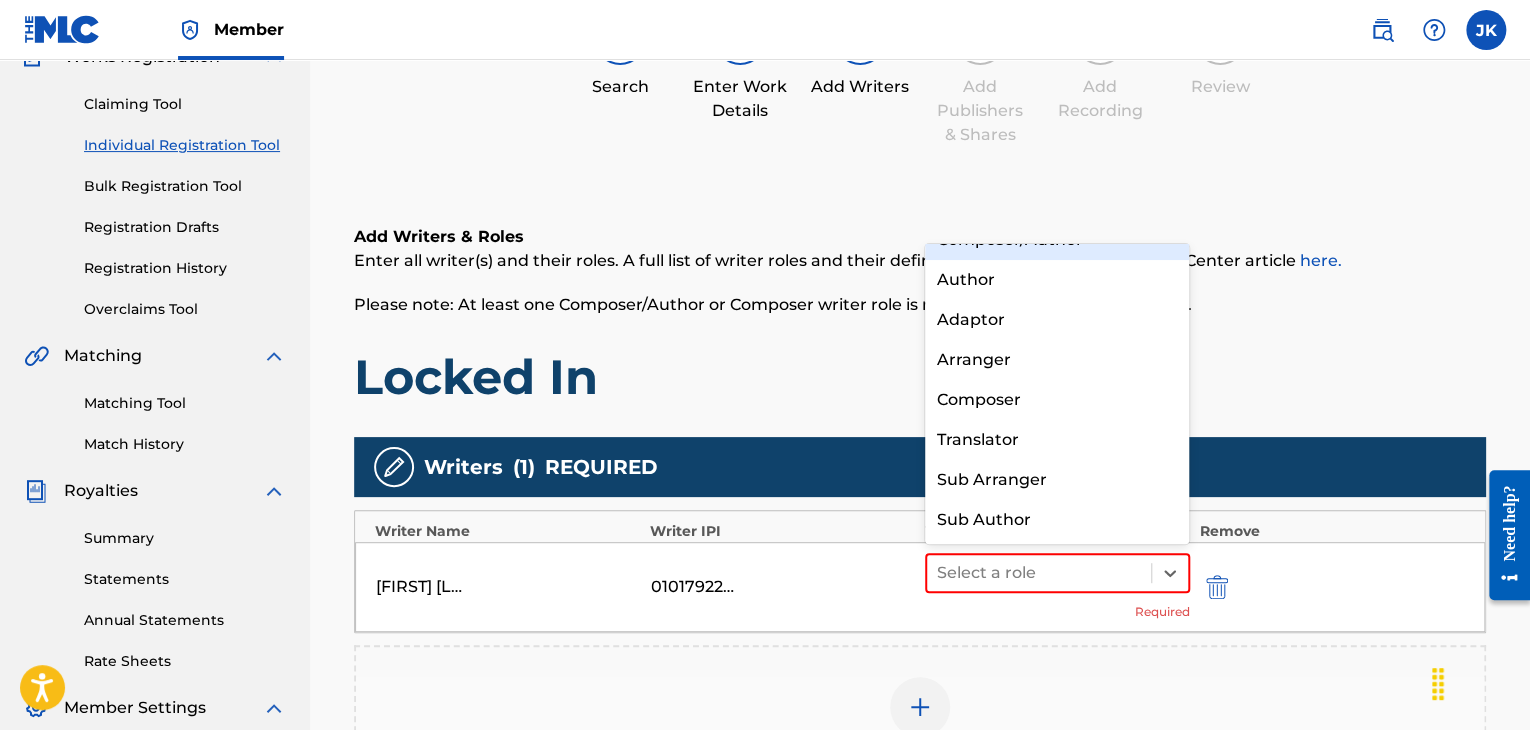 click on "Composer/Author" at bounding box center (1057, 240) 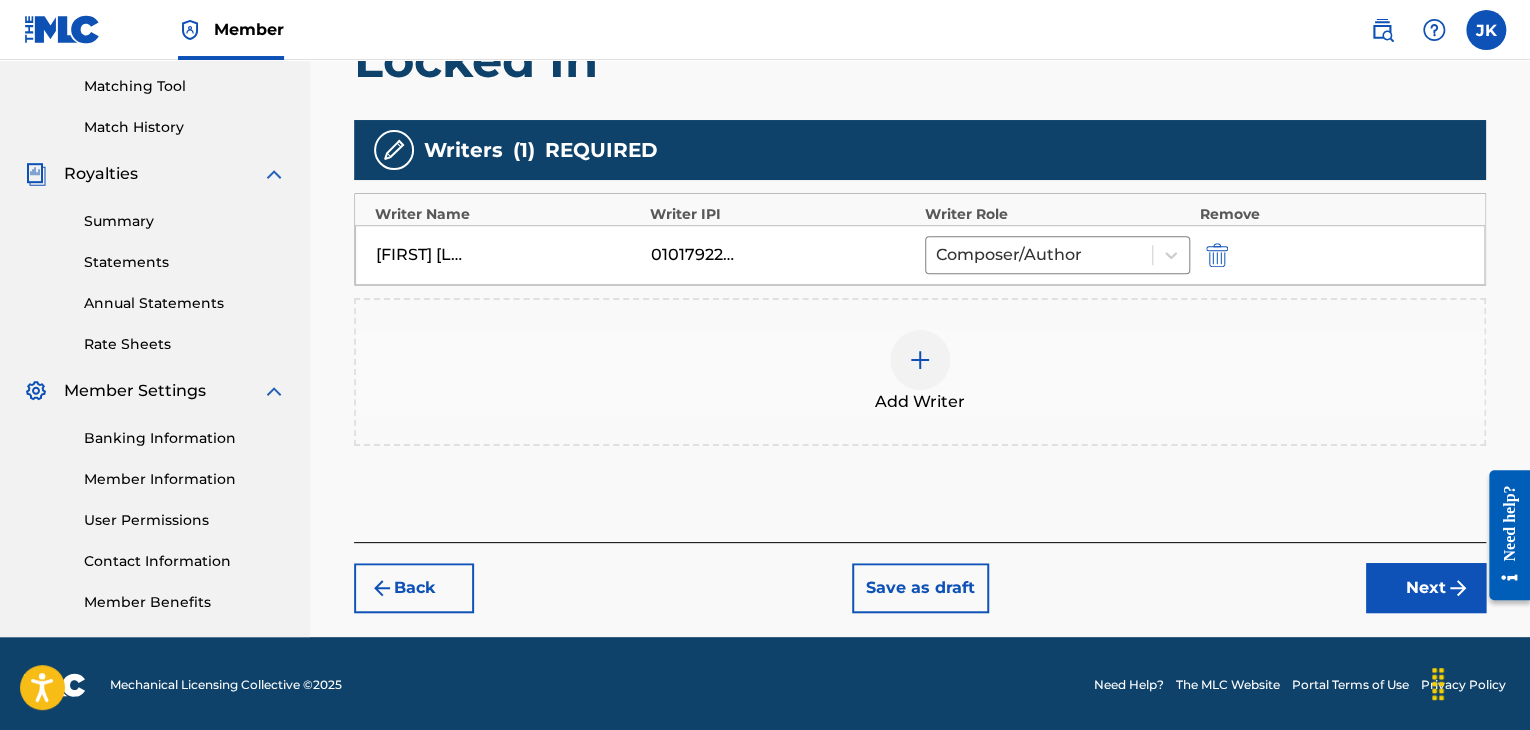 scroll, scrollTop: 510, scrollLeft: 0, axis: vertical 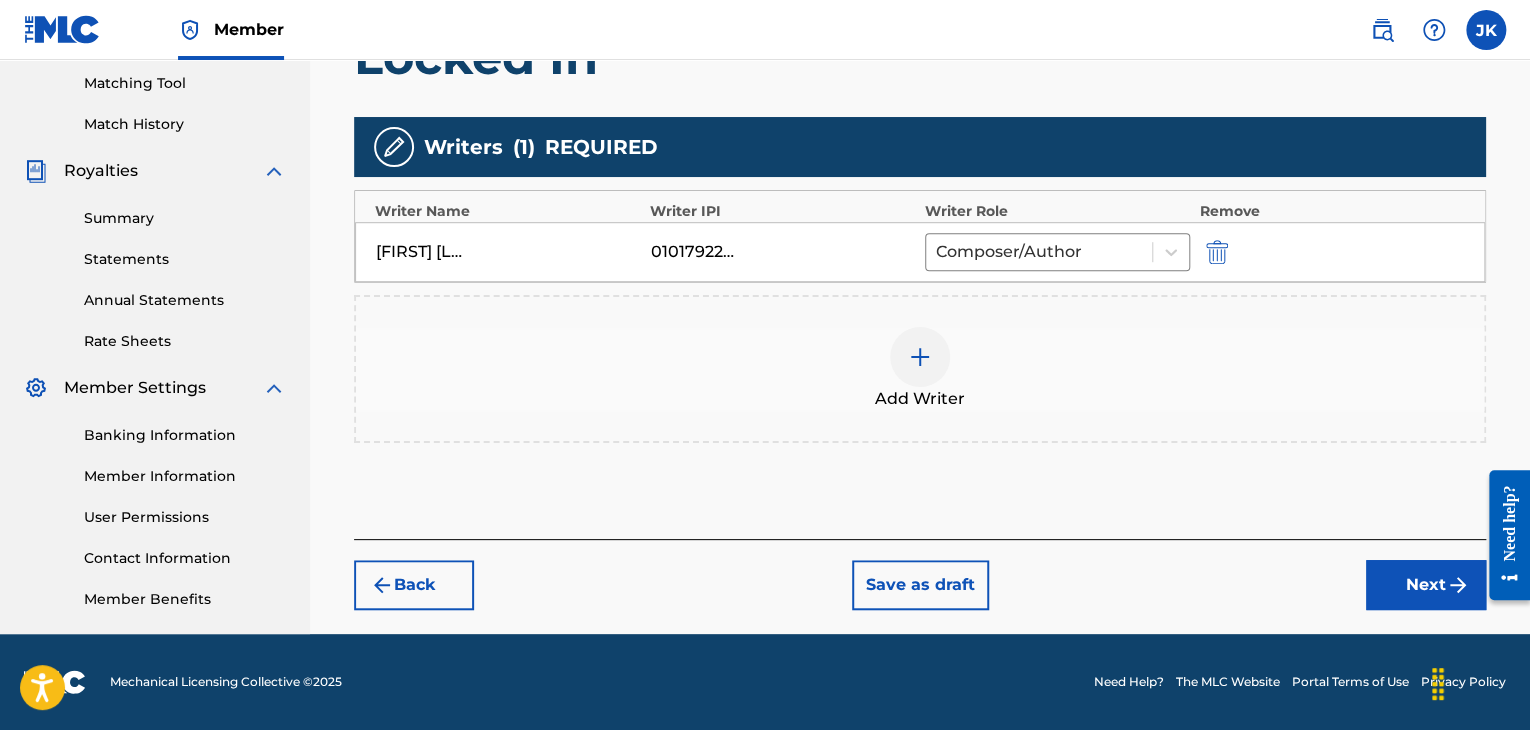 click on "Next" at bounding box center (1426, 585) 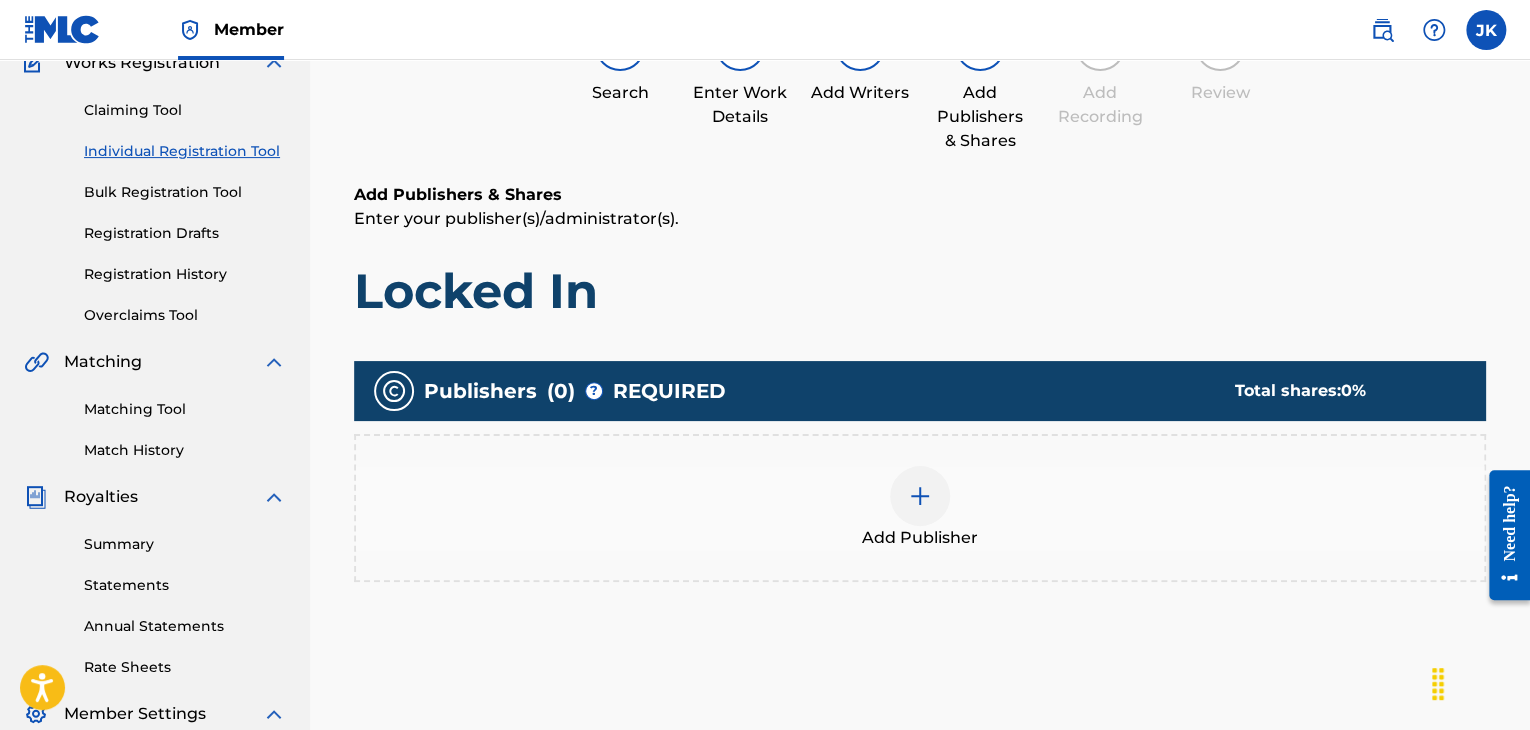 scroll, scrollTop: 290, scrollLeft: 0, axis: vertical 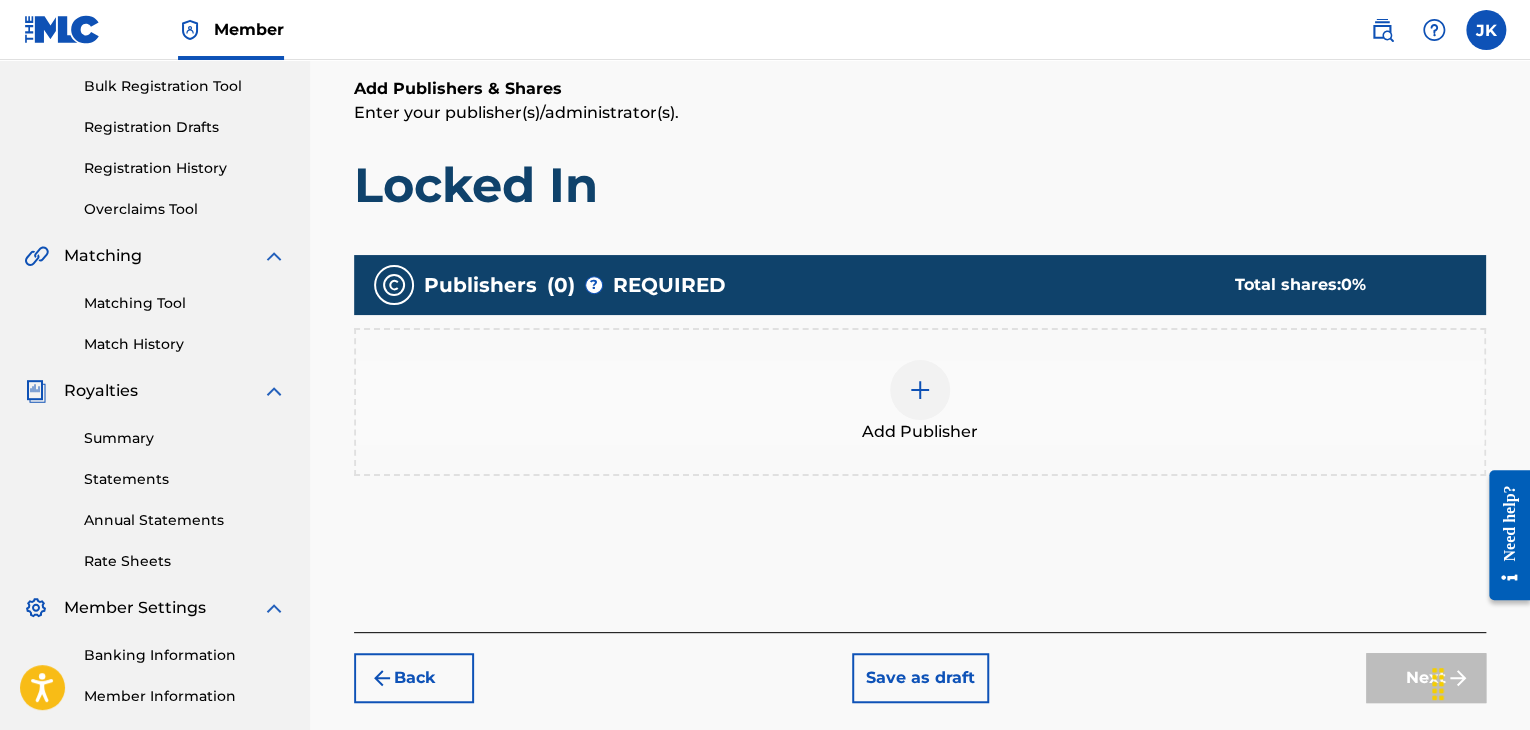 click at bounding box center (920, 390) 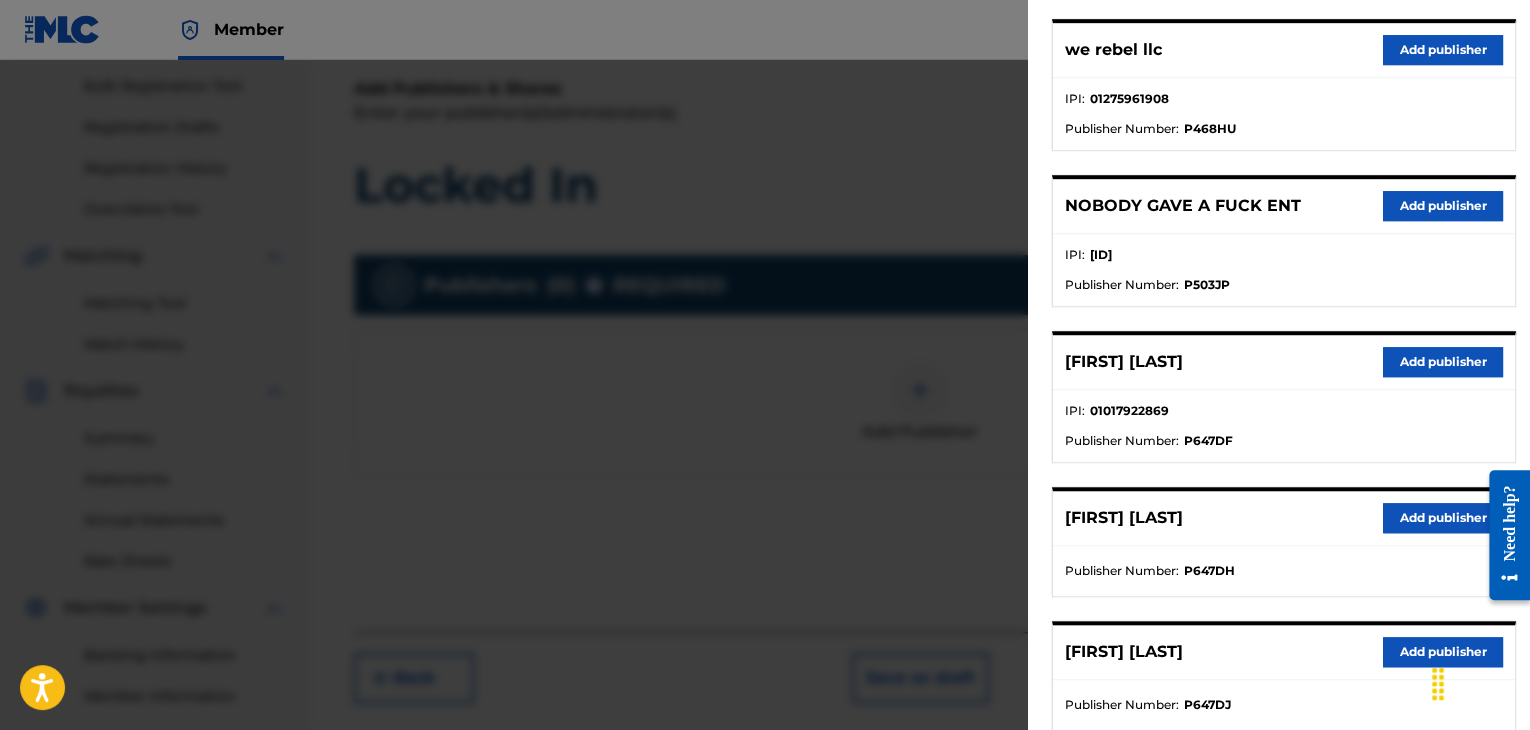 scroll, scrollTop: 600, scrollLeft: 0, axis: vertical 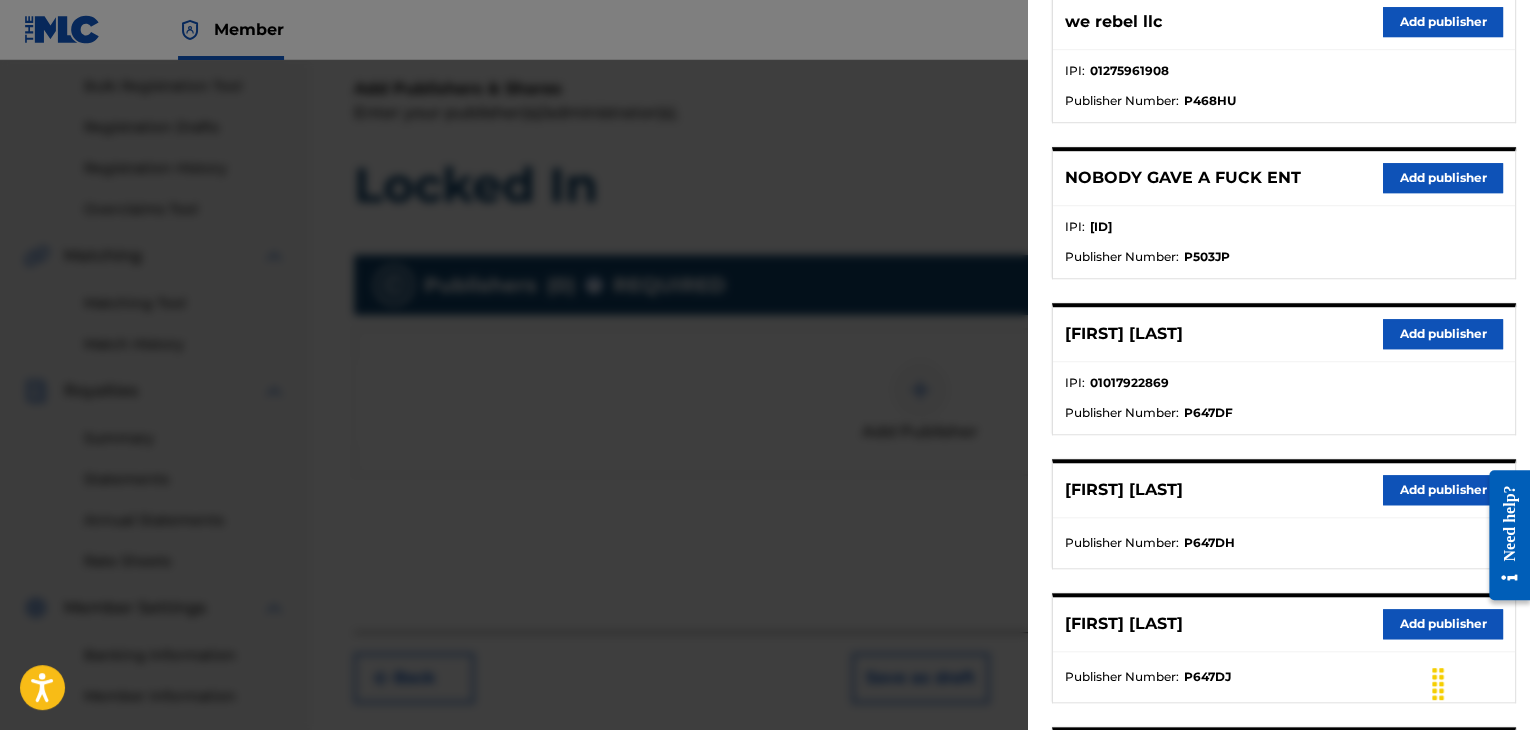 click on "Add publisher" at bounding box center (1443, 334) 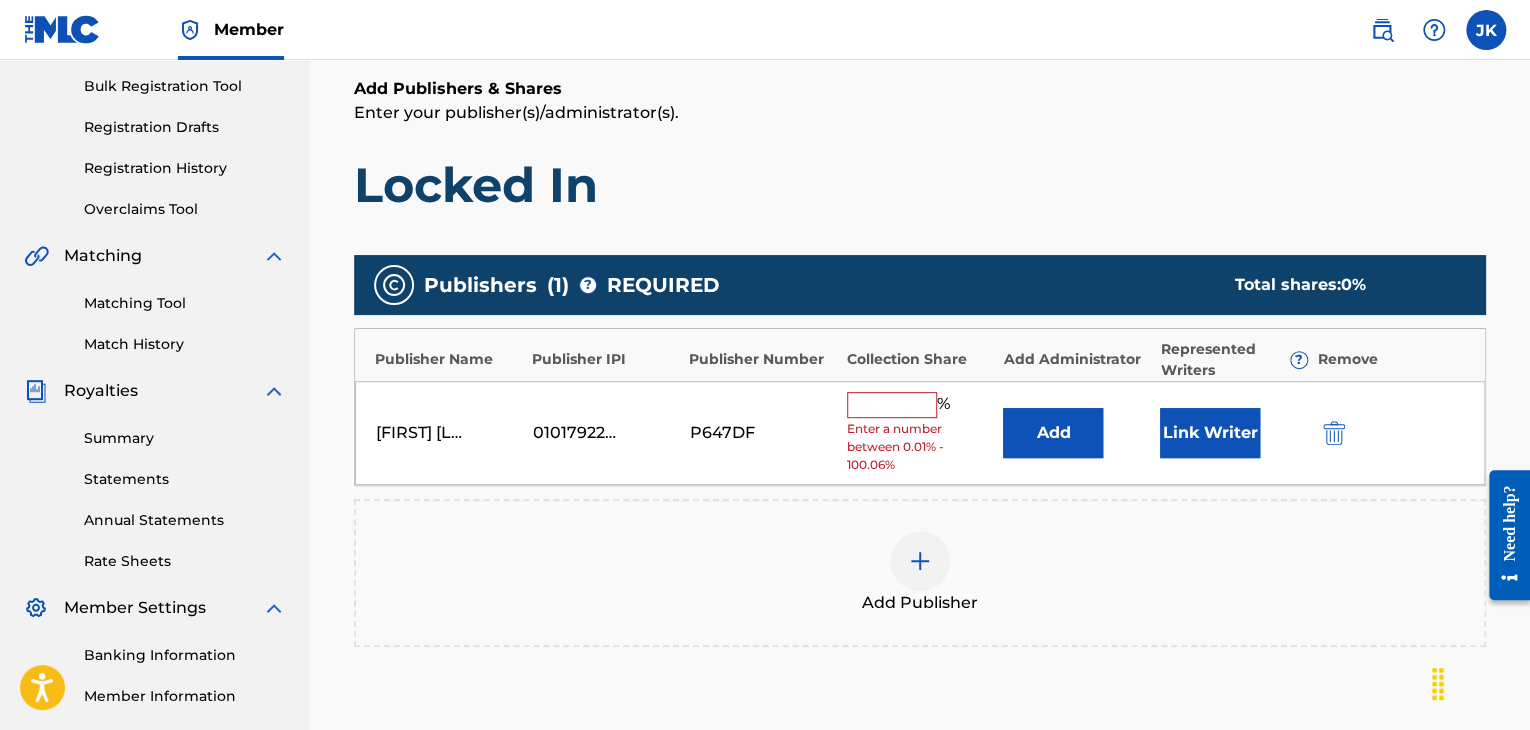 click on "Add" at bounding box center [1053, 433] 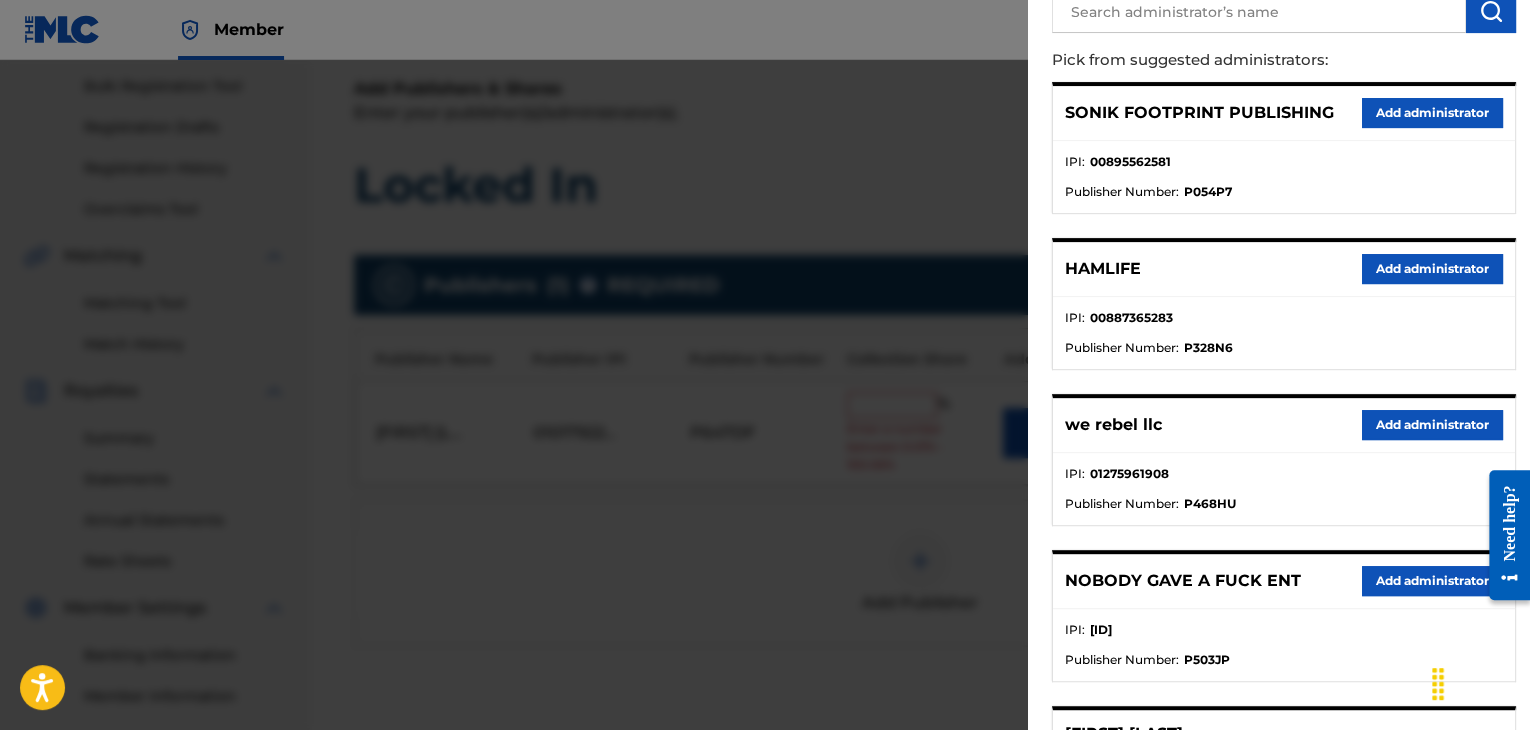 scroll, scrollTop: 200, scrollLeft: 0, axis: vertical 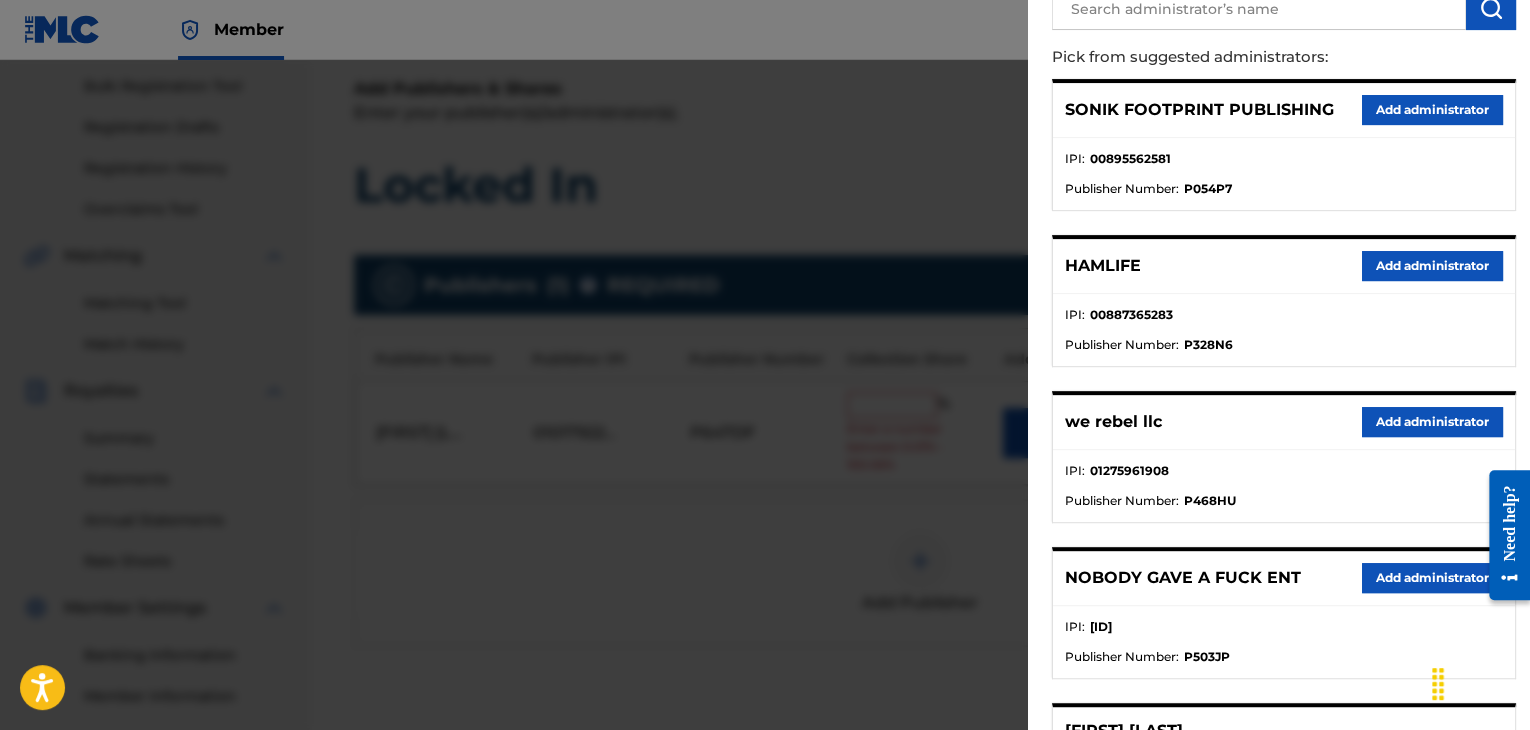 click on "Add administrator" at bounding box center (1432, 422) 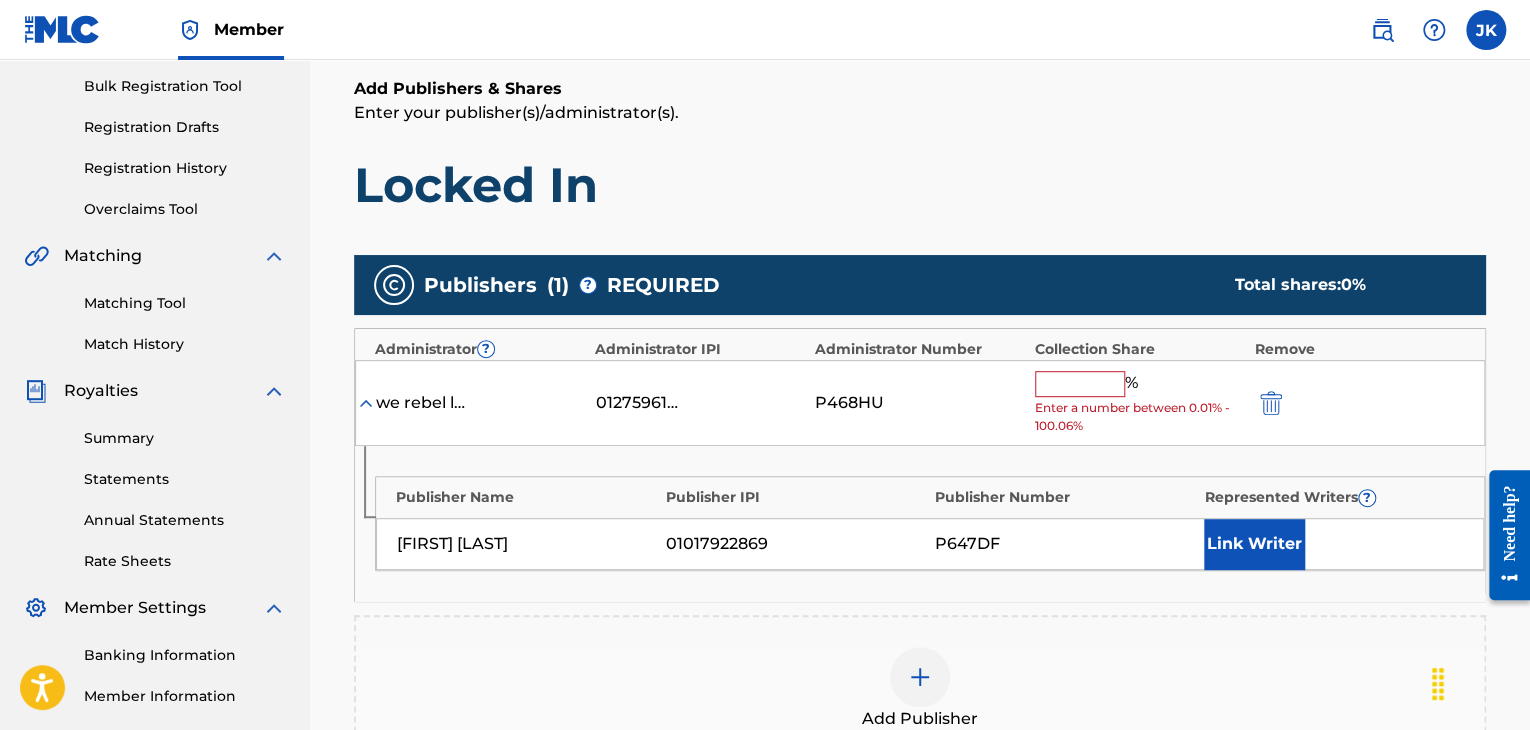 click at bounding box center [1080, 384] 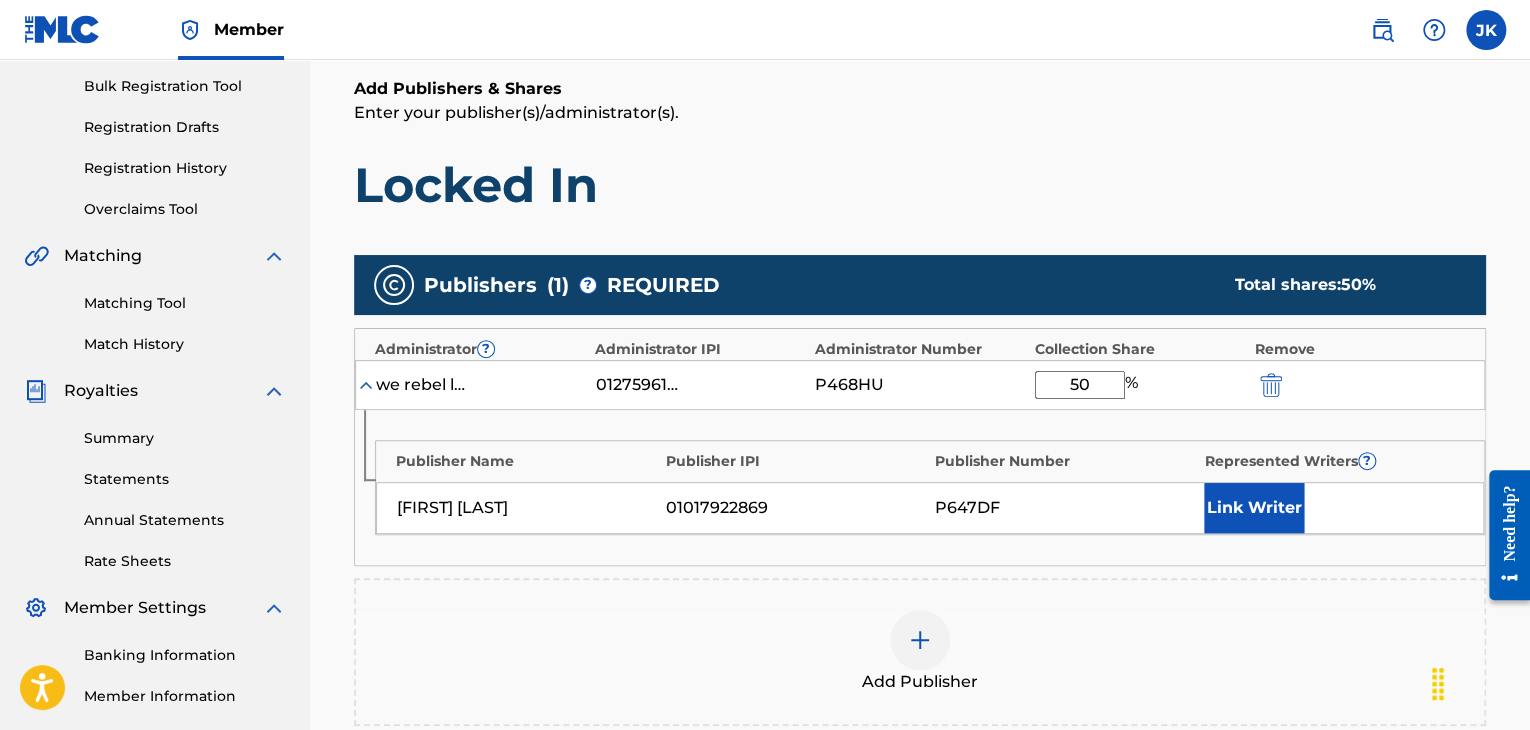 type on "50" 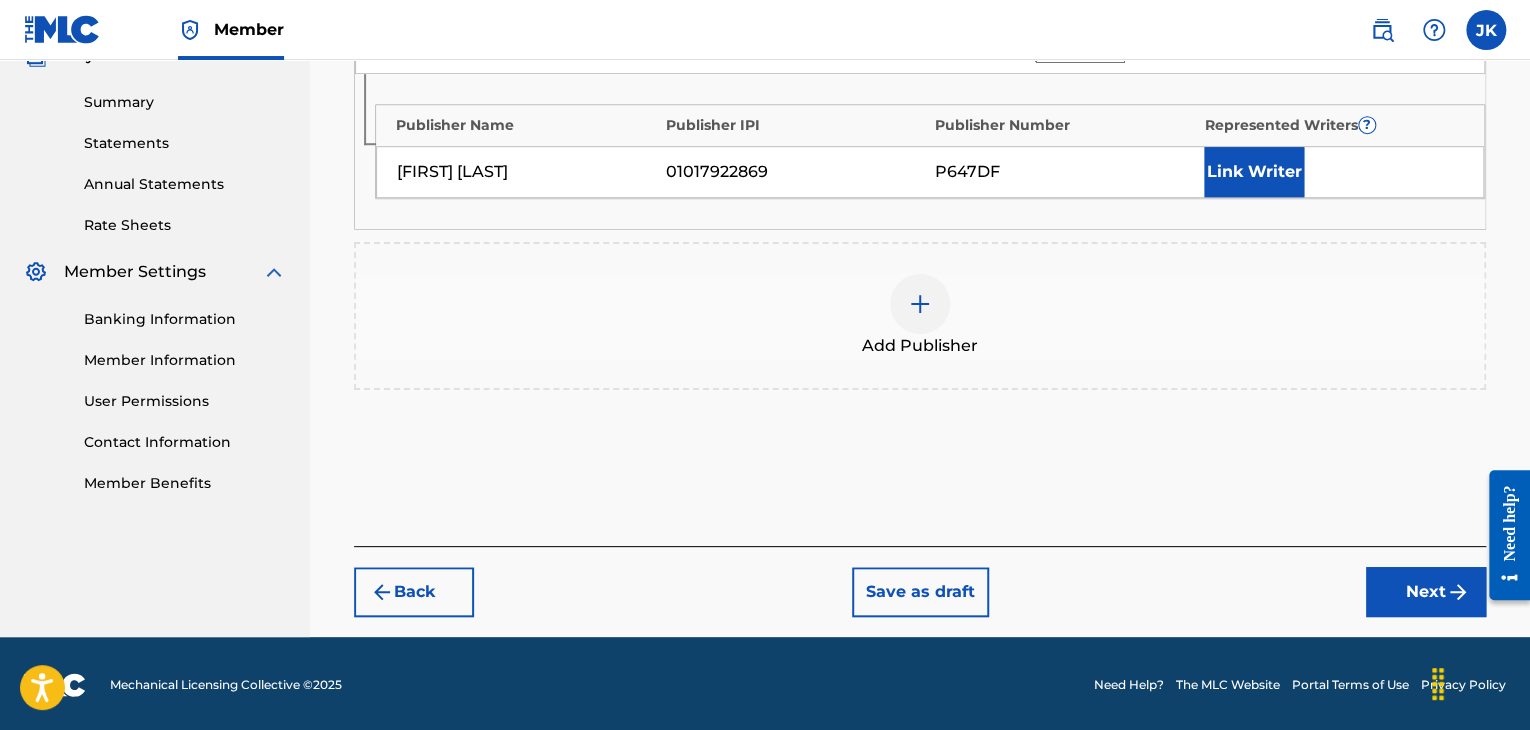click on "Next" at bounding box center [1426, 592] 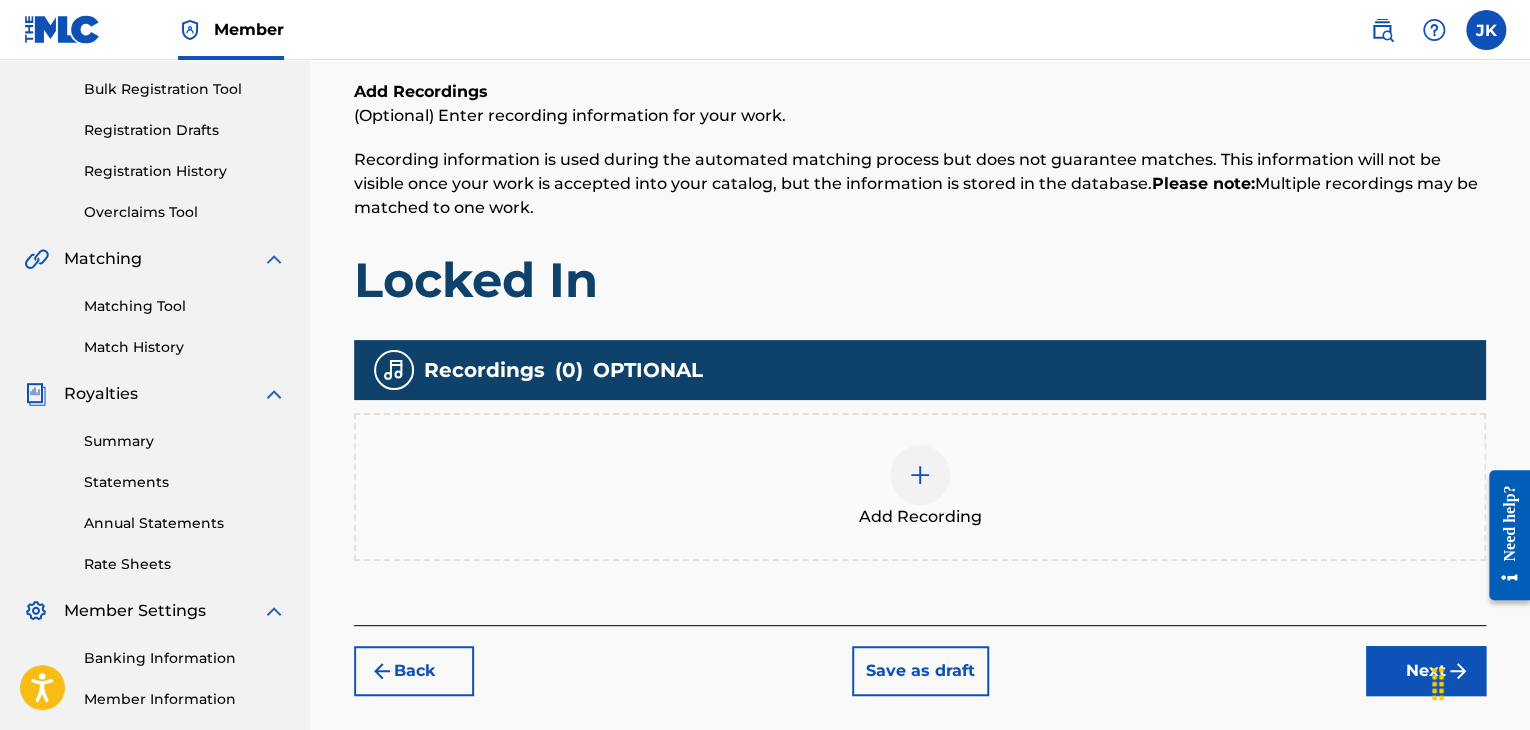scroll, scrollTop: 290, scrollLeft: 0, axis: vertical 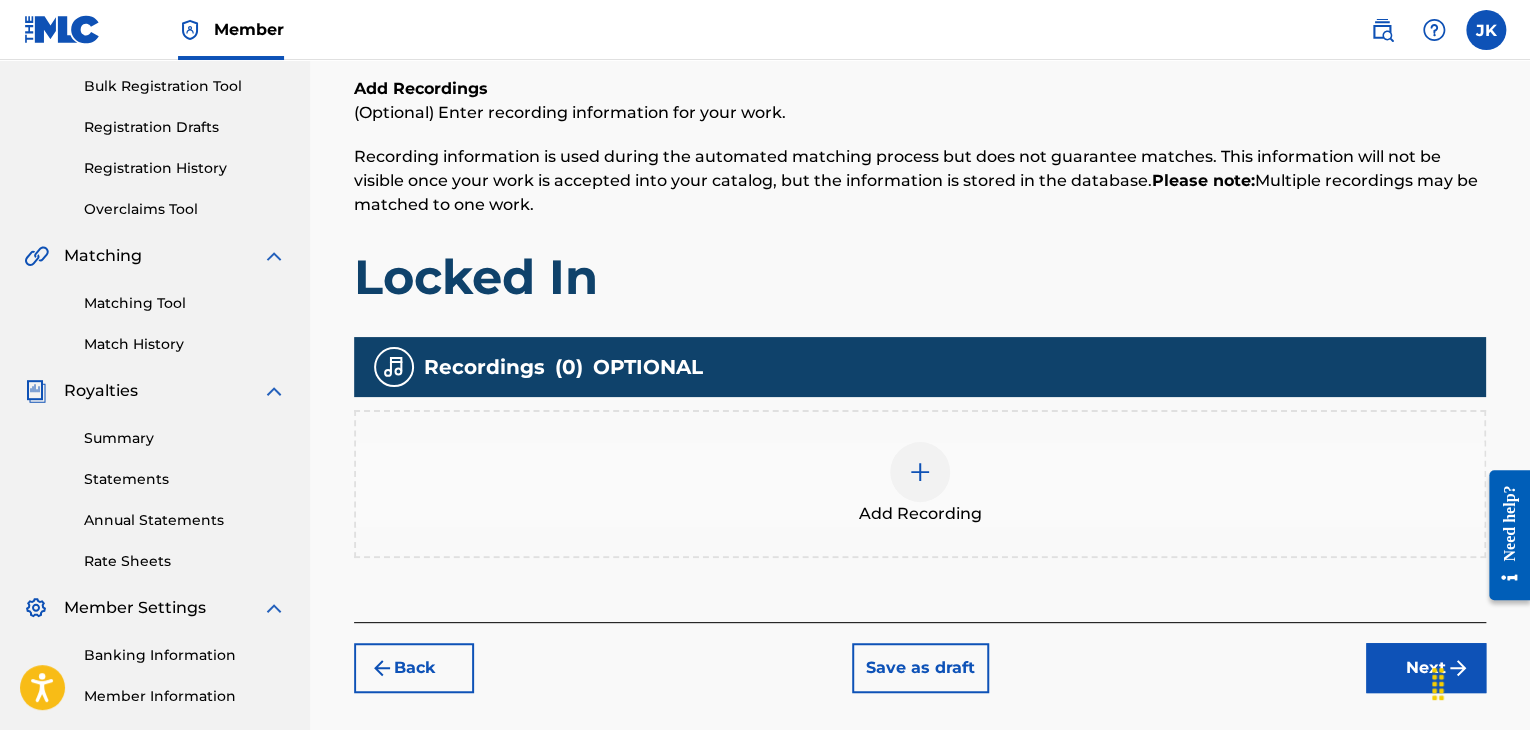 click at bounding box center [920, 472] 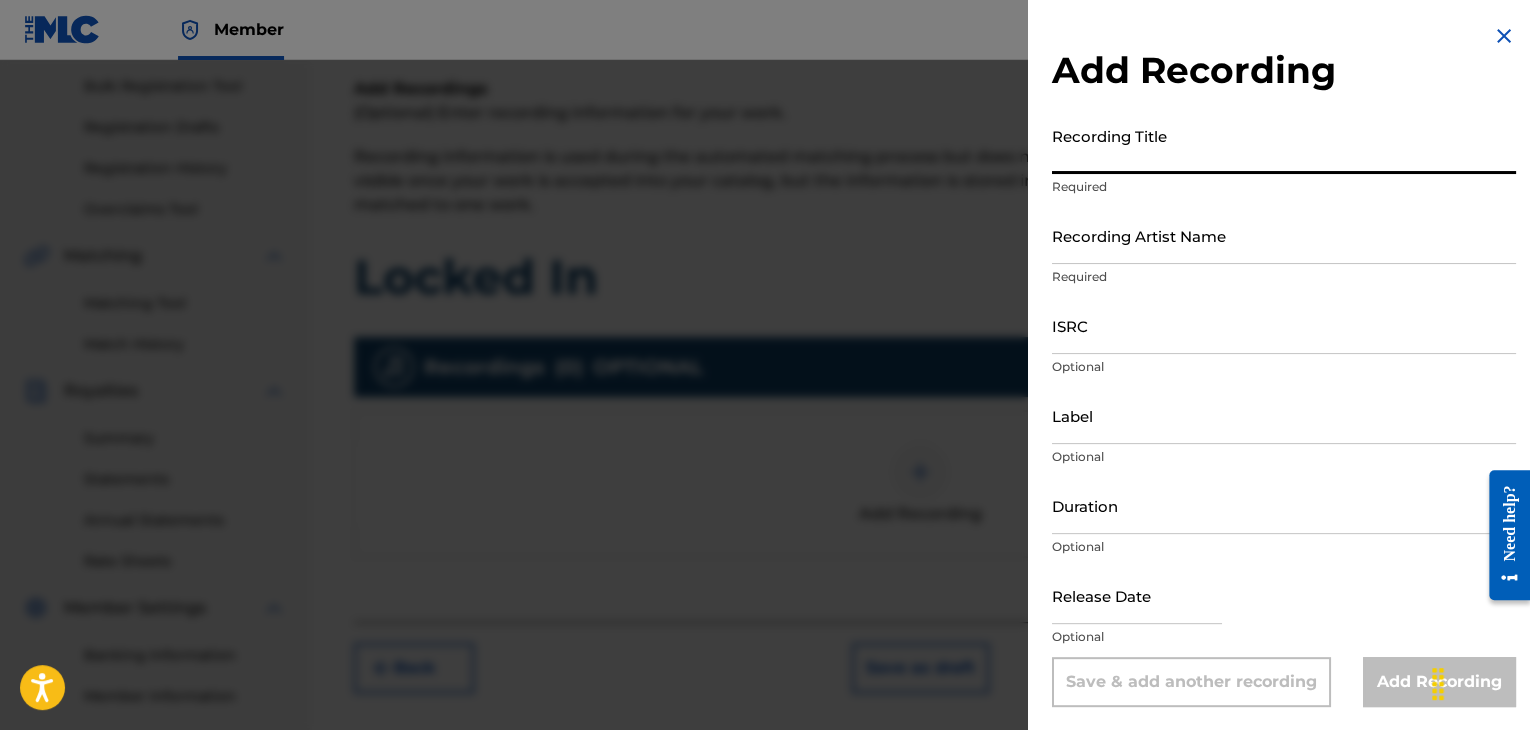 click on "Recording Title" at bounding box center (1284, 145) 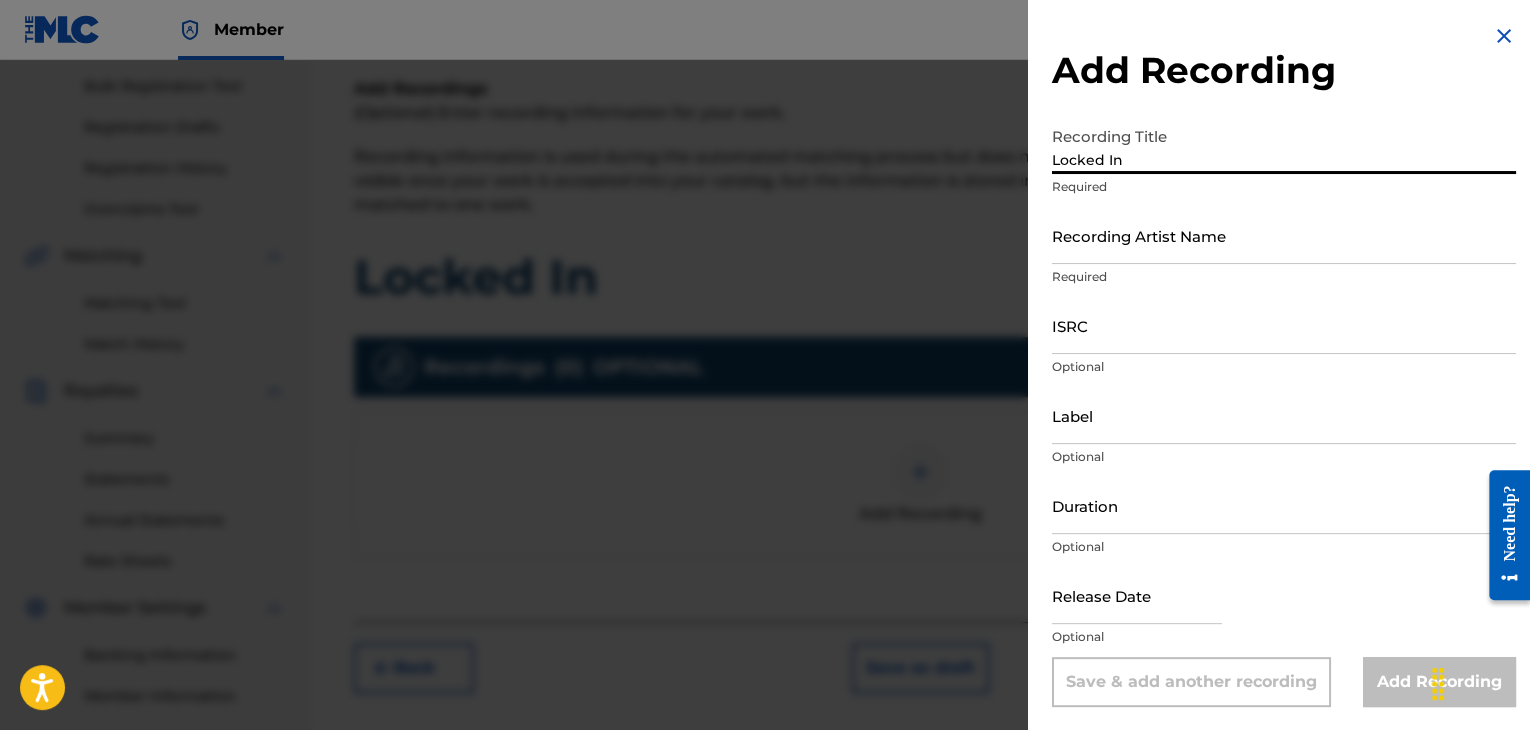 type on "Locked In" 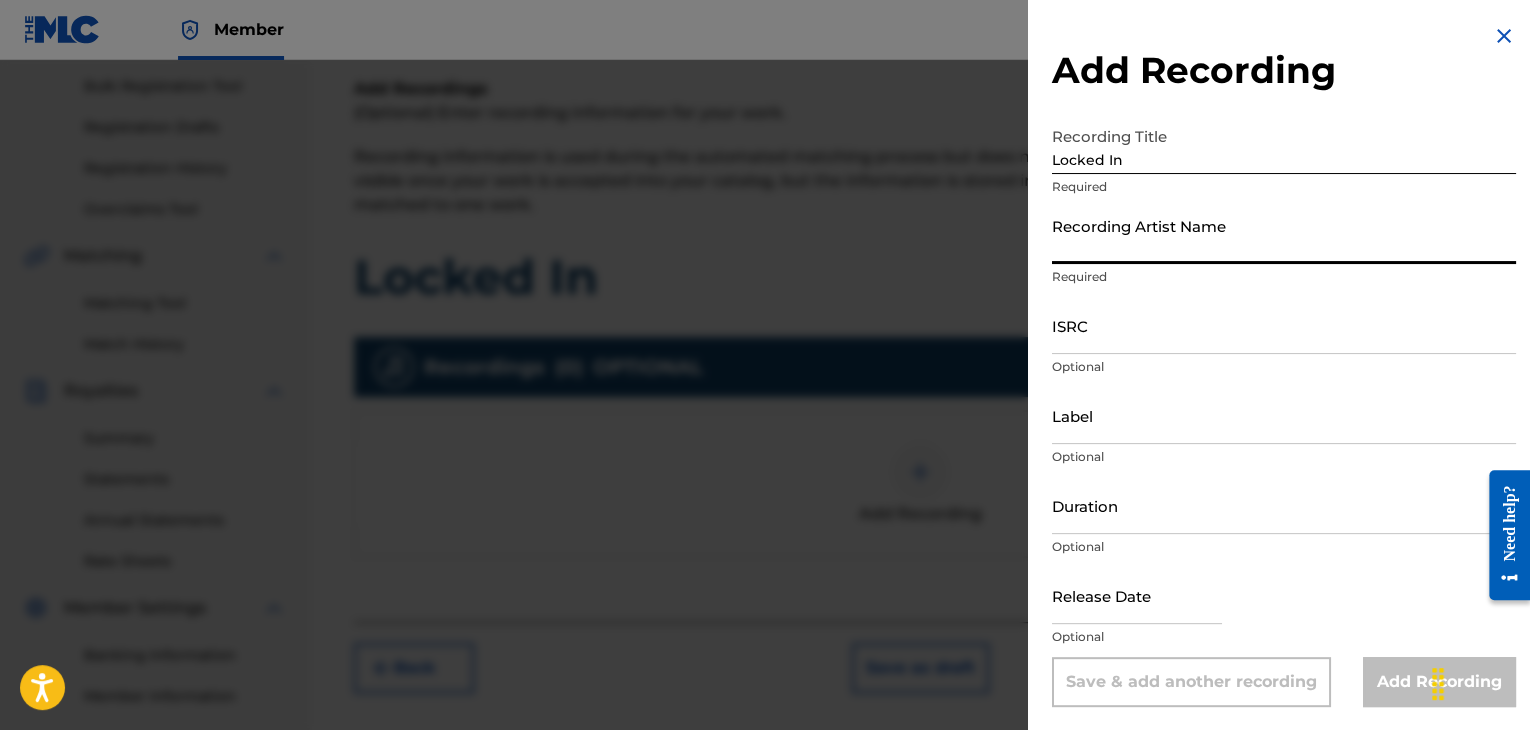 type on "[FIRST] [LAST]" 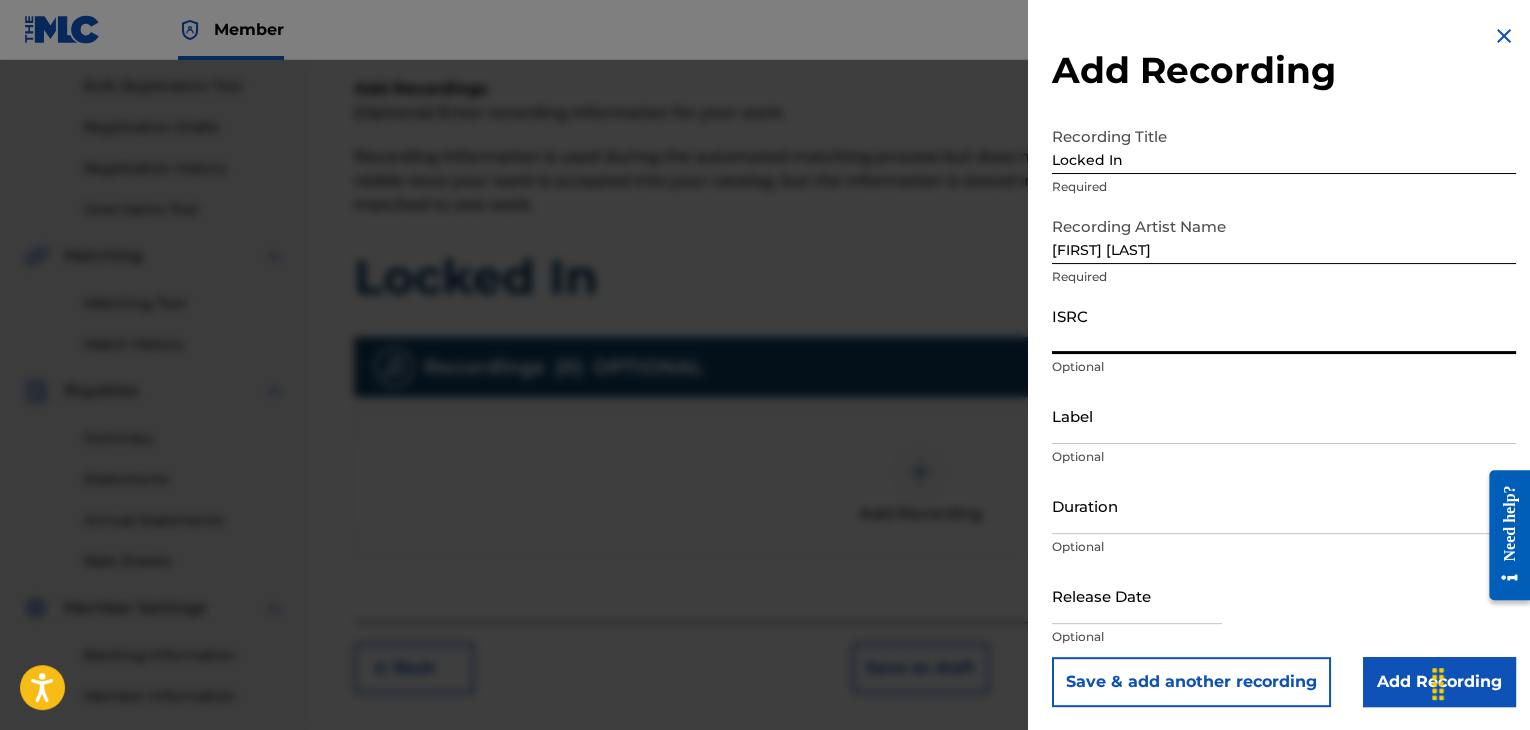 click on "ISRC" at bounding box center [1284, 325] 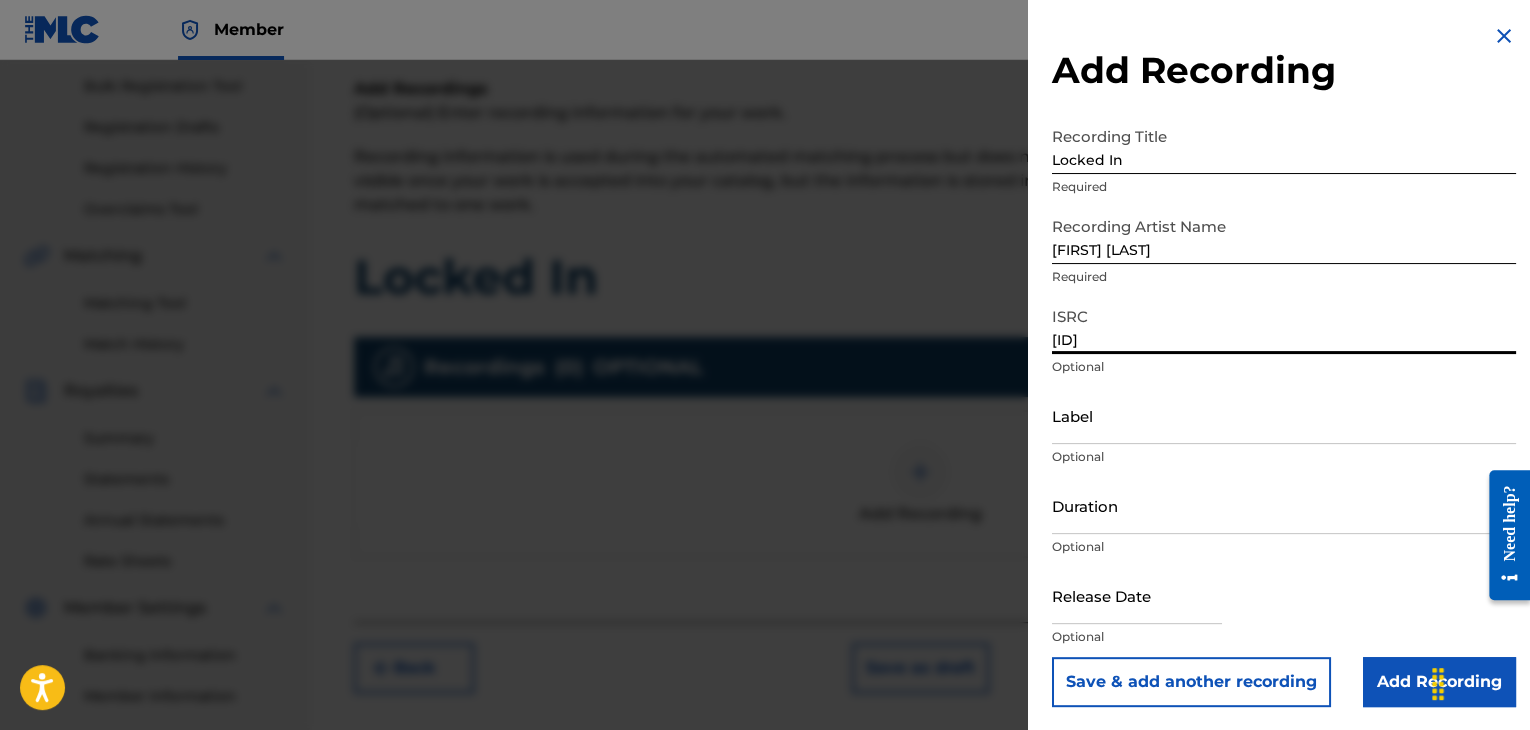 type on "[ID]" 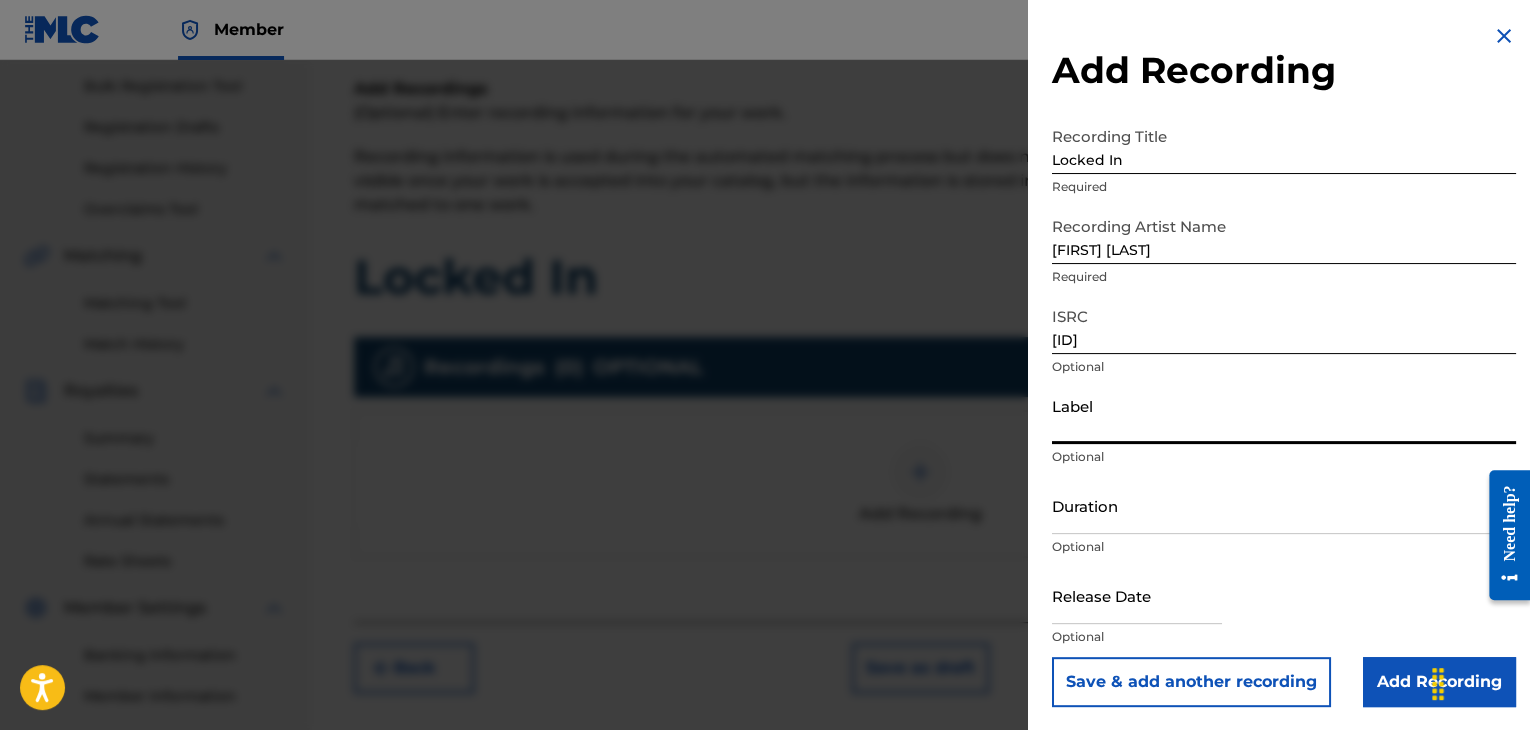 click on "Label" at bounding box center [1284, 415] 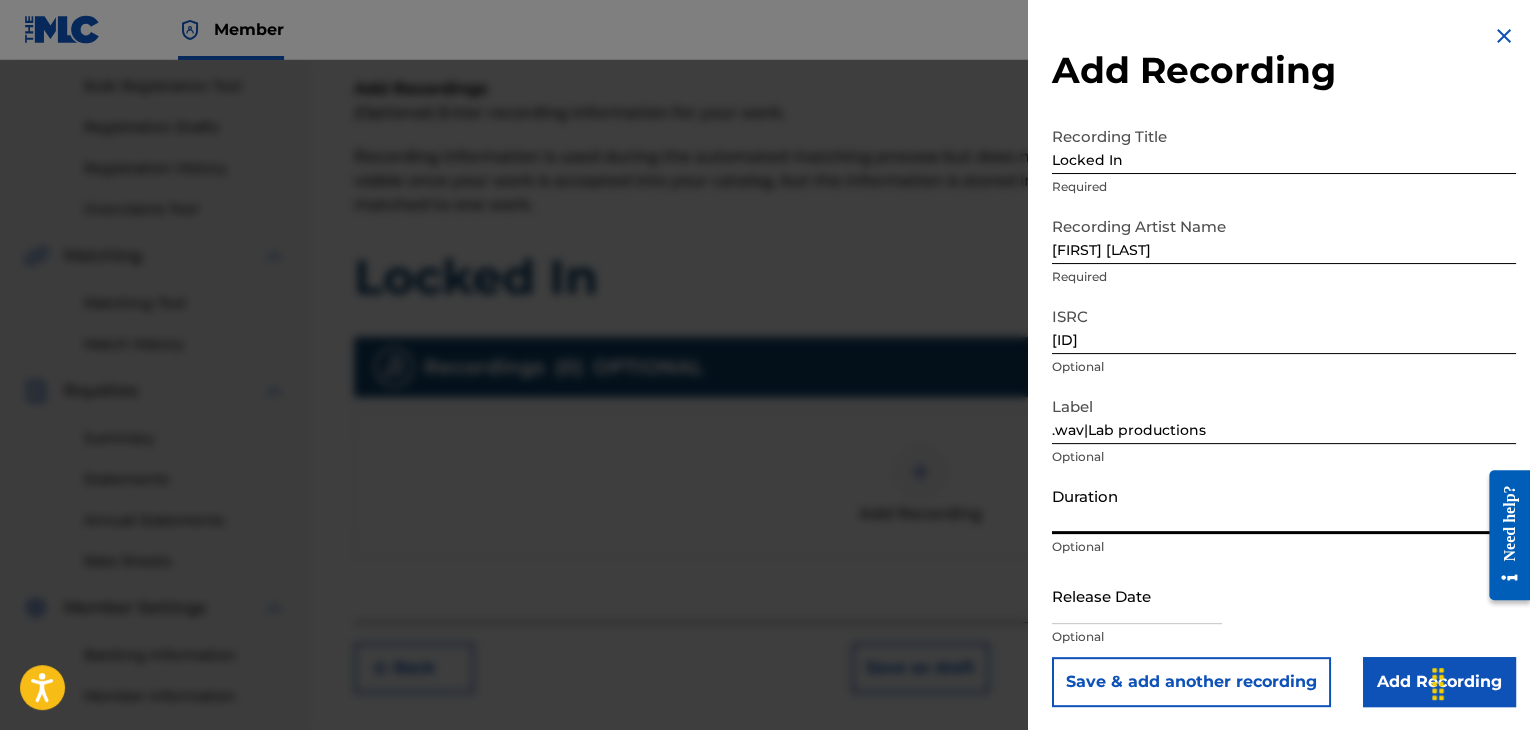 click on "Duration" at bounding box center (1284, 505) 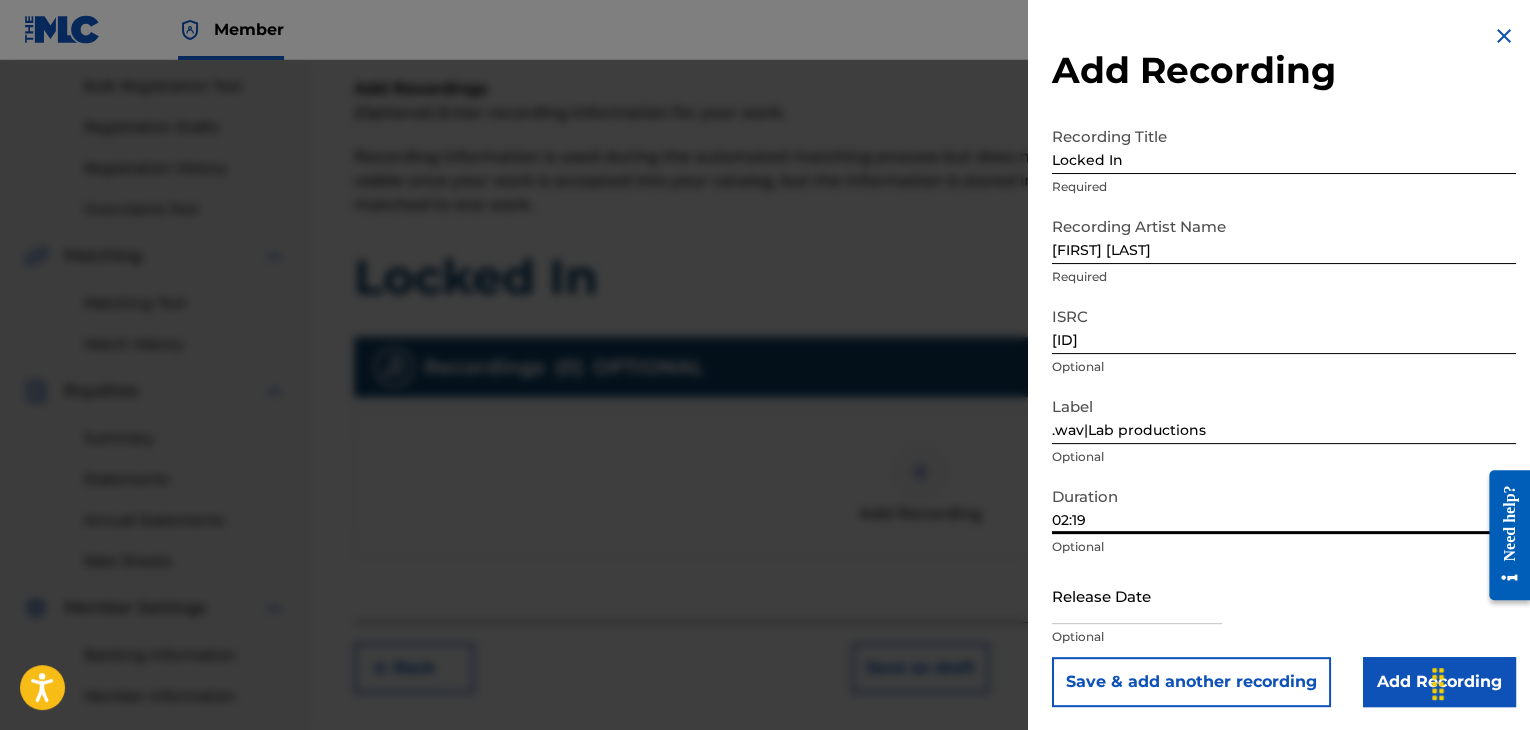 type on "02:19" 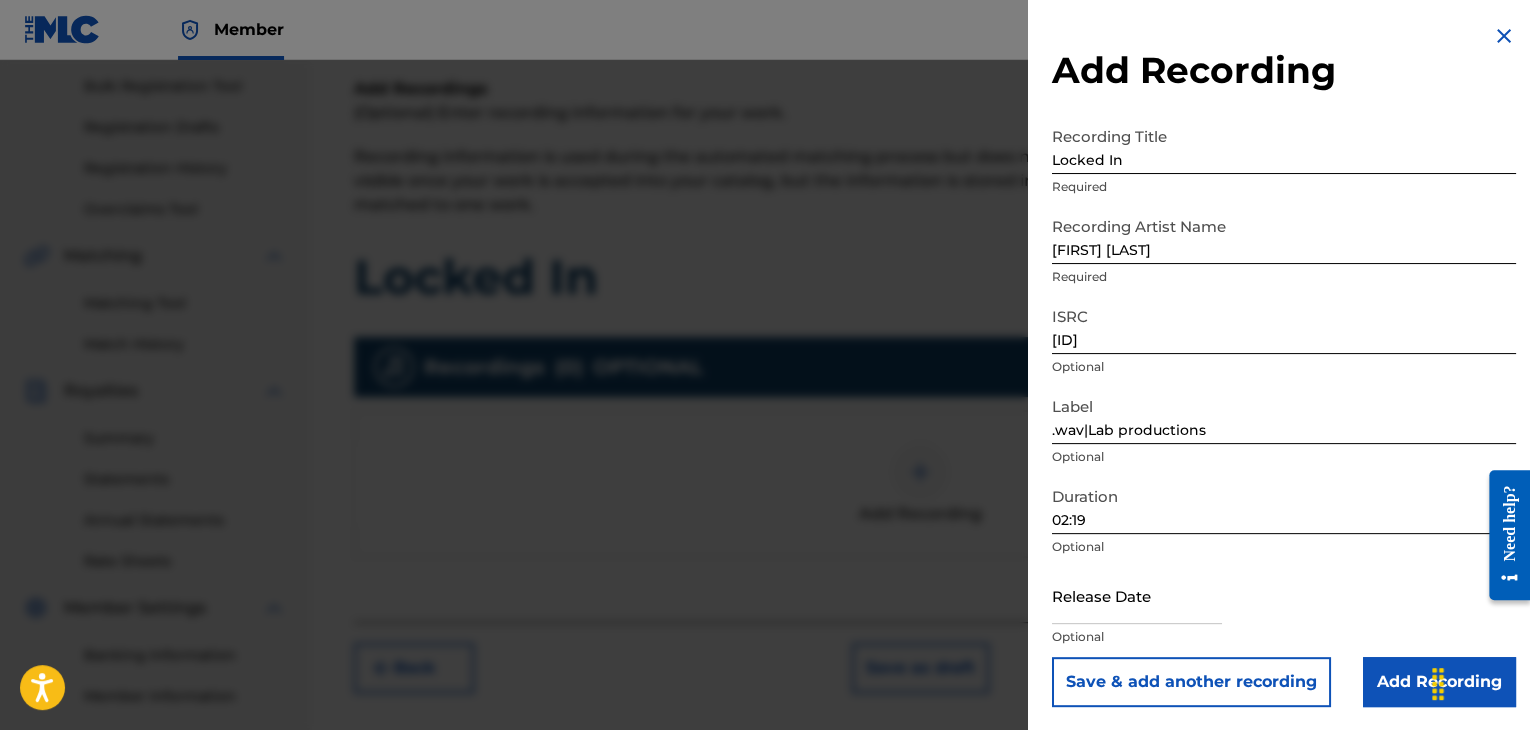 scroll, scrollTop: 1, scrollLeft: 0, axis: vertical 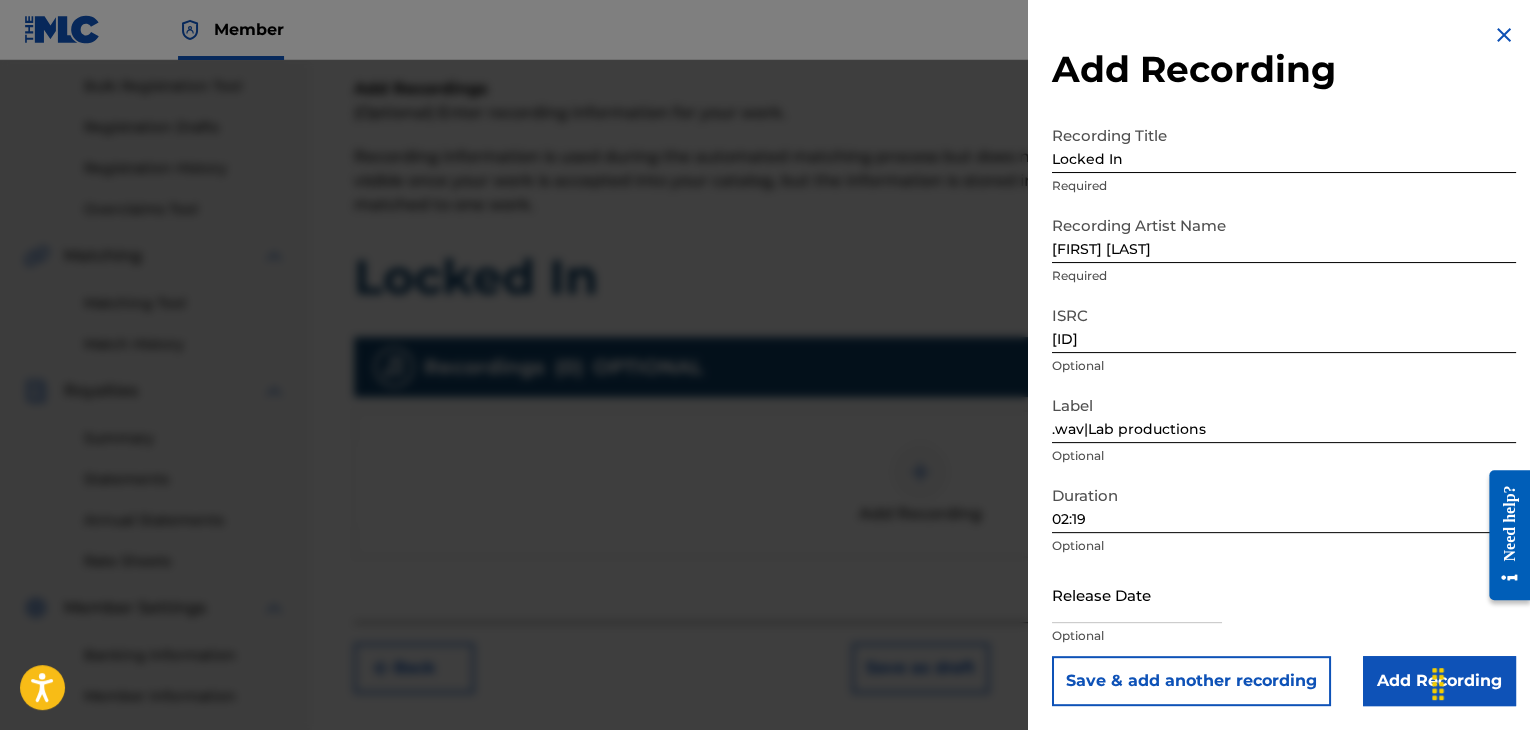 click at bounding box center [1137, 594] 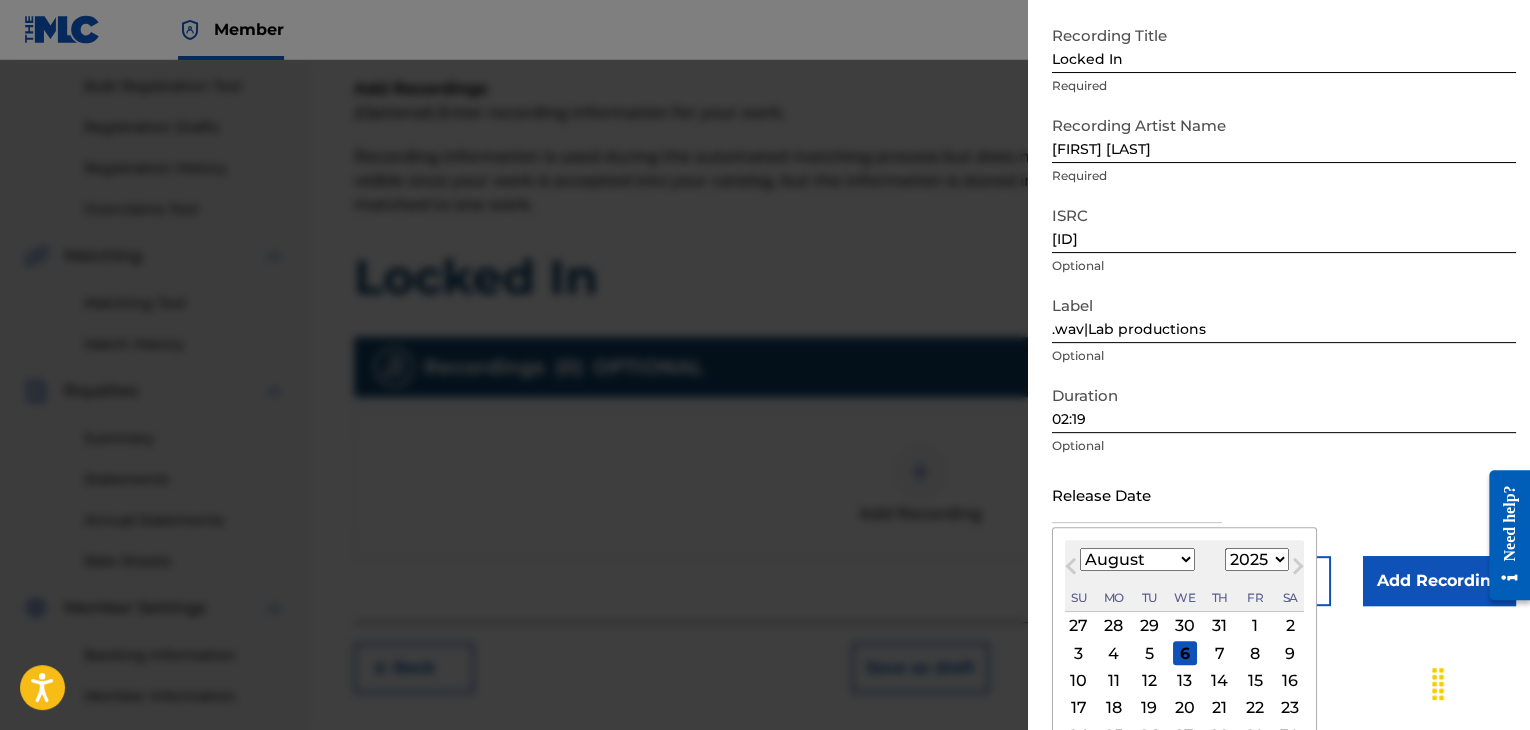 scroll, scrollTop: 187, scrollLeft: 0, axis: vertical 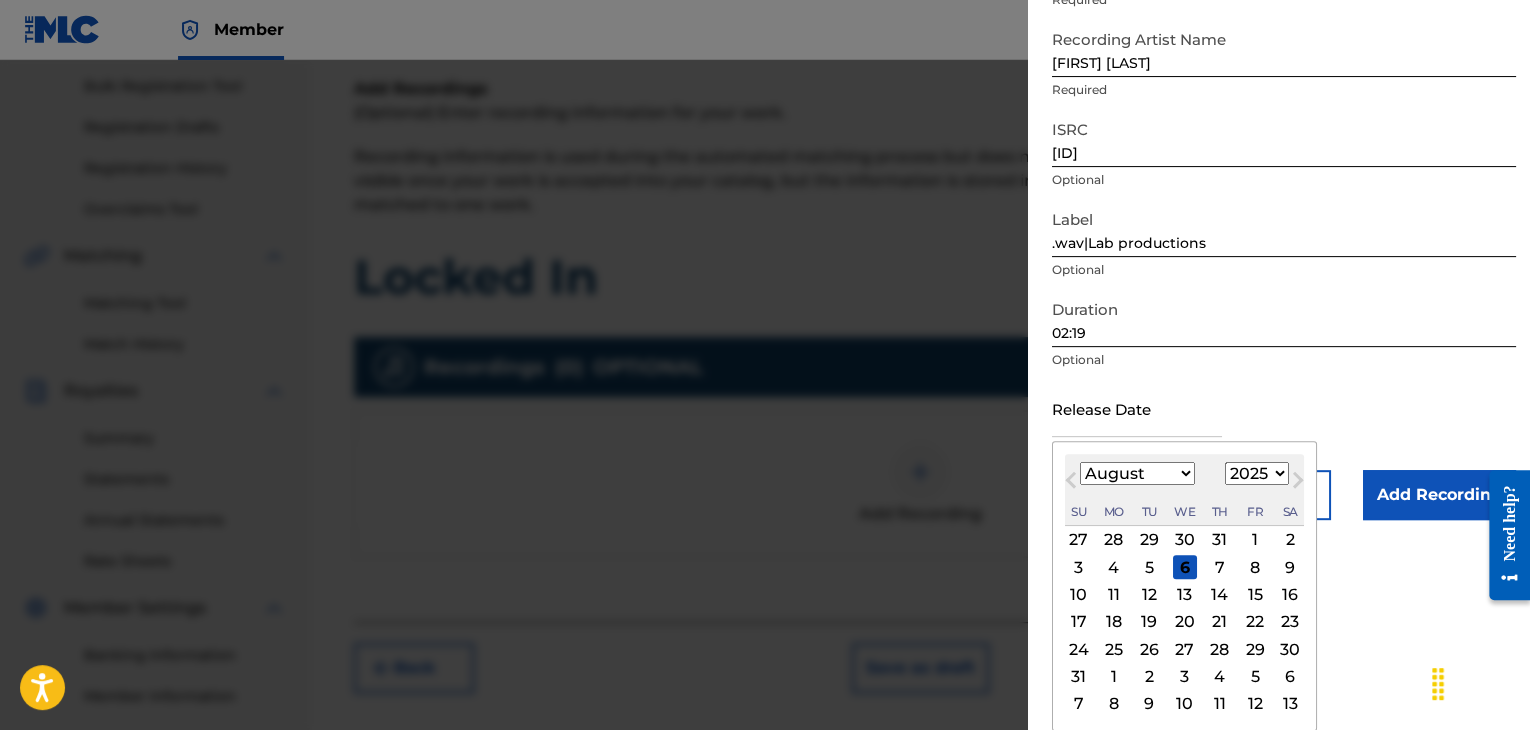click on "January February March April May June July August September October November December" at bounding box center (1137, 473) 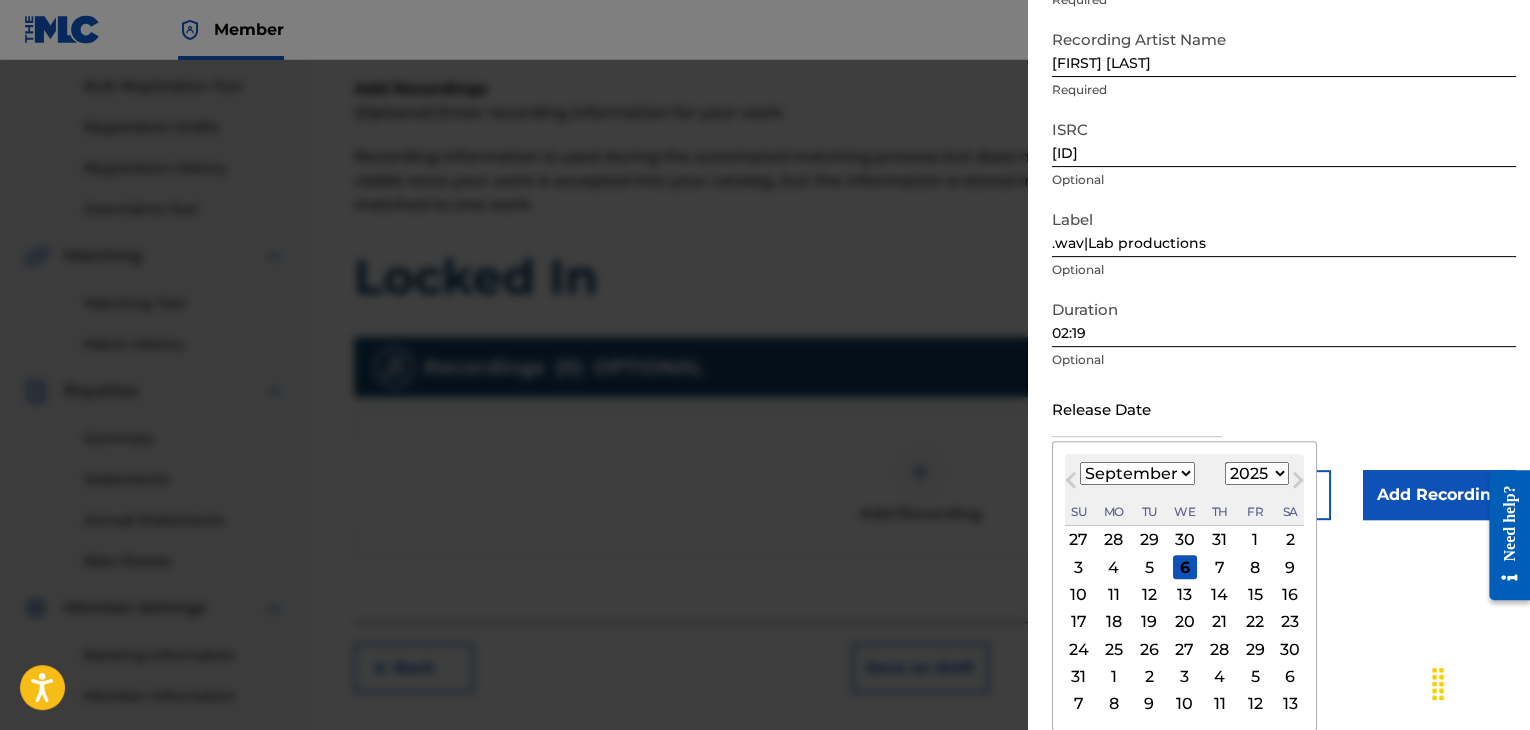 click on "January February March April May June July August September October November December" at bounding box center [1137, 473] 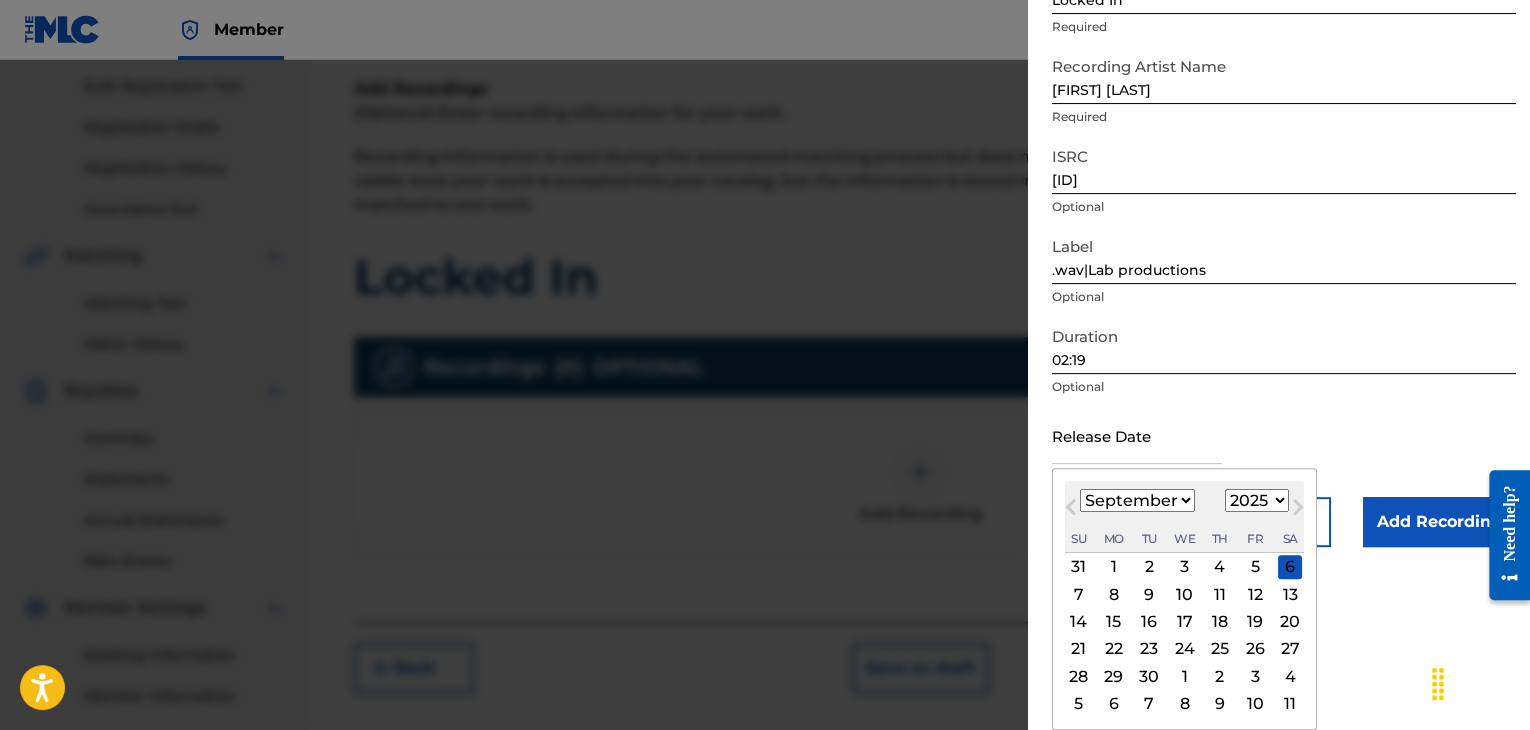 scroll, scrollTop: 160, scrollLeft: 0, axis: vertical 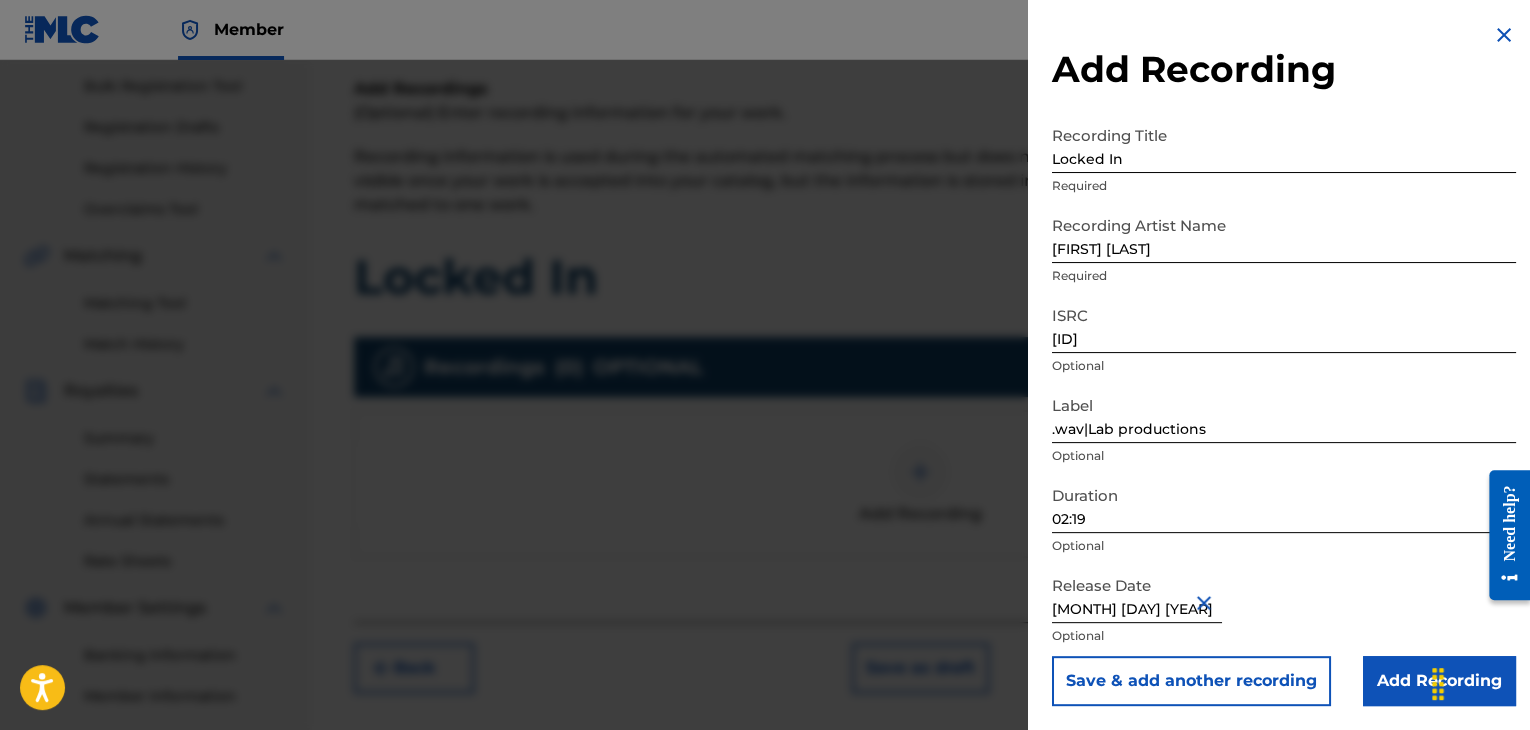 type on "[MONTH] [DAY] [YEAR]" 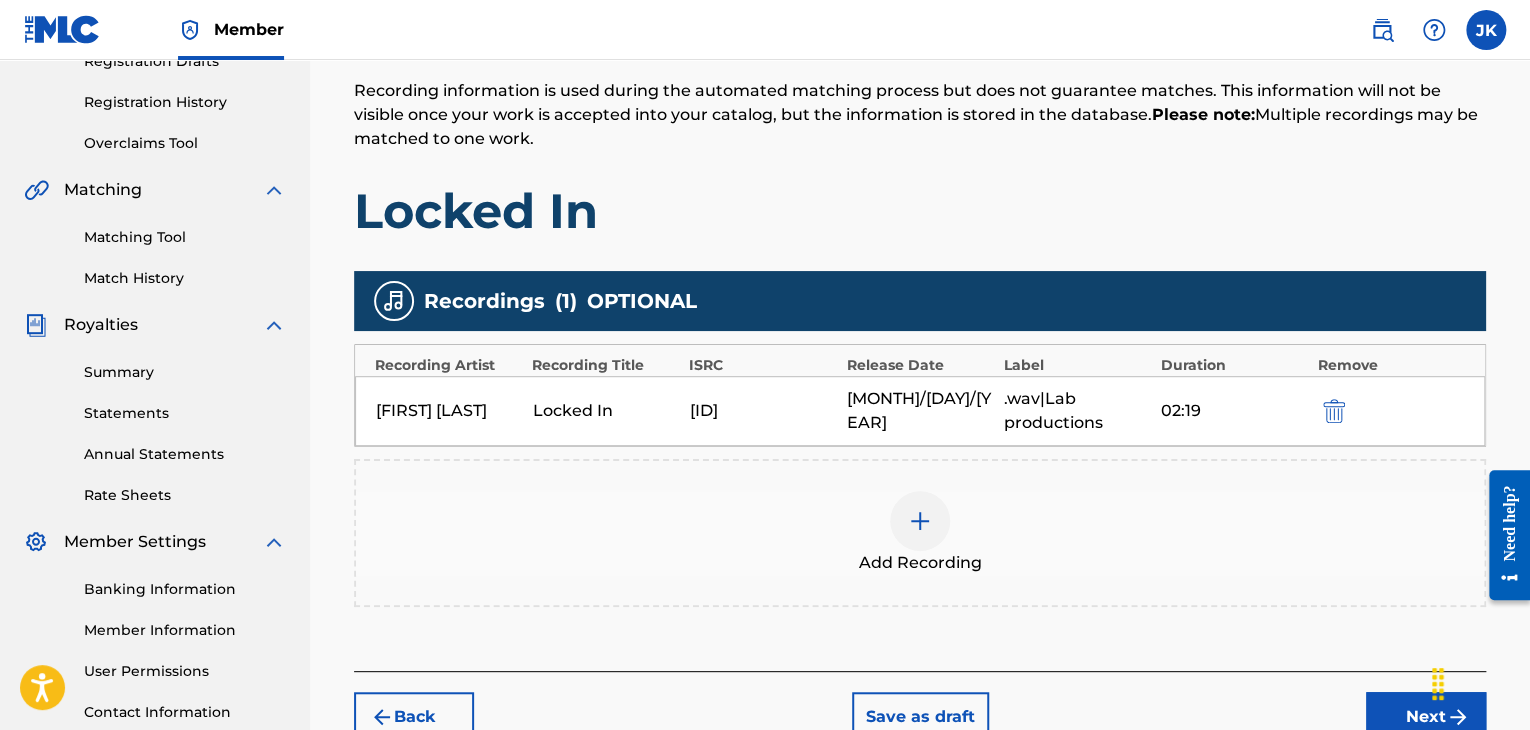 scroll, scrollTop: 390, scrollLeft: 0, axis: vertical 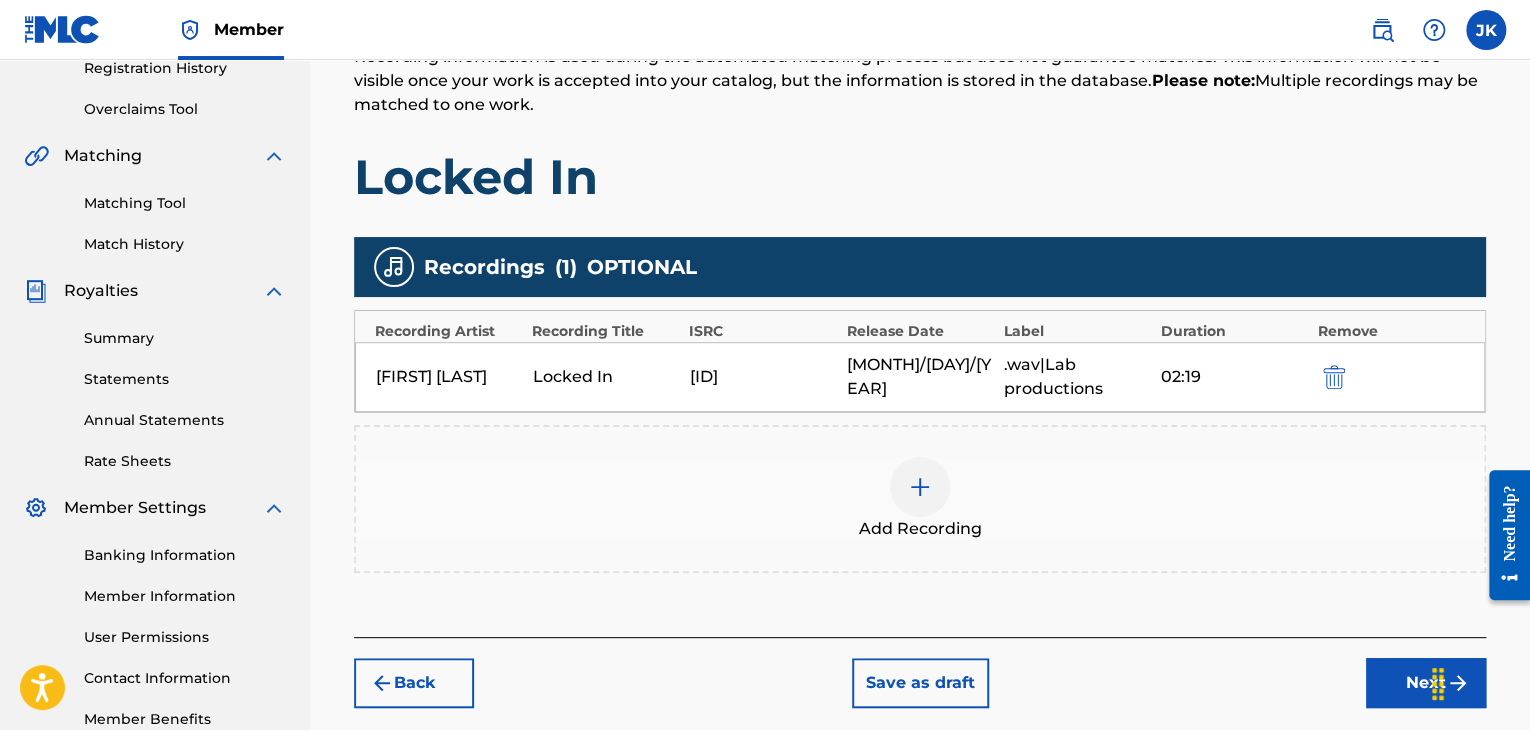 click on "Next" at bounding box center [1426, 683] 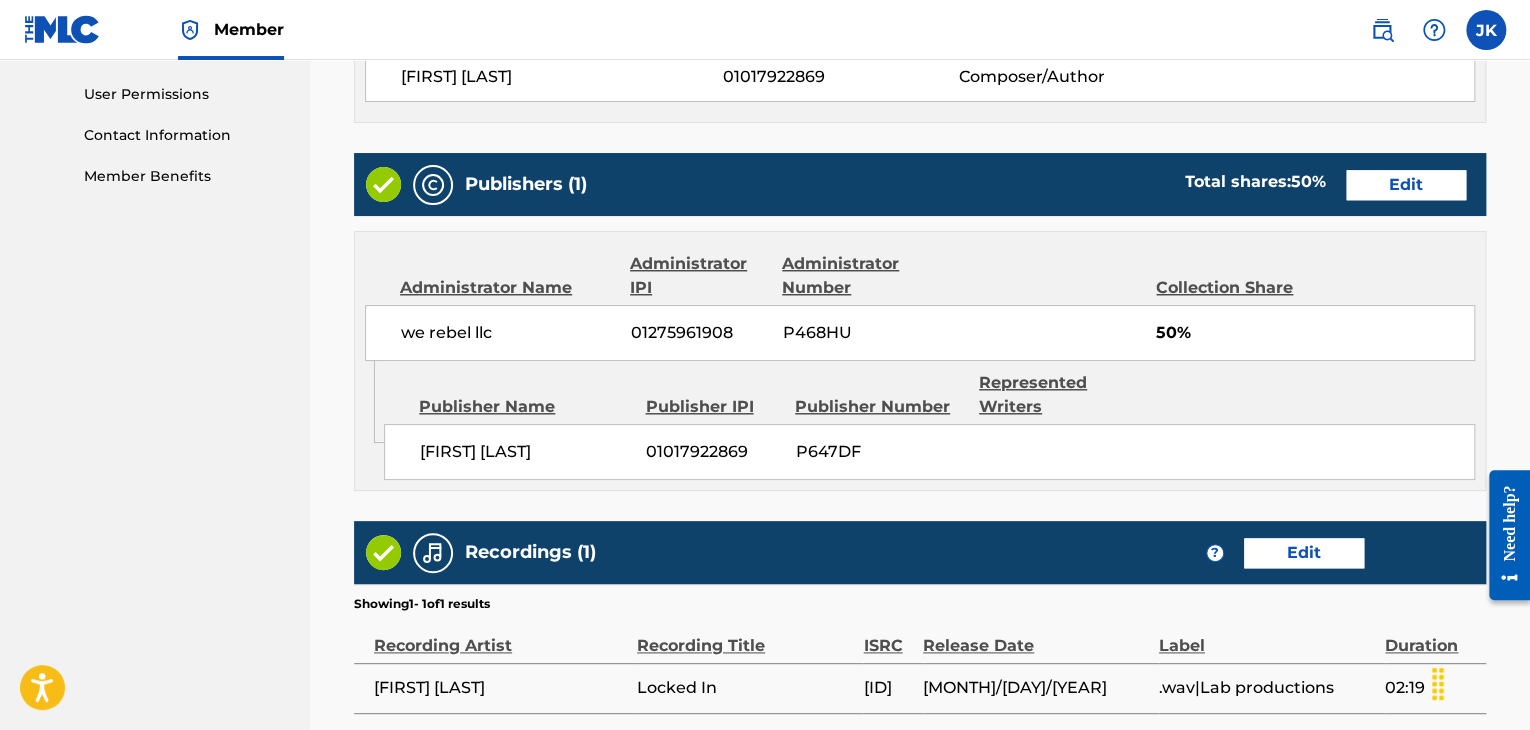 scroll, scrollTop: 1032, scrollLeft: 0, axis: vertical 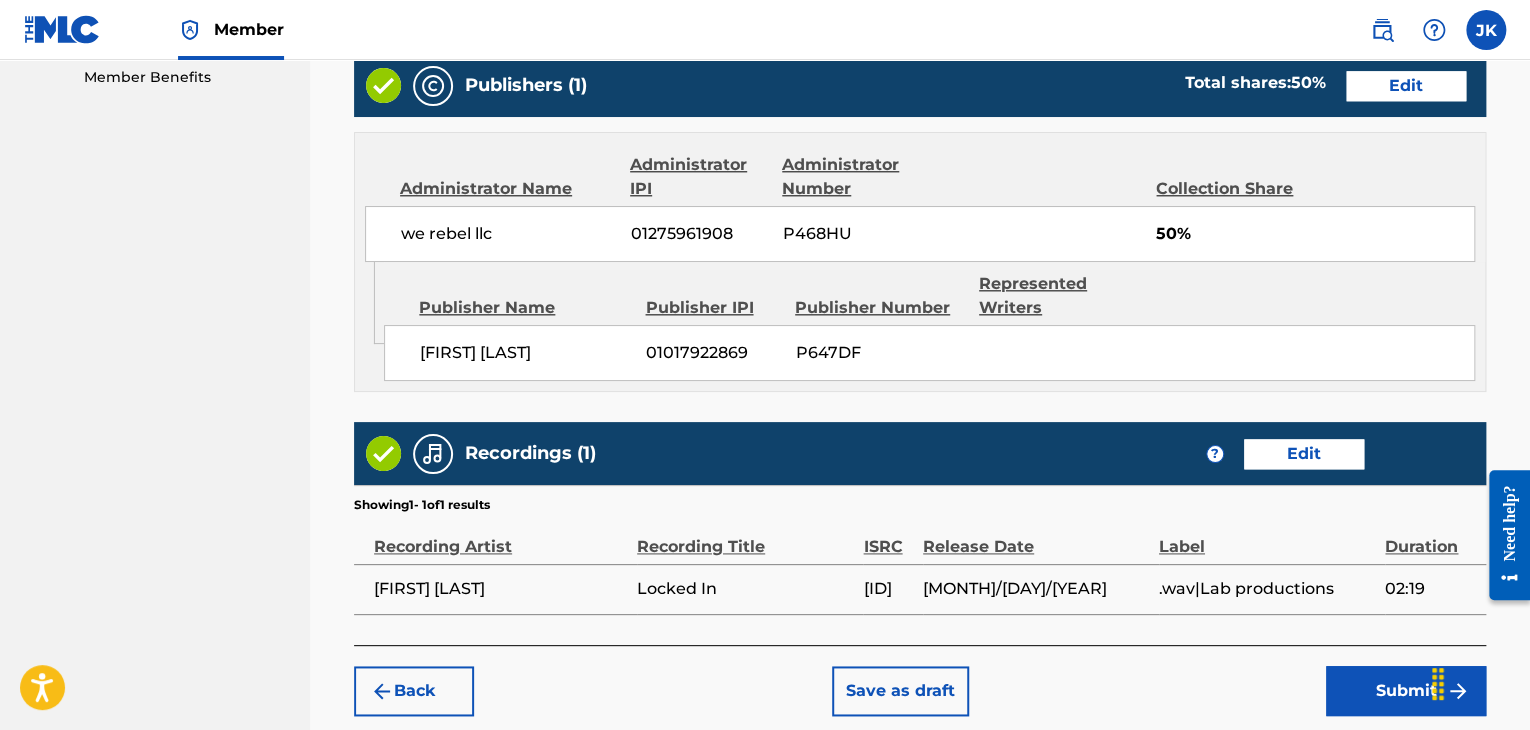 click on "Submit" at bounding box center [1406, 691] 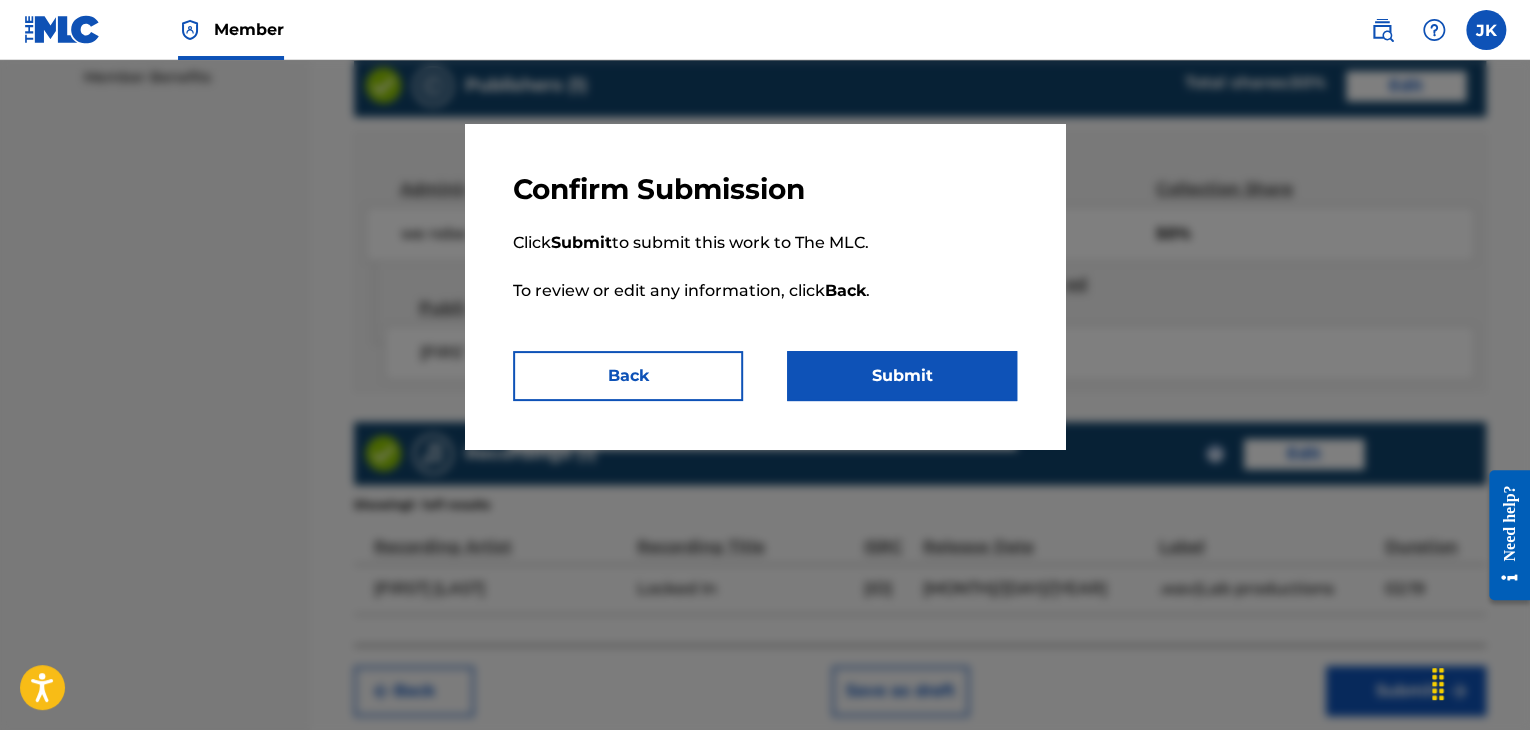 click on "Submit" at bounding box center [902, 376] 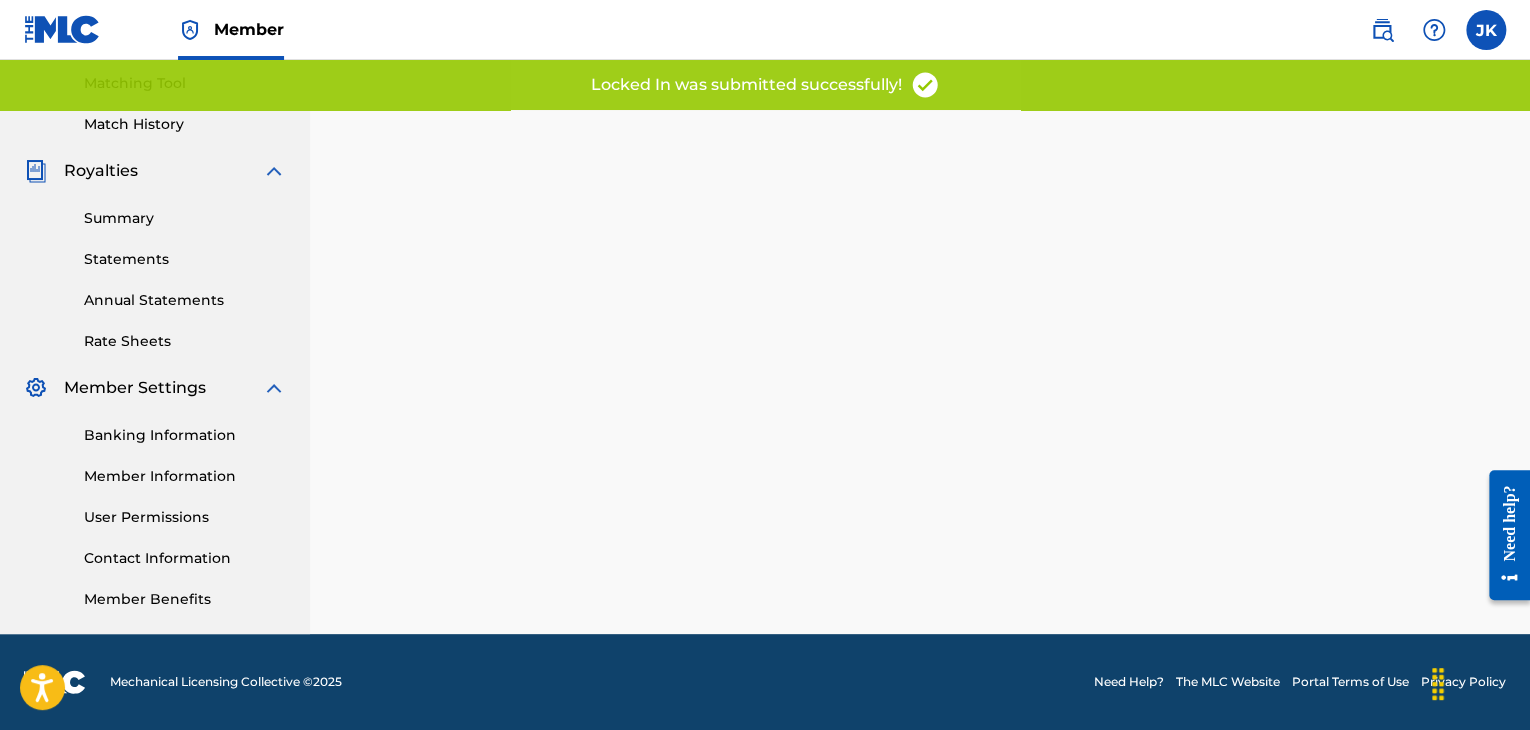 scroll, scrollTop: 0, scrollLeft: 0, axis: both 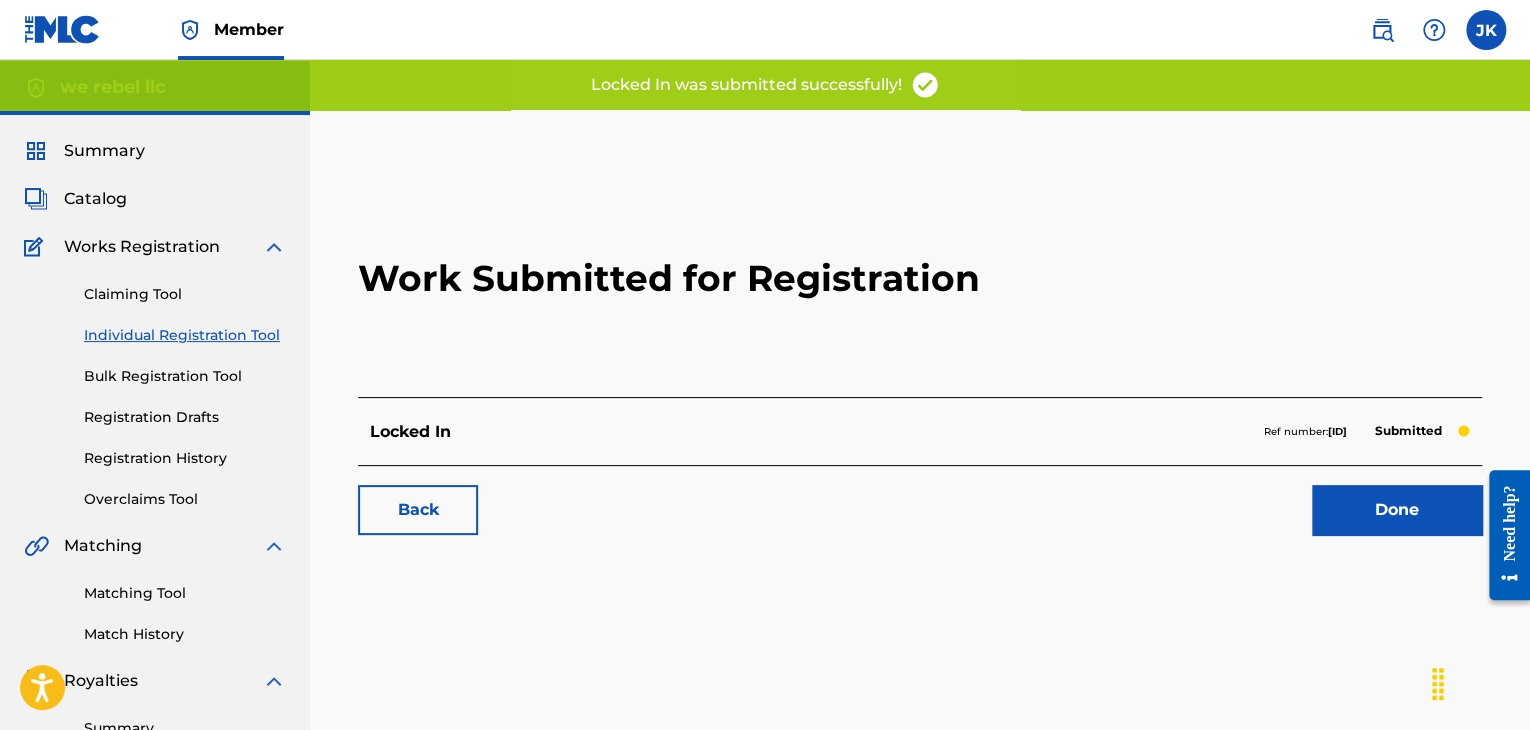 click on "Done" at bounding box center (1397, 510) 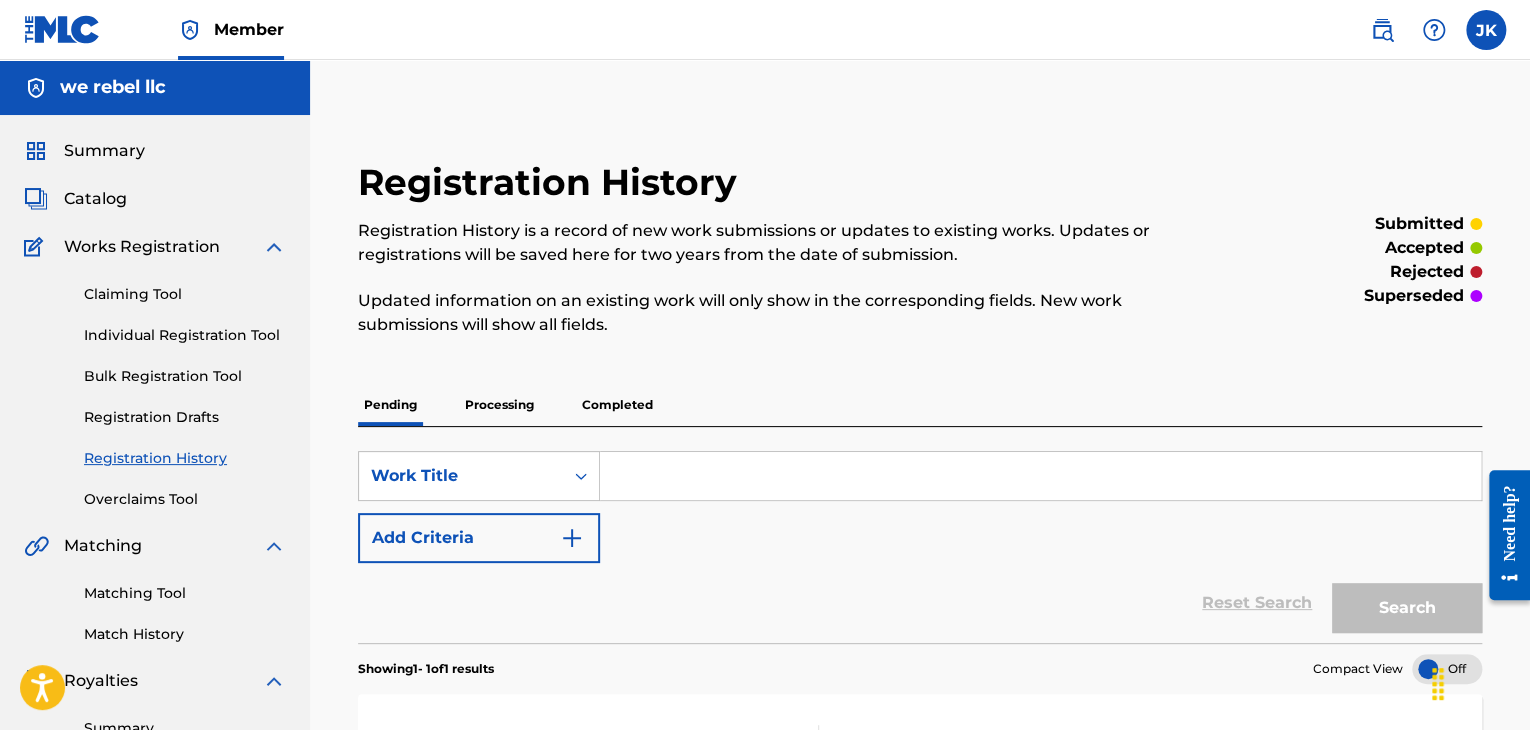 click on "Individual Registration Tool" at bounding box center [185, 335] 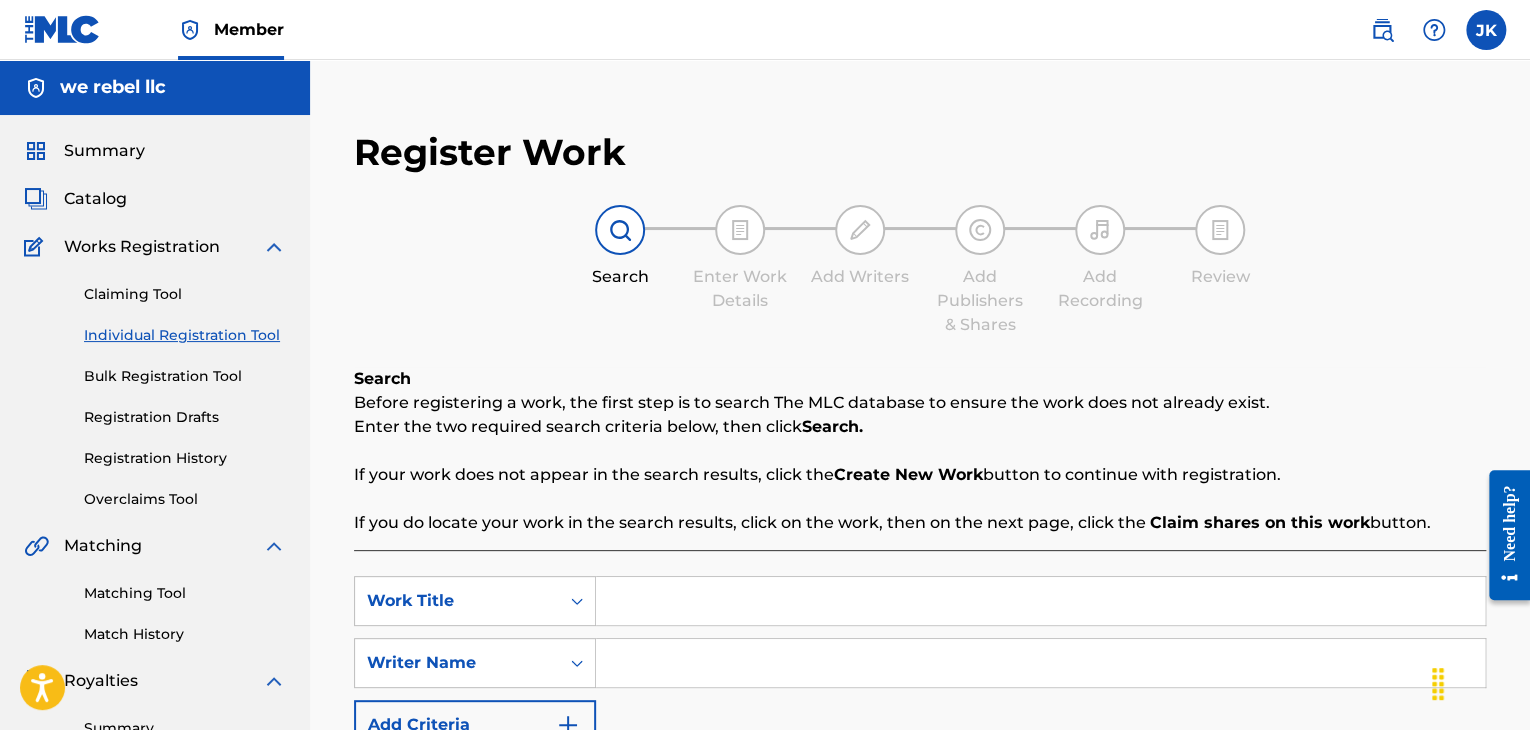 click at bounding box center [1040, 601] 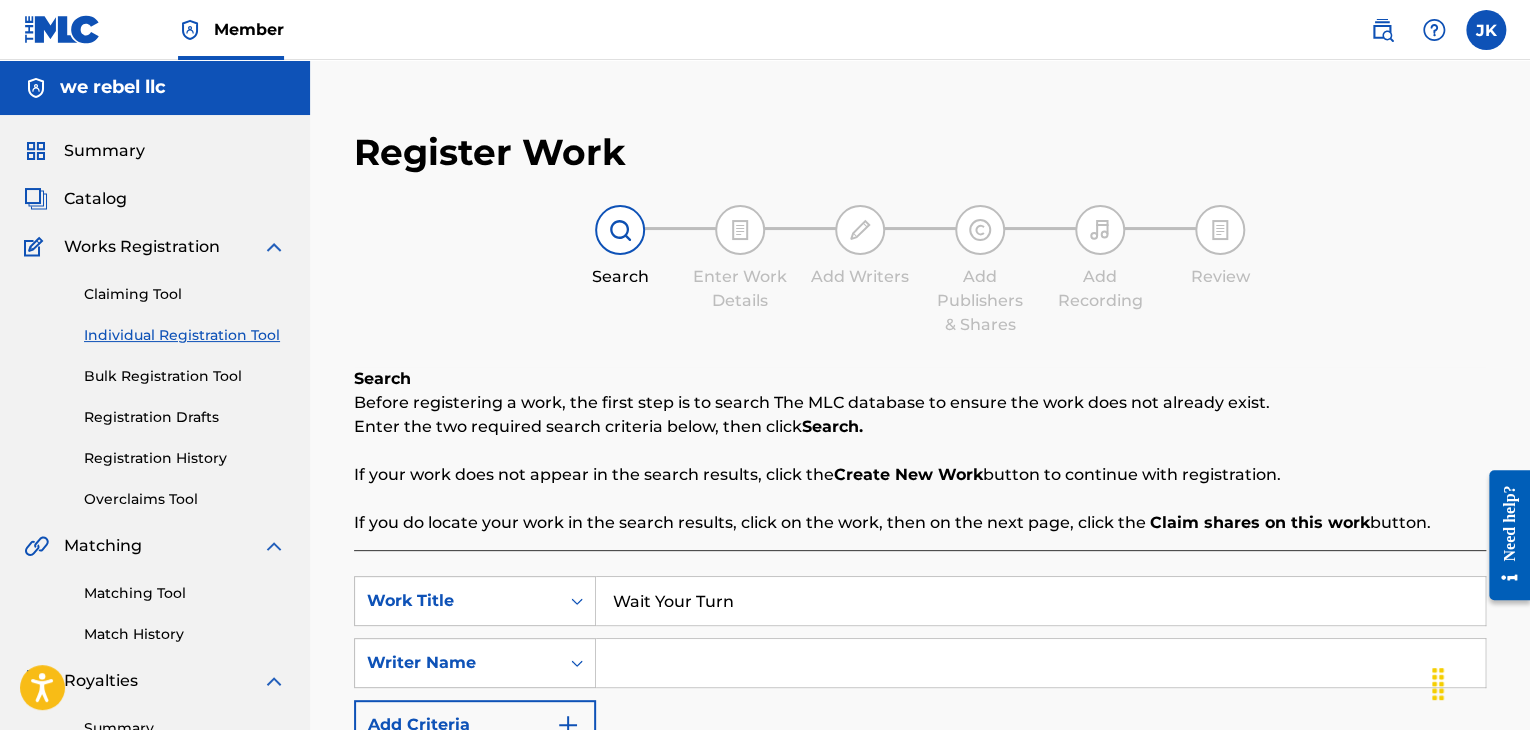 type on "Wait Your Turn" 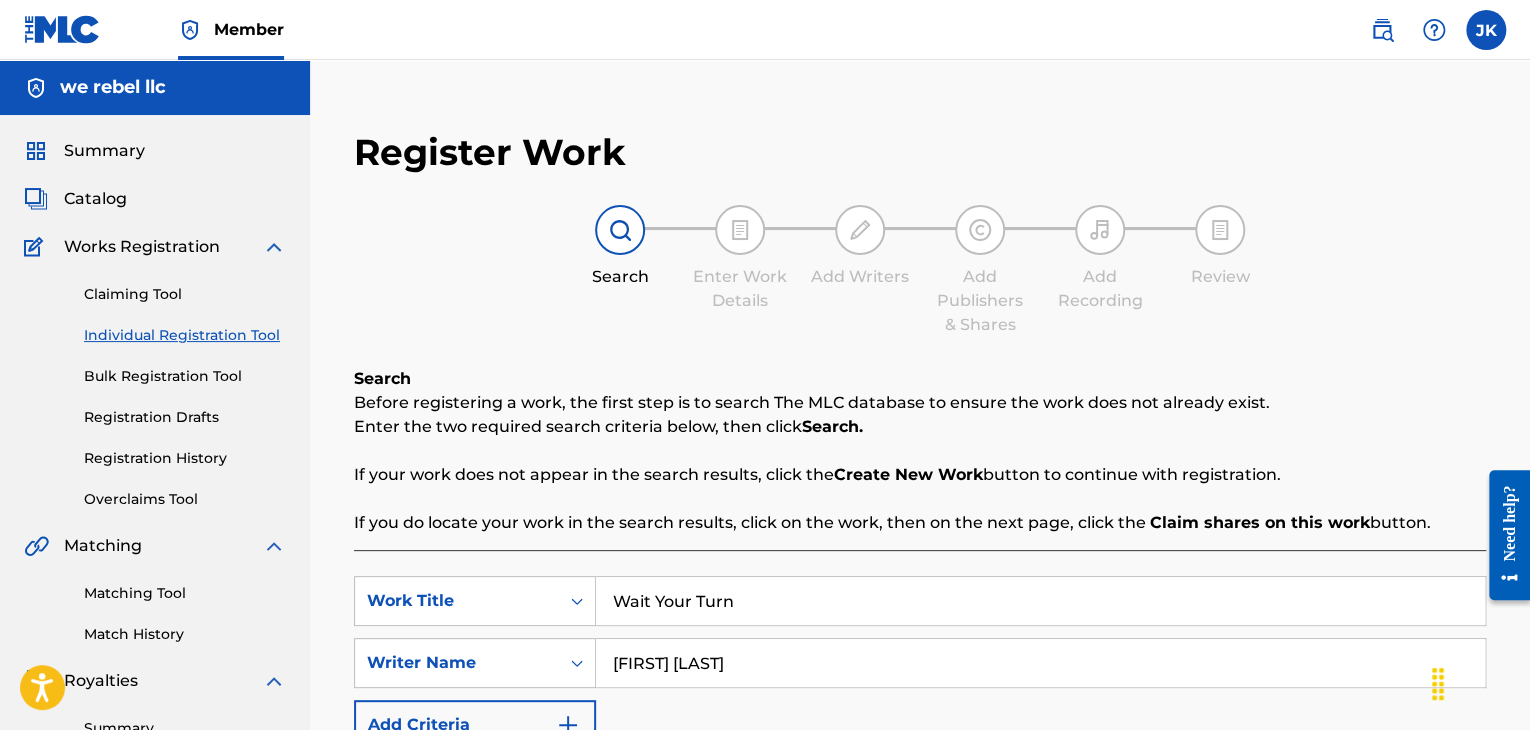 click on "Register Work Search Enter Work Details Add Writers Add Publishers & Shares Add Recording Review Search Before registering a work, the first step is to search The MLC database to ensure the work does not already exist. Enter the two required search criteria below, then click   Search.  If your work does not appear in the search results, click the  Create New Work   button to continue with registration. If you do locate your work in the search results, click on the work, then on the next page, click the   Claim shares on this work  button. SearchWithCriteria84e7baae-3f8b-4d66-a64c-6a2902779195 Work Title Wait Your Turn SearchWithCriteria7dfc31b7-07d4-4825-b211-006e443c61f6 Writer Name [LAST] [LAST] Add Criteria Reset Search Search" at bounding box center [920, 514] 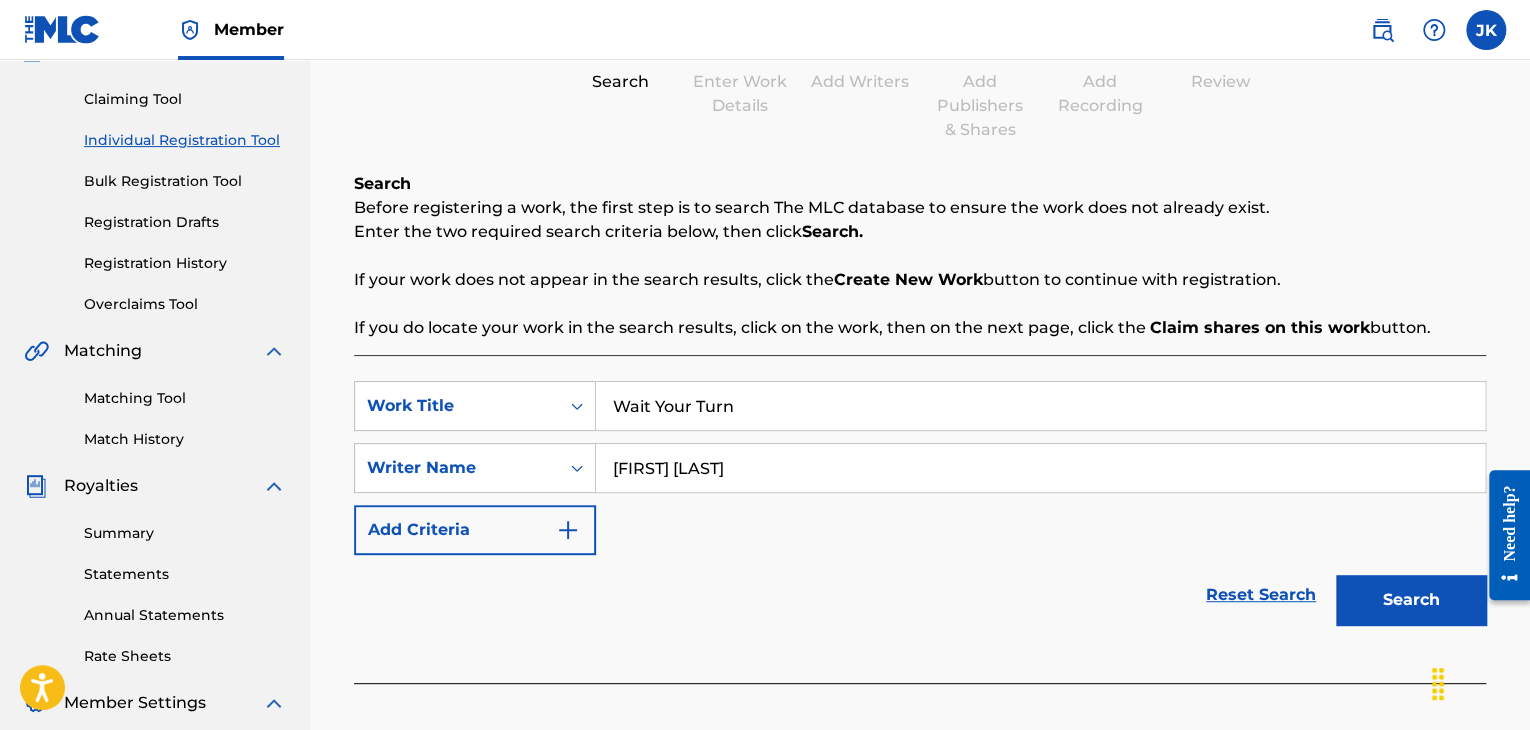 scroll, scrollTop: 200, scrollLeft: 0, axis: vertical 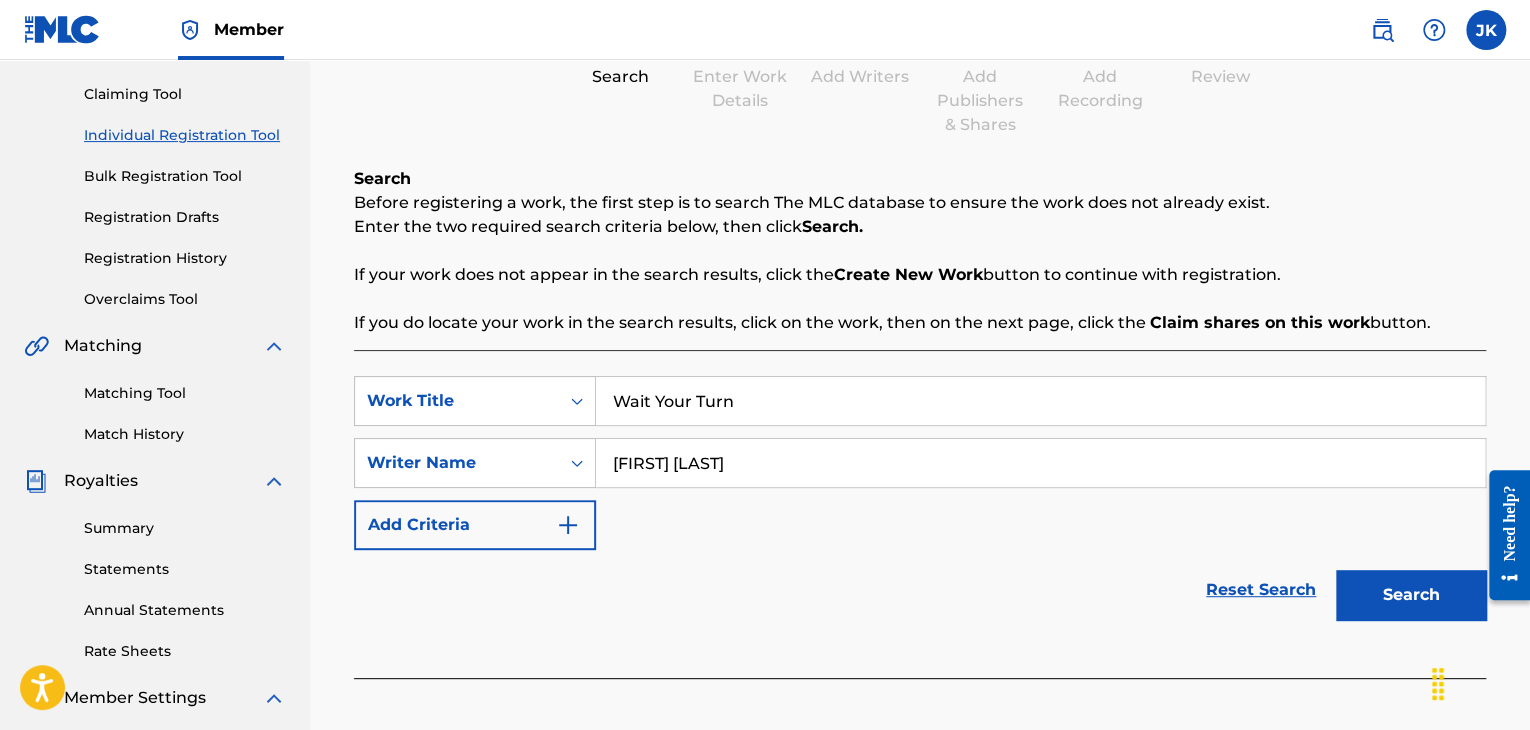 click on "Search" at bounding box center (1411, 595) 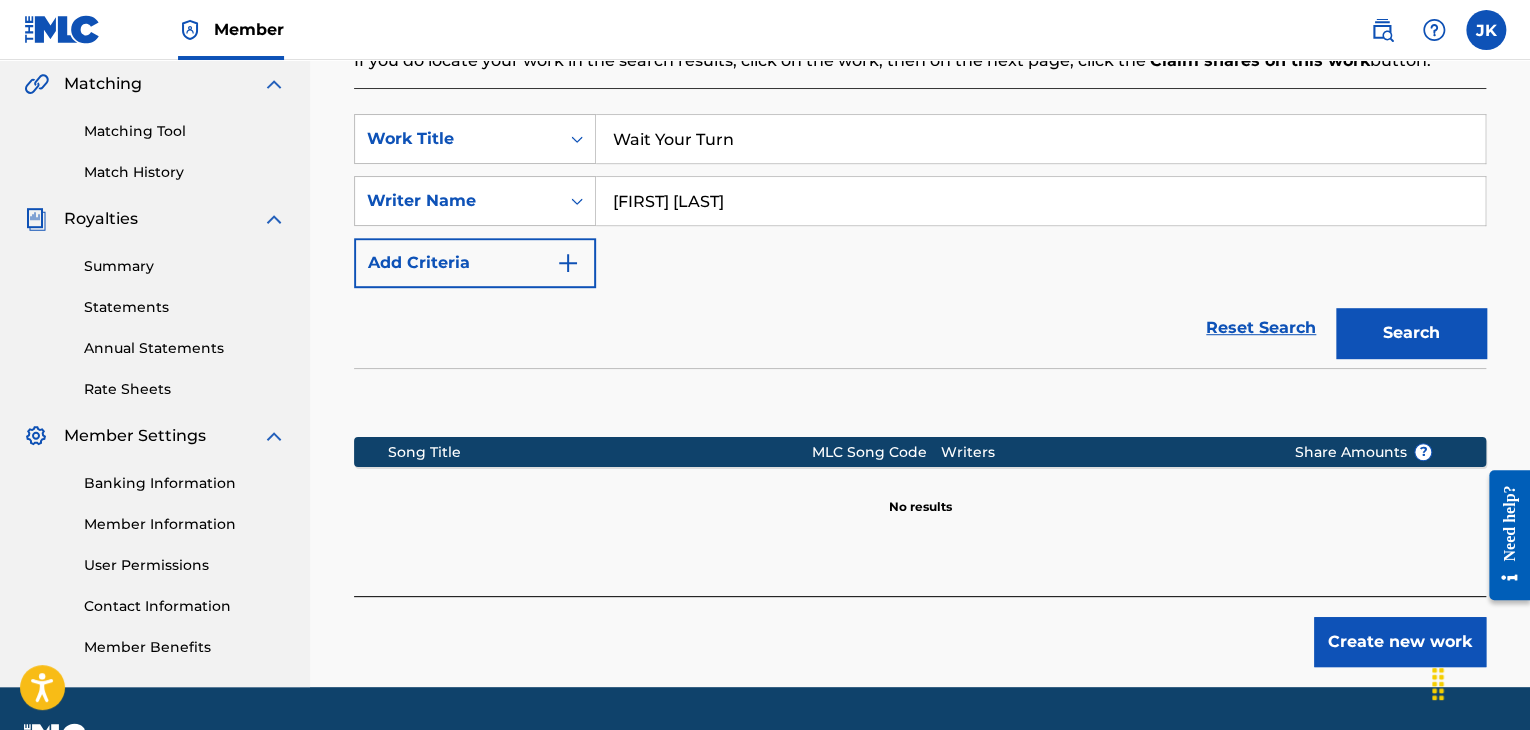 scroll, scrollTop: 500, scrollLeft: 0, axis: vertical 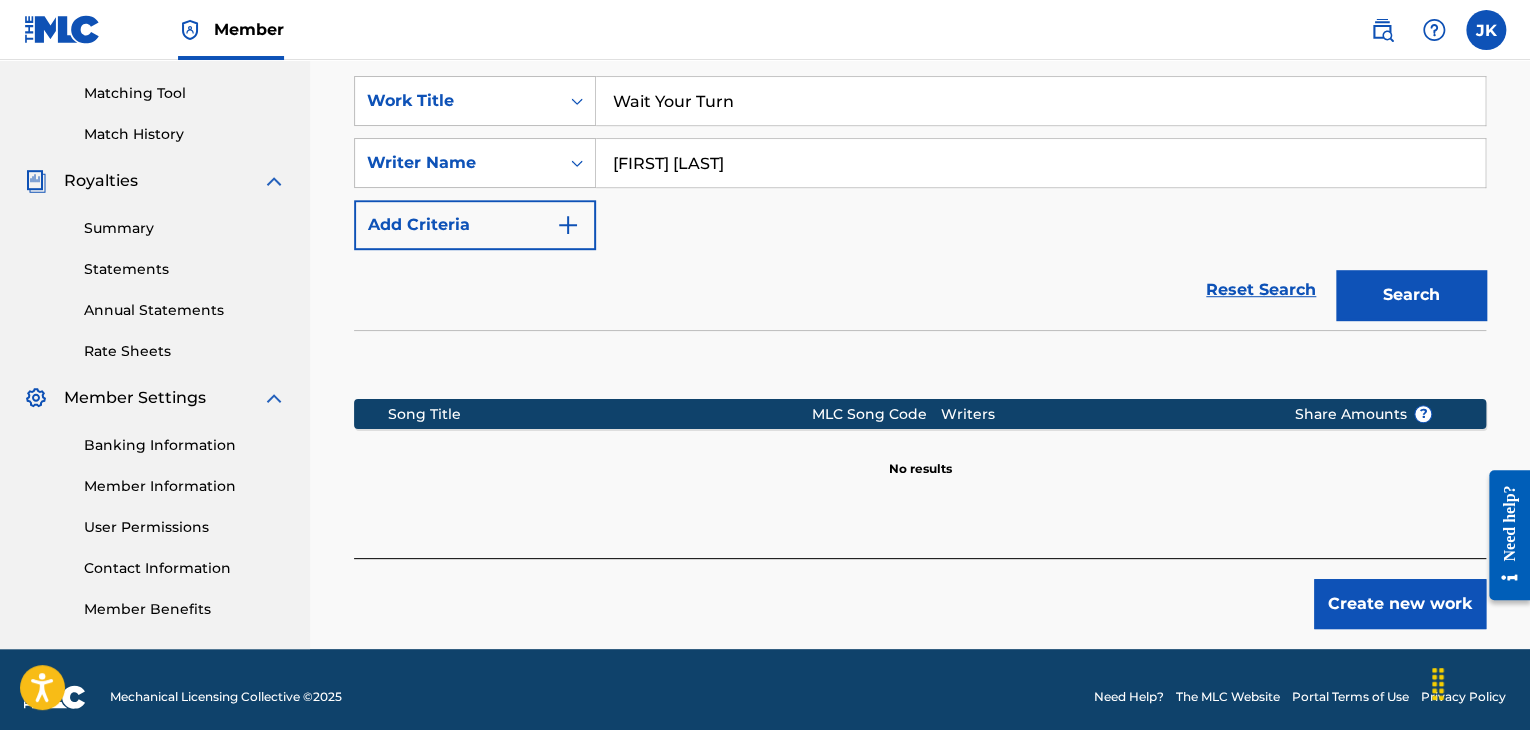 click on "Create new work" at bounding box center (1400, 604) 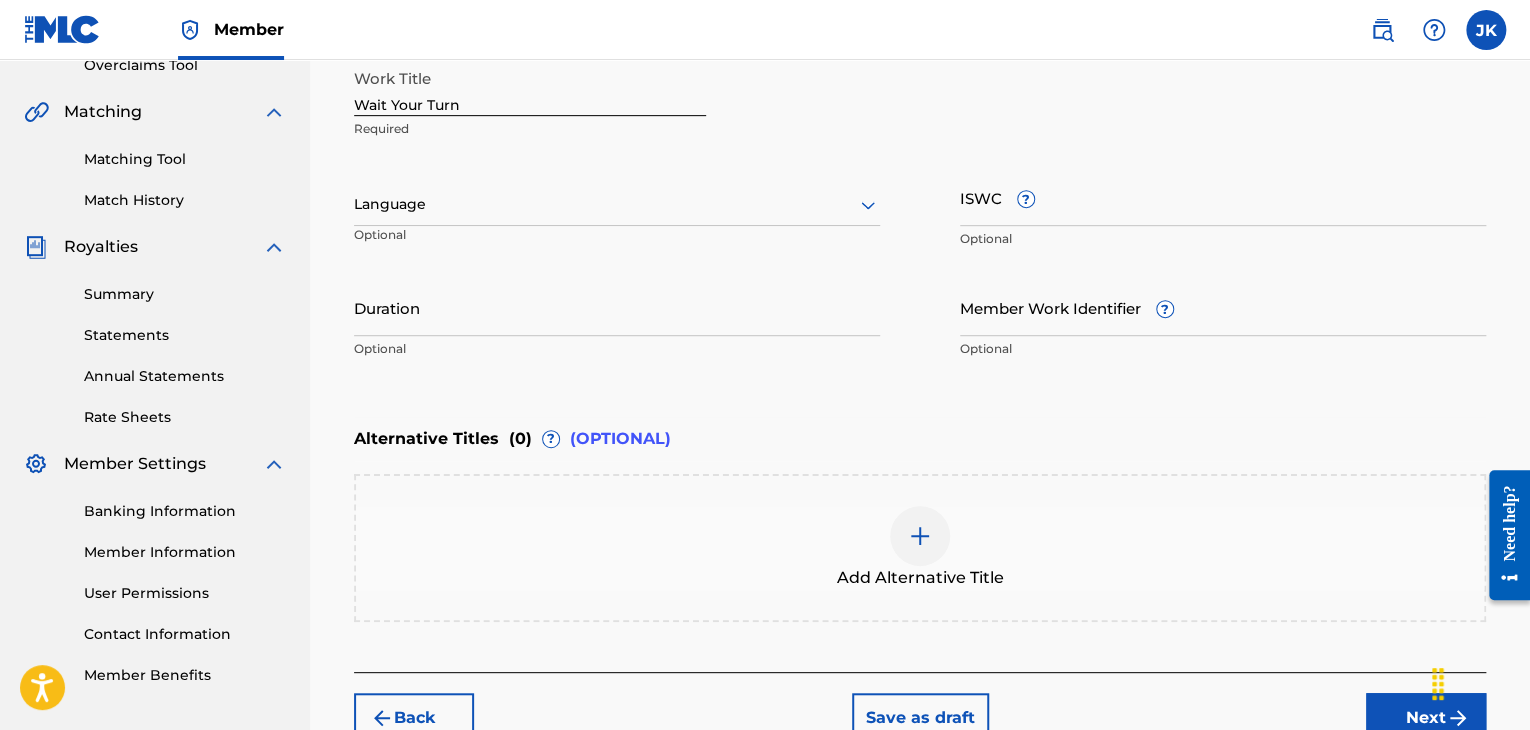 scroll, scrollTop: 400, scrollLeft: 0, axis: vertical 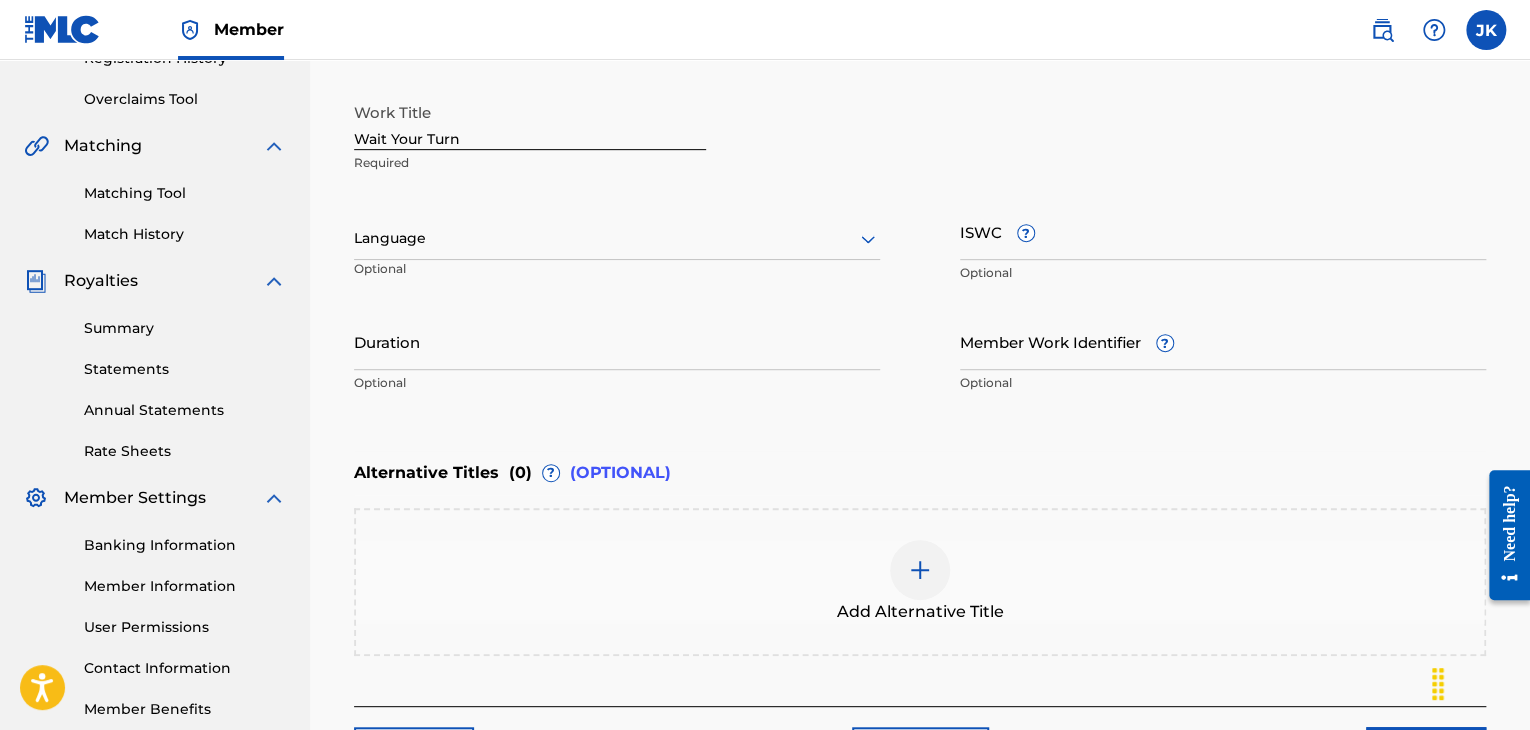 click 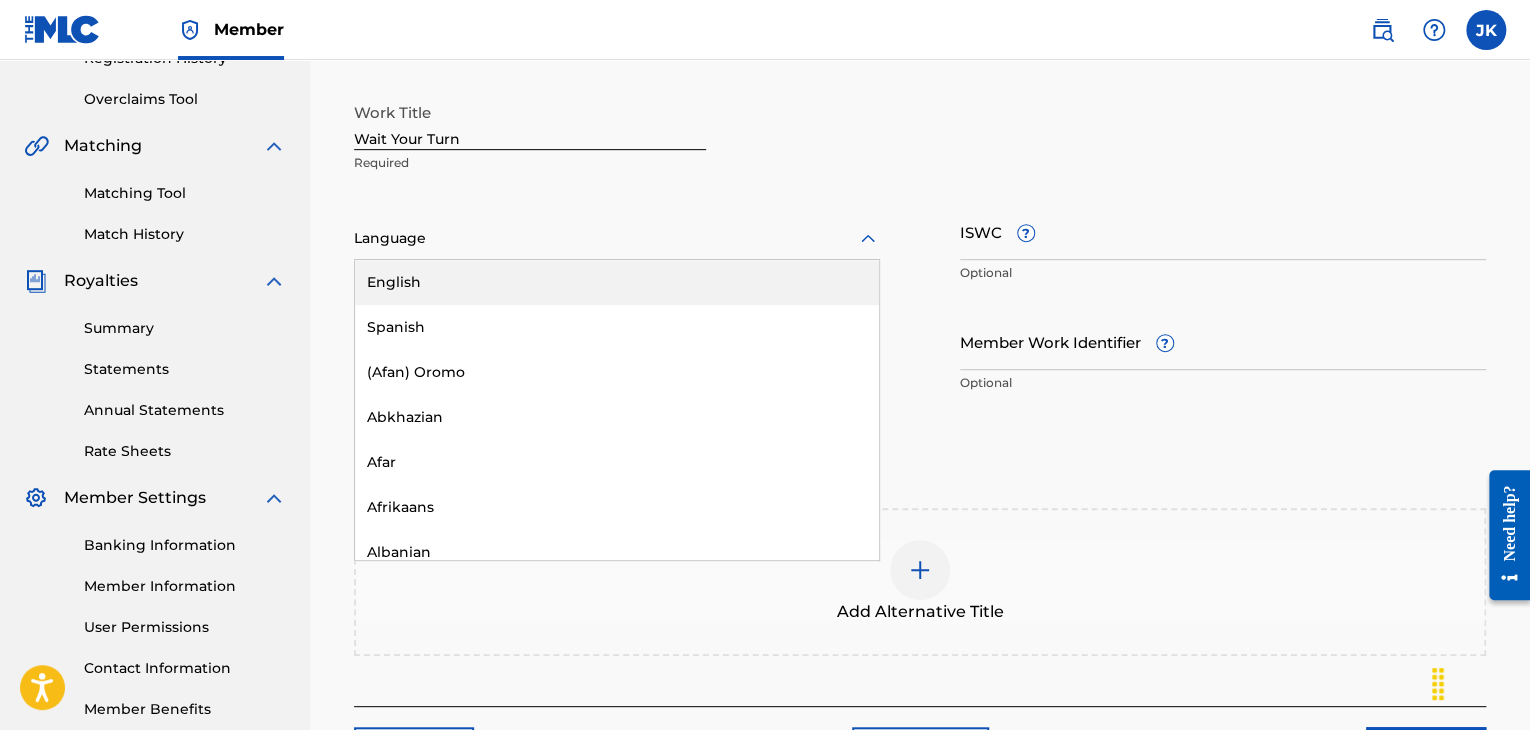click on "English" at bounding box center (617, 282) 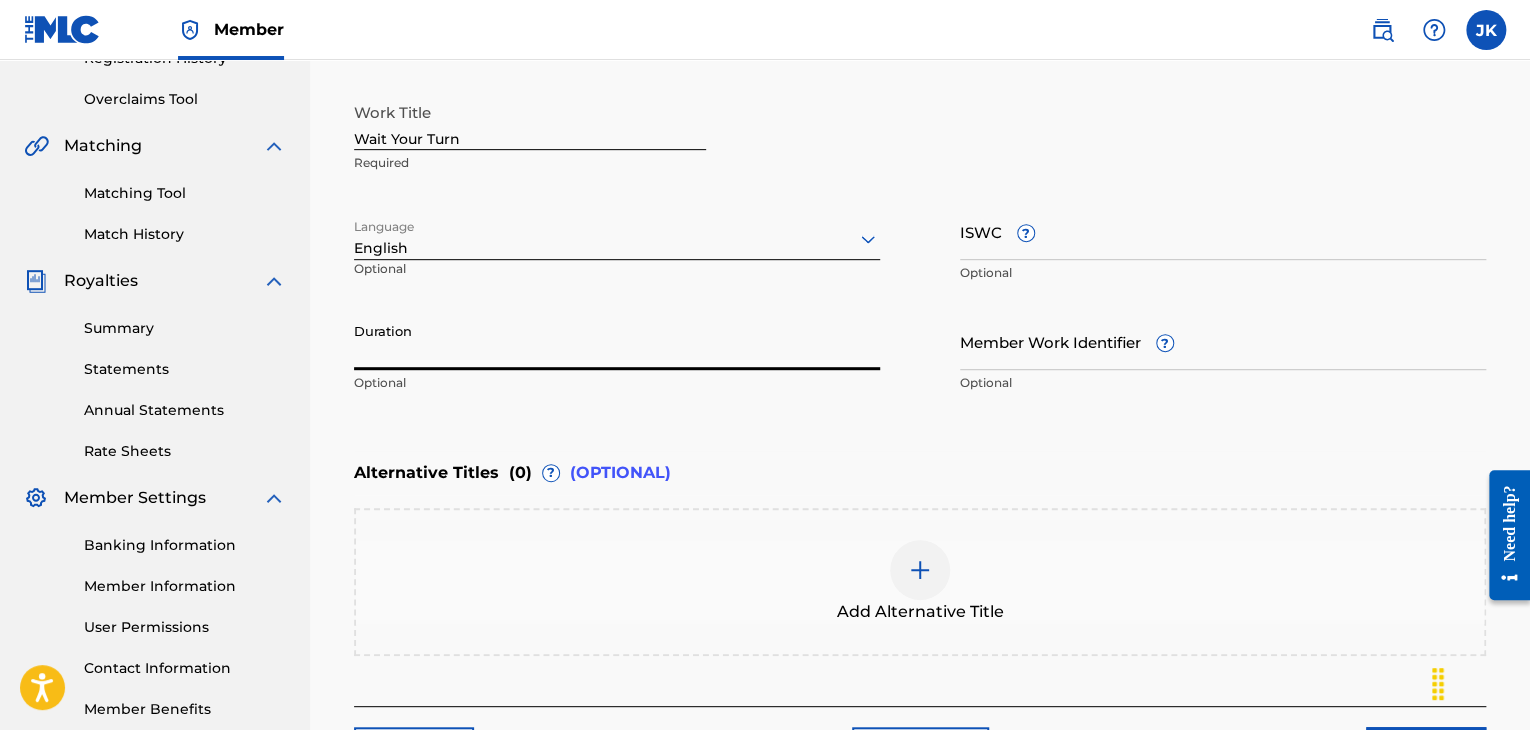 click on "Duration" at bounding box center (617, 341) 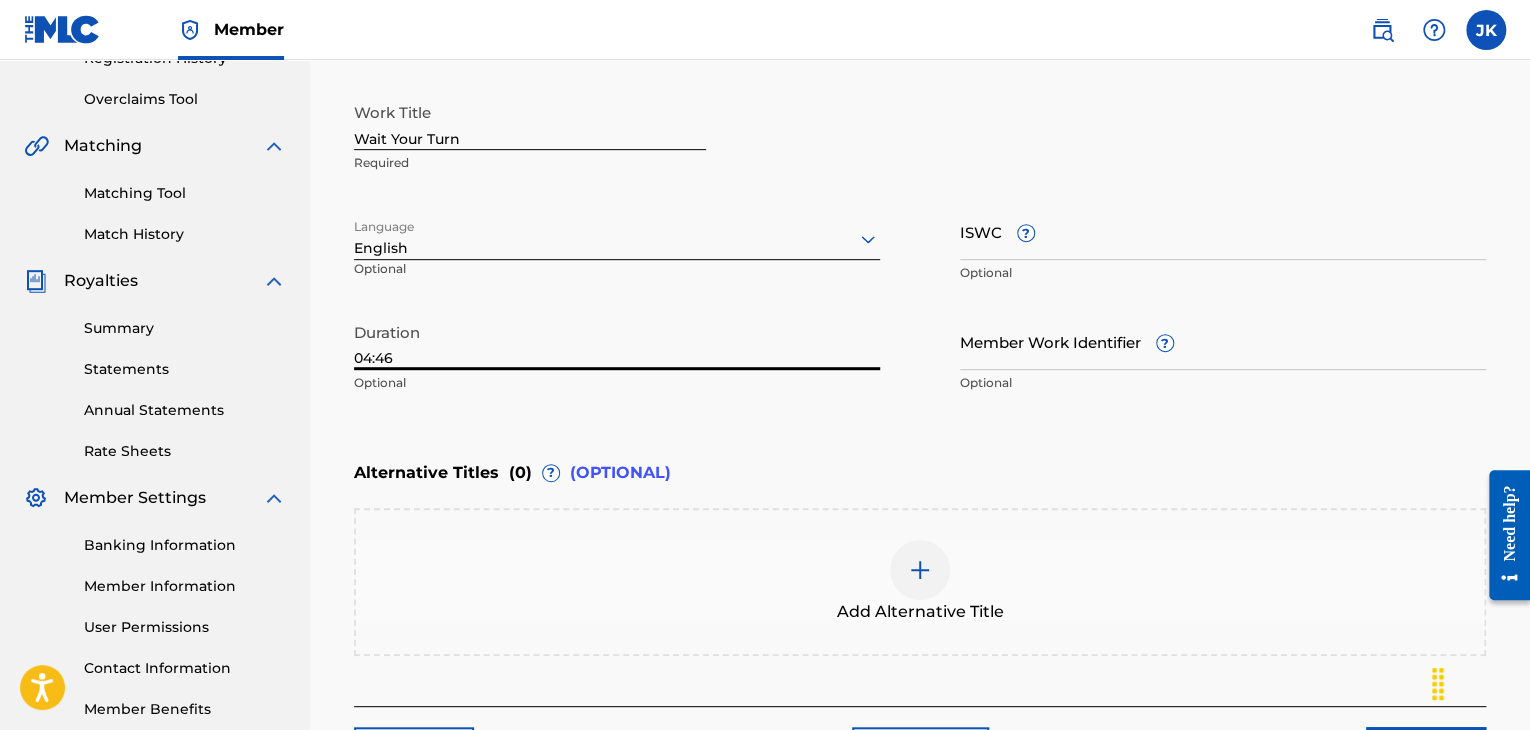 type on "04:46" 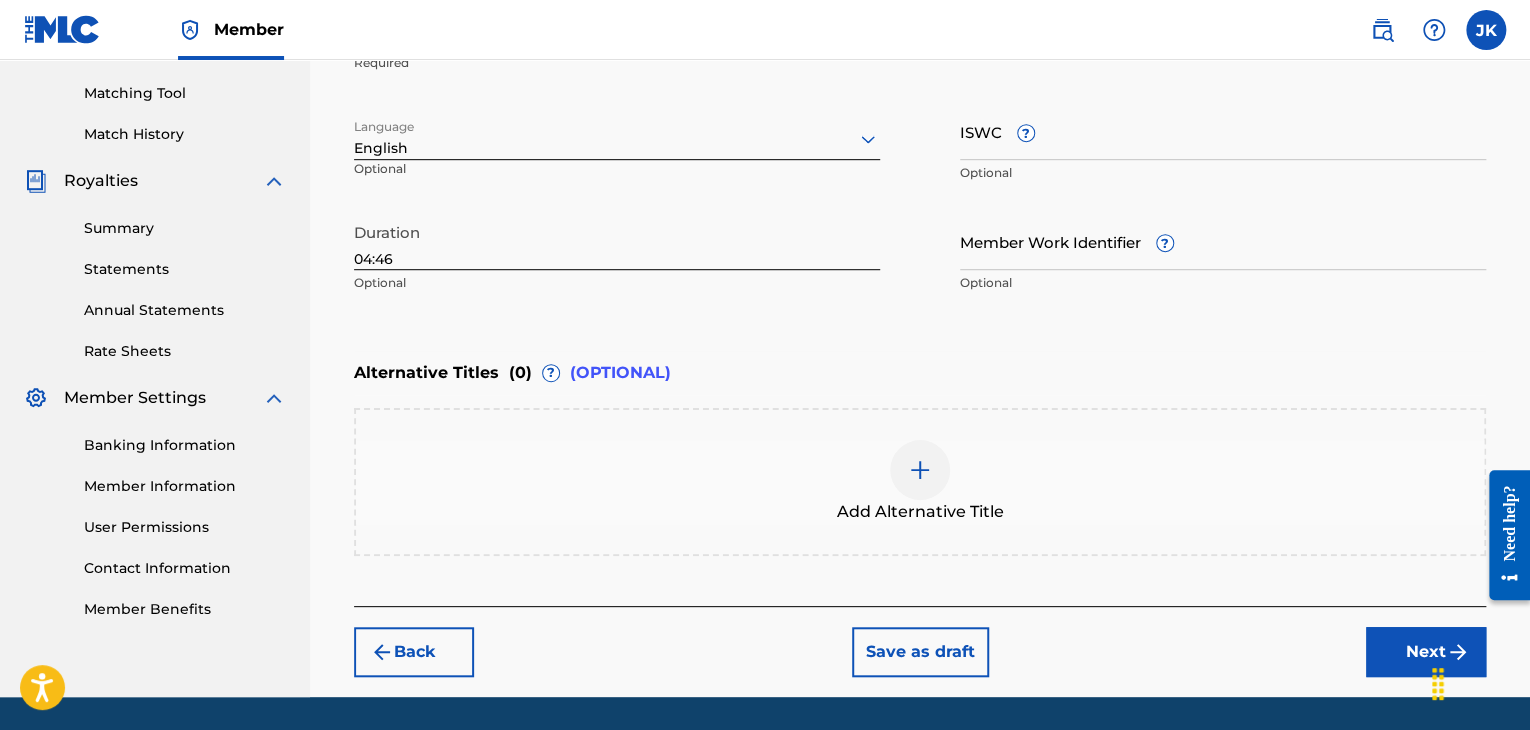 scroll, scrollTop: 561, scrollLeft: 0, axis: vertical 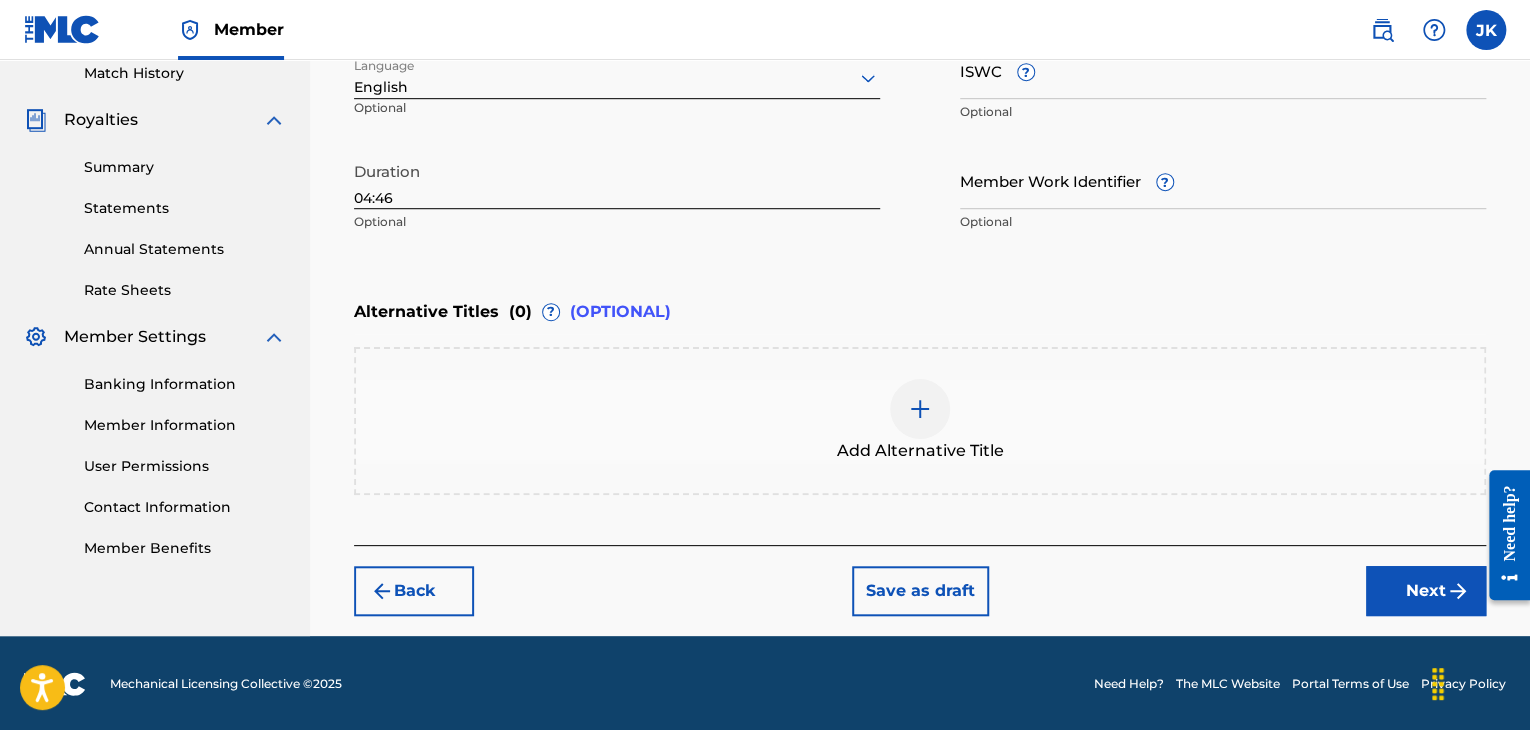 click on "Next" at bounding box center (1426, 591) 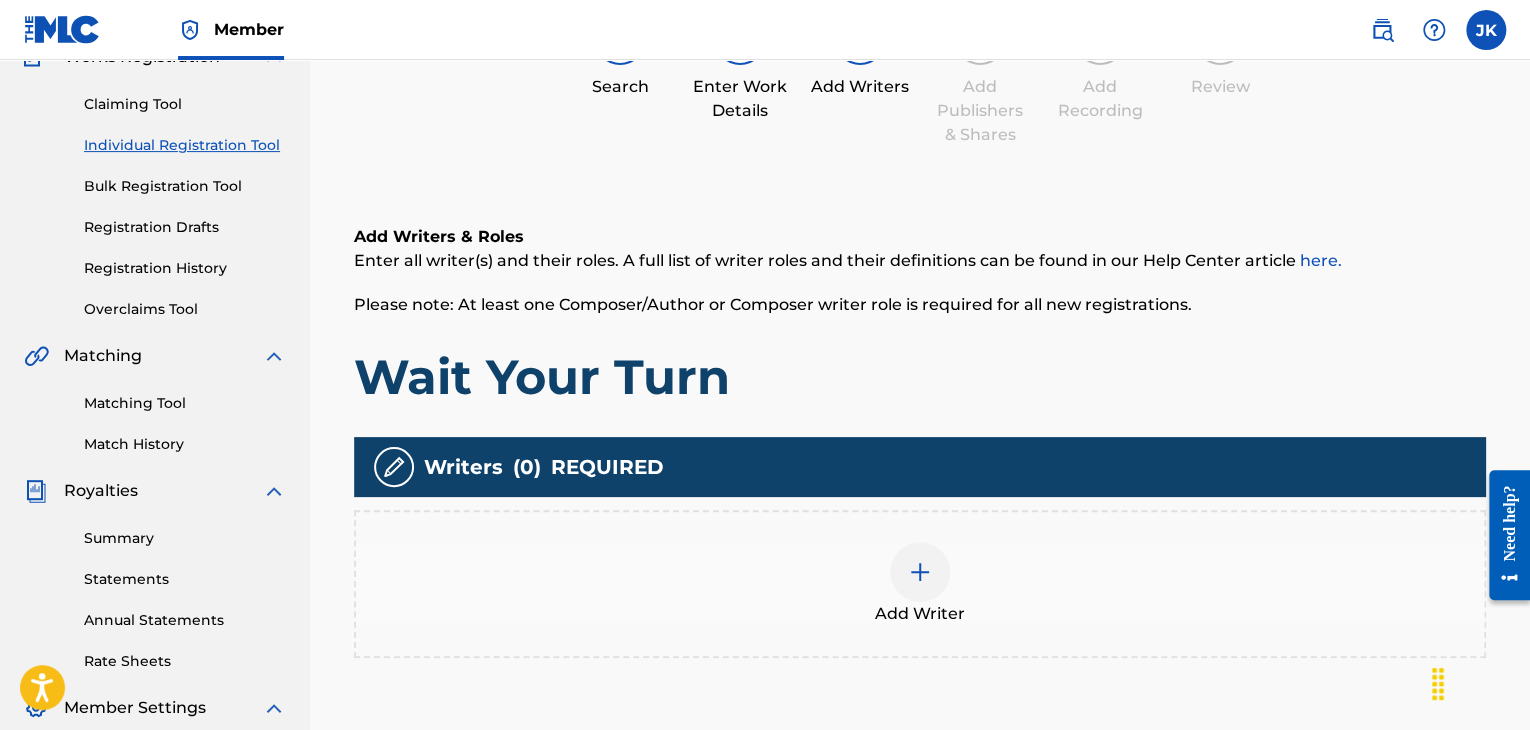 scroll, scrollTop: 290, scrollLeft: 0, axis: vertical 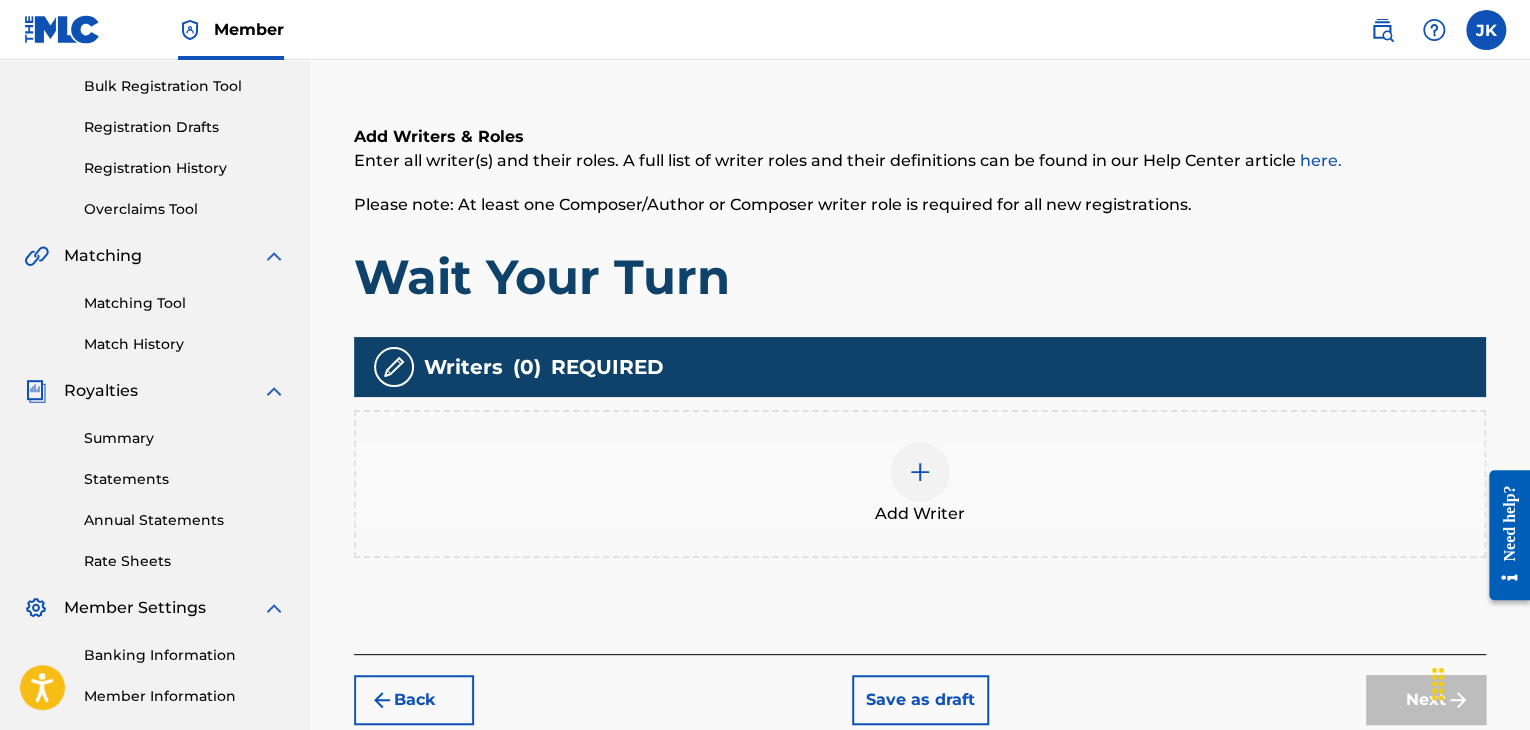 click at bounding box center [920, 472] 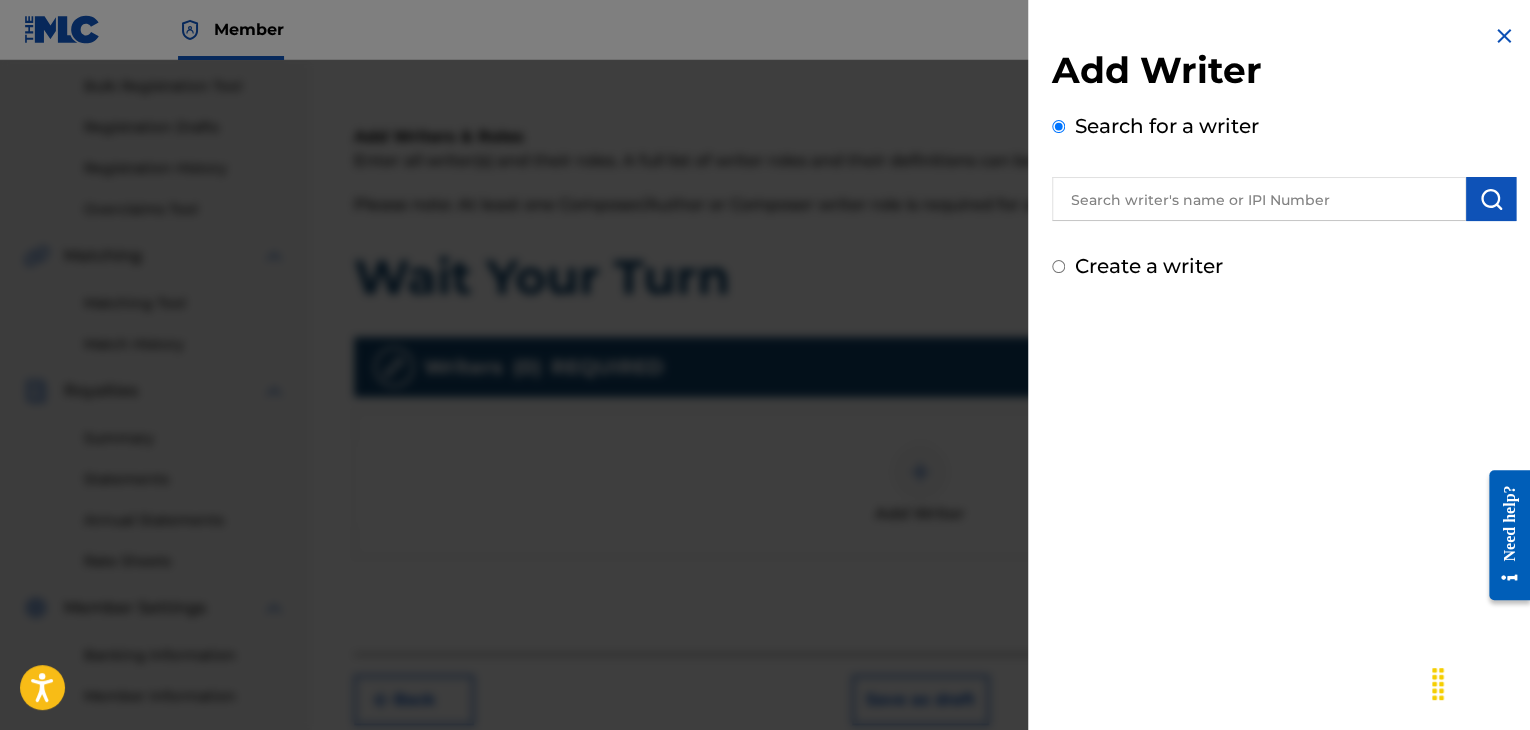 click at bounding box center (1259, 199) 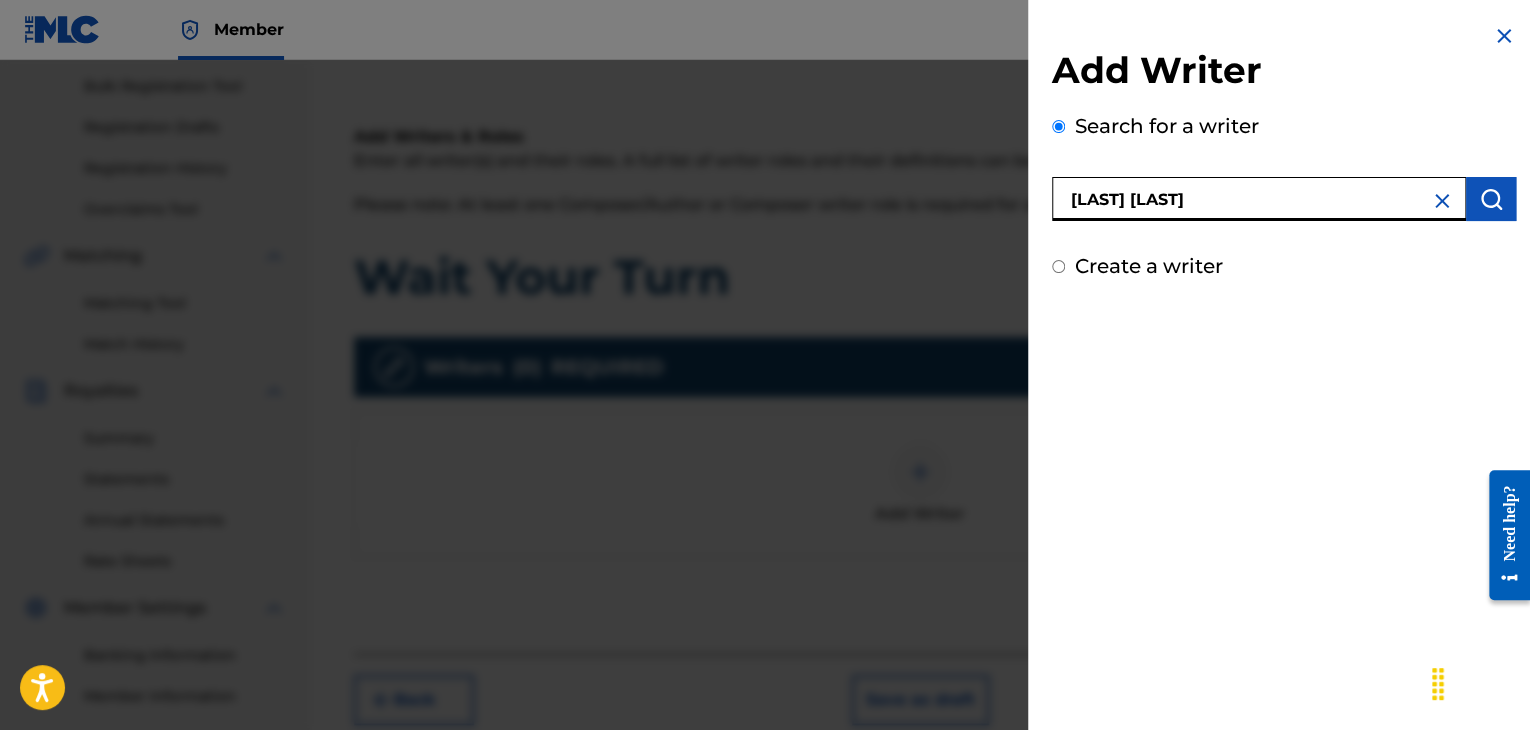 type on "[LAST] [LAST]" 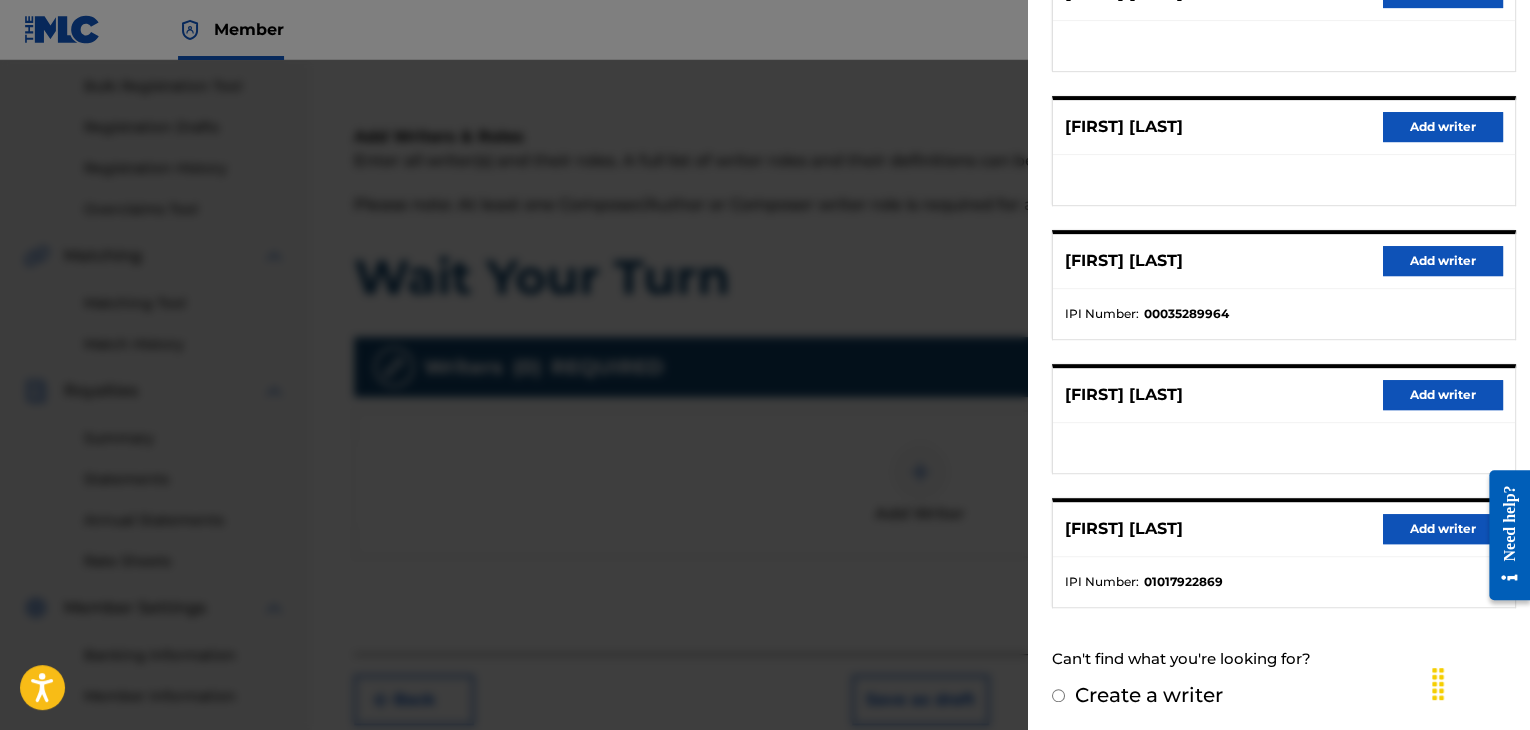 scroll, scrollTop: 310, scrollLeft: 0, axis: vertical 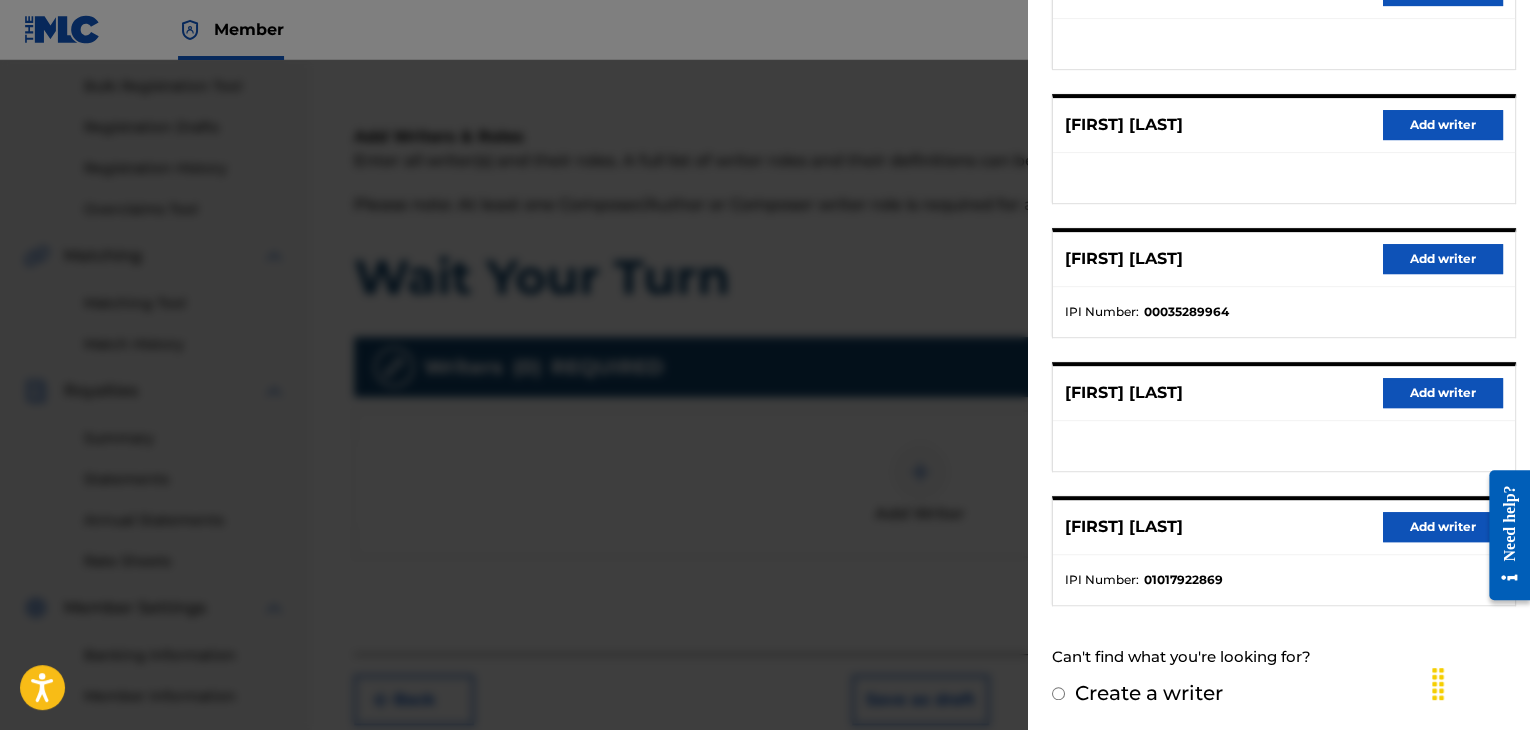 click on "Add writer" at bounding box center [1443, 527] 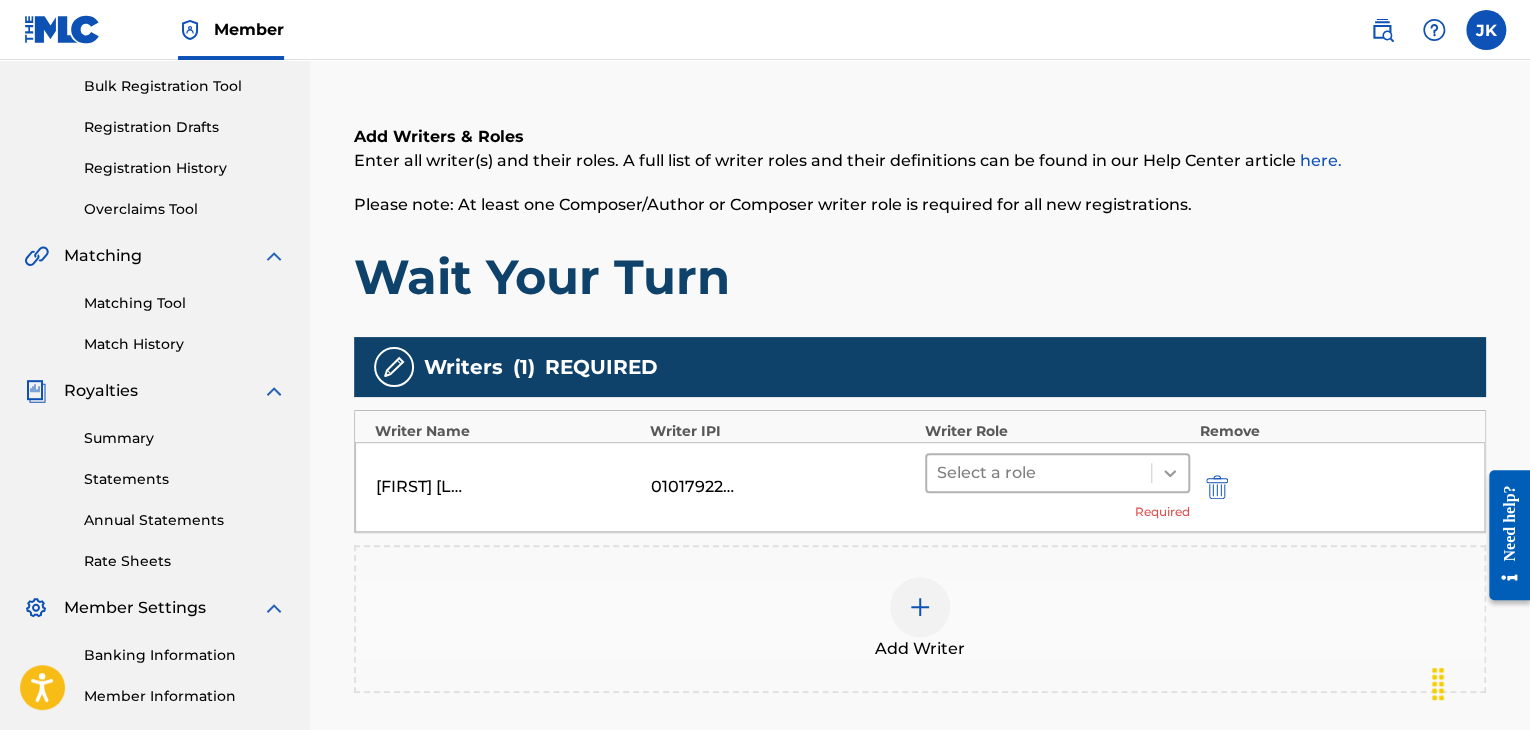 click 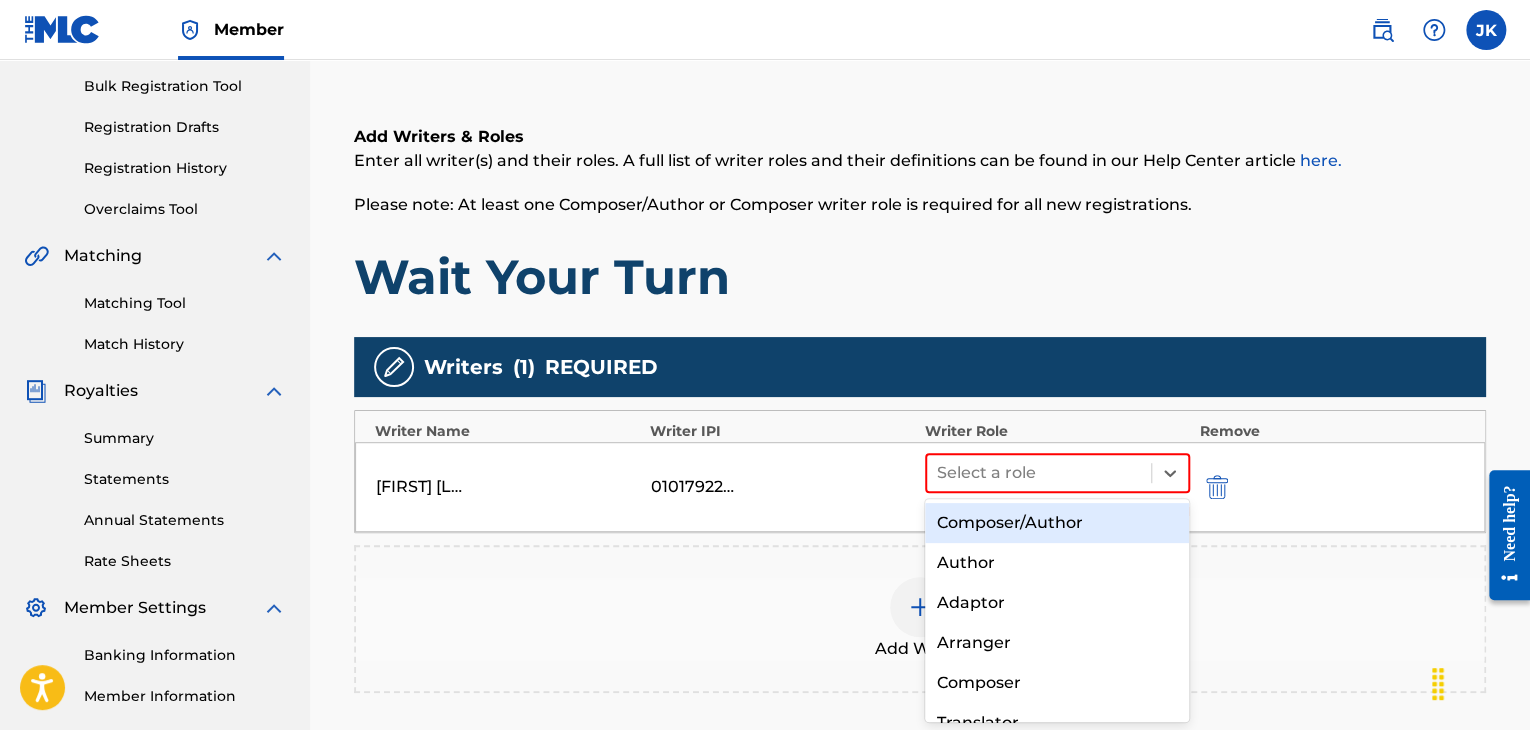 click on "Composer/Author" at bounding box center [1057, 523] 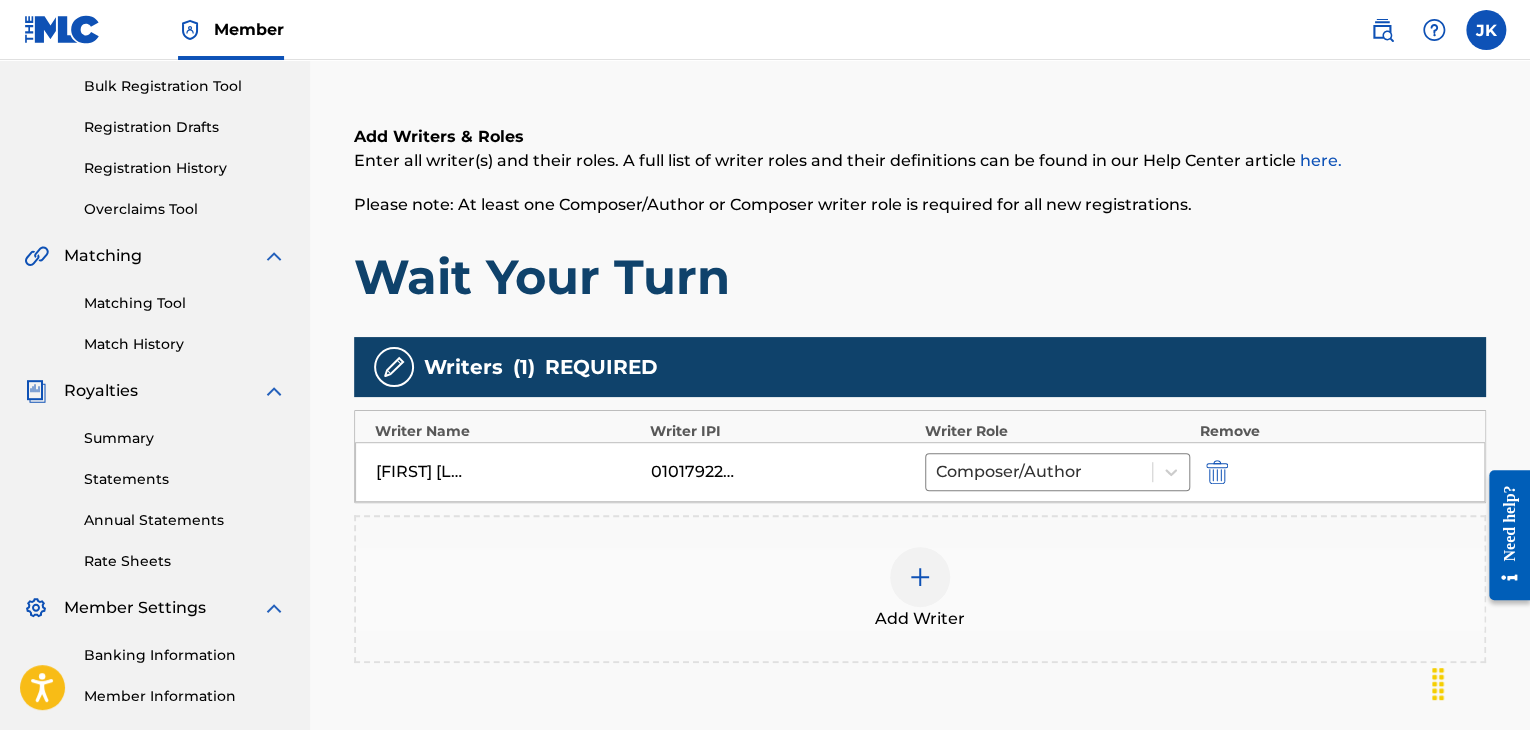 click on "Wait Your Turn" at bounding box center [920, 277] 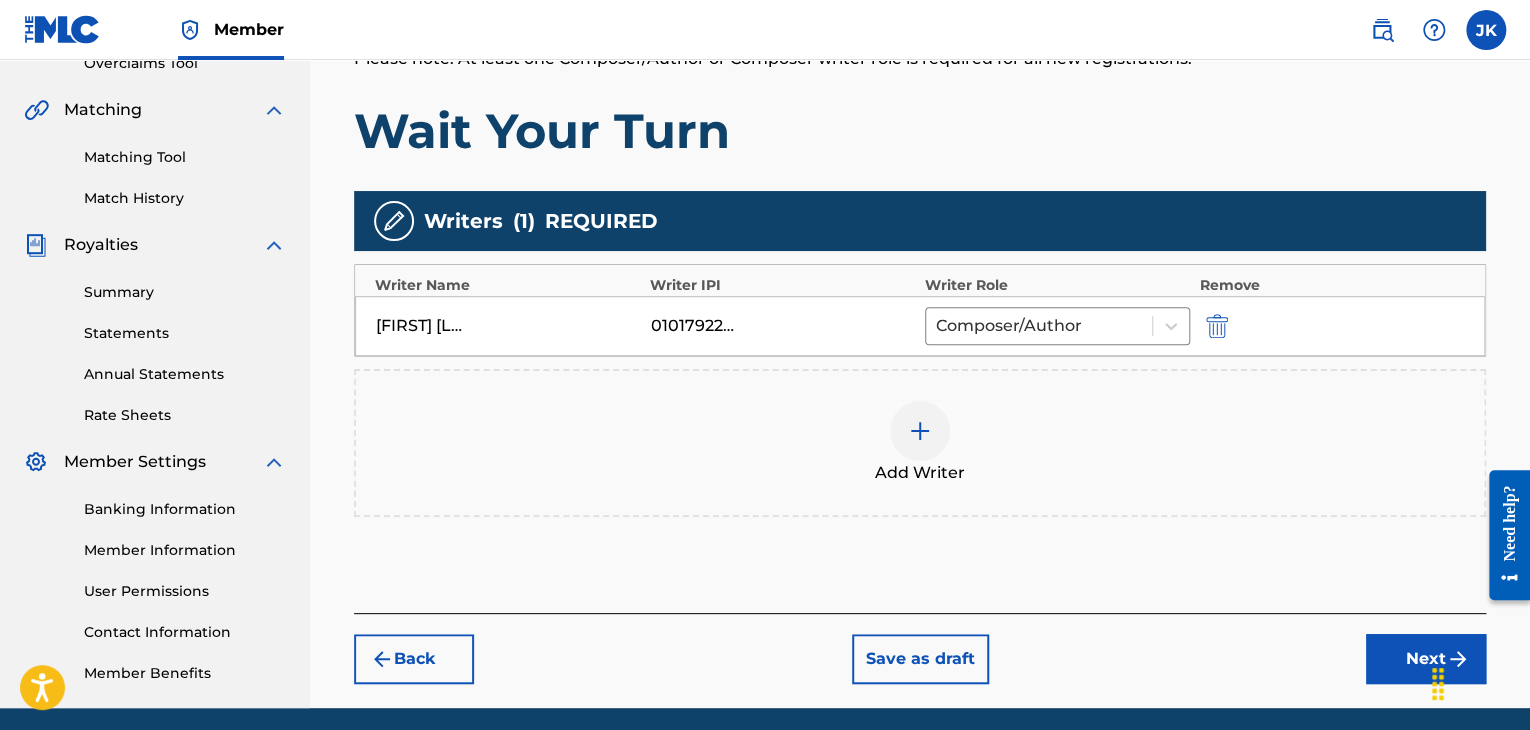 scroll, scrollTop: 510, scrollLeft: 0, axis: vertical 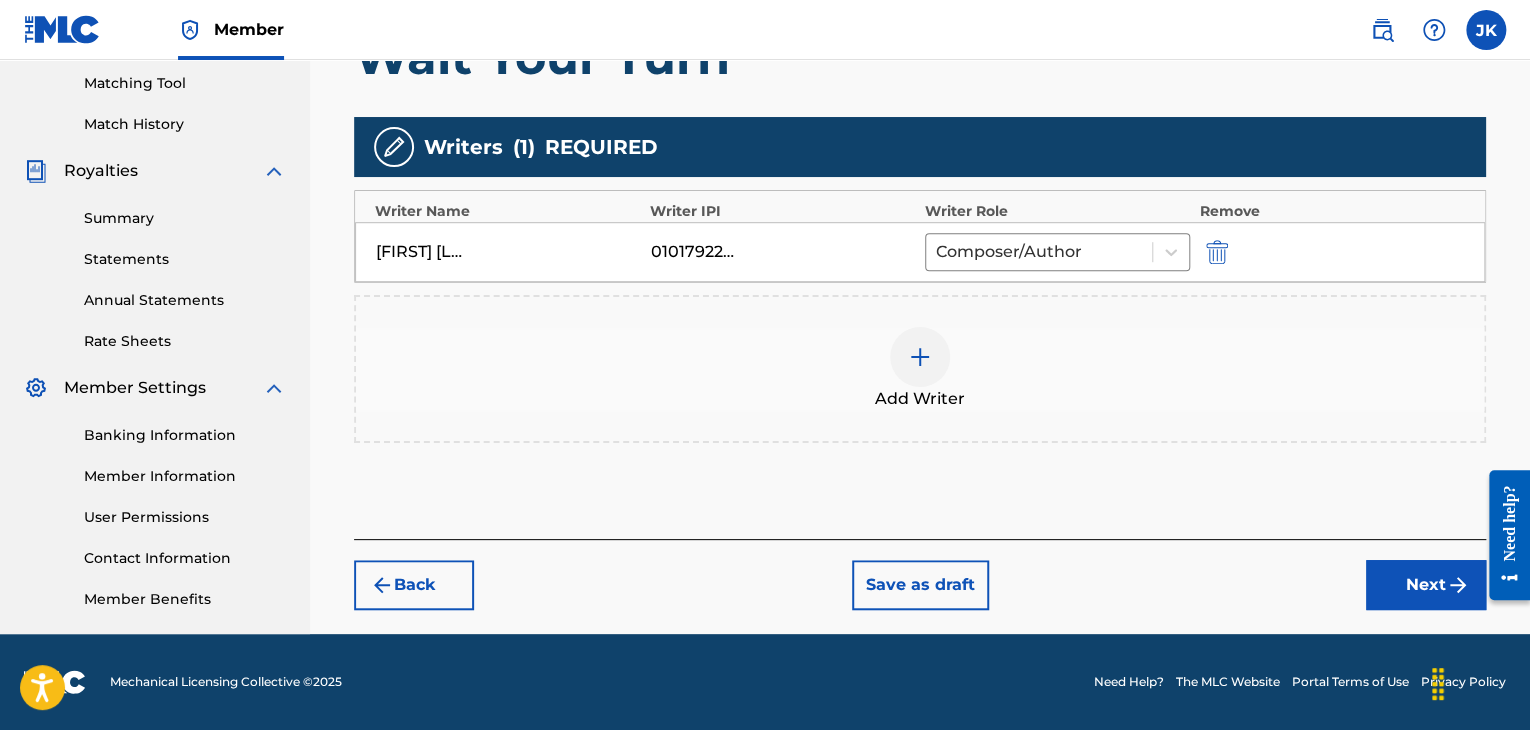 click on "Next" at bounding box center [1426, 585] 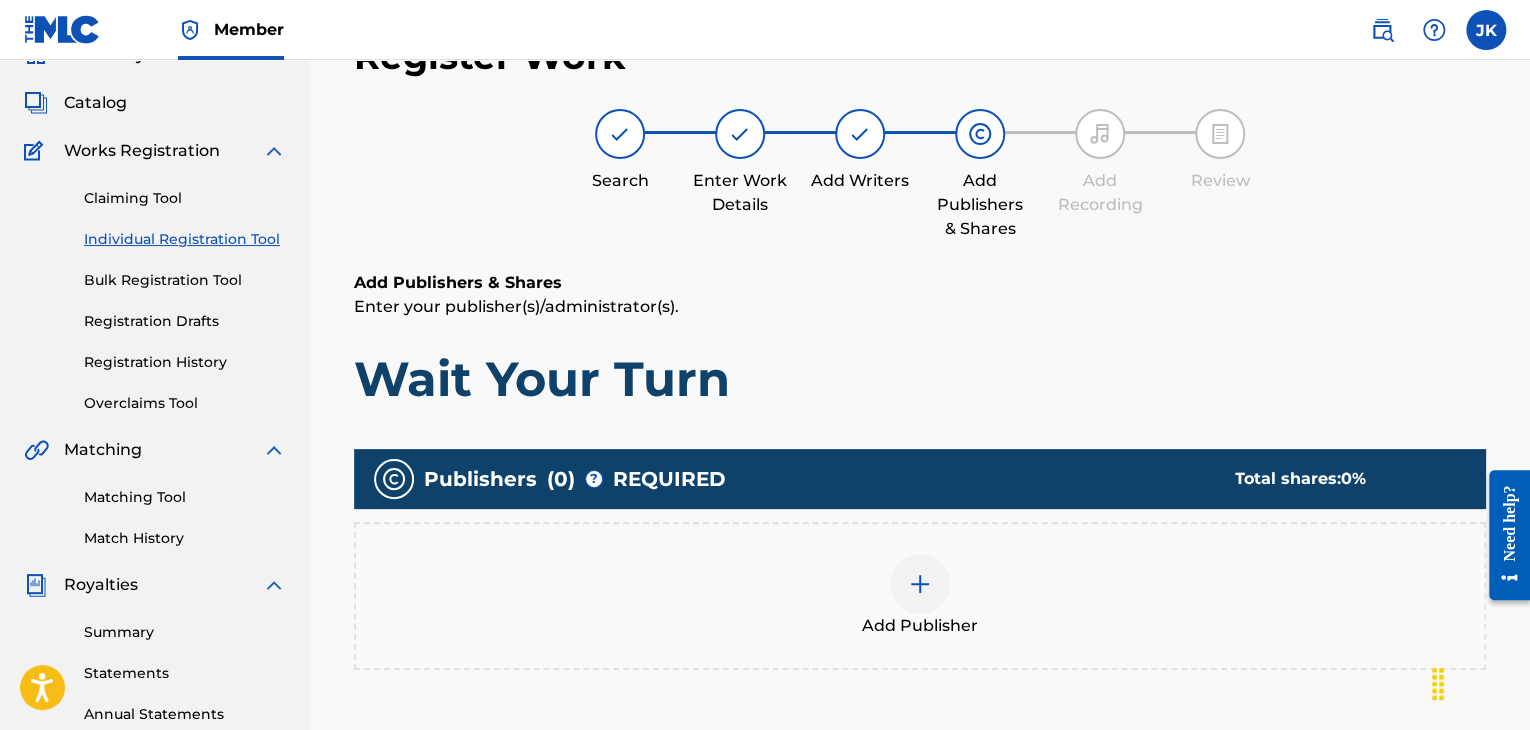 scroll, scrollTop: 90, scrollLeft: 0, axis: vertical 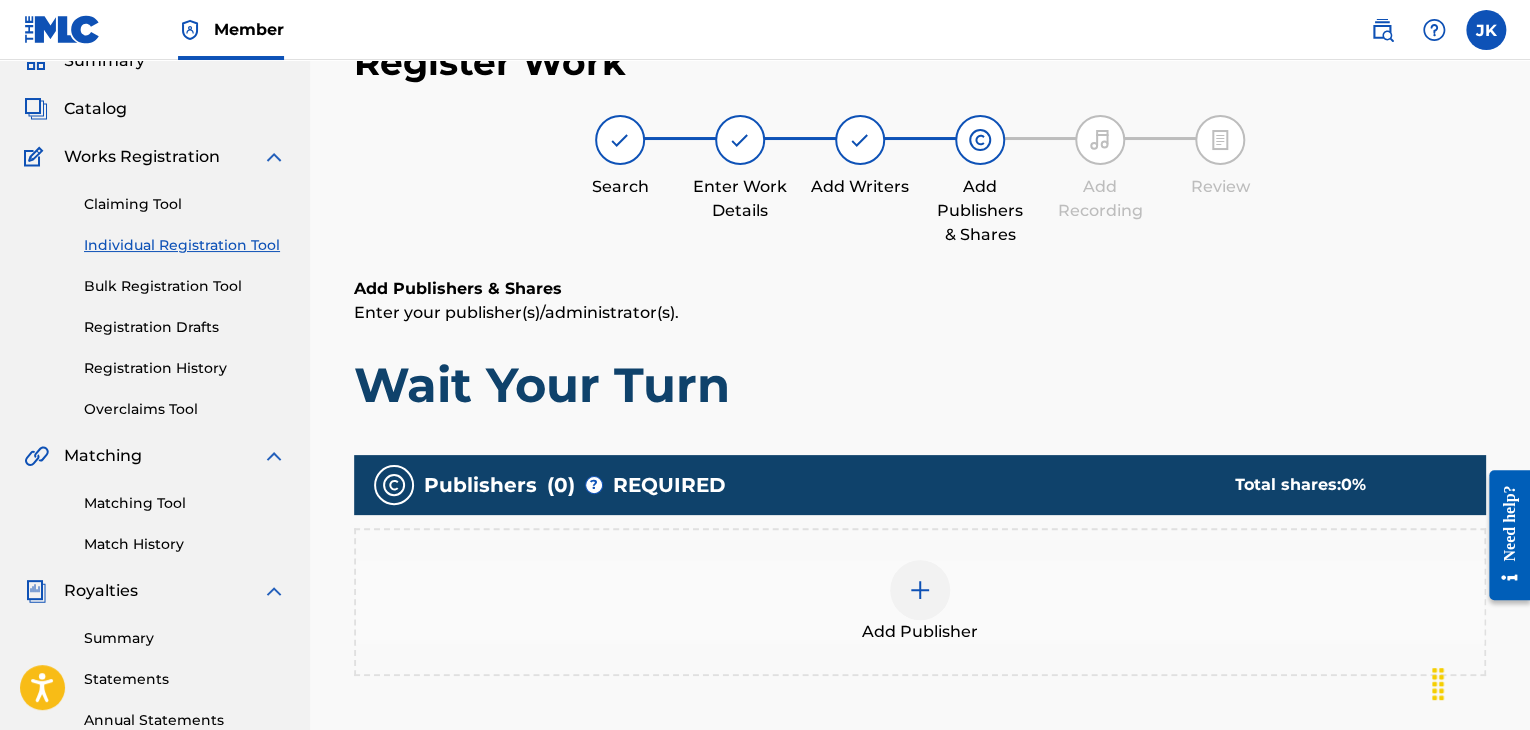 click on "Register Work Search Enter Work Details Add Writers Add Publishers & Shares Add Recording Review Add Publishers & Shares Enter your publisher(s)/administrator(s). Wait Your Turn Publishers ( 0 ) ? REQUIRED Total shares:  0 % Add Publisher Back Save as draft Next" at bounding box center (920, 471) 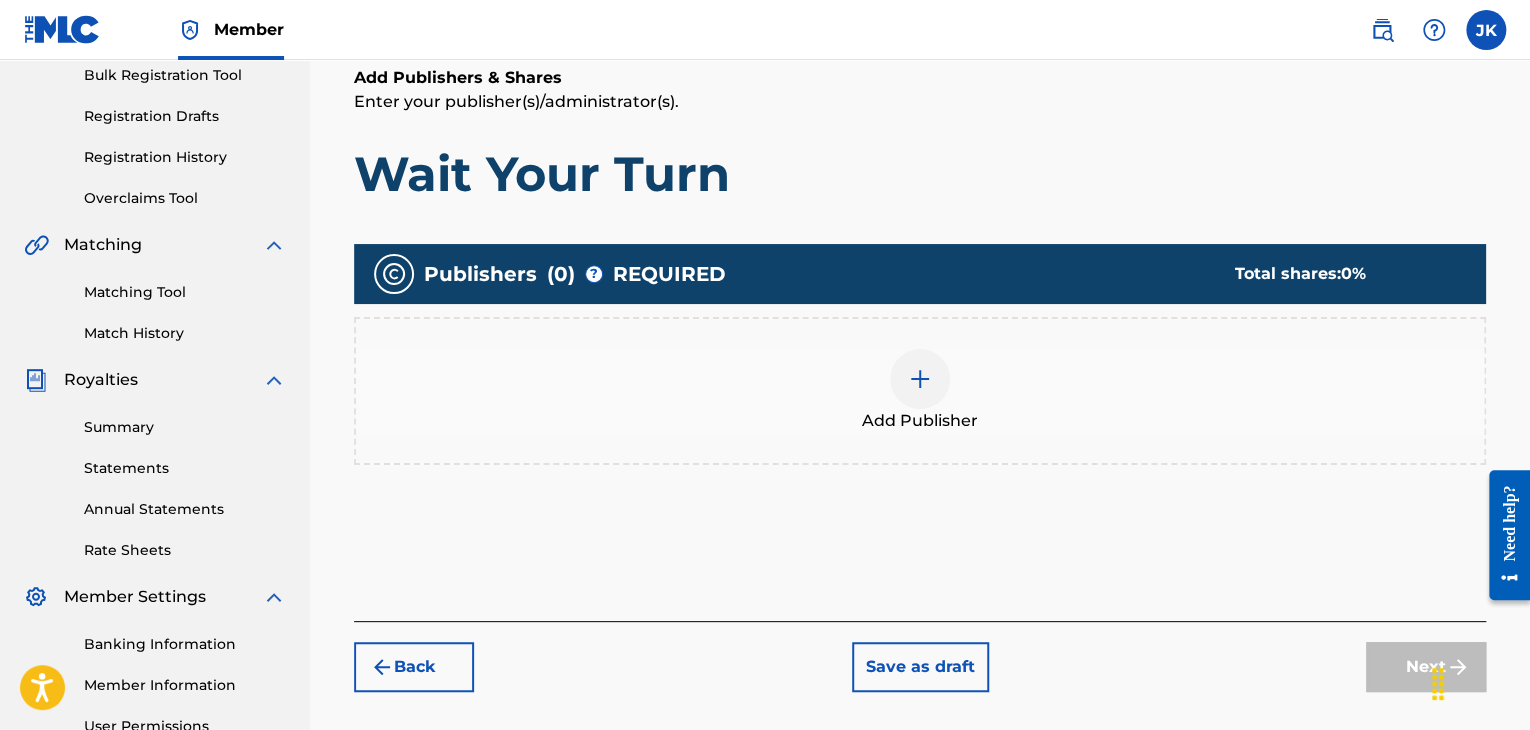 scroll, scrollTop: 390, scrollLeft: 0, axis: vertical 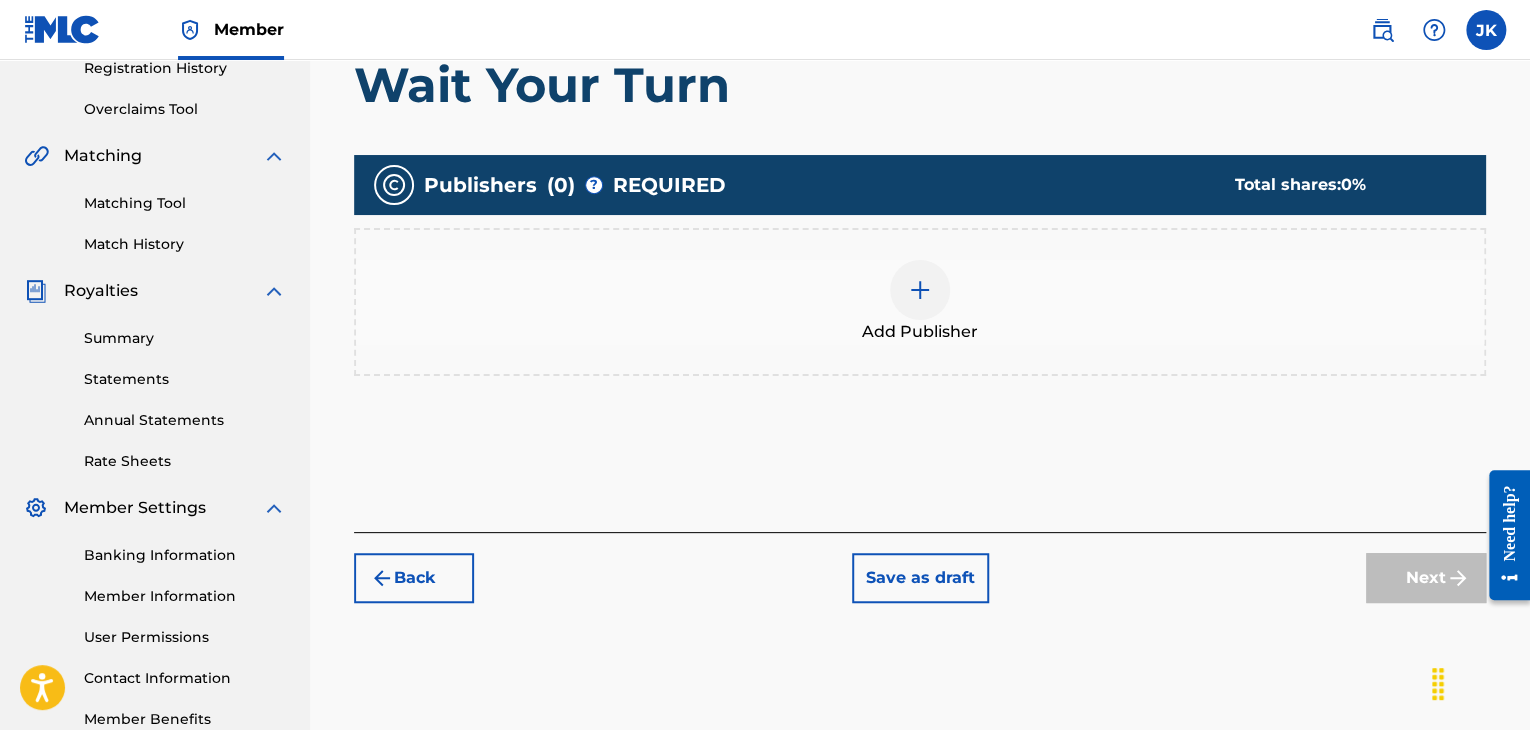 click at bounding box center [920, 290] 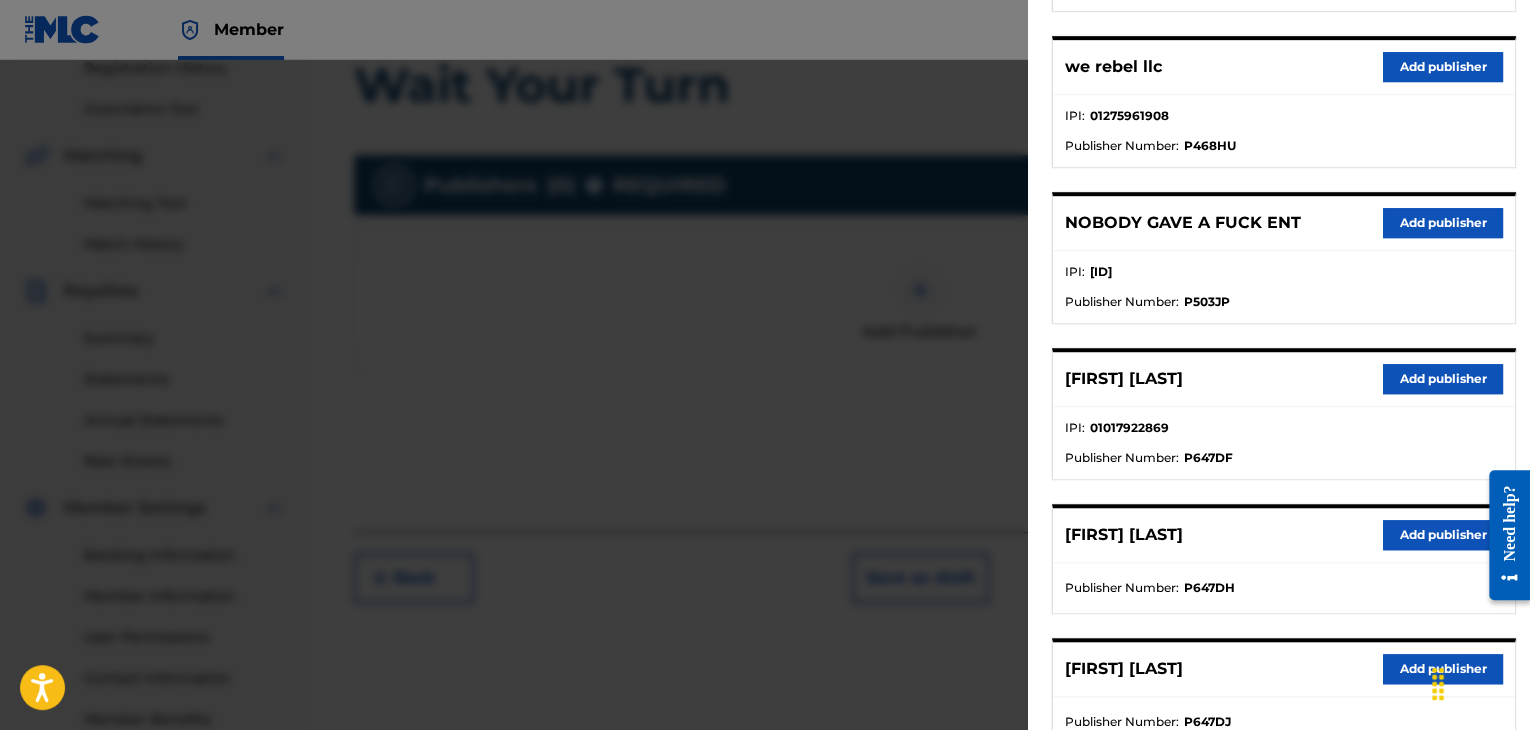 scroll, scrollTop: 600, scrollLeft: 0, axis: vertical 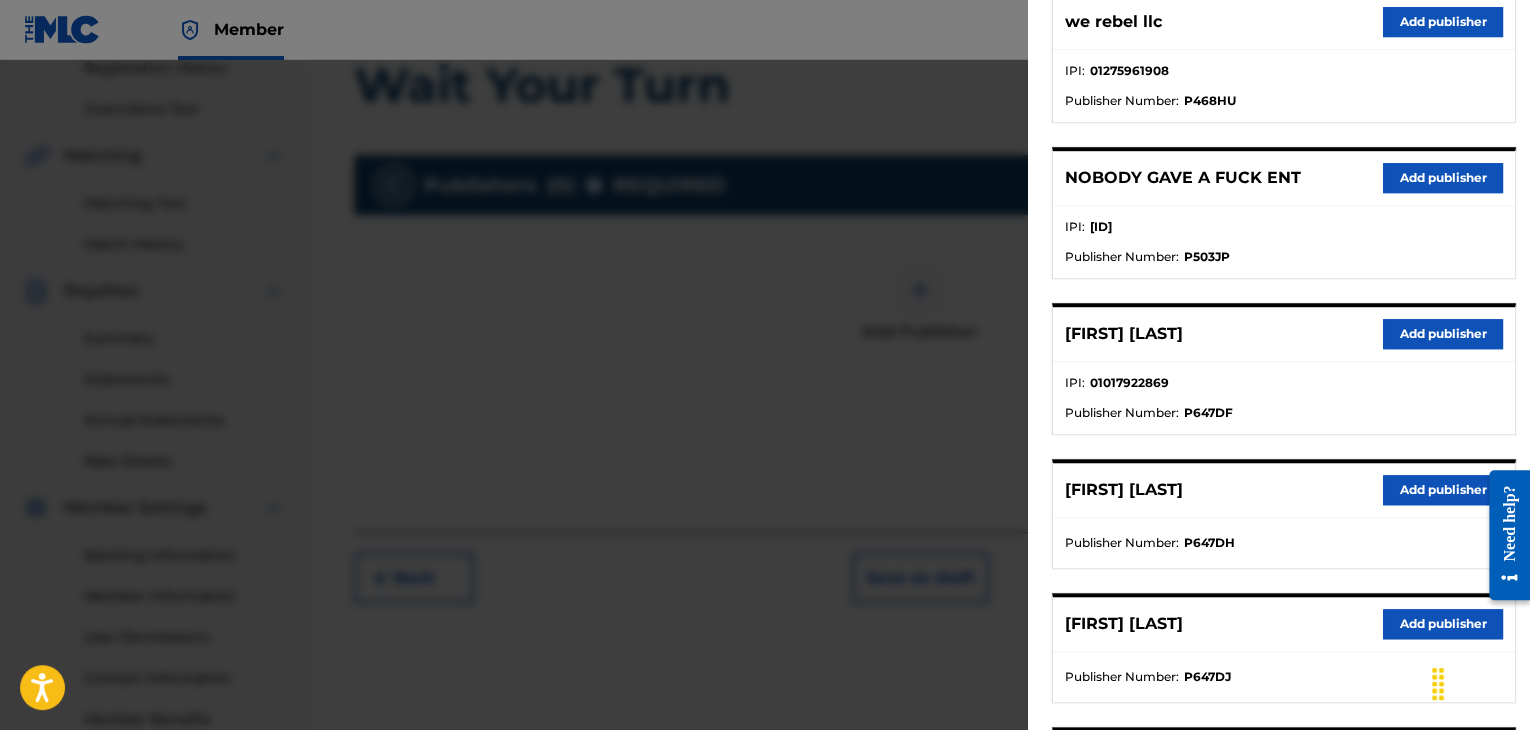 click on "Add publisher" at bounding box center [1443, 334] 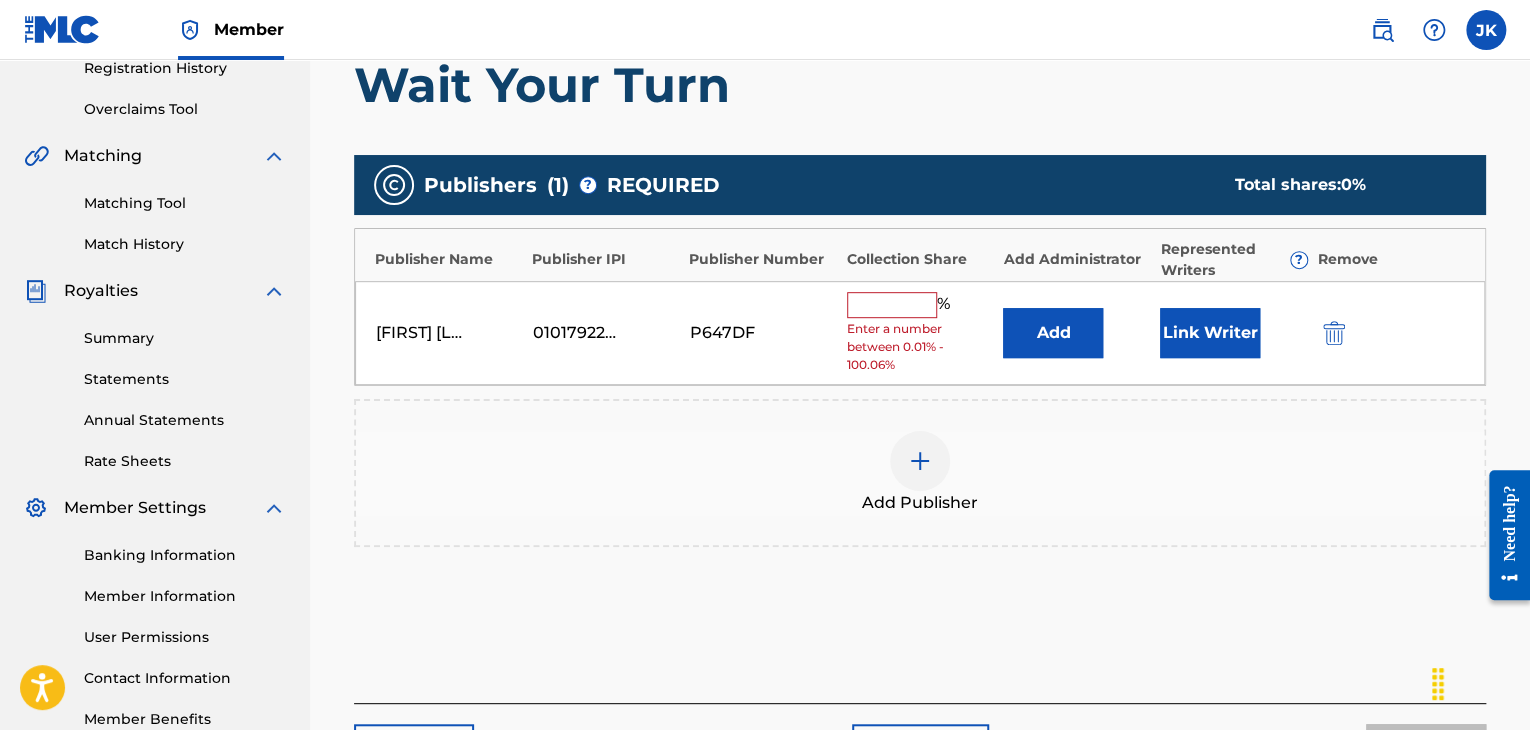 click on "Add" at bounding box center (1053, 333) 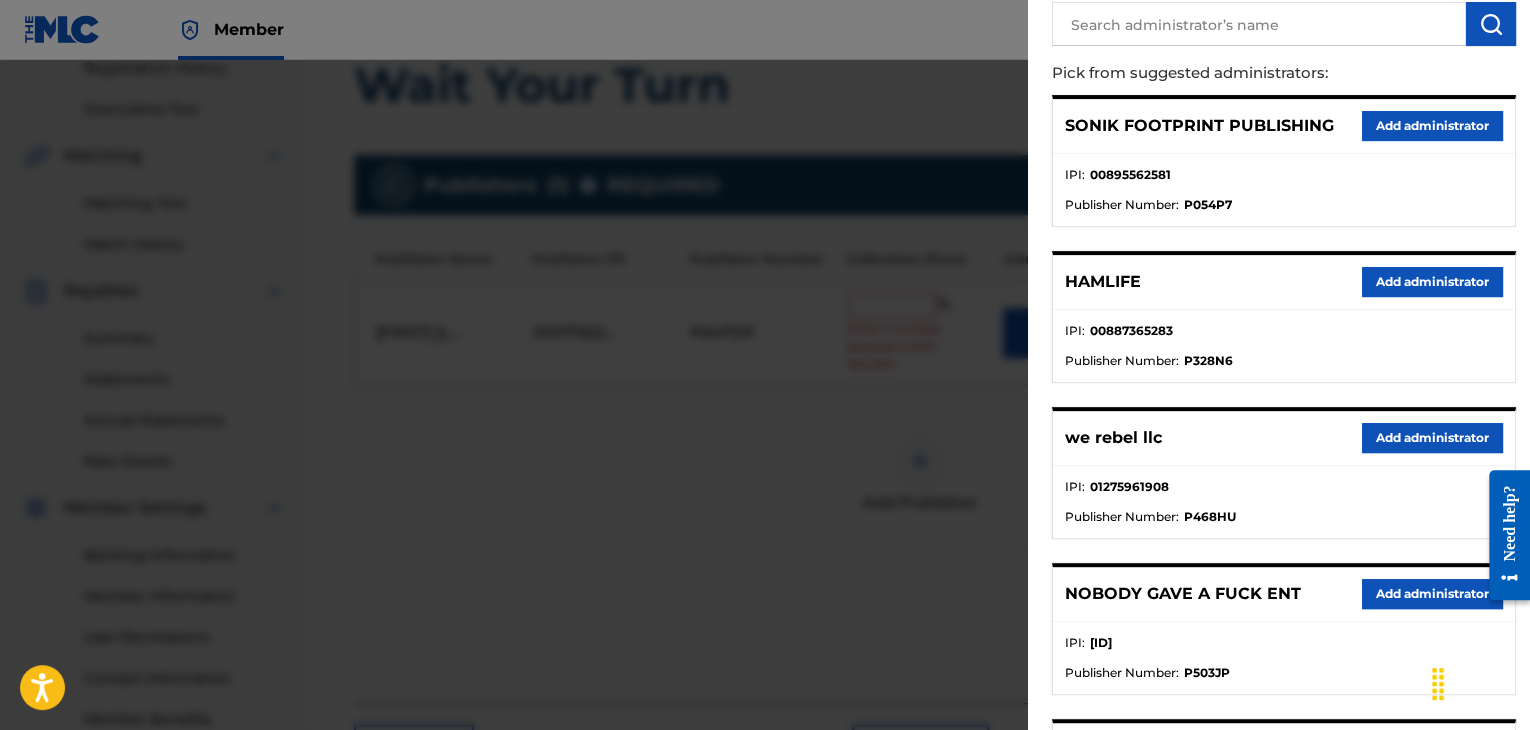 scroll, scrollTop: 200, scrollLeft: 0, axis: vertical 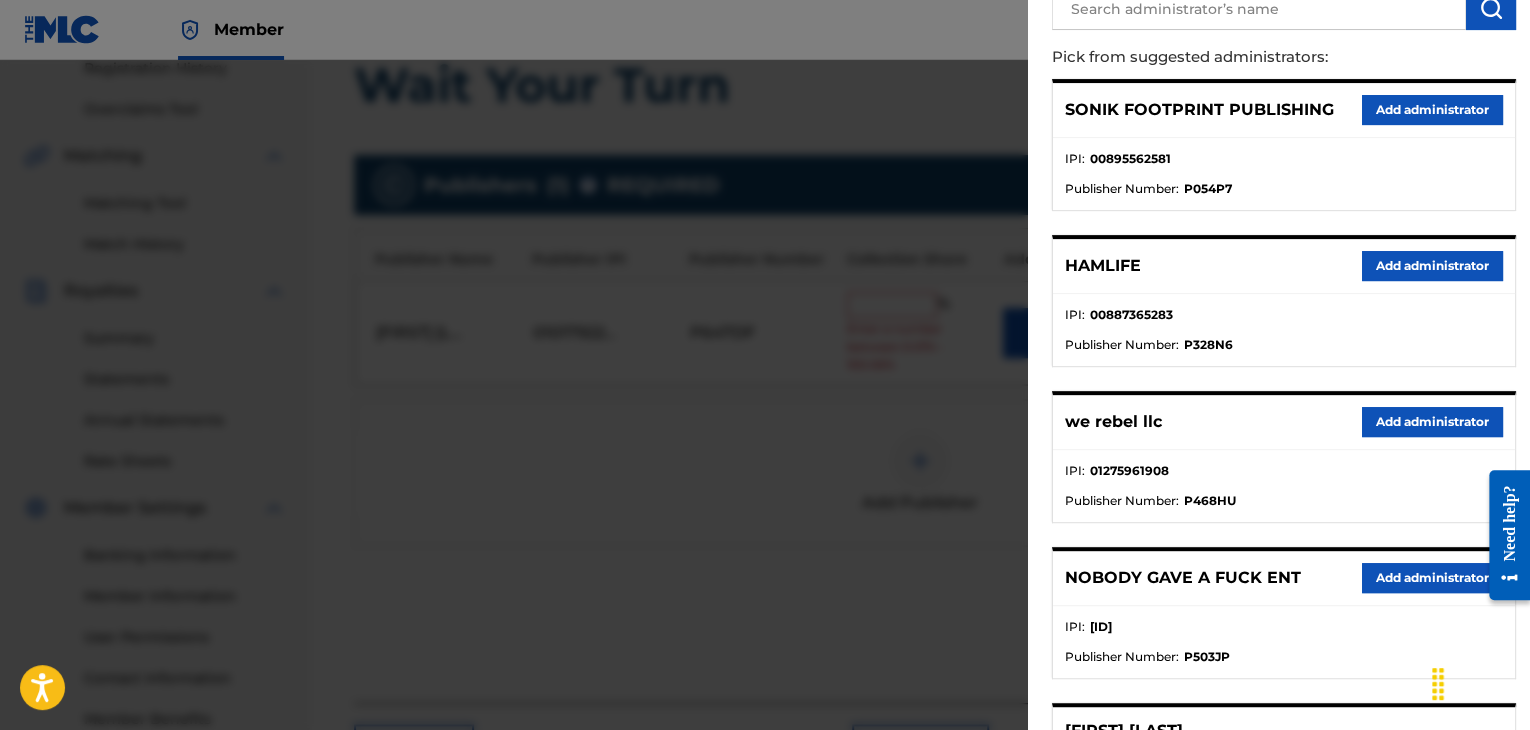 click on "Add administrator" at bounding box center [1432, 422] 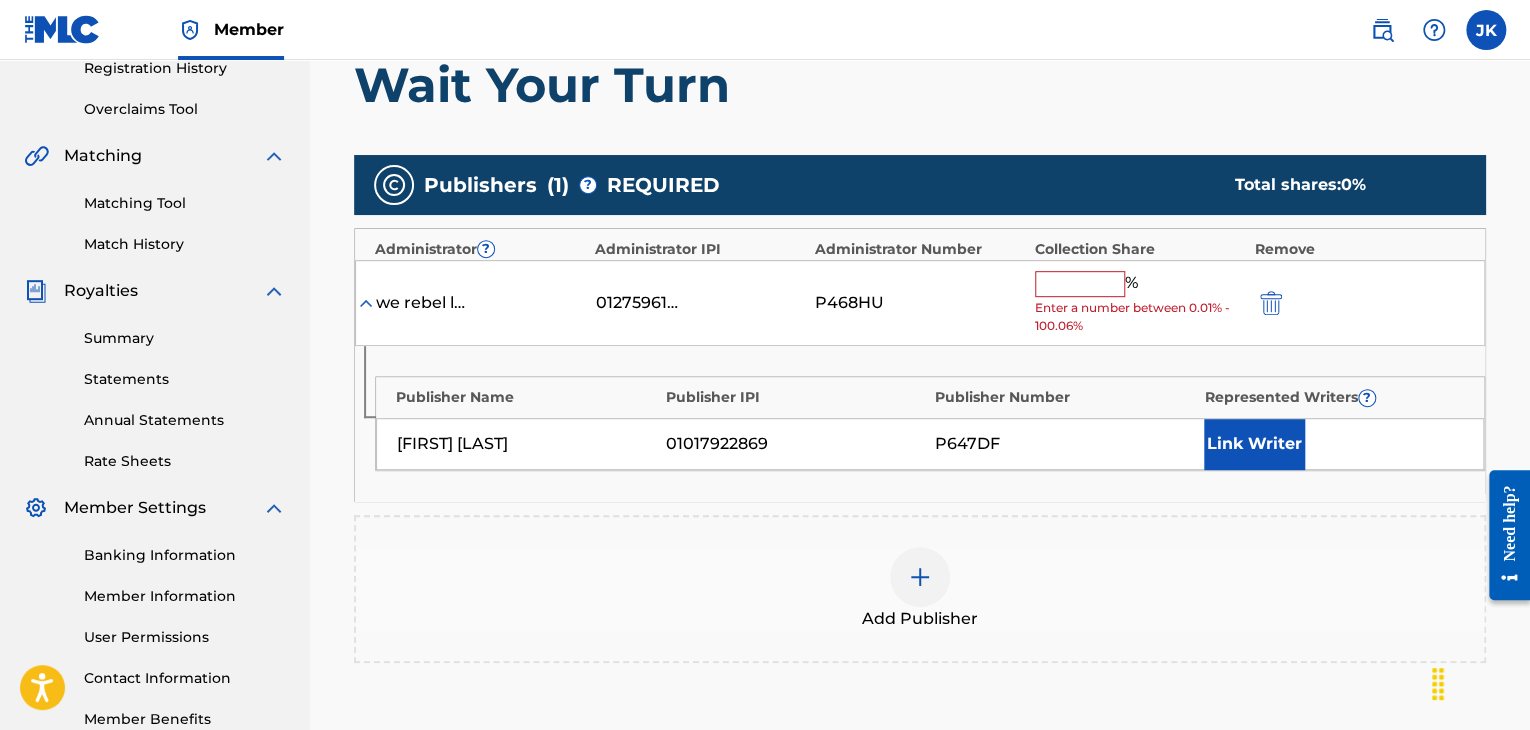 click at bounding box center [1080, 284] 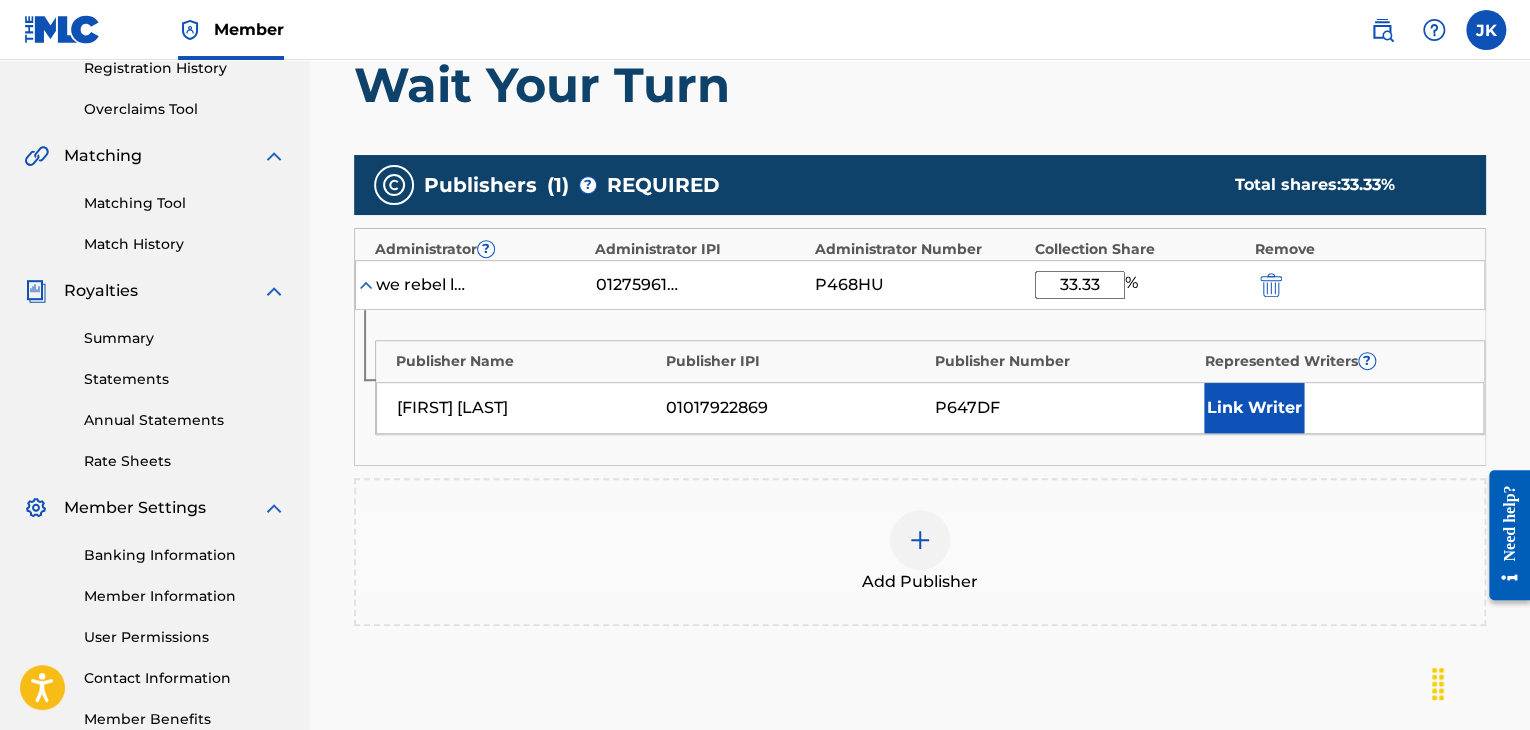 type on "33.33" 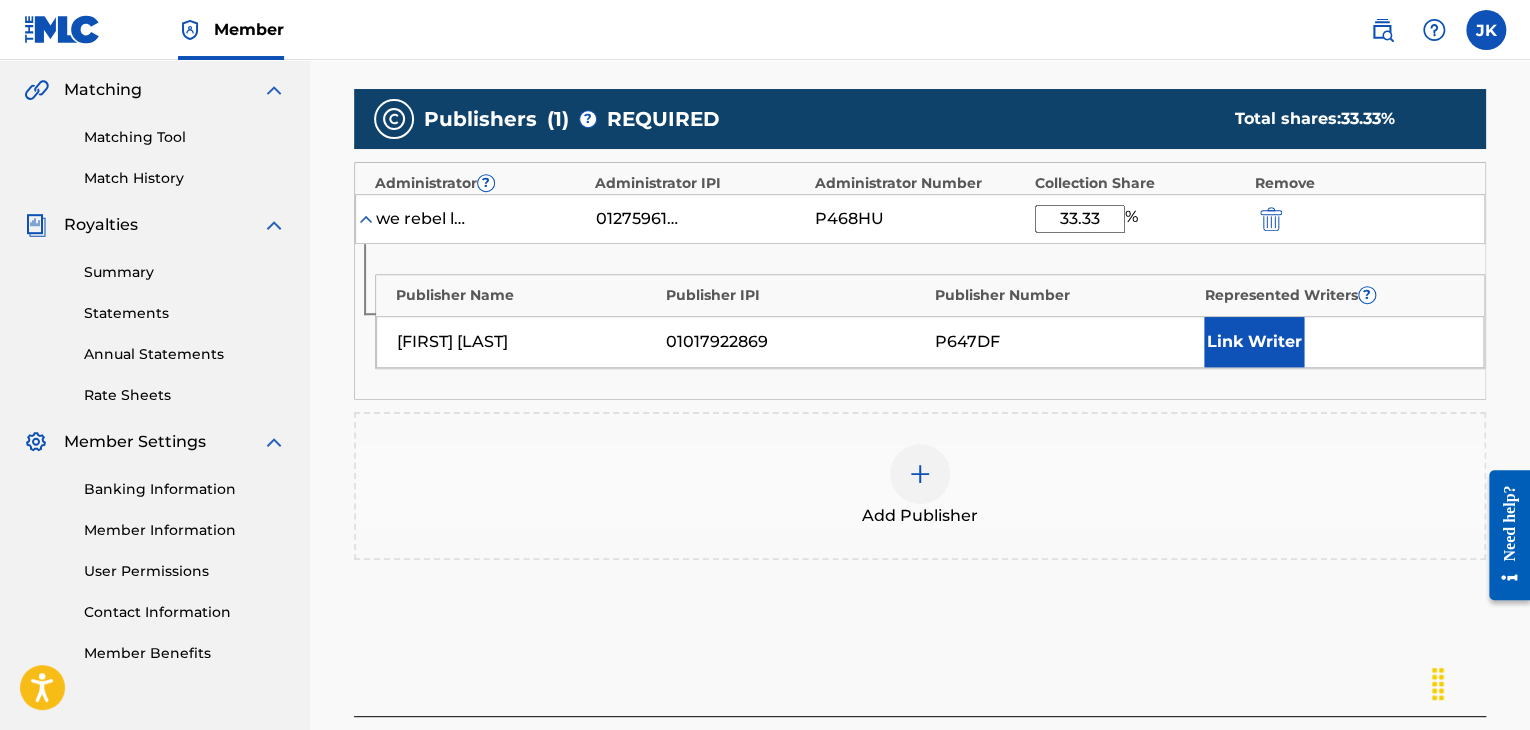 scroll, scrollTop: 490, scrollLeft: 0, axis: vertical 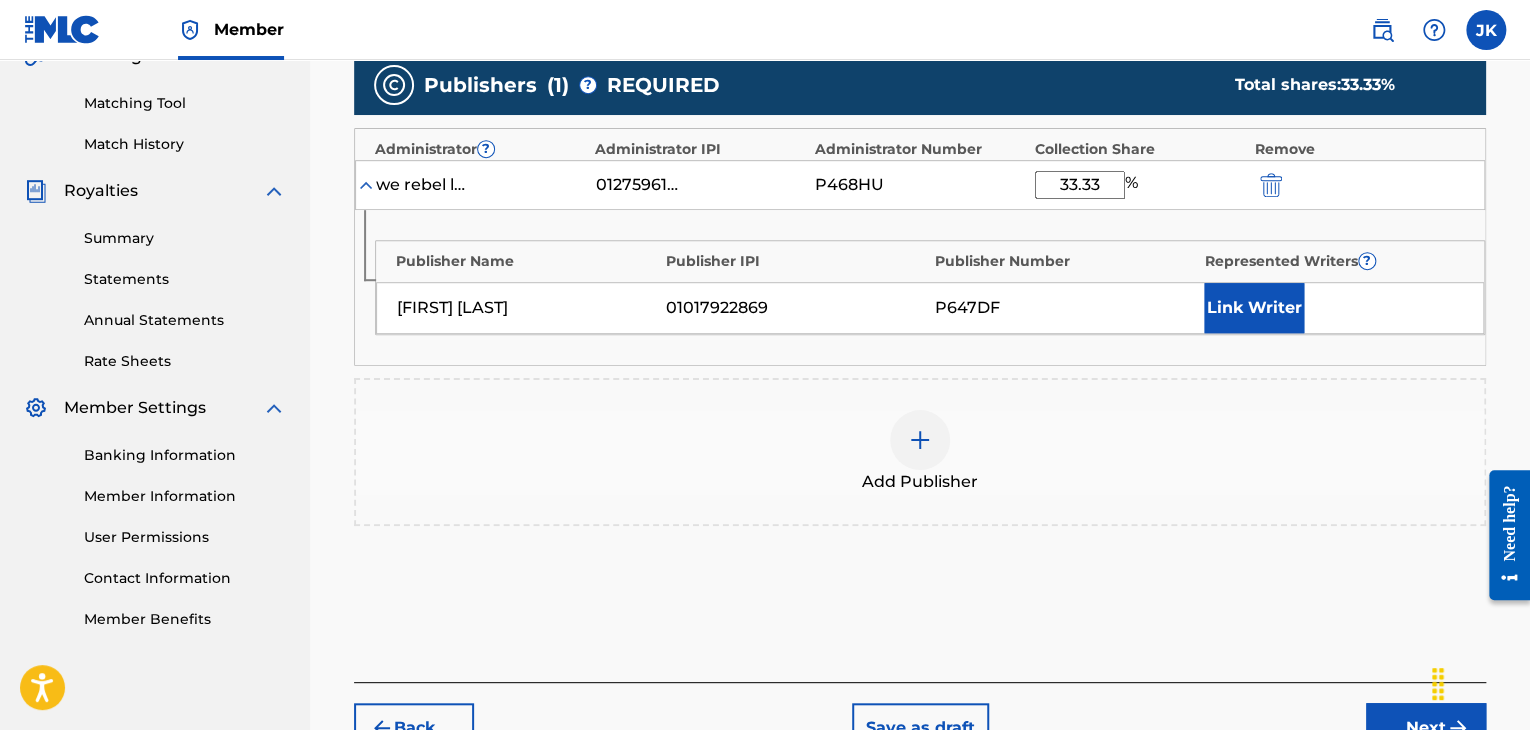 click on "Next" at bounding box center [1426, 728] 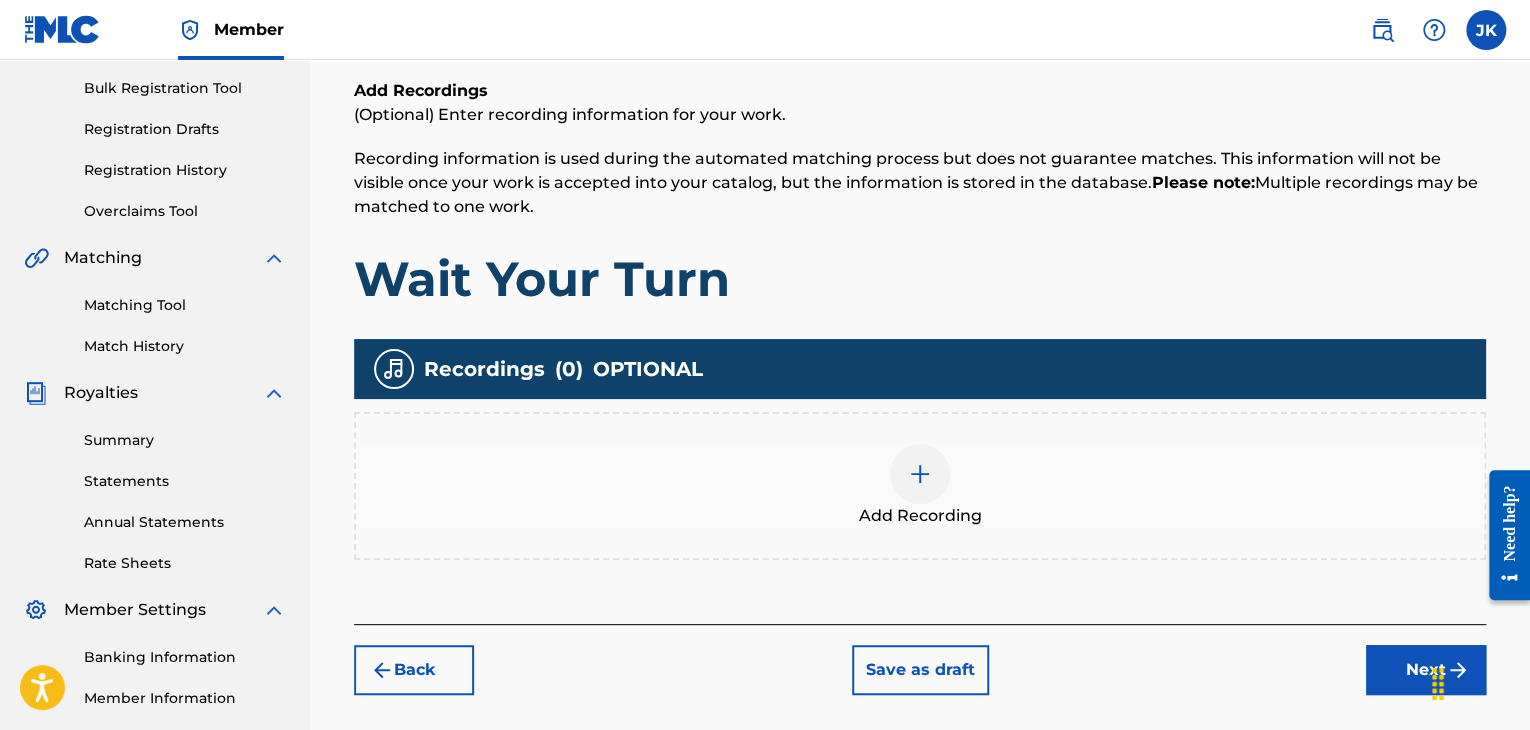 scroll, scrollTop: 290, scrollLeft: 0, axis: vertical 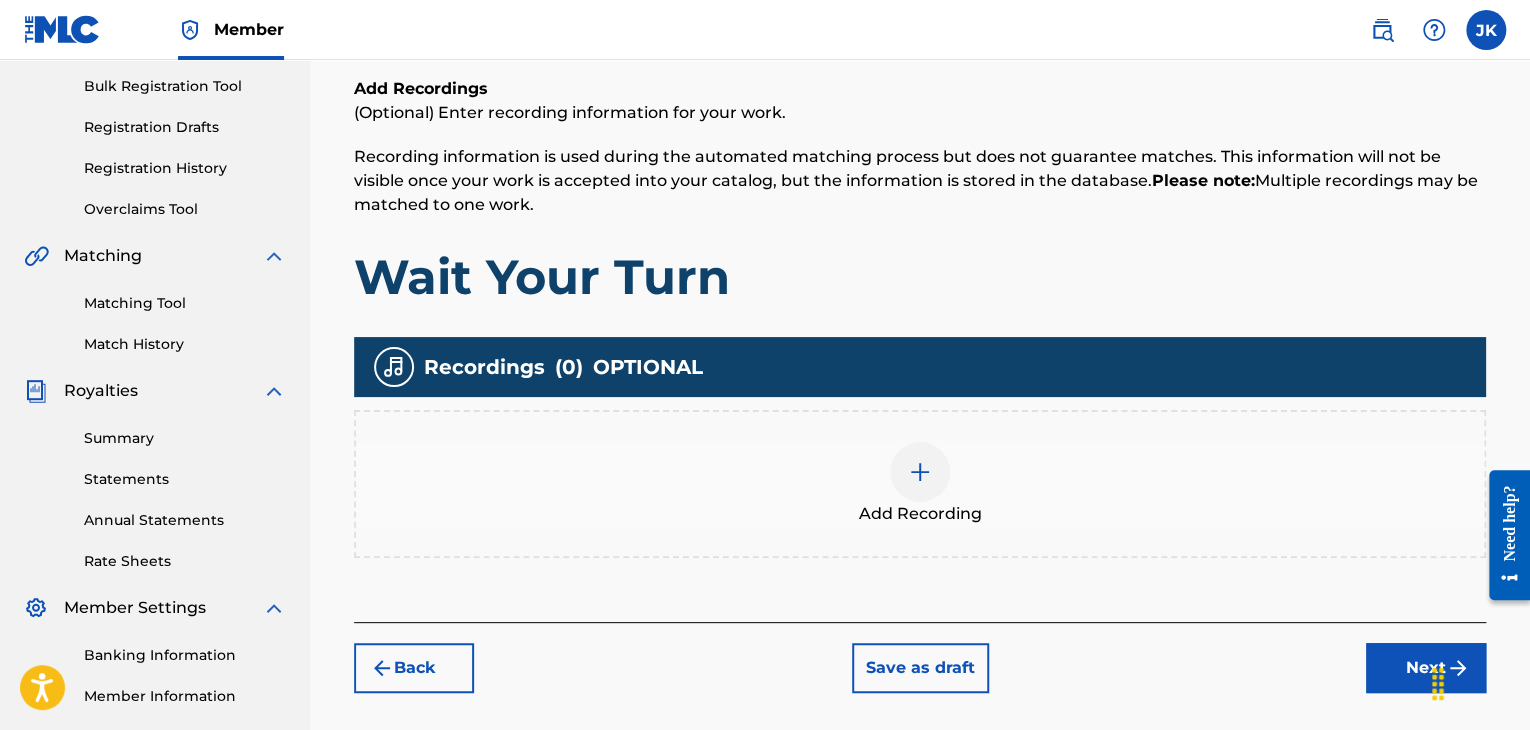 click at bounding box center (920, 472) 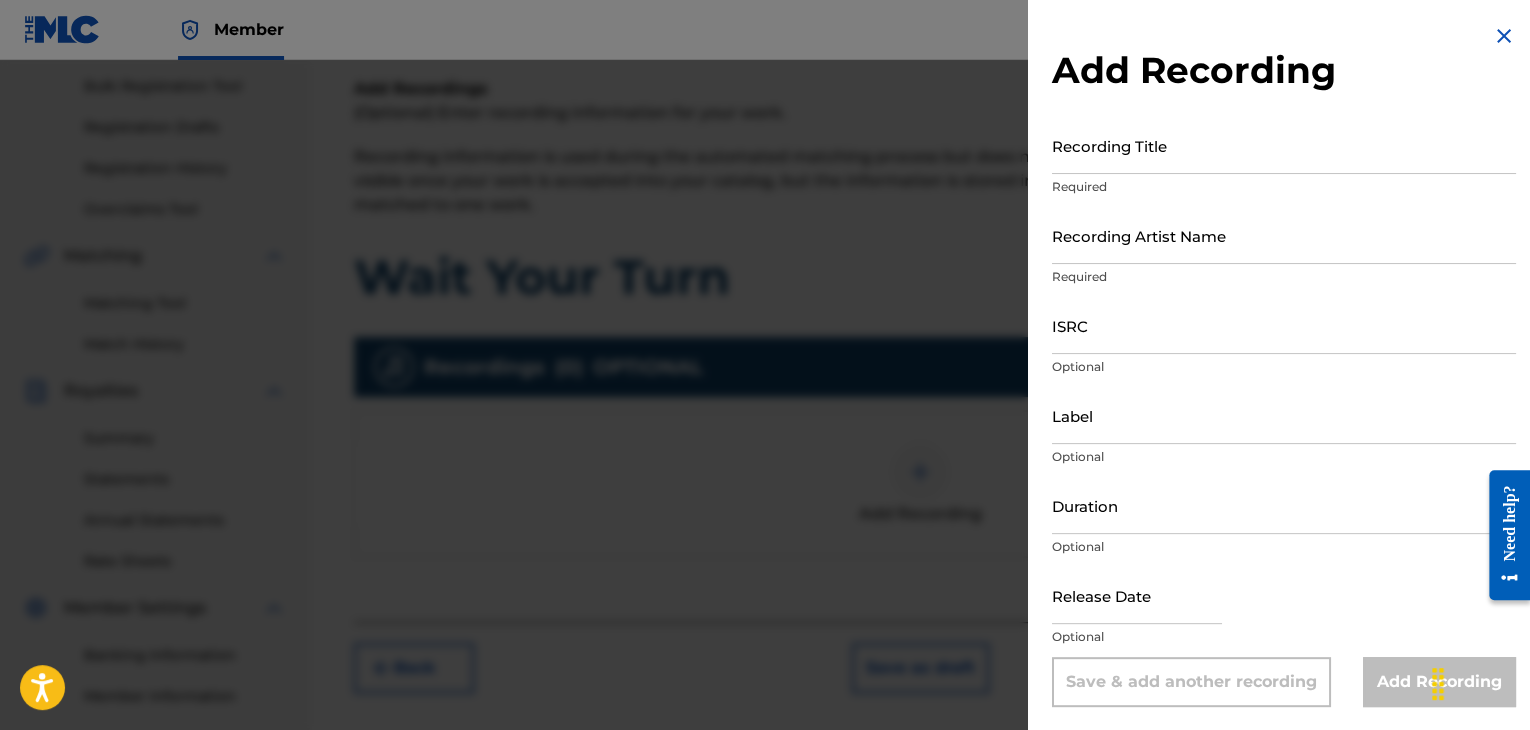 click on "Recording Title" at bounding box center (1284, 145) 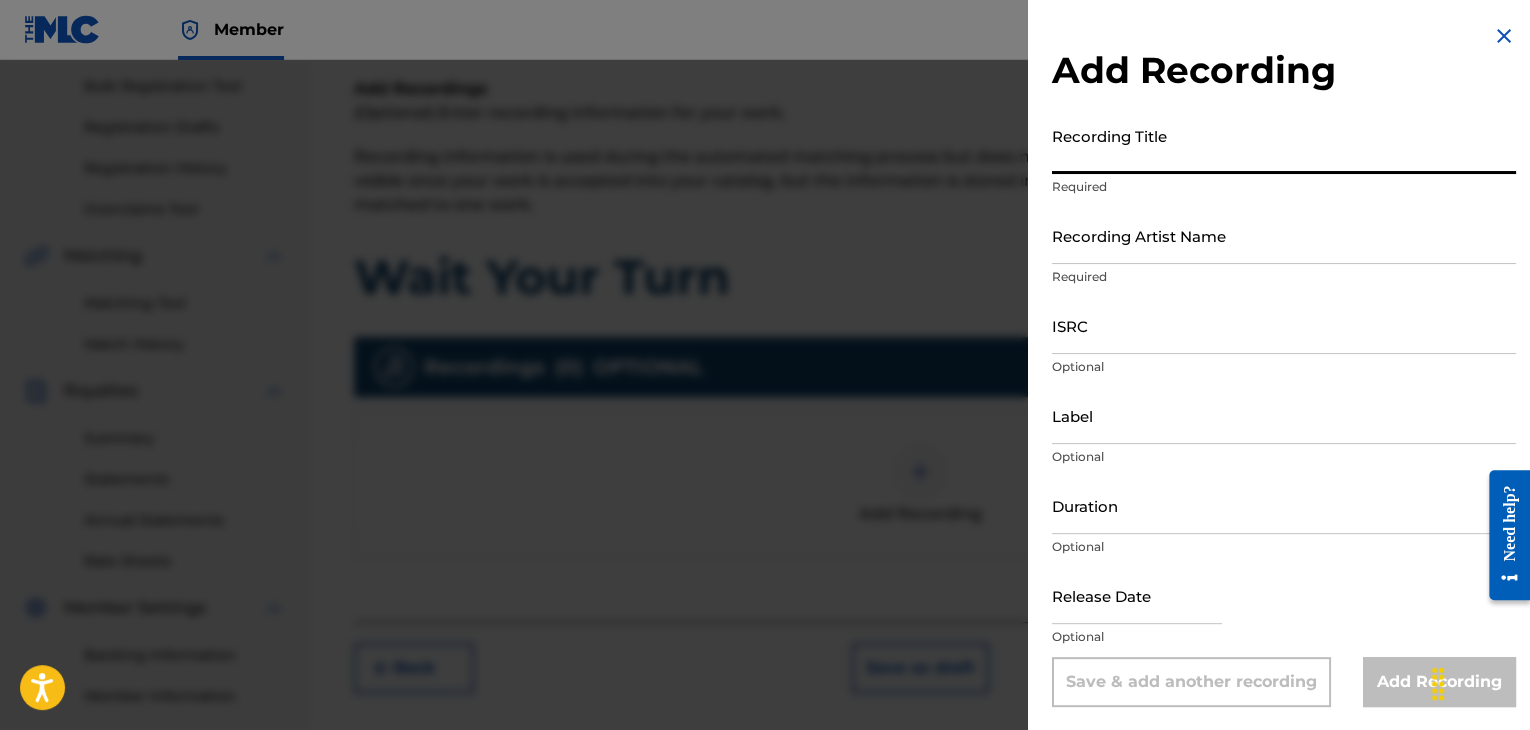 paste on "Wait Your Turn" 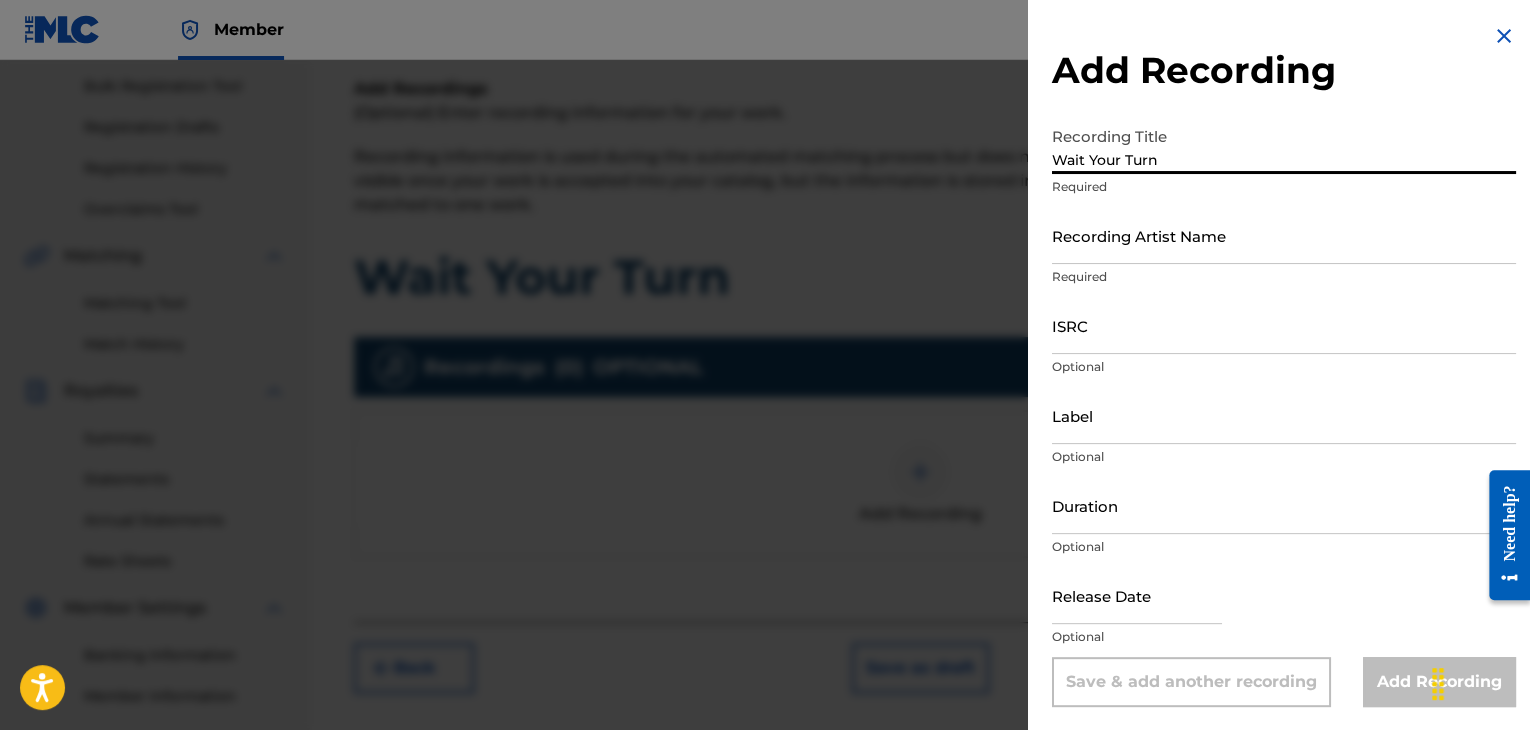 type on "Wait Your Turn" 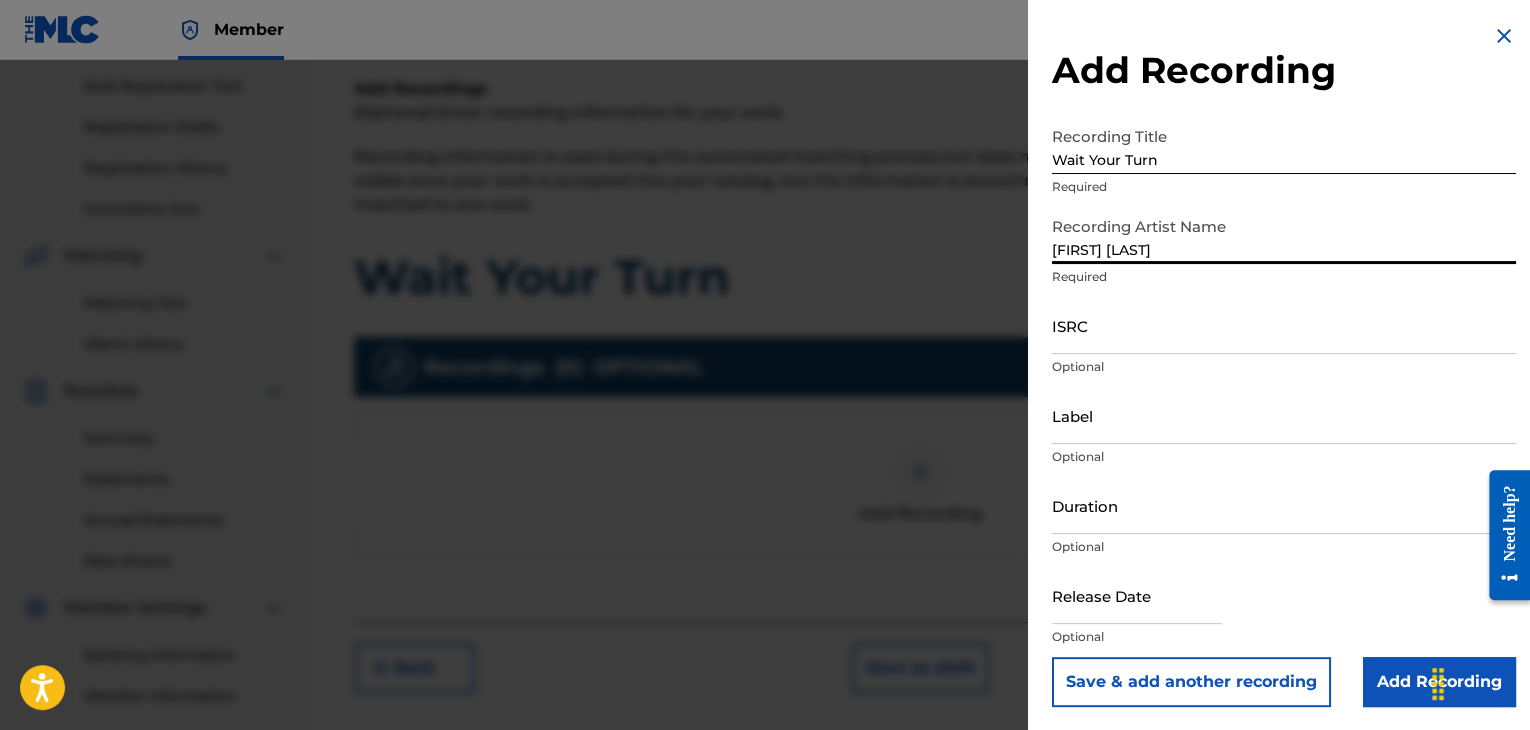 drag, startPoint x: 1148, startPoint y: 249, endPoint x: 1040, endPoint y: 261, distance: 108.66462 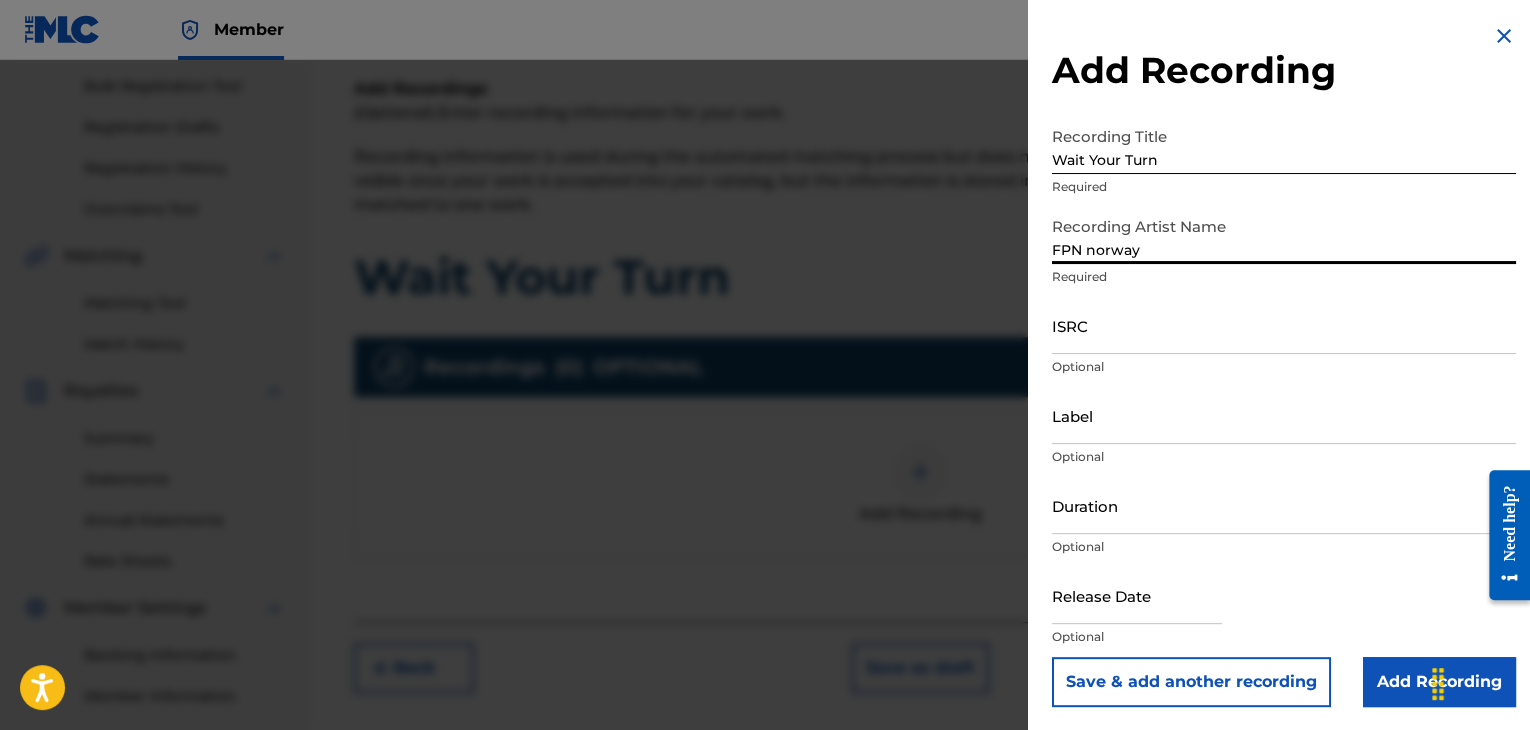 type on "FPN norway" 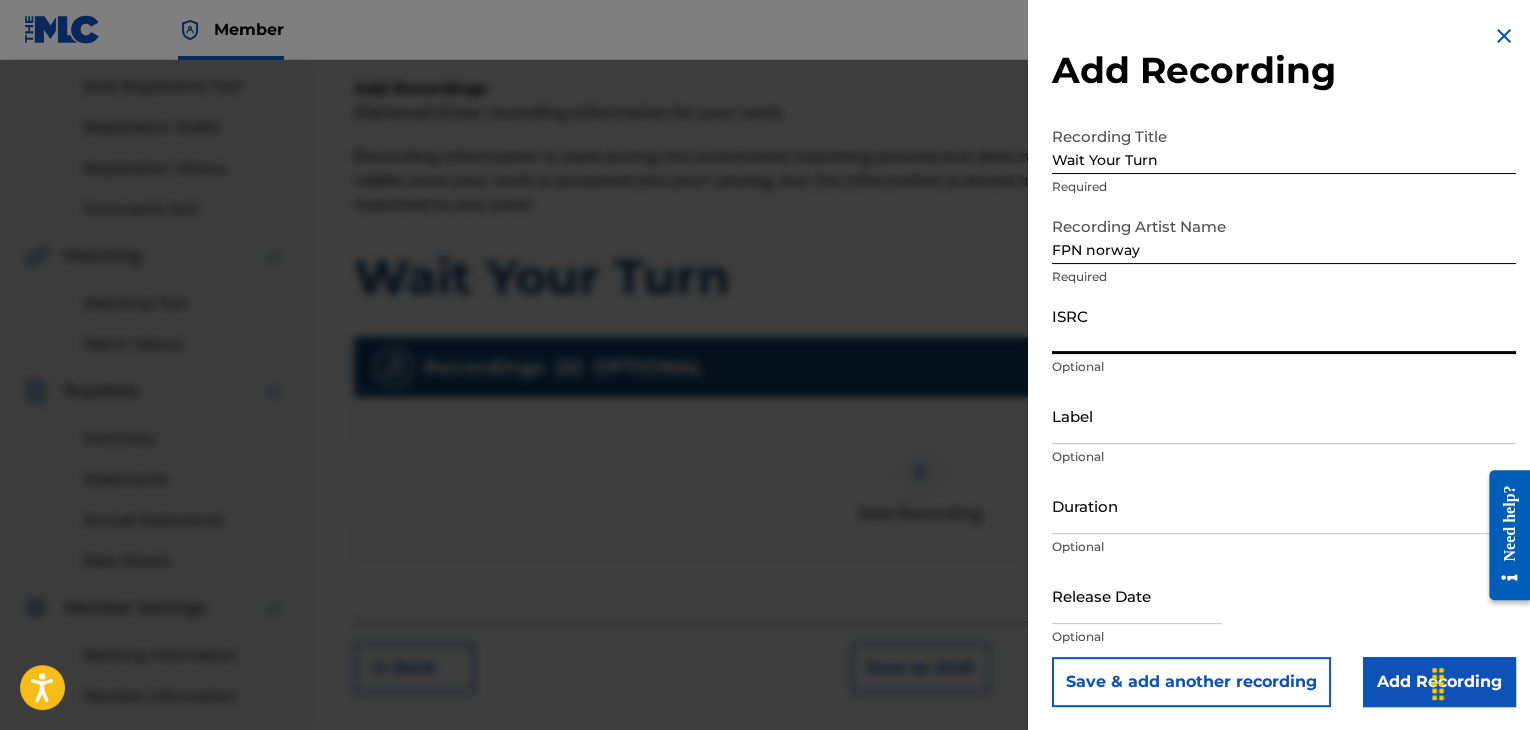 paste on "[ID]" 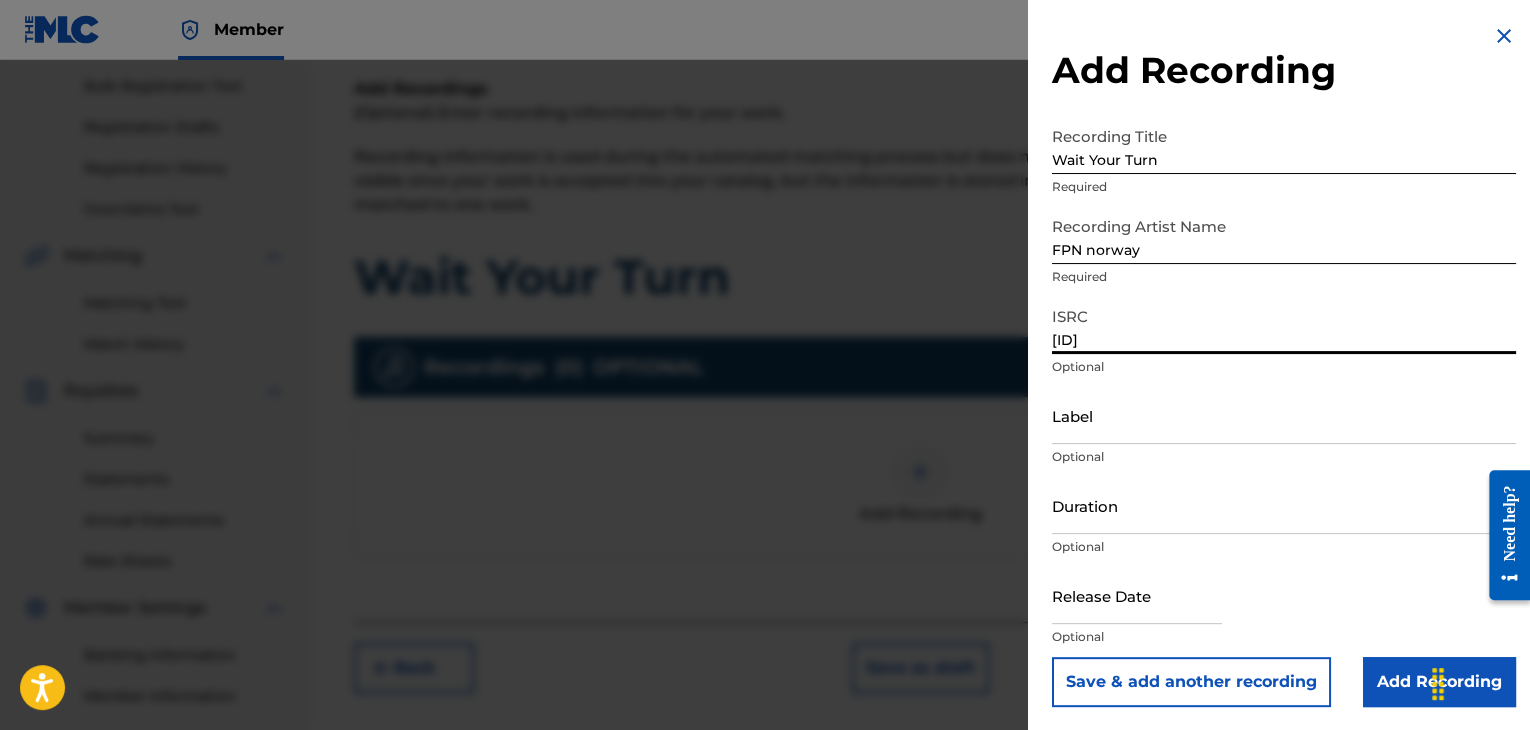 type on "[ID]" 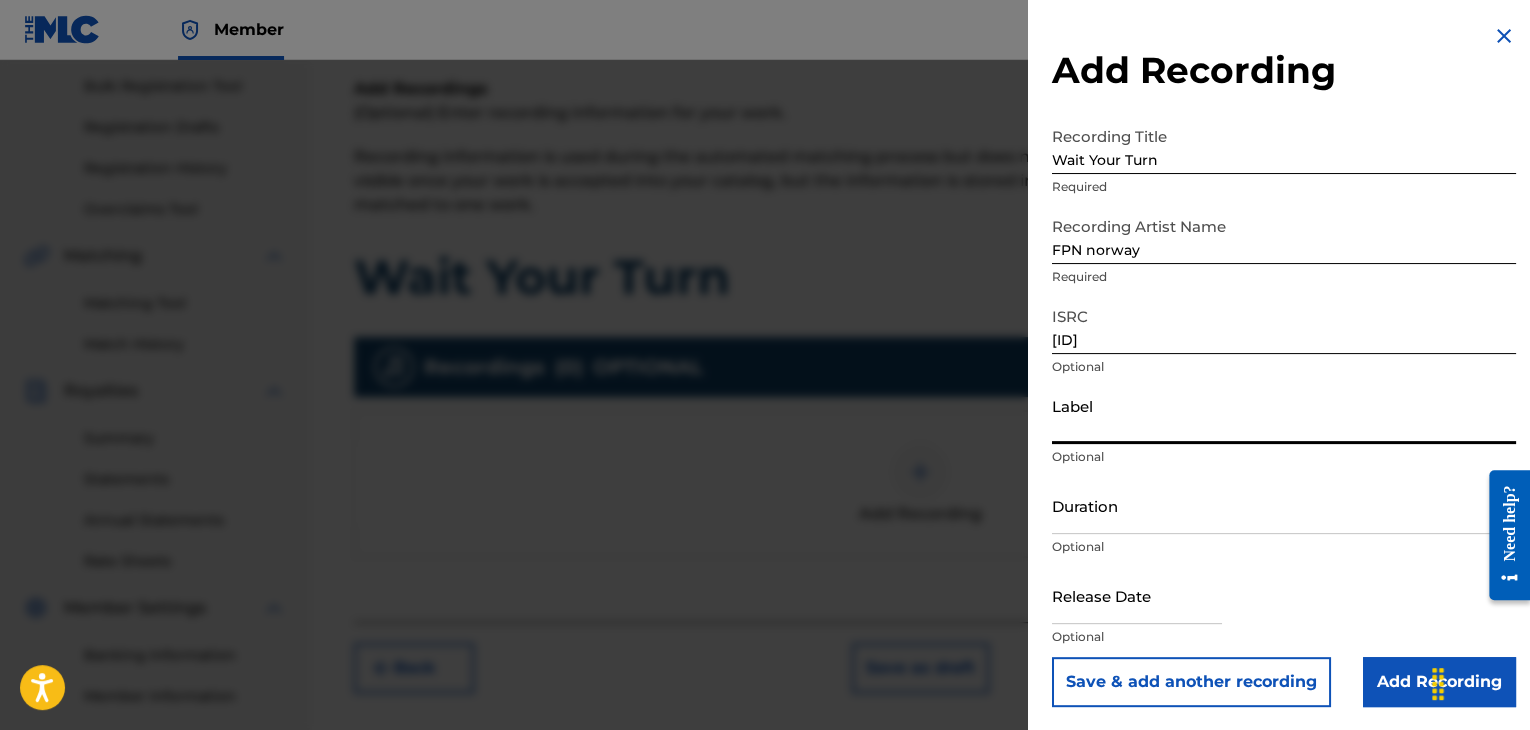 click on "Label" at bounding box center (1284, 415) 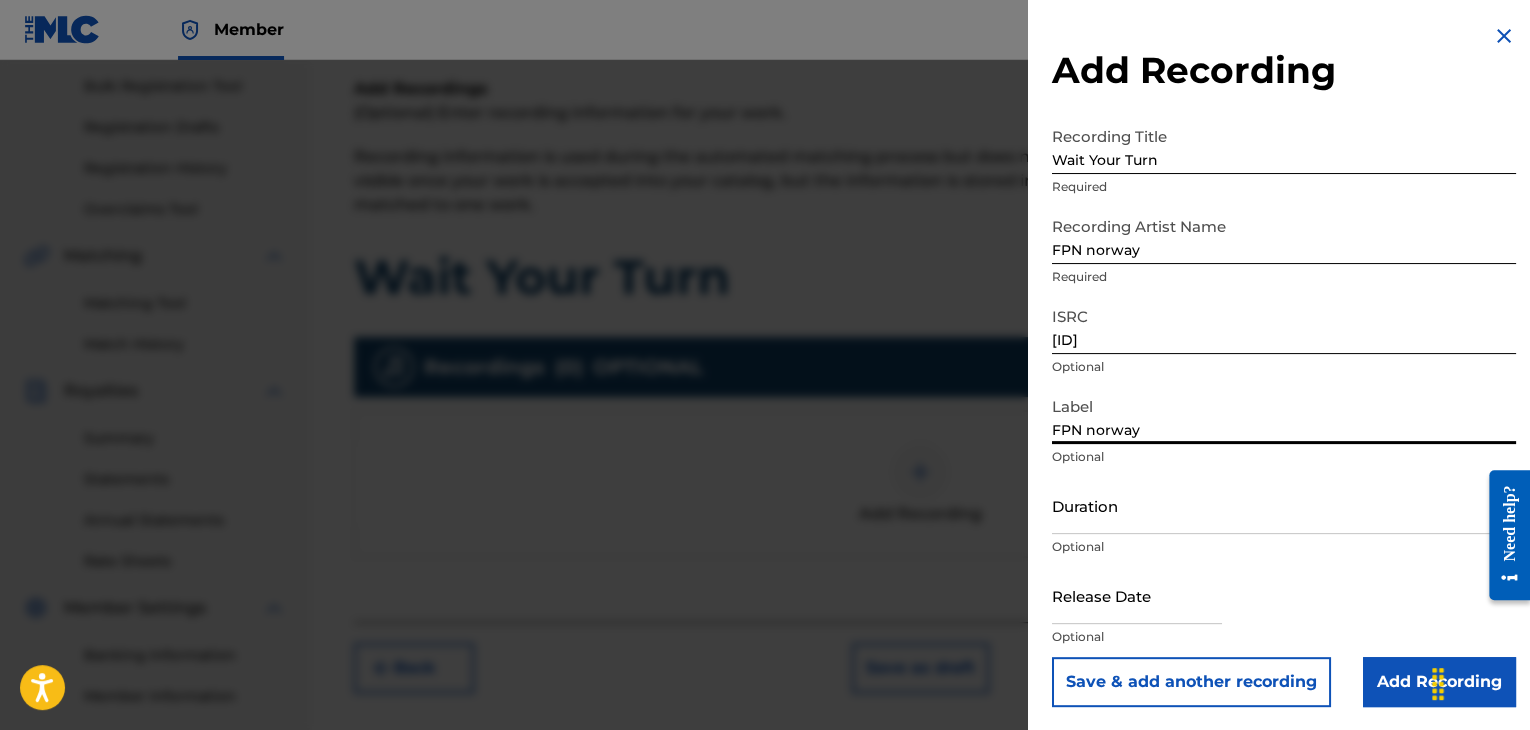 type on "FPN norway" 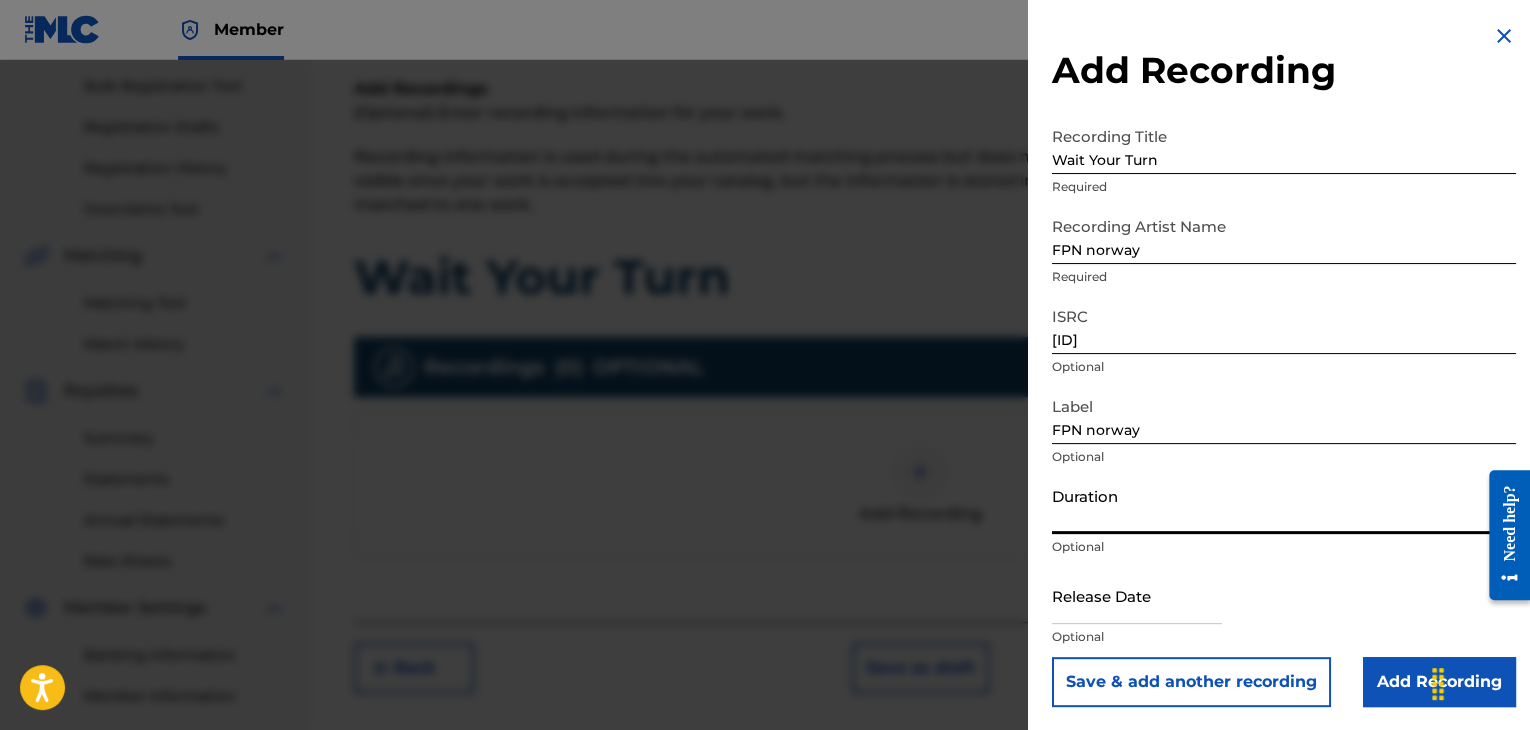 click on "Duration" at bounding box center (1284, 505) 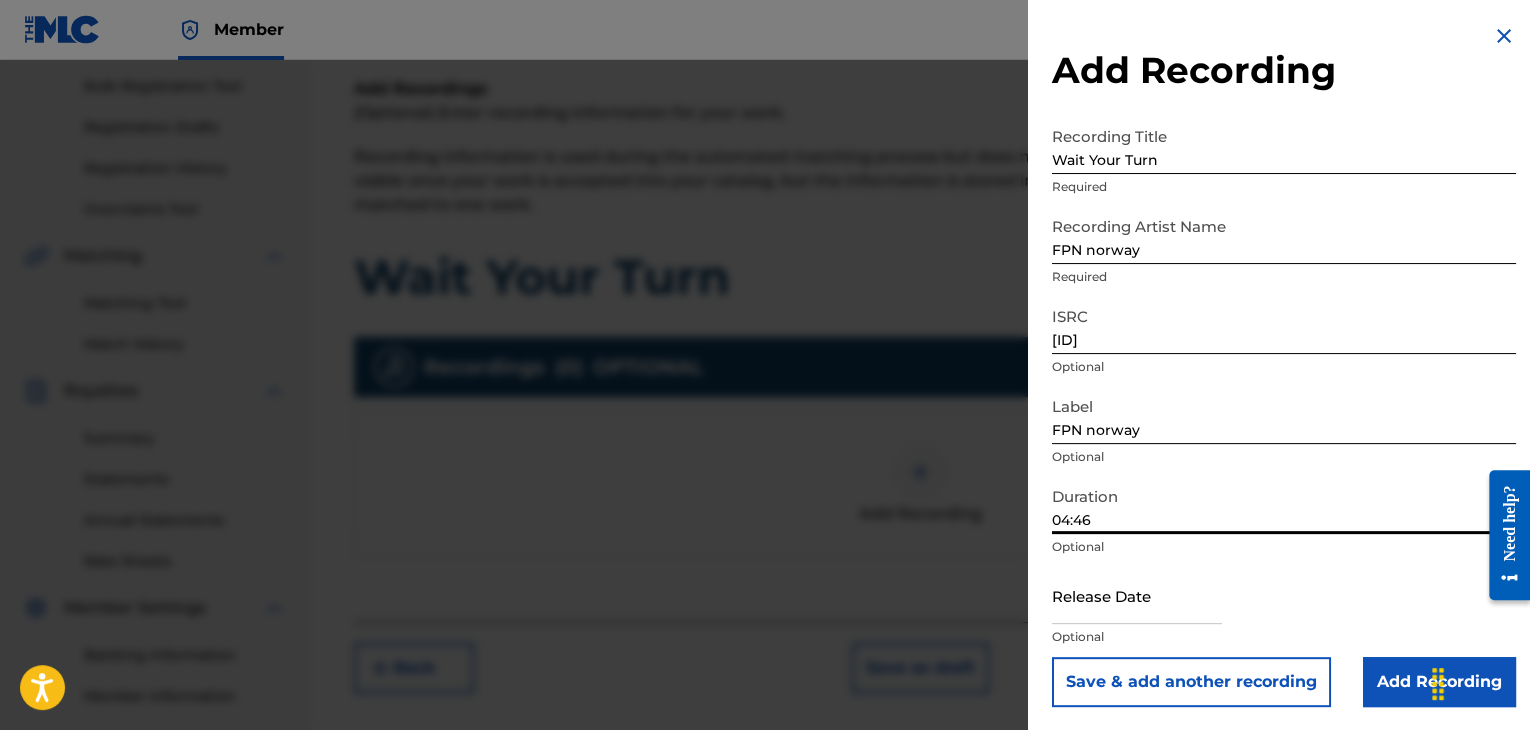 type on "04:46" 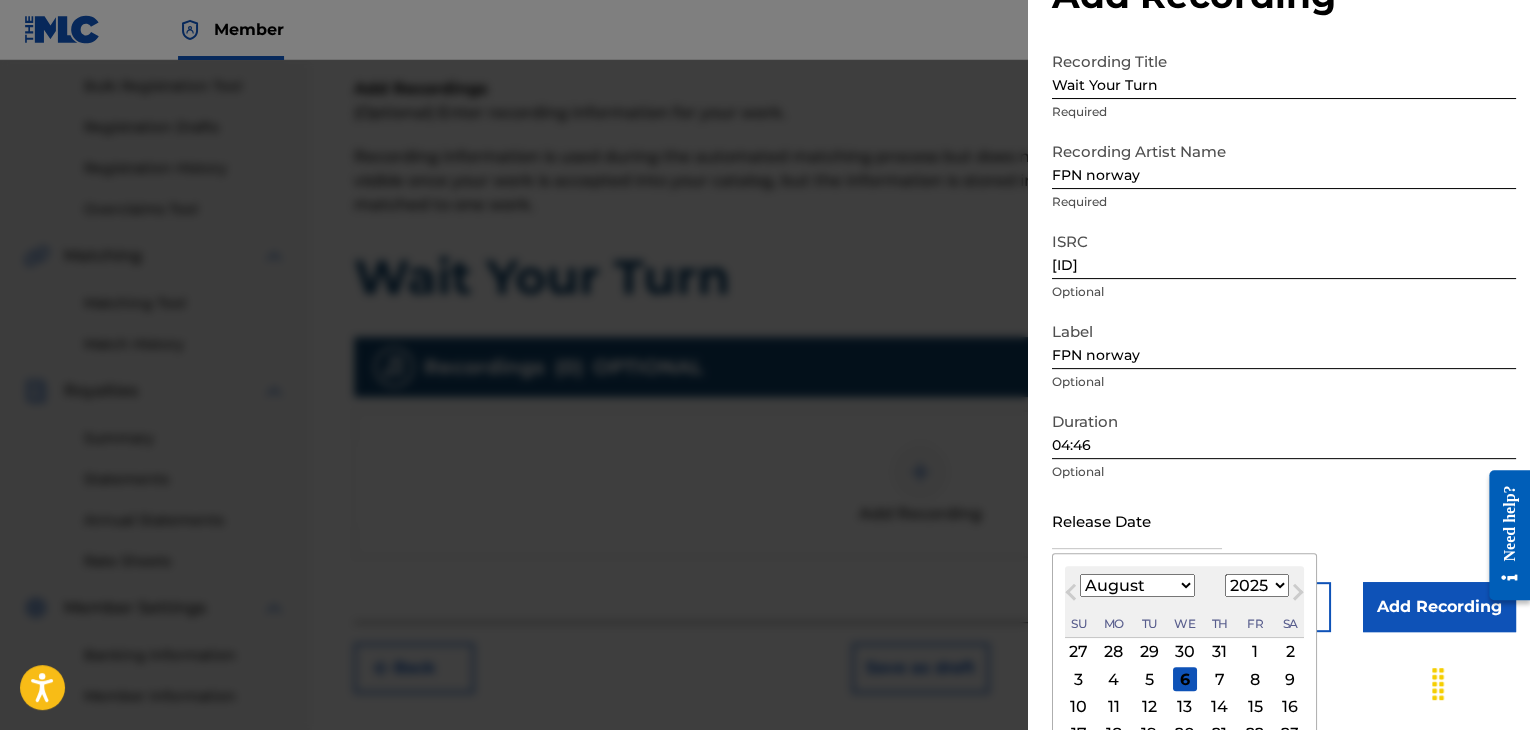 scroll, scrollTop: 187, scrollLeft: 0, axis: vertical 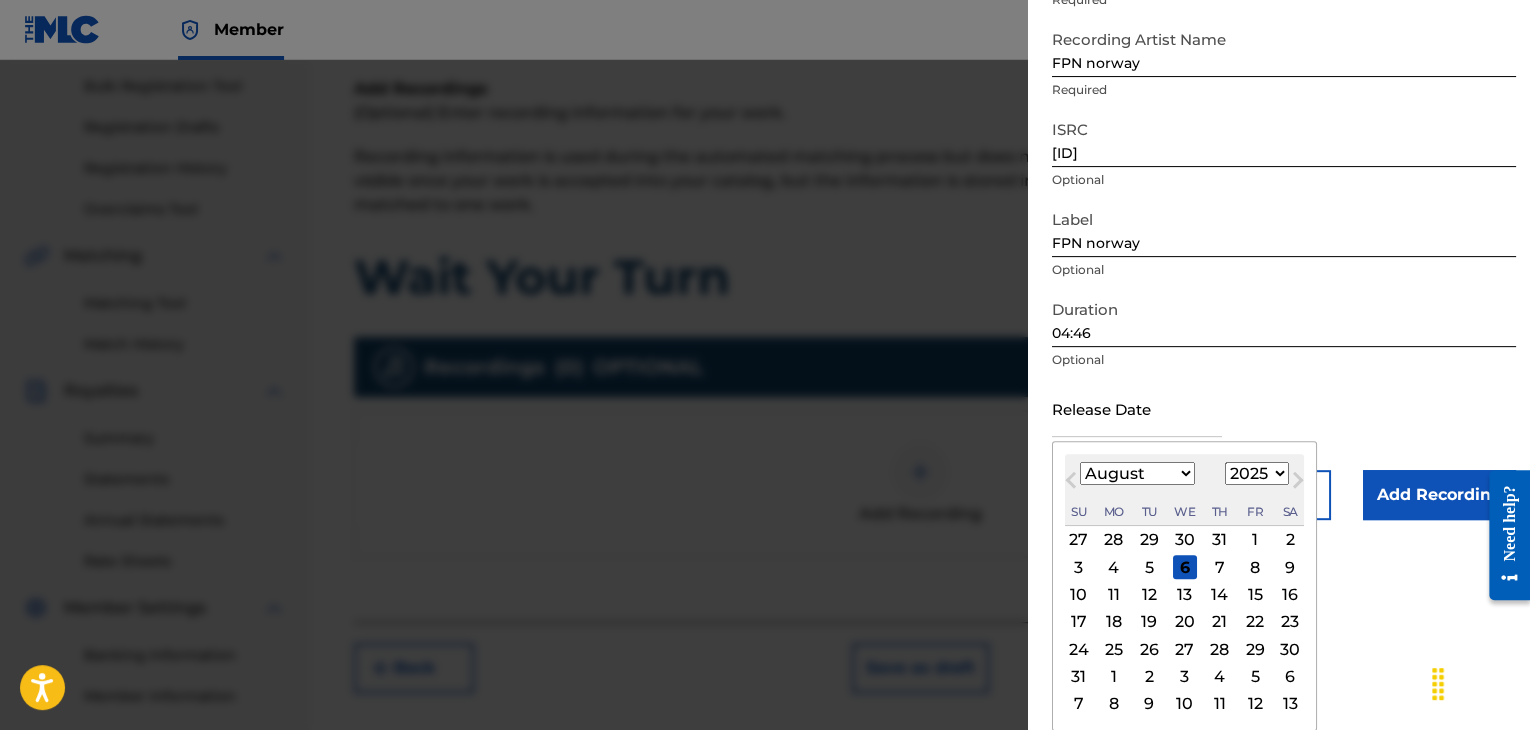click on "January February March April May June July August September October November December" at bounding box center (1137, 473) 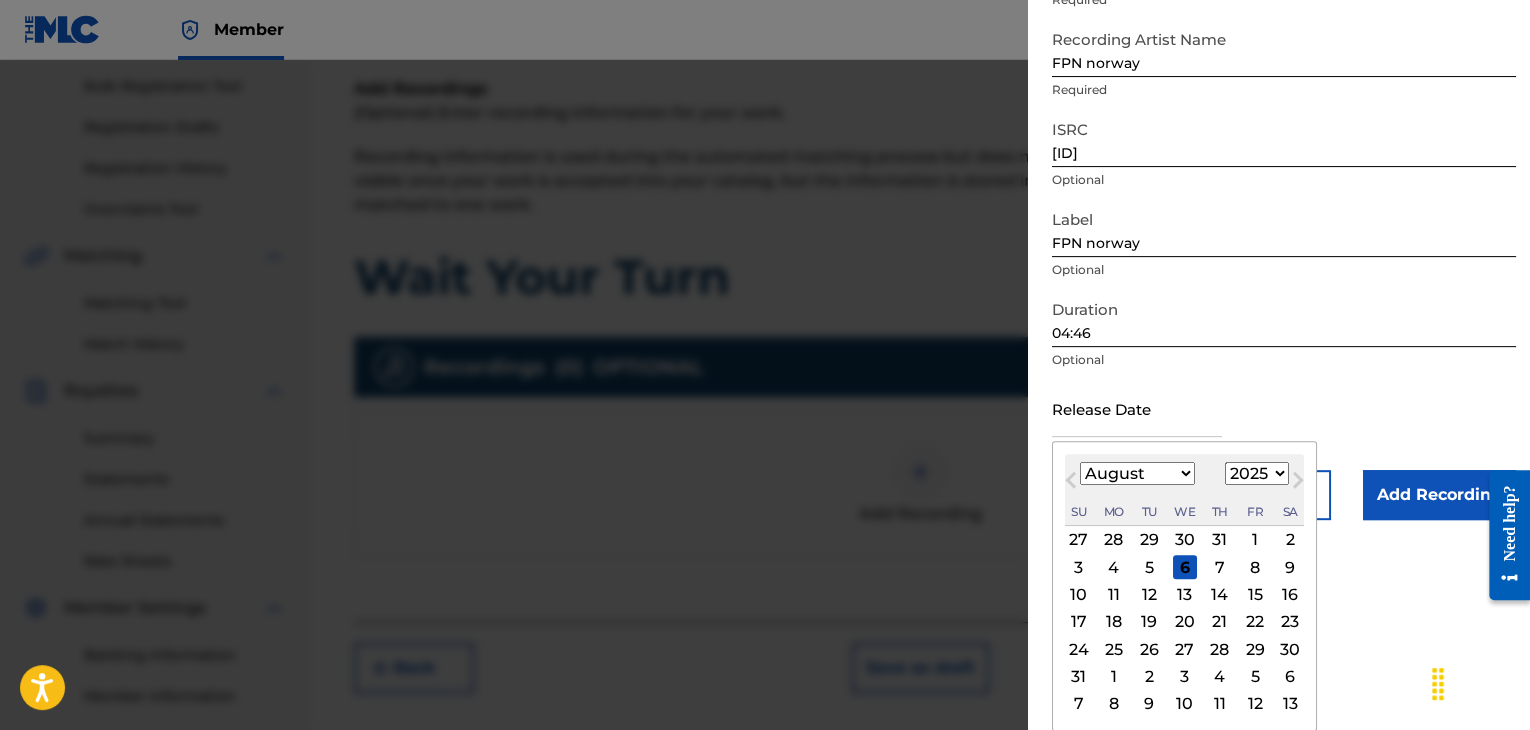 select on "8" 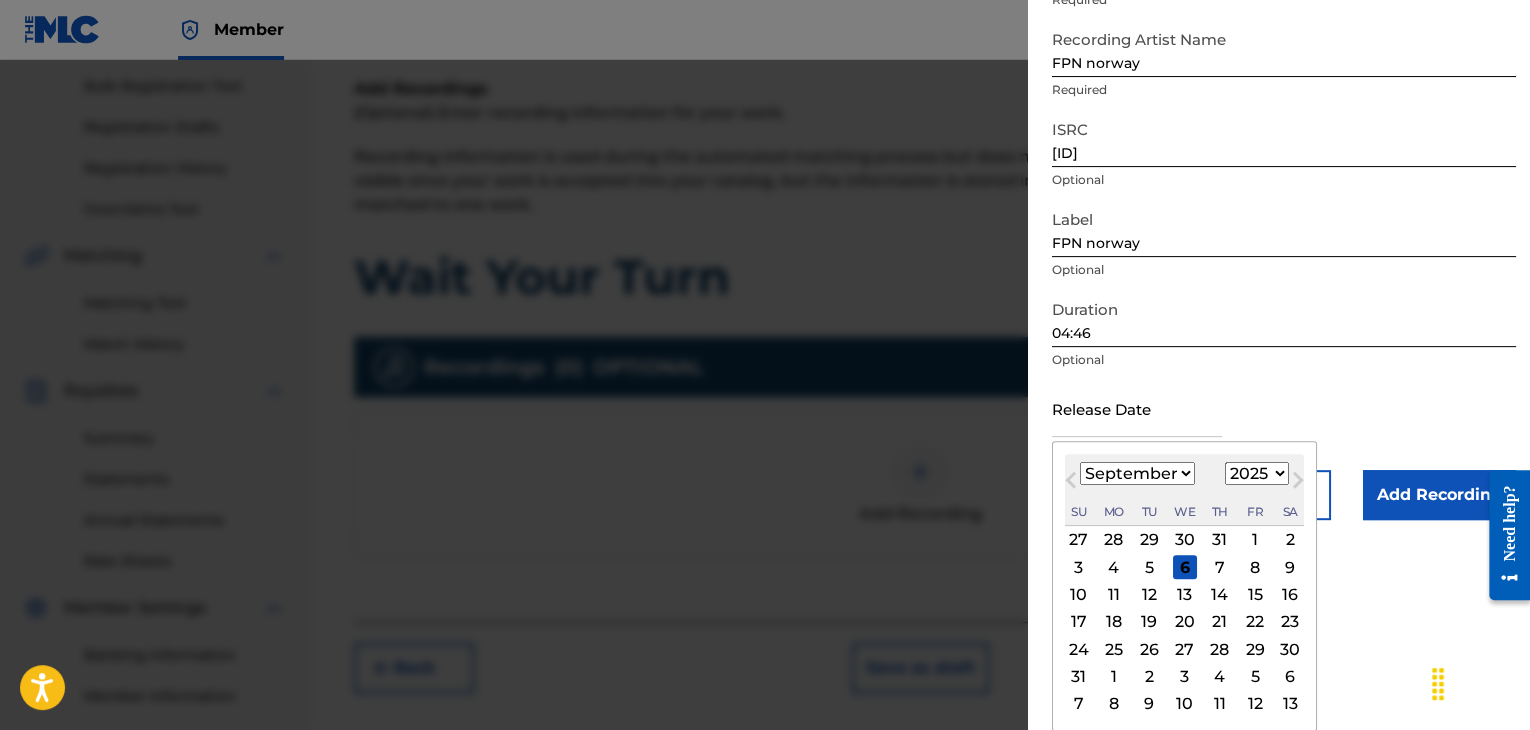 click on "January February March April May June July August September October November December" at bounding box center (1137, 473) 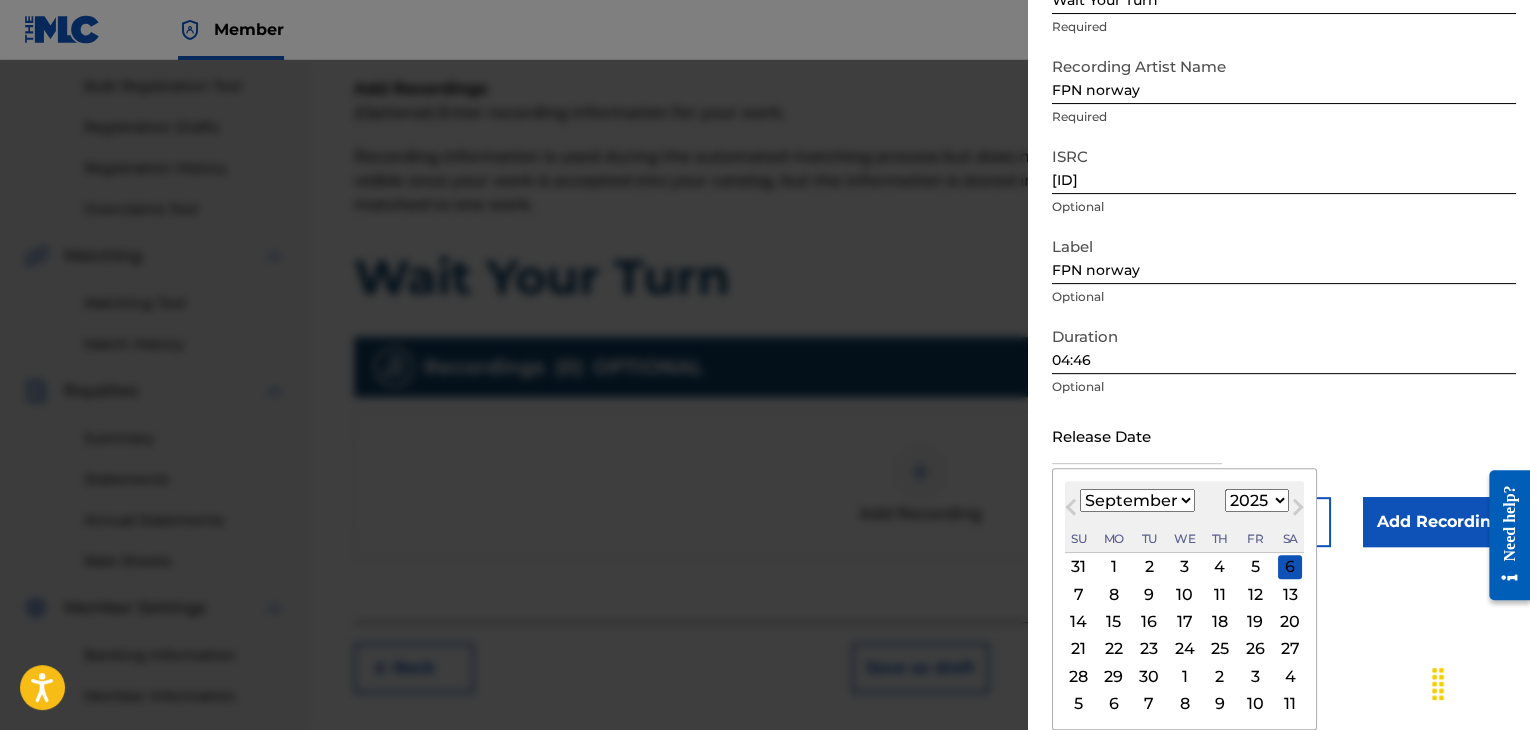 click on "1" at bounding box center [1114, 567] 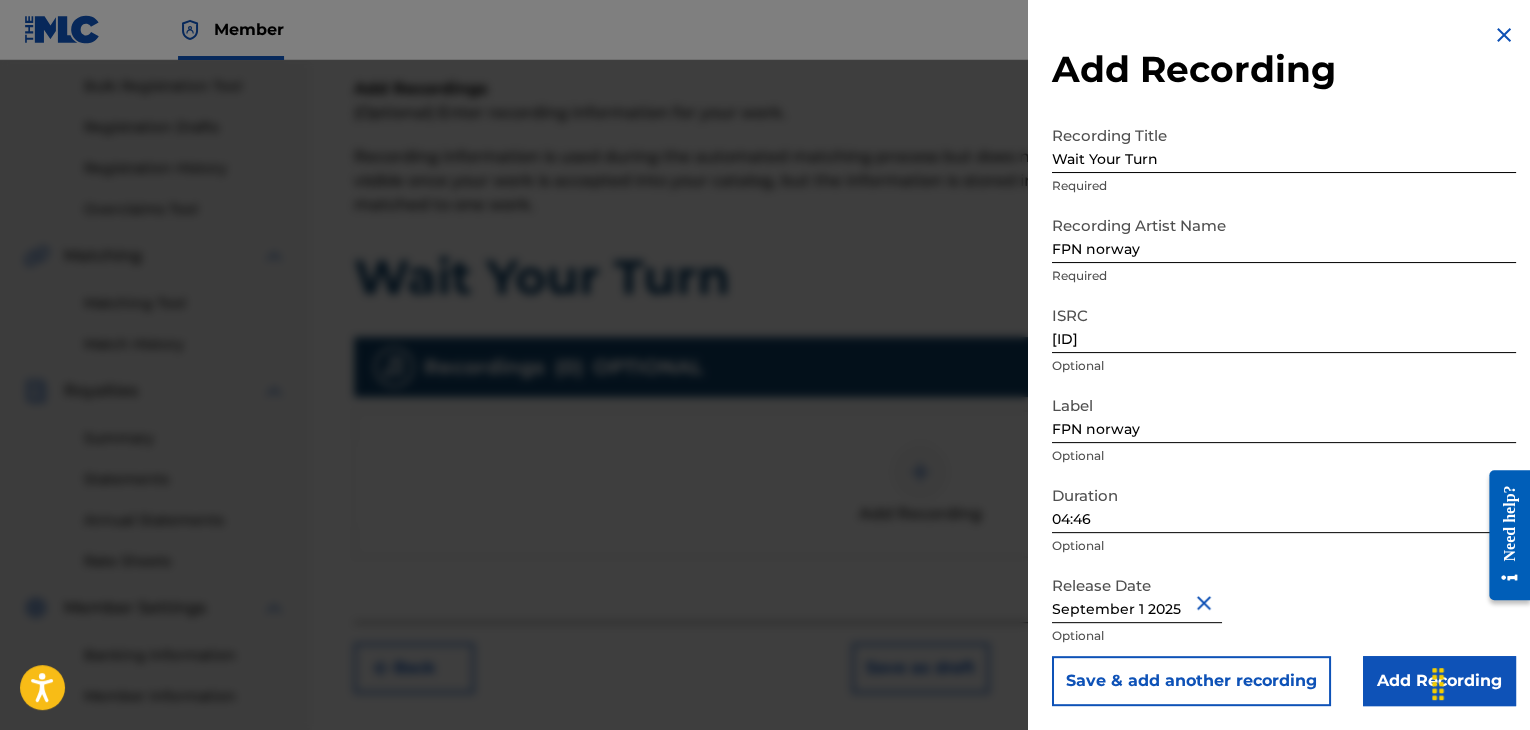 scroll, scrollTop: 1, scrollLeft: 0, axis: vertical 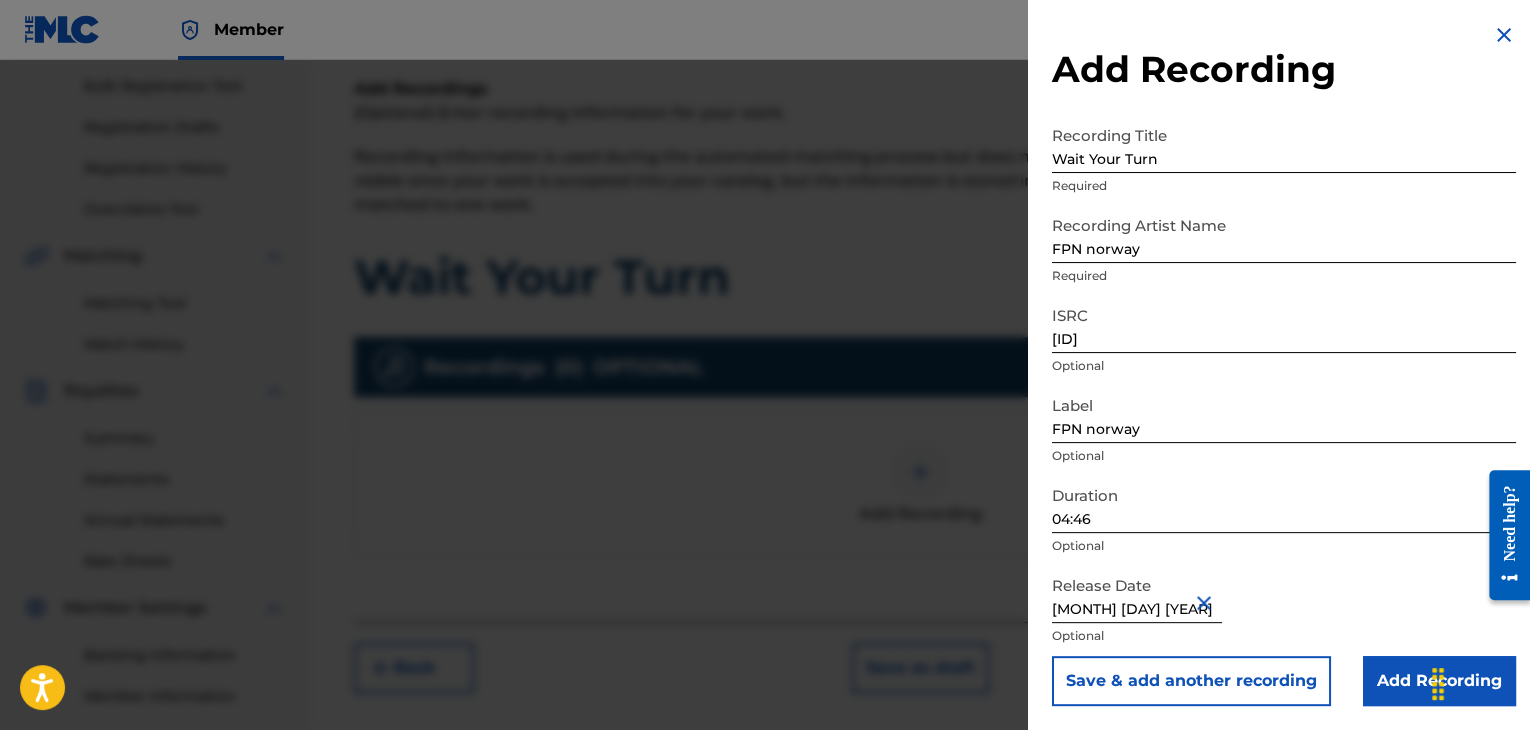 type on "[MONTH] [DAY] [YEAR]" 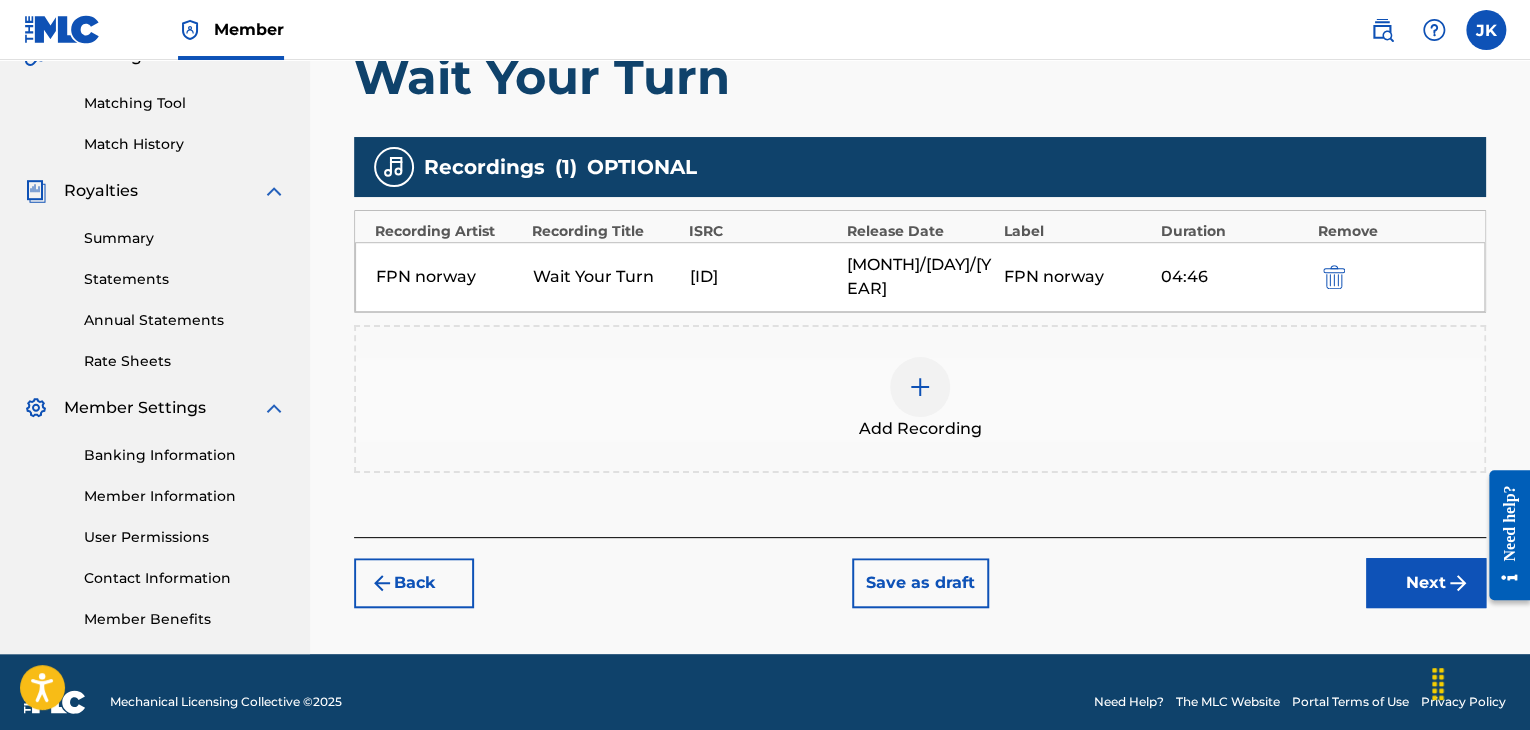 click on "Next" at bounding box center (1426, 583) 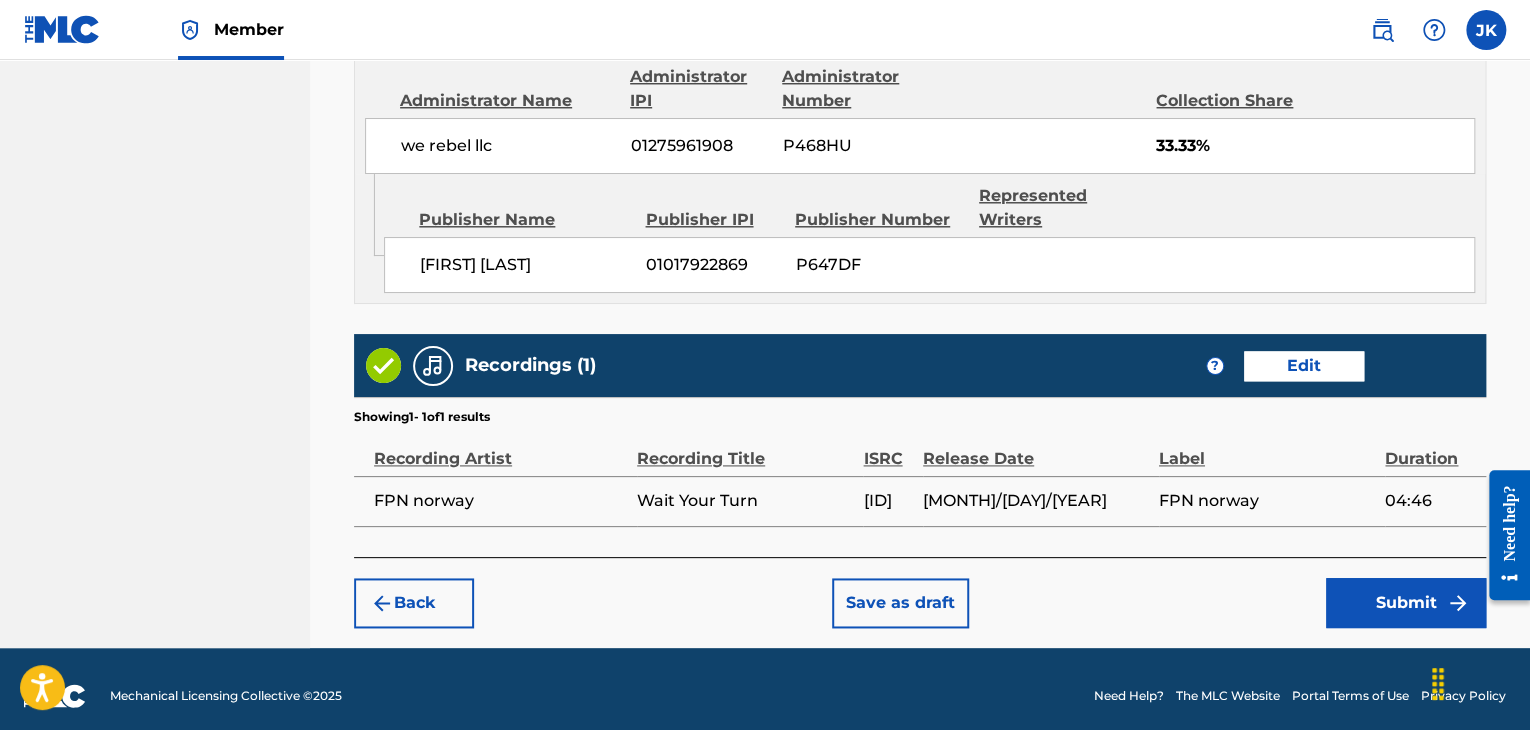 scroll, scrollTop: 1132, scrollLeft: 0, axis: vertical 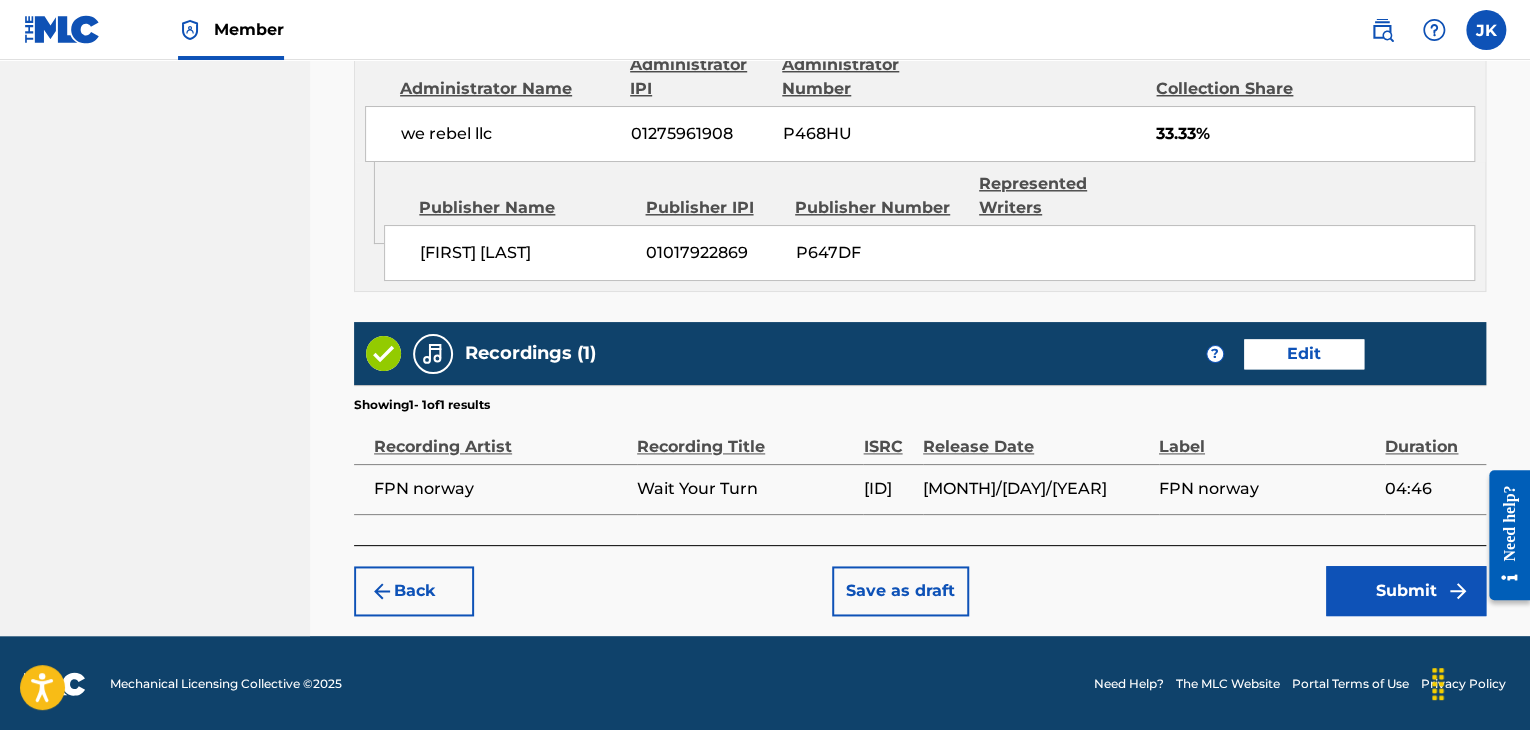 click on "Submit" at bounding box center [1406, 591] 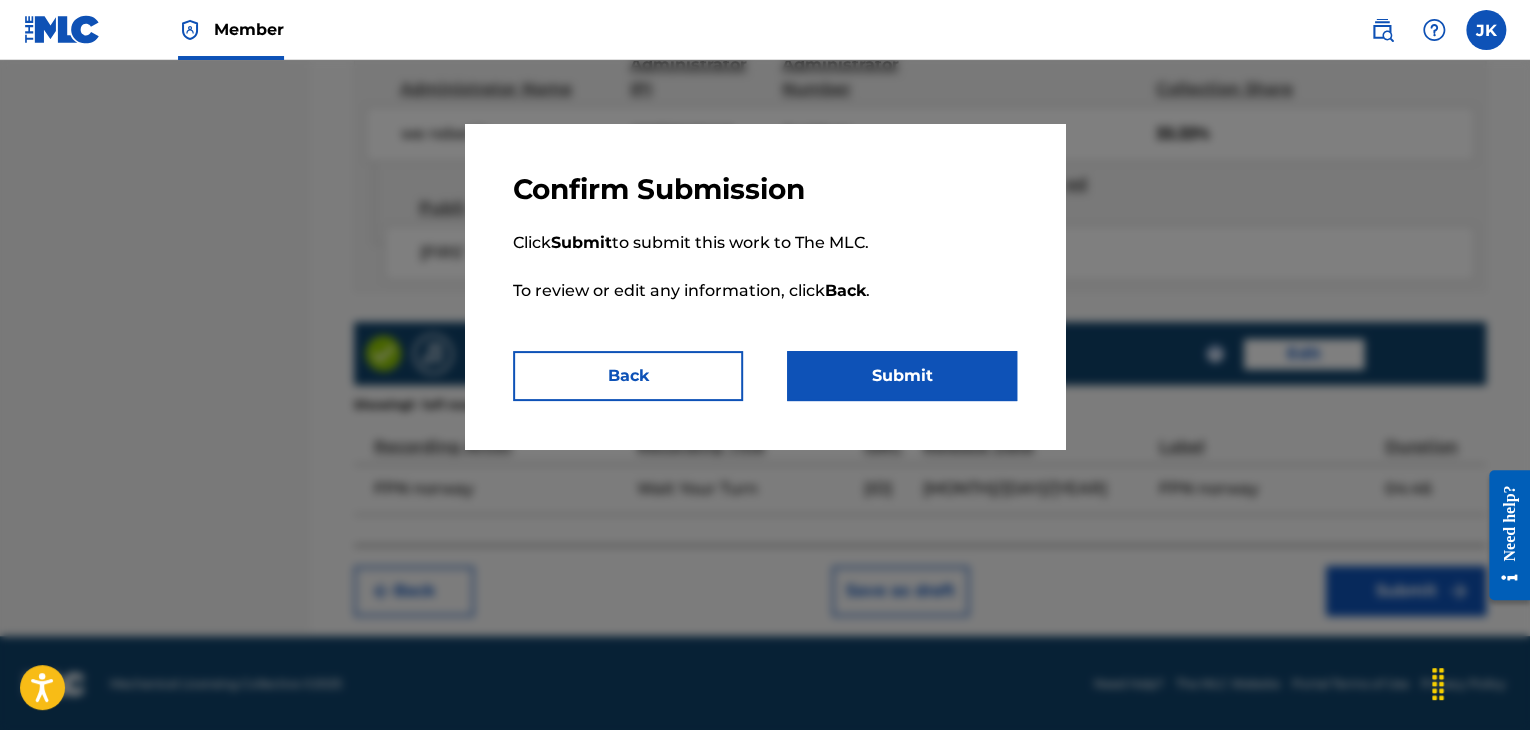 click on "Submit" at bounding box center [902, 376] 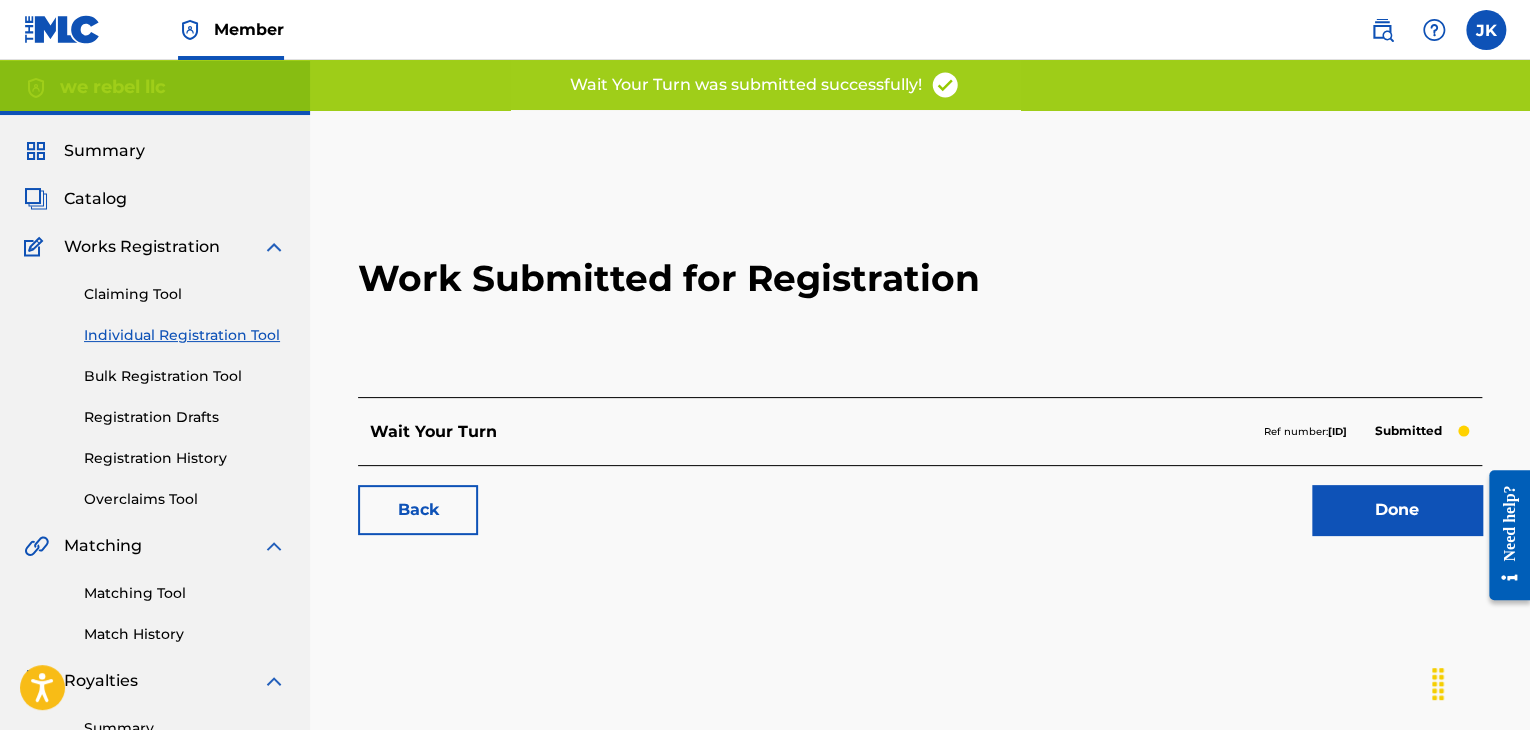 click on "Done" at bounding box center [1397, 510] 